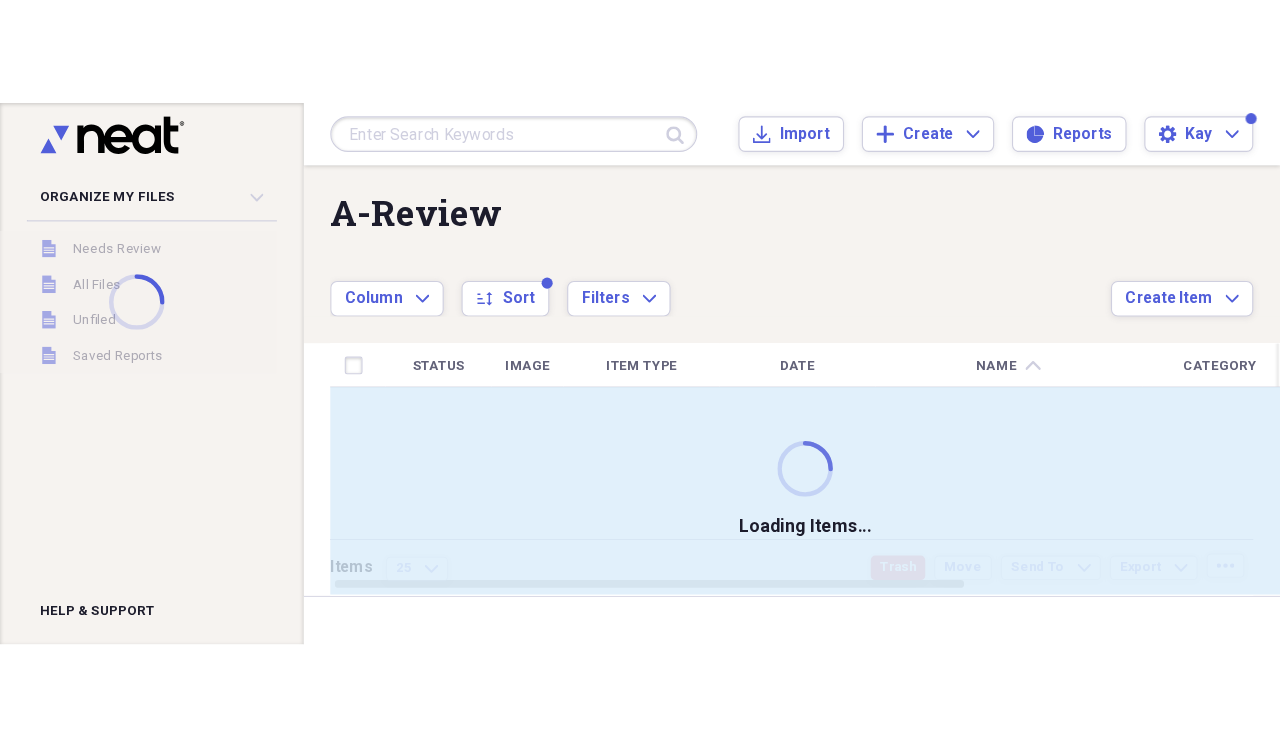 scroll, scrollTop: 0, scrollLeft: 0, axis: both 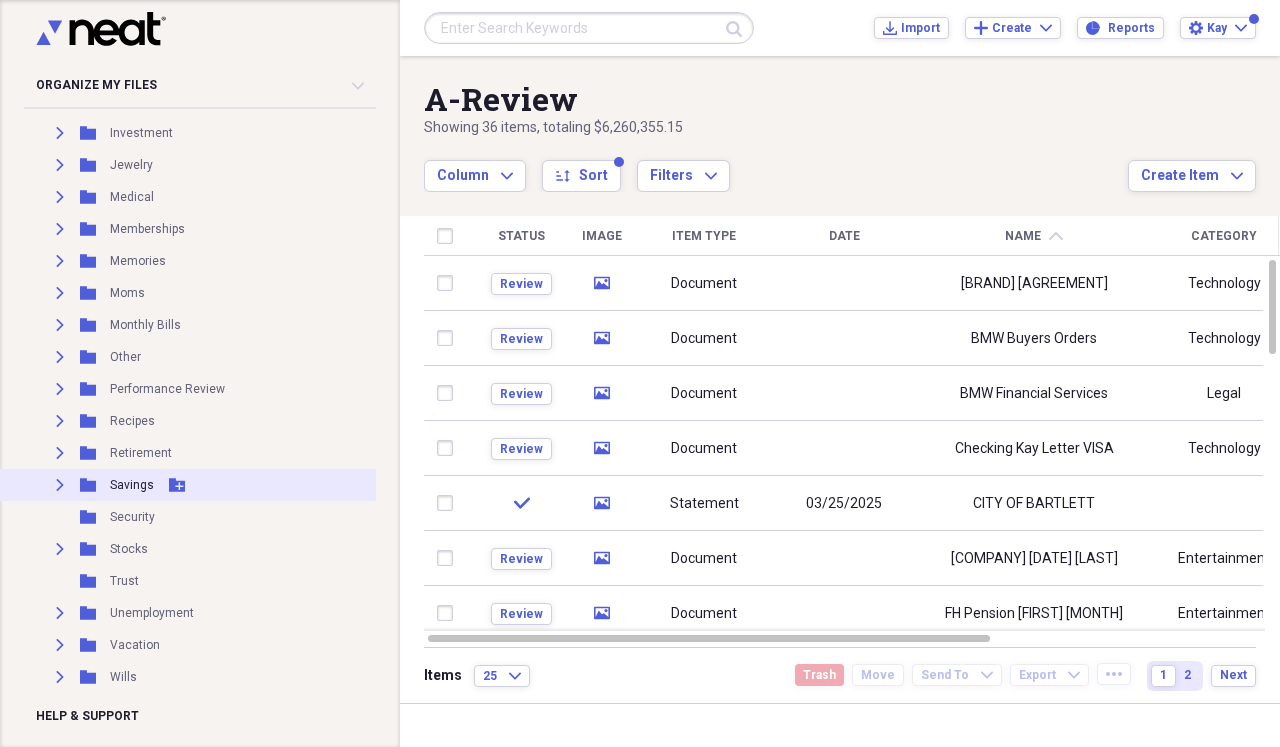 click 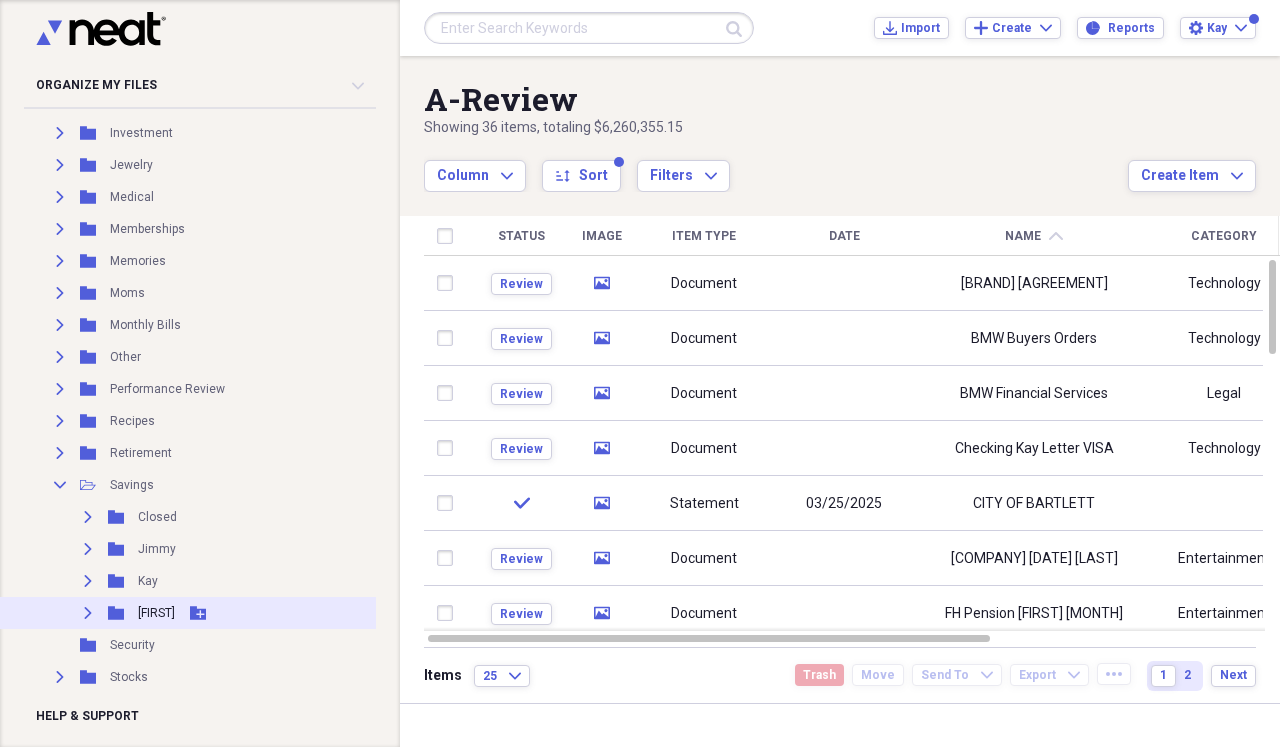 click 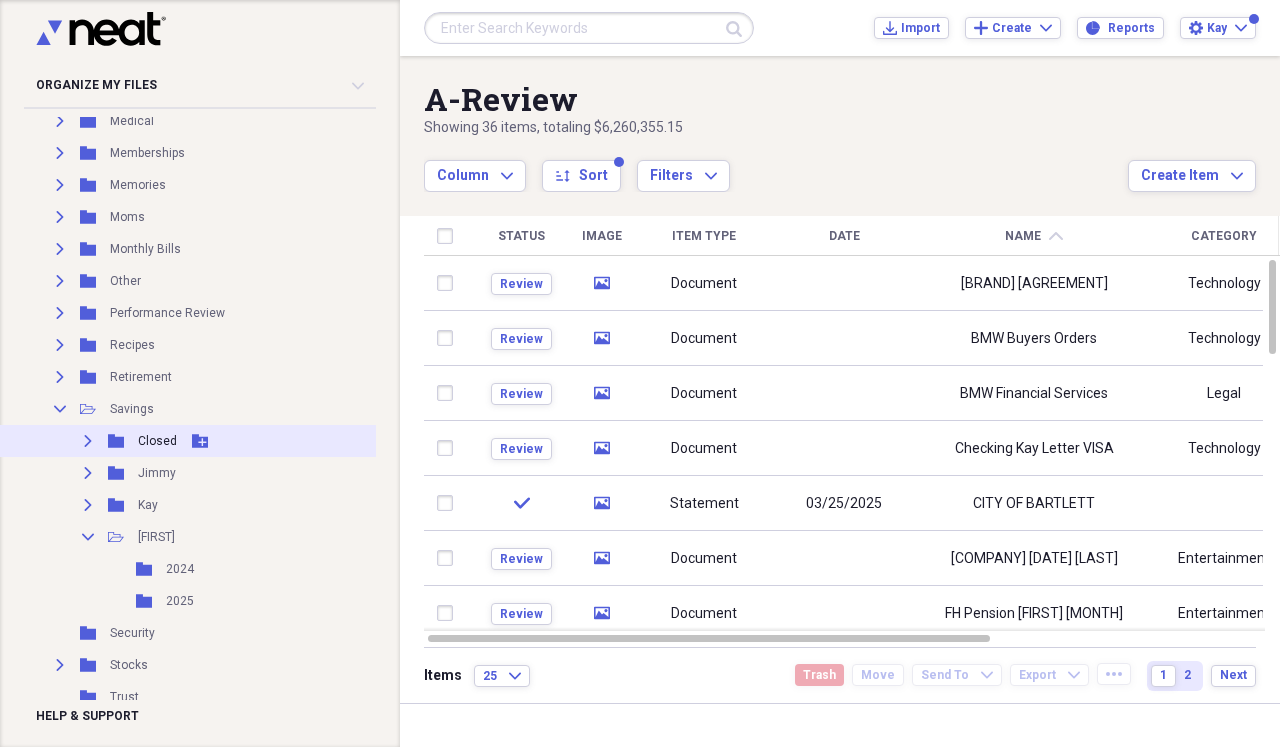 scroll, scrollTop: 916, scrollLeft: 12, axis: both 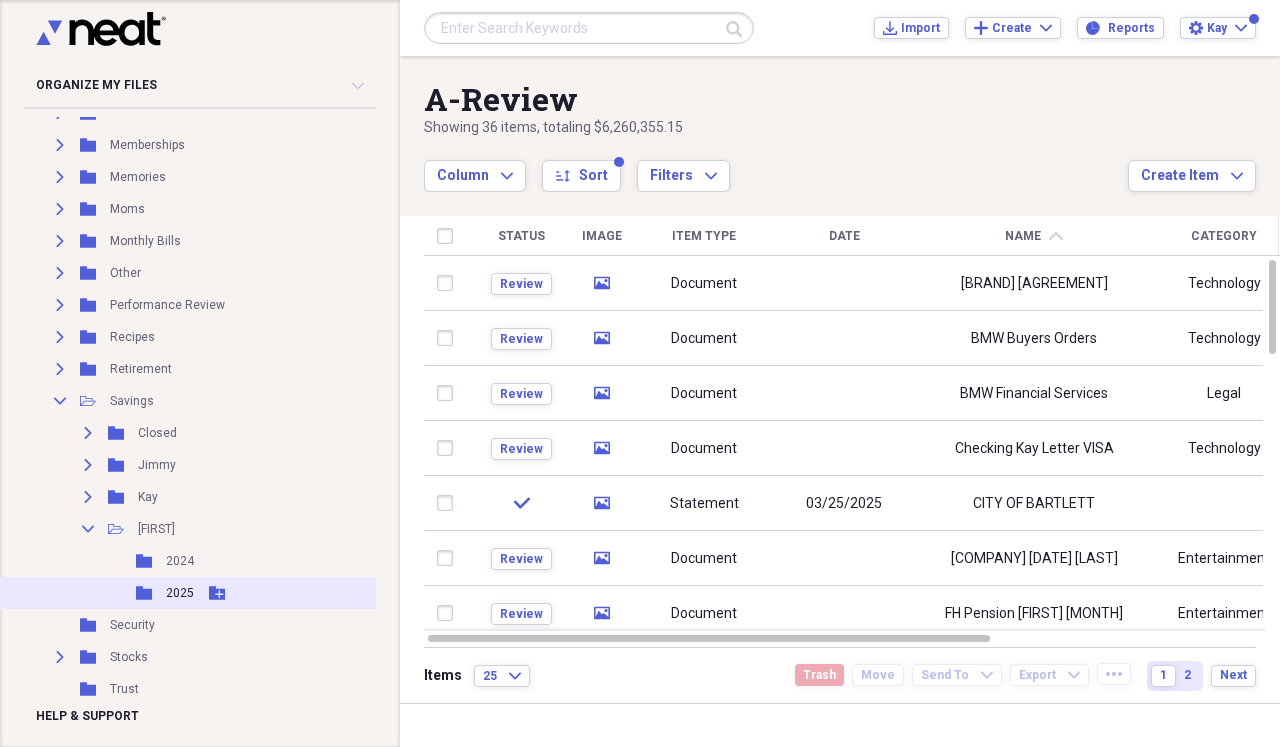 click on "2025" at bounding box center (180, 593) 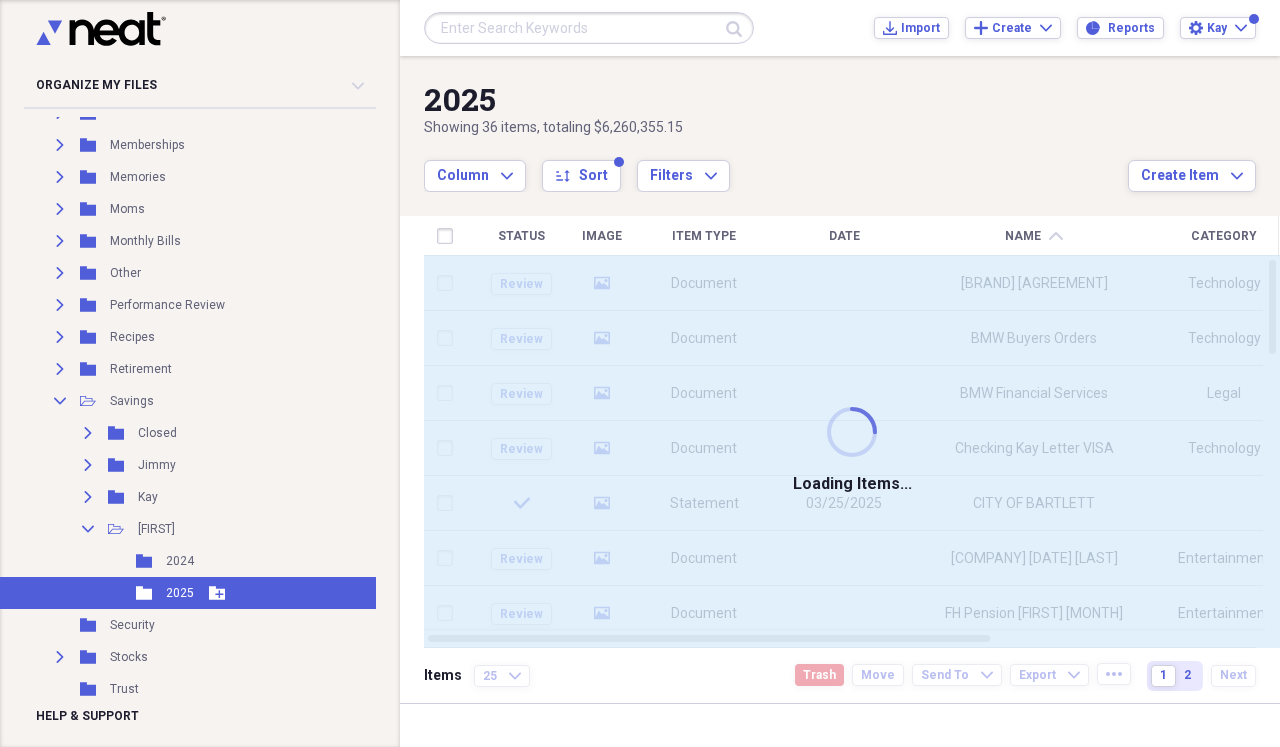 click on "2025" at bounding box center [180, 593] 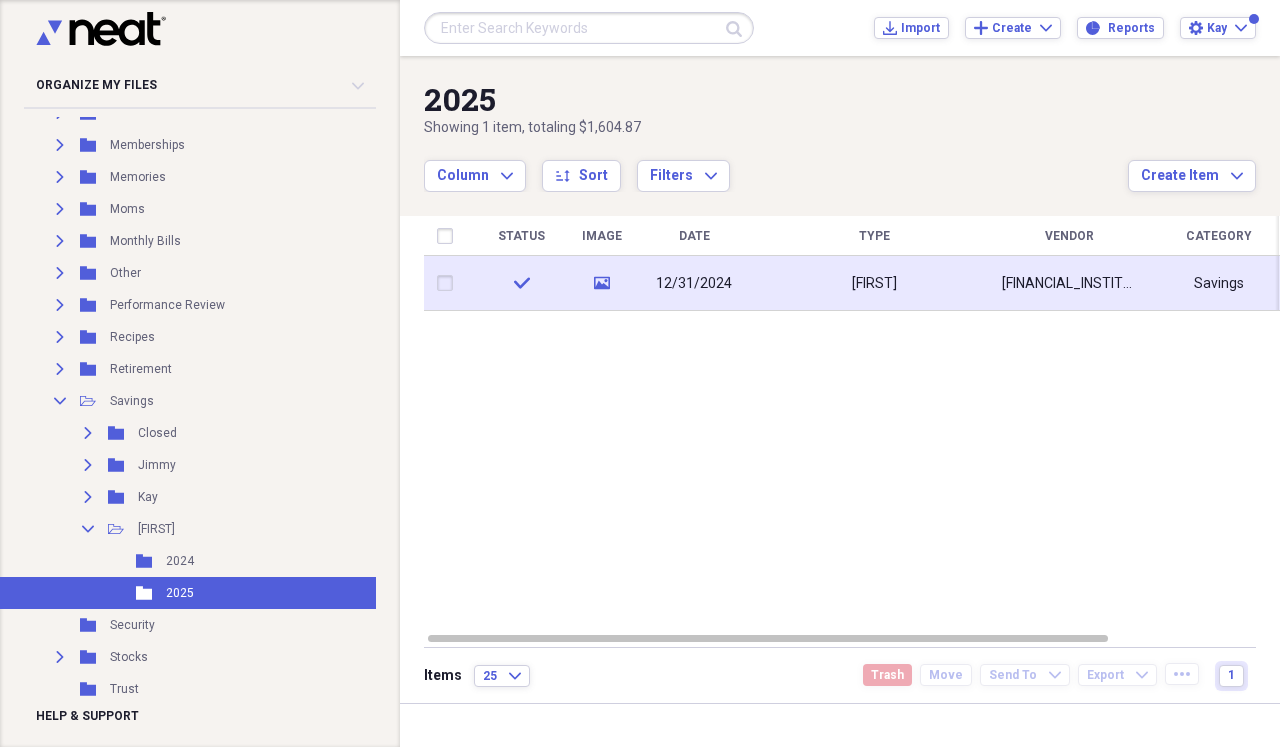 click on "[FIRST]" at bounding box center (874, 283) 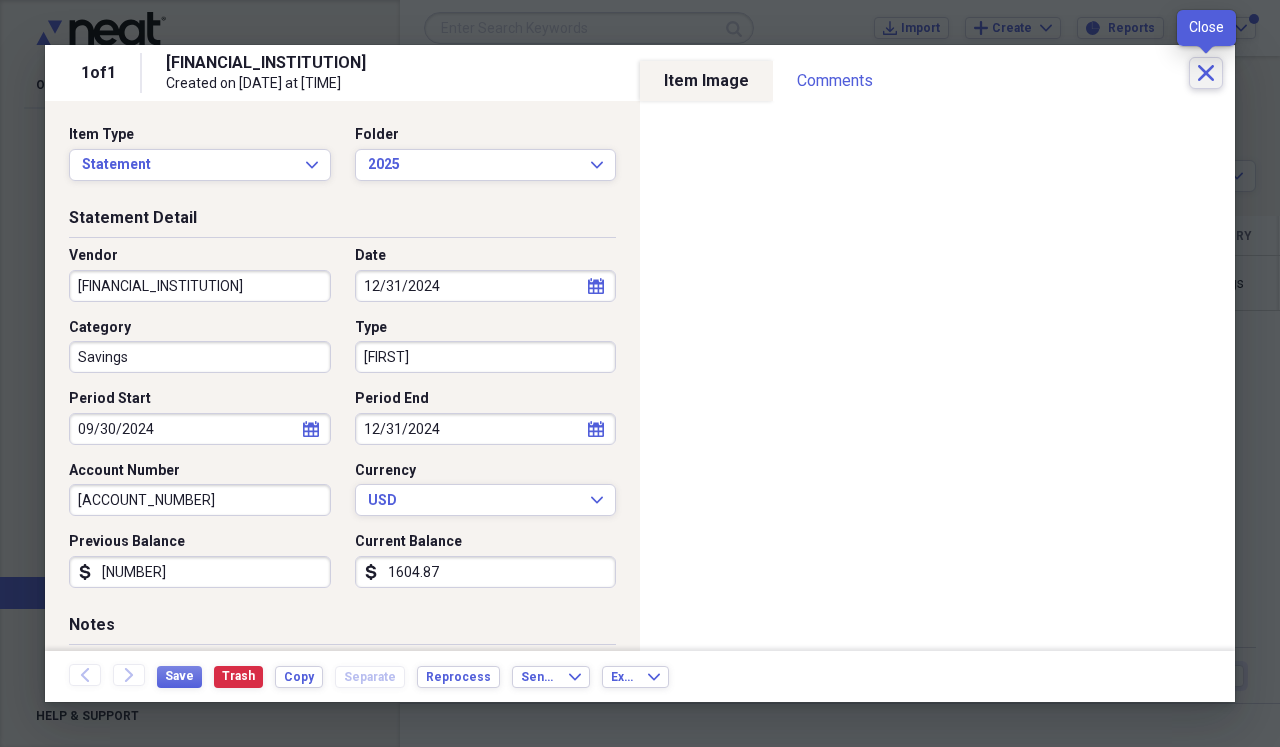 click on "Close" at bounding box center (1206, 73) 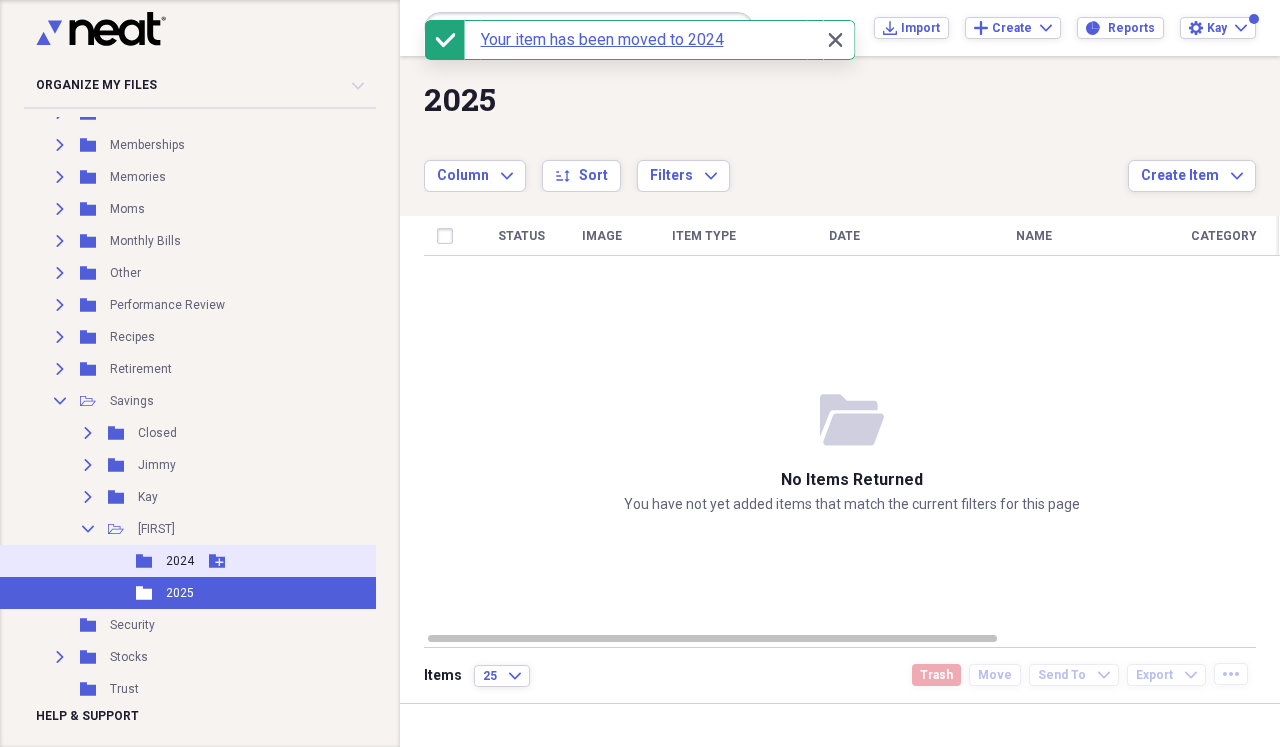 click on "2024" at bounding box center [180, 561] 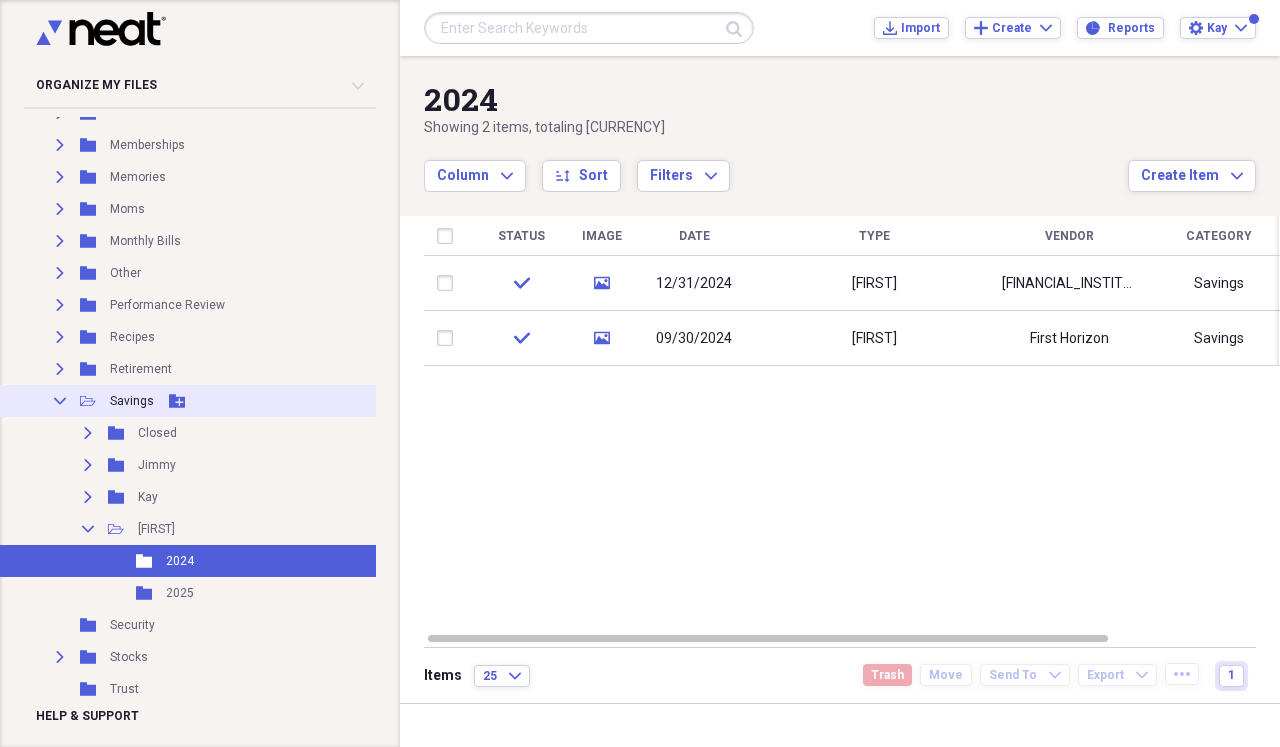 click on "Collapse" 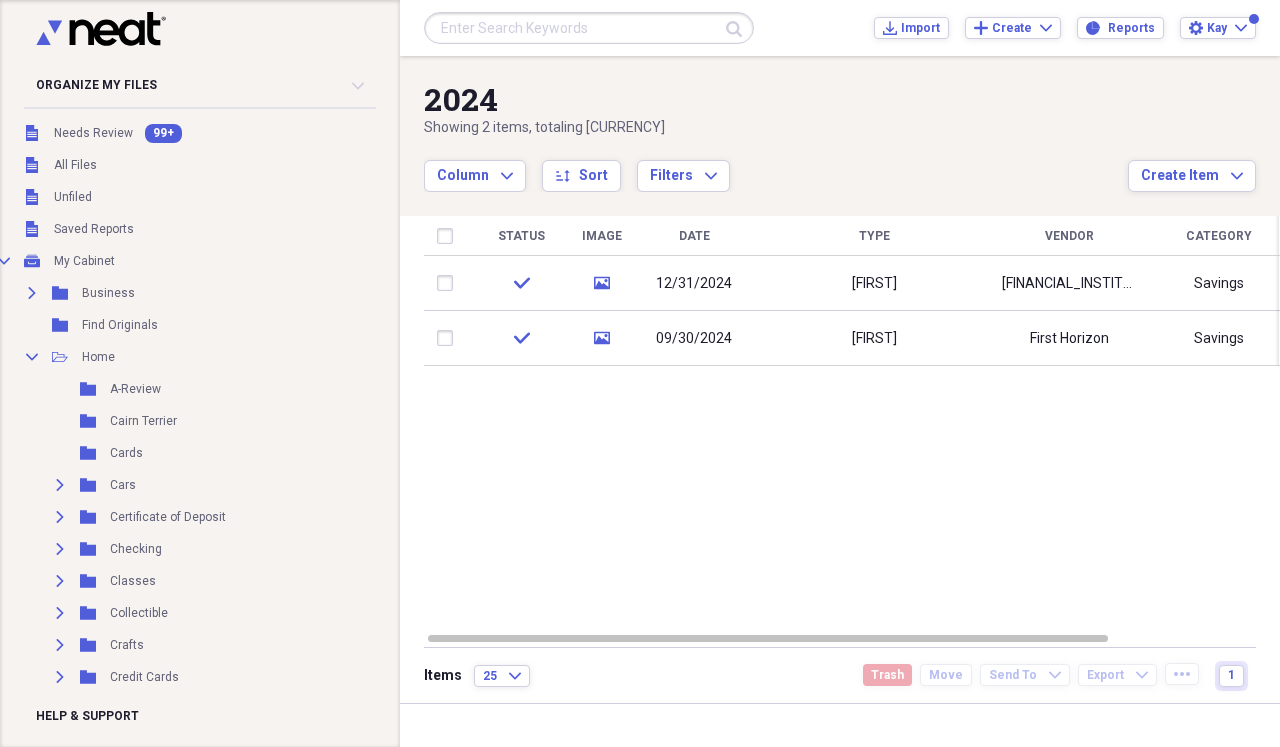 scroll, scrollTop: 0, scrollLeft: 12, axis: horizontal 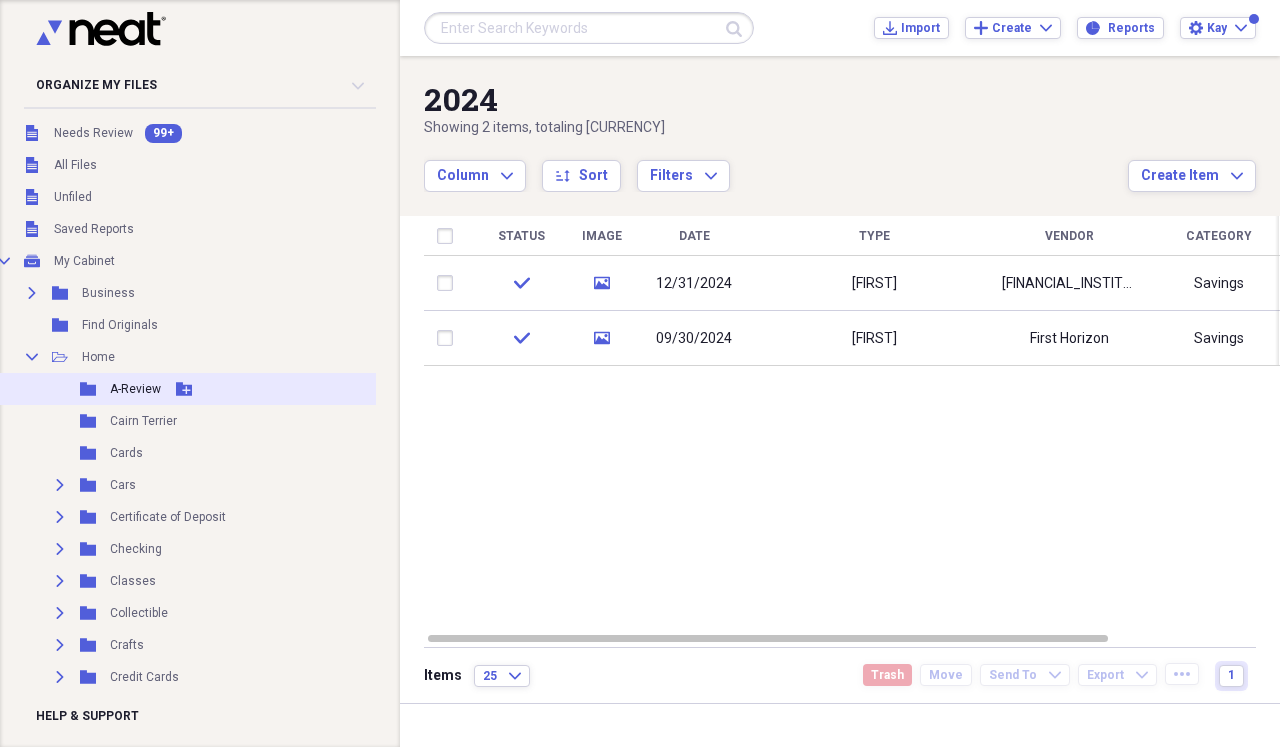 click on "A-Review" at bounding box center [135, 389] 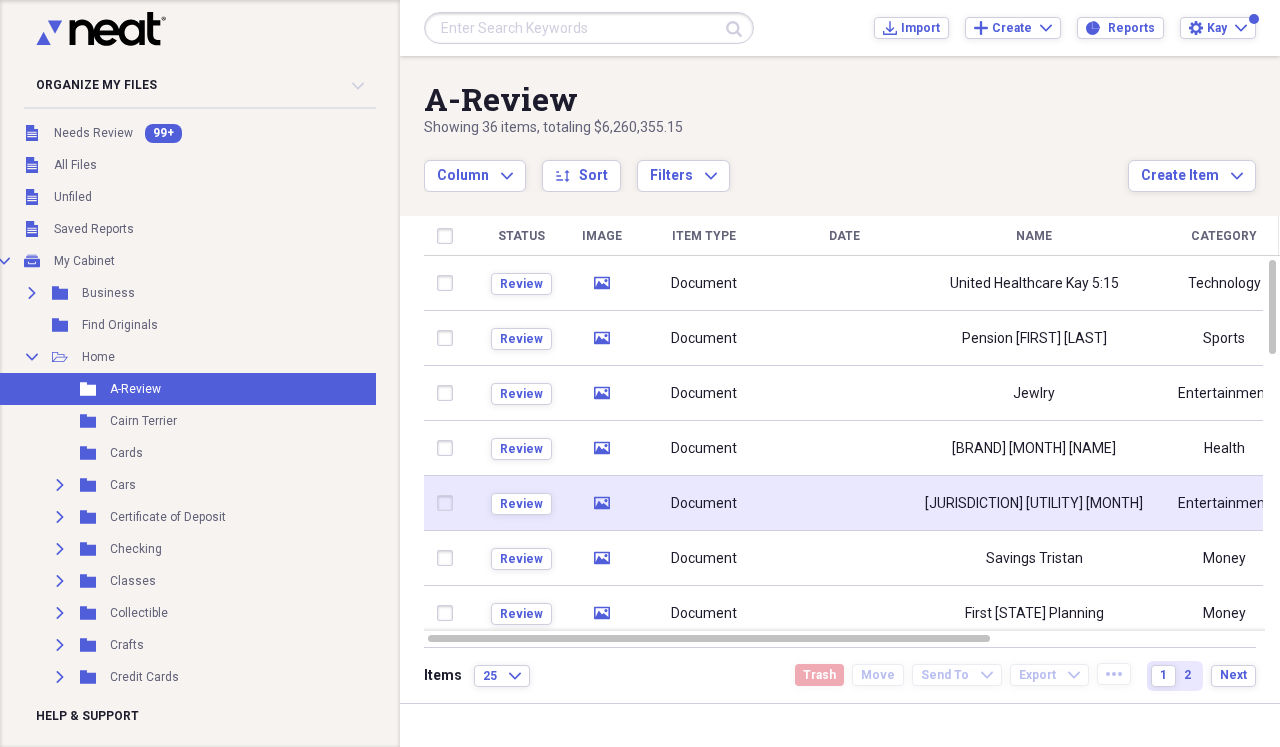 click on "Document" at bounding box center (704, 503) 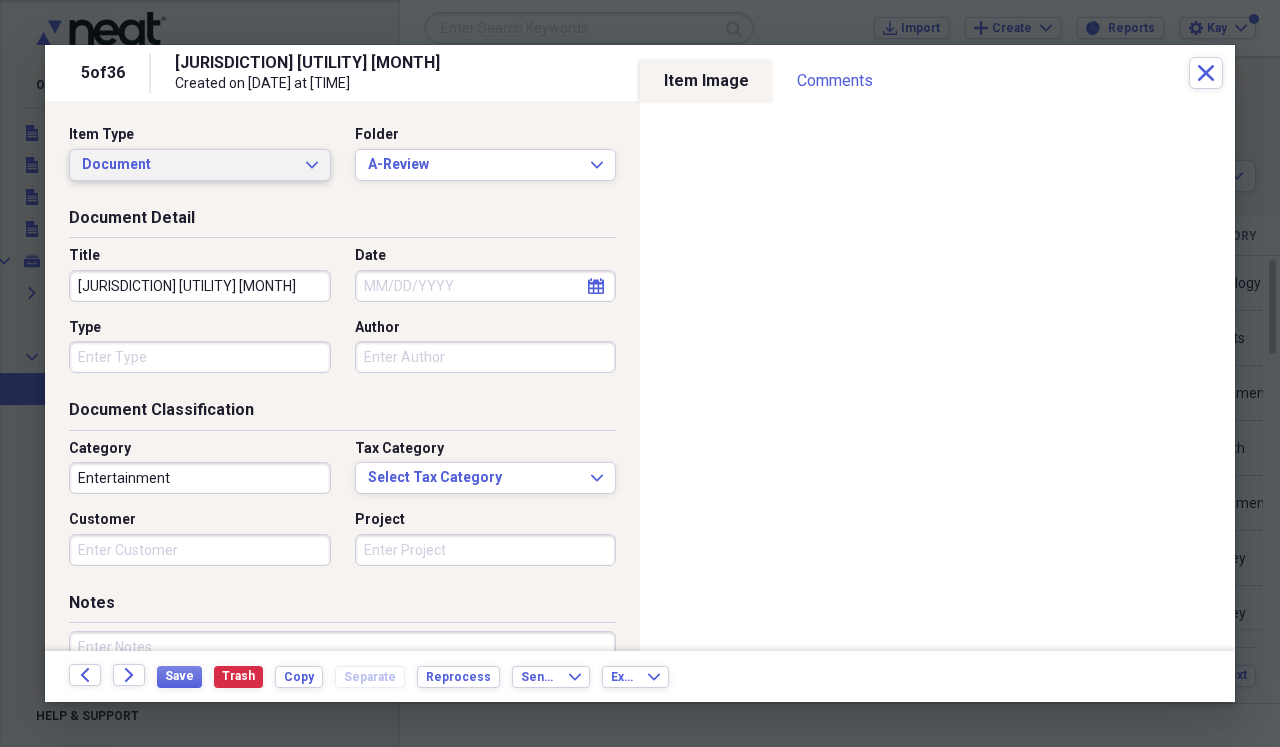 click on "Expand" 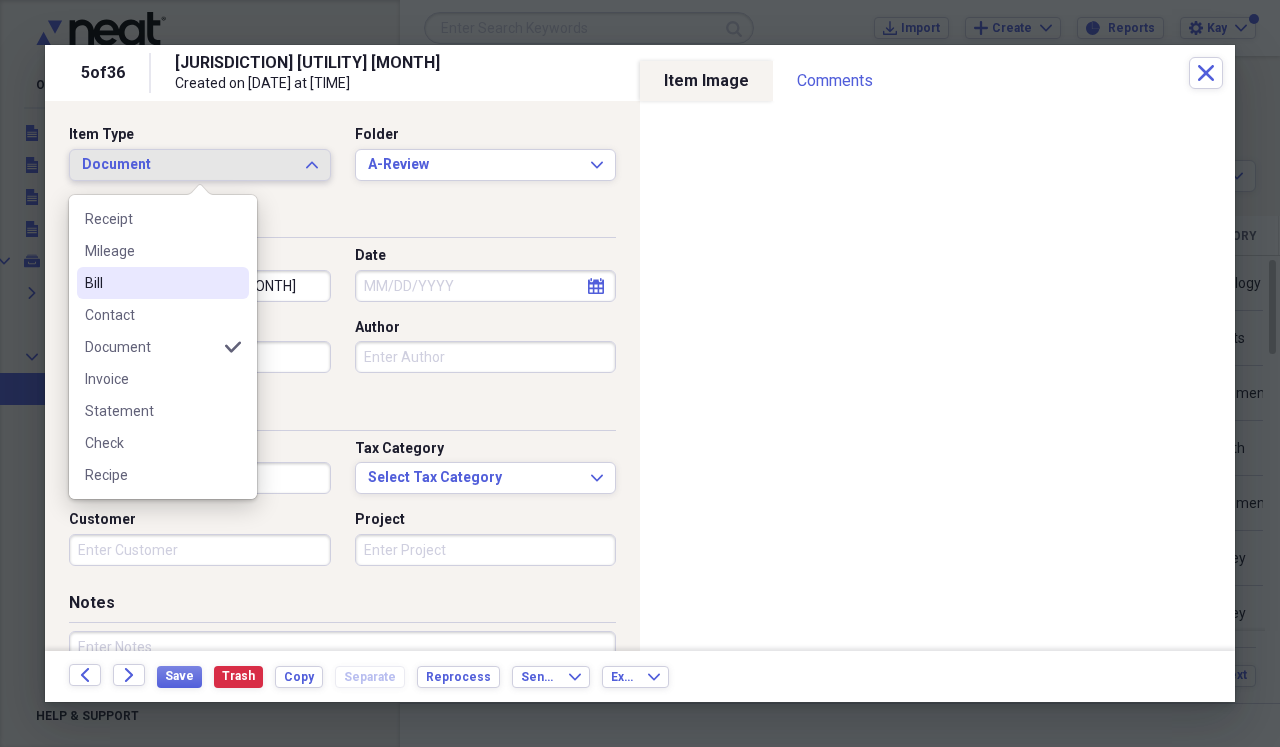 drag, startPoint x: 122, startPoint y: 282, endPoint x: 45, endPoint y: 194, distance: 116.9316 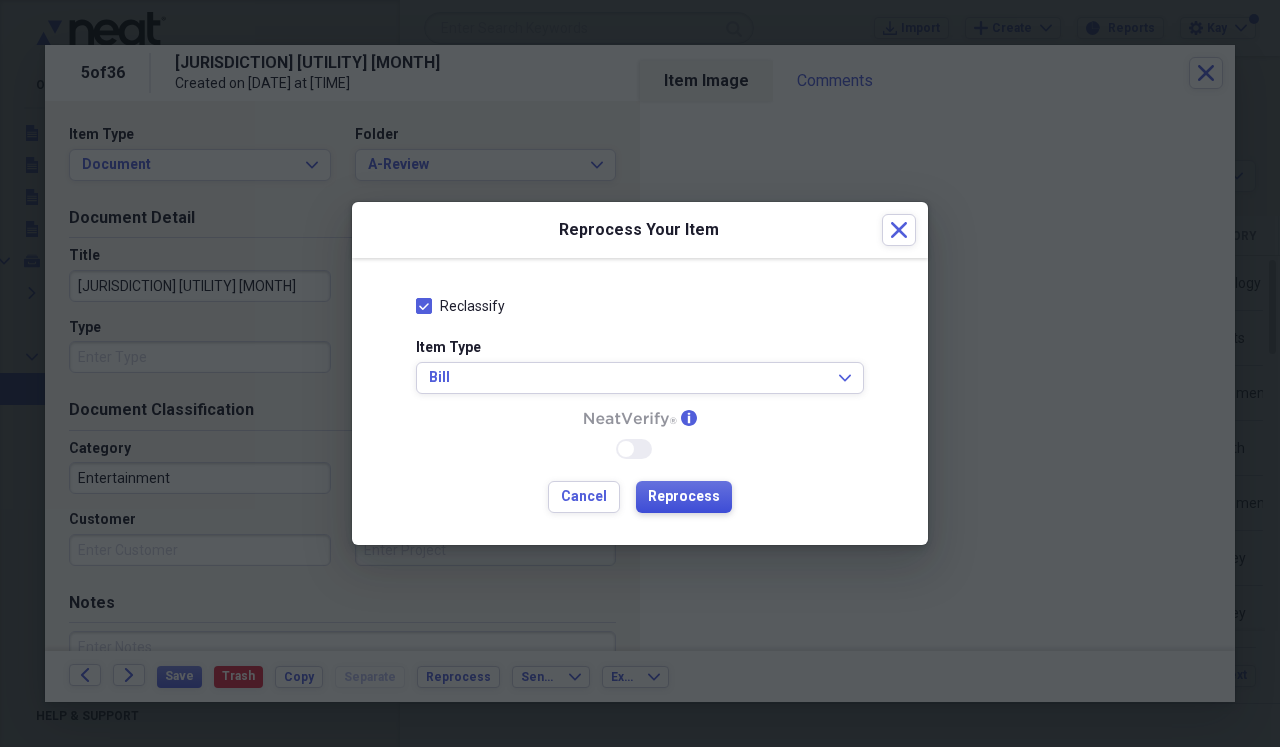 click on "Reprocess" at bounding box center [684, 497] 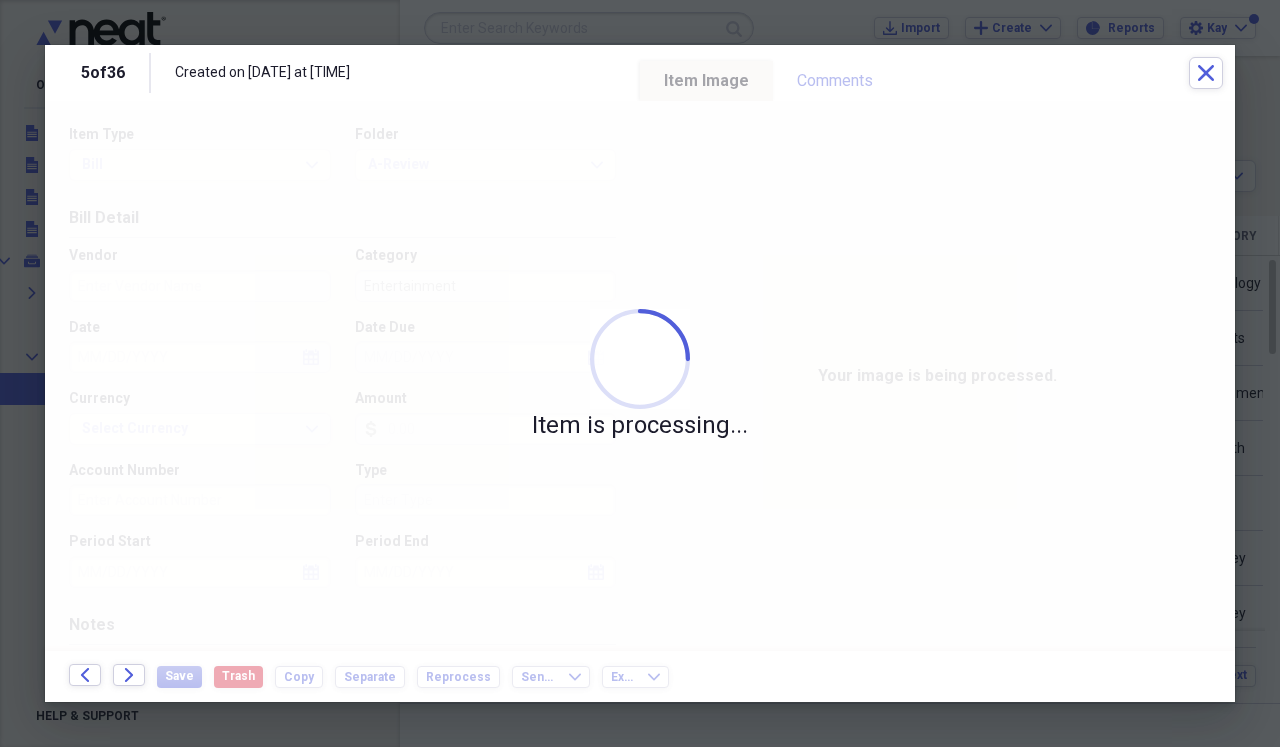 type on "[ACCOUNT_NUMBER]" 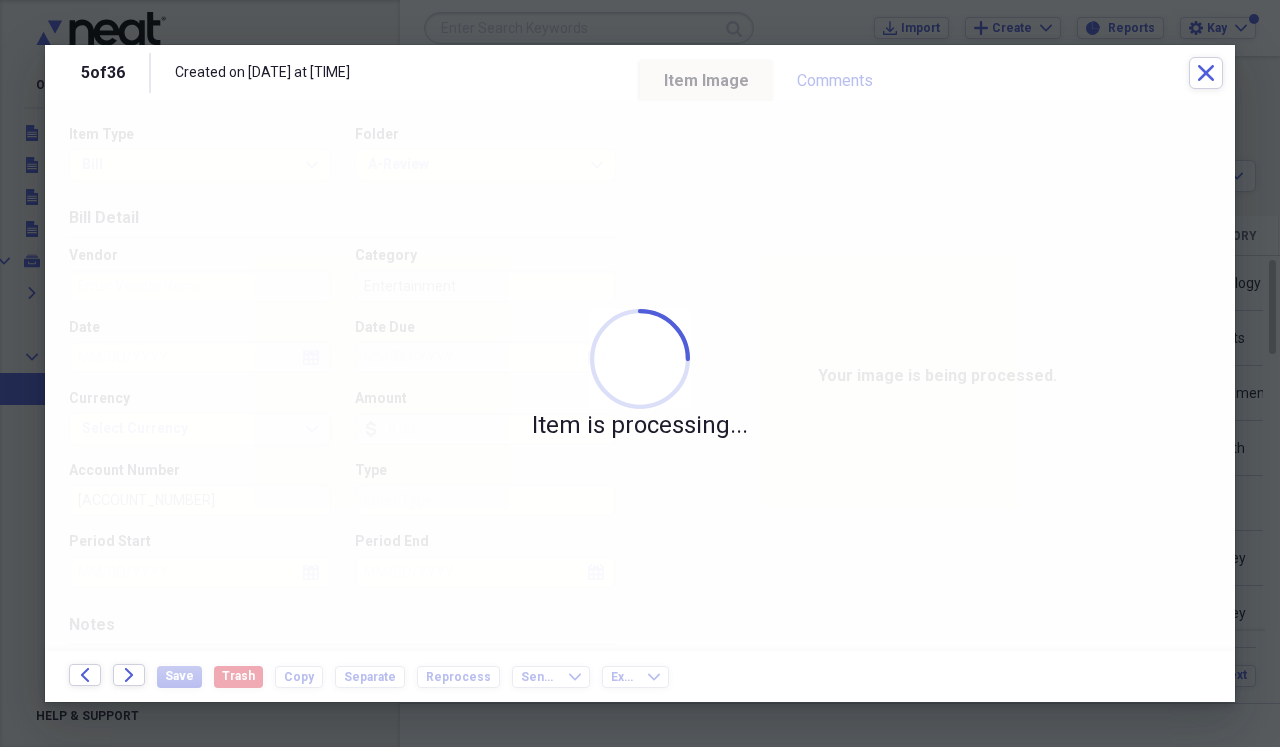 type on "[COMPANY_NAME]" 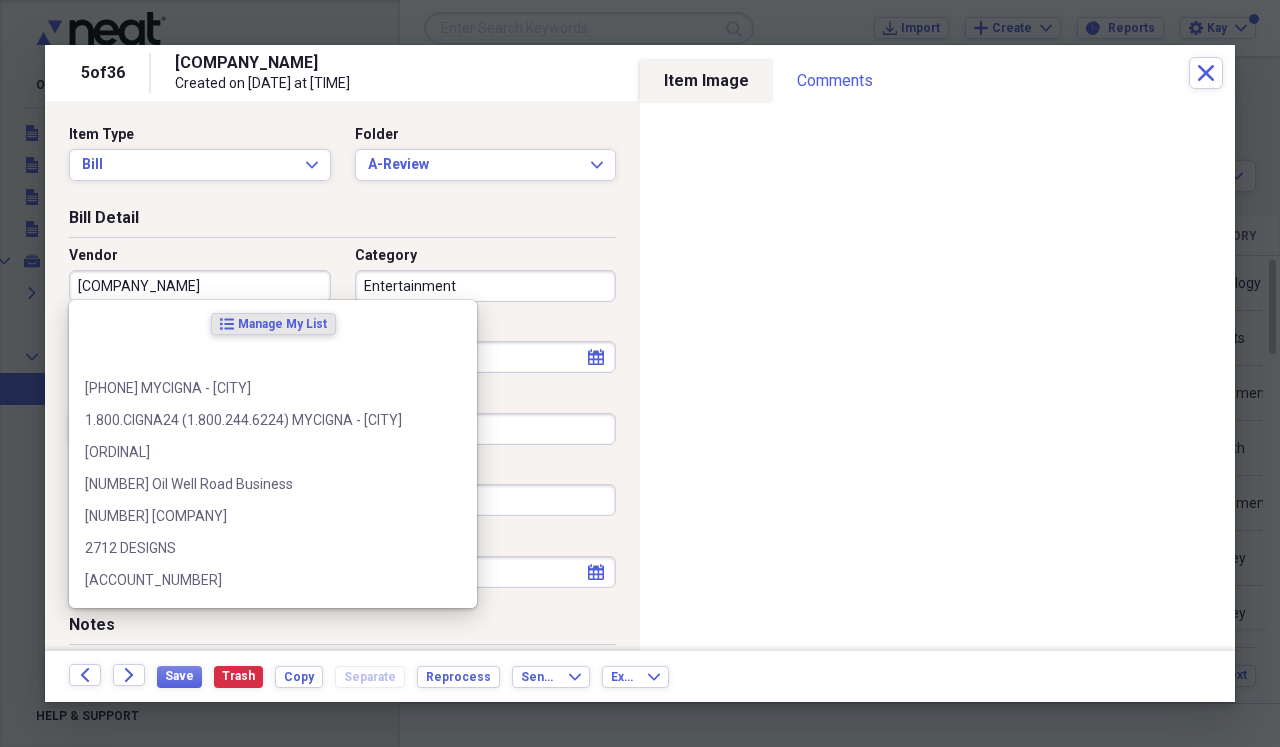 click on "[COMPANY_NAME]" at bounding box center (200, 286) 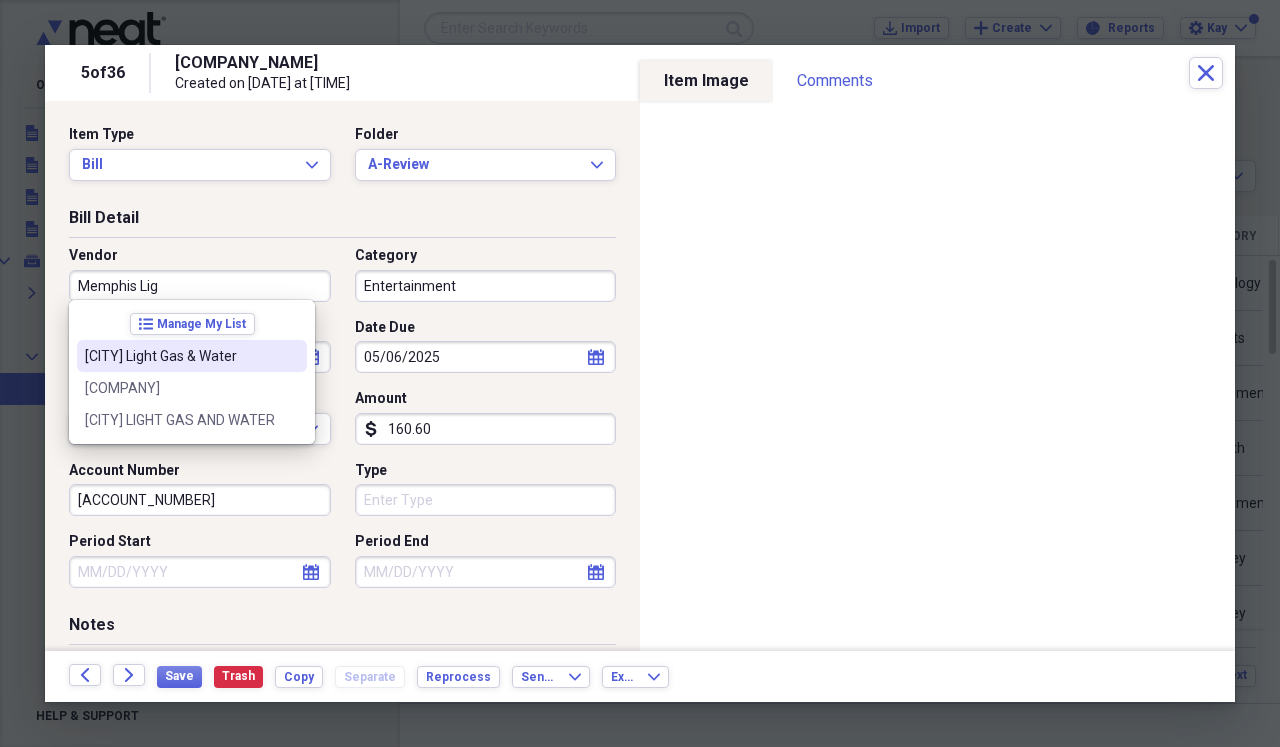 click on "[CITY] Light Gas & Water" at bounding box center [180, 356] 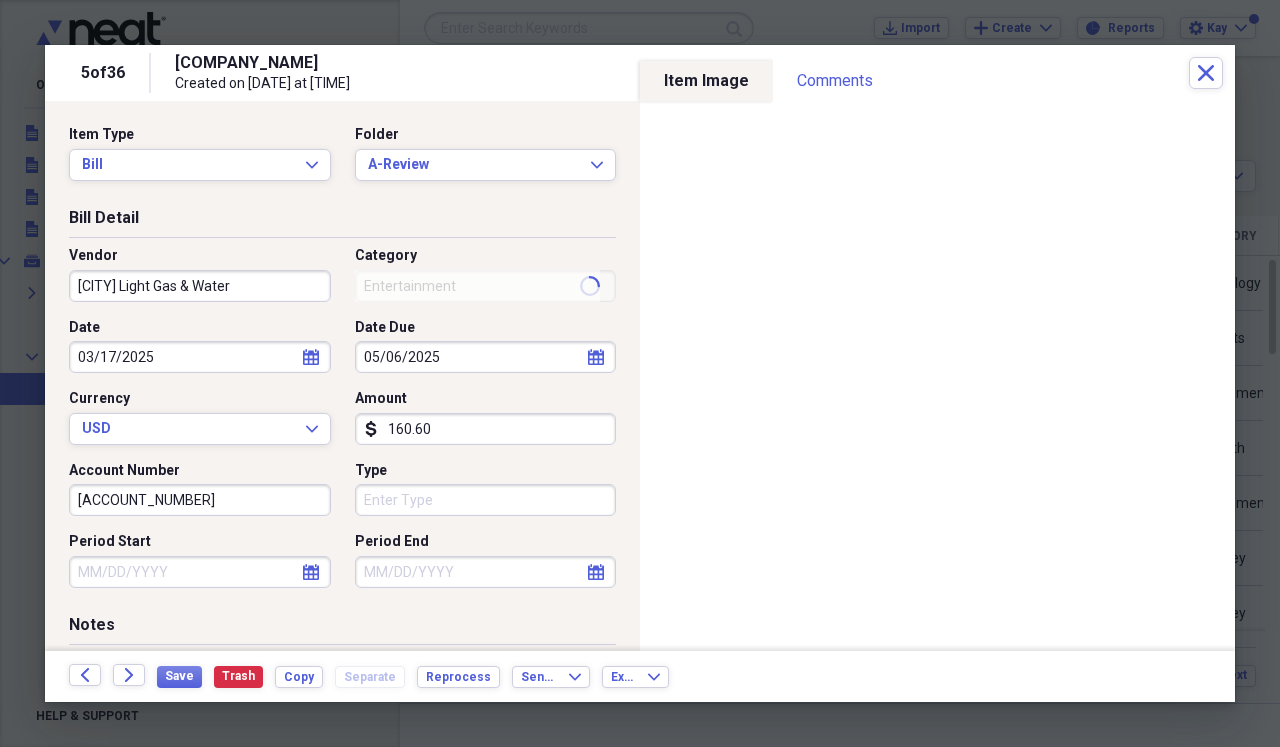 type on "Monthly Bills" 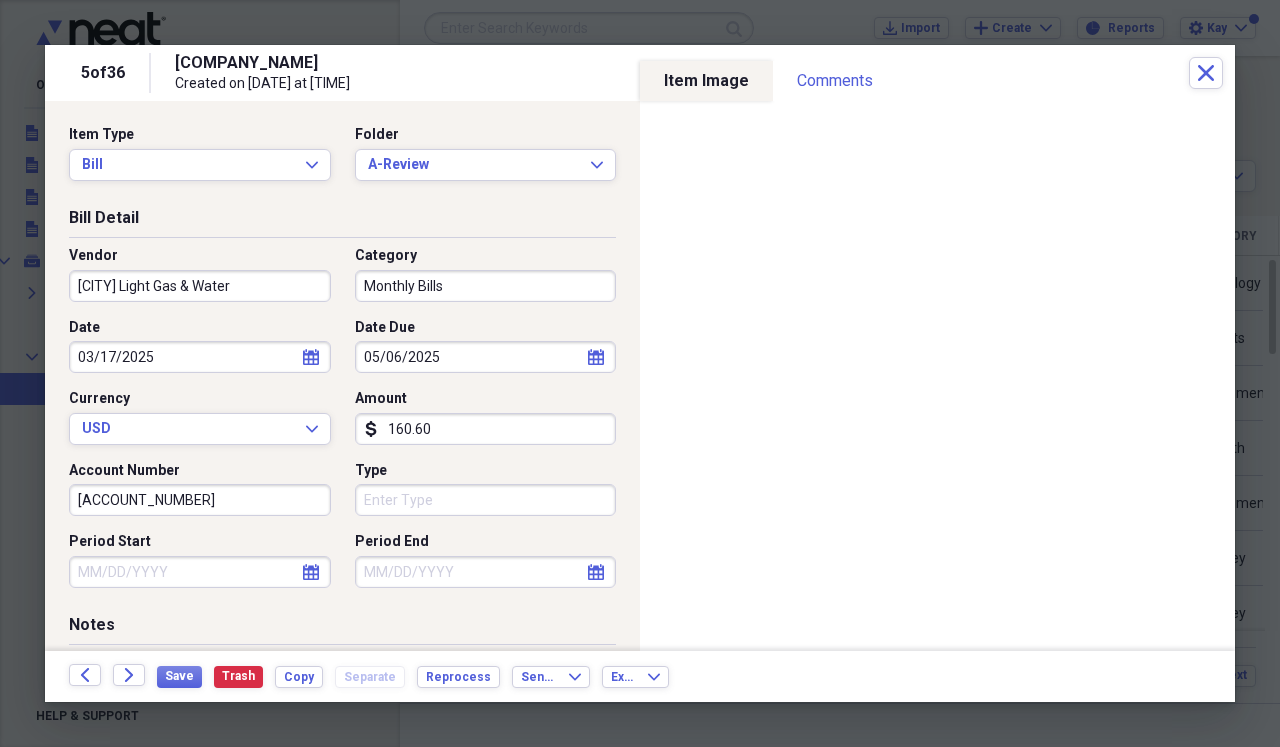 click on "160.60" at bounding box center (486, 429) 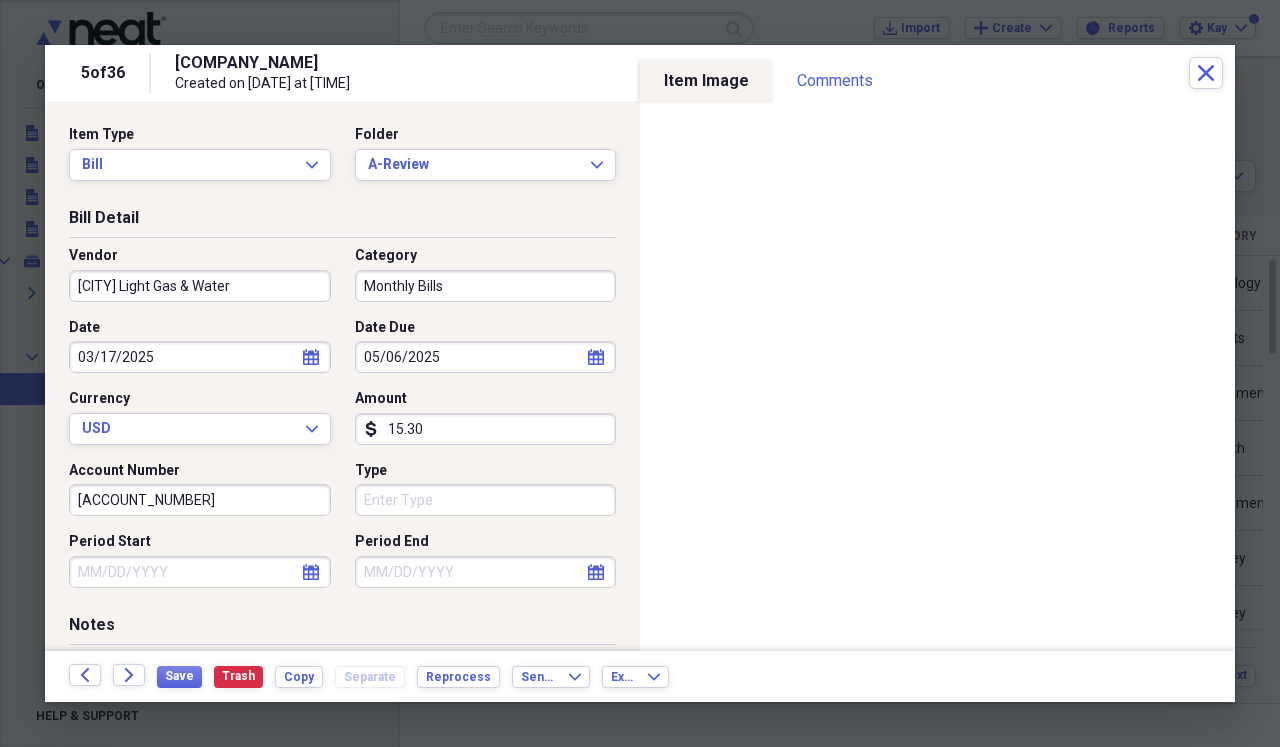 type on "153.00" 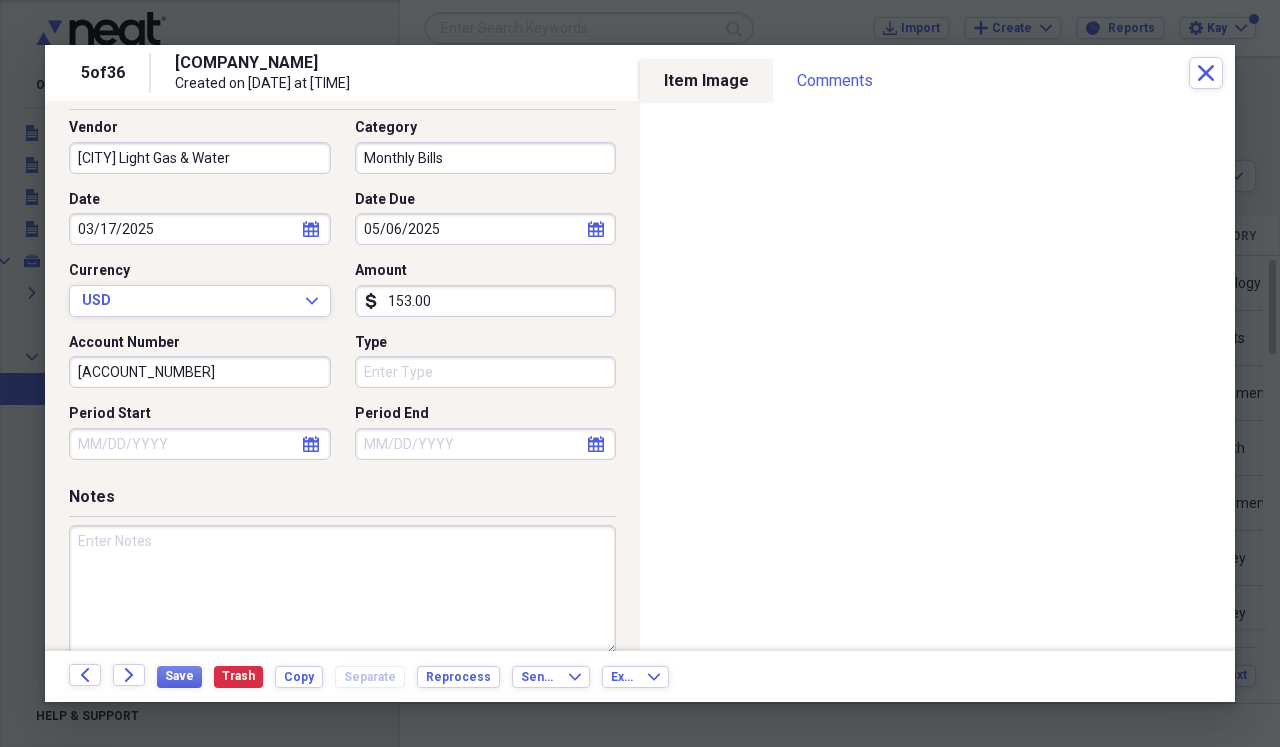 scroll, scrollTop: 129, scrollLeft: 0, axis: vertical 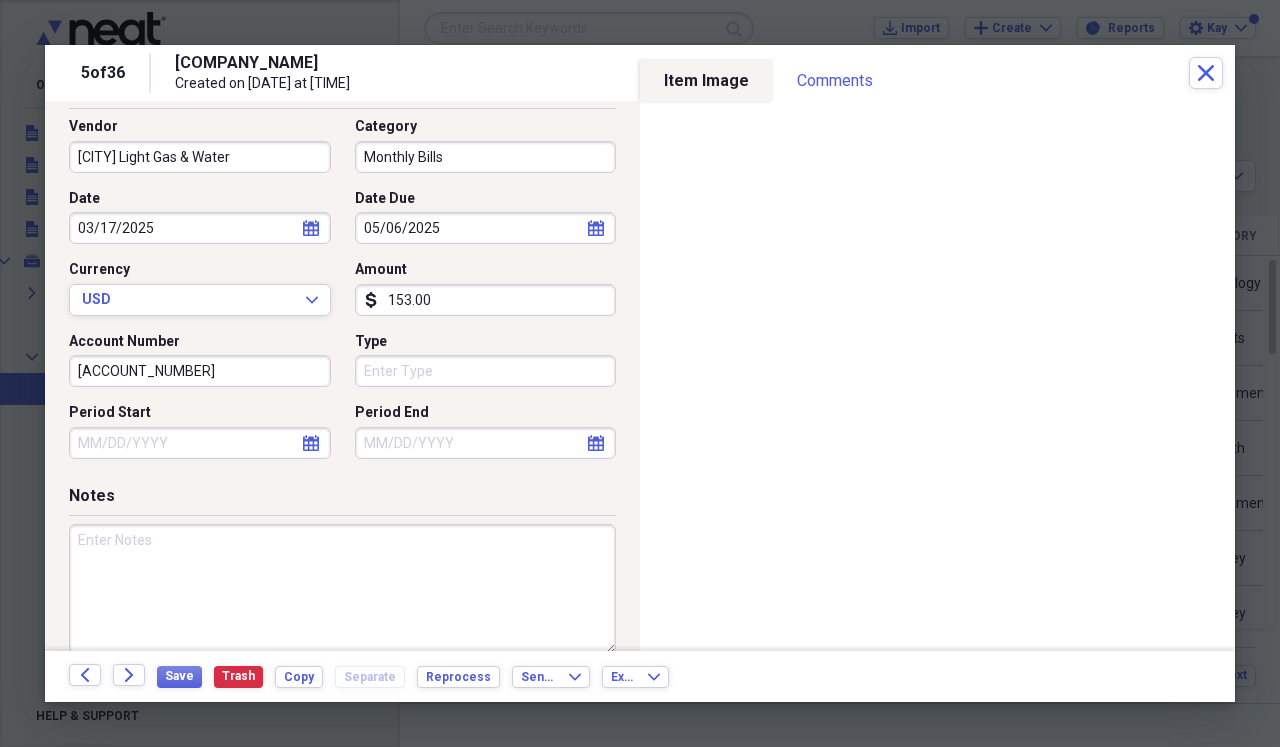 select on "7" 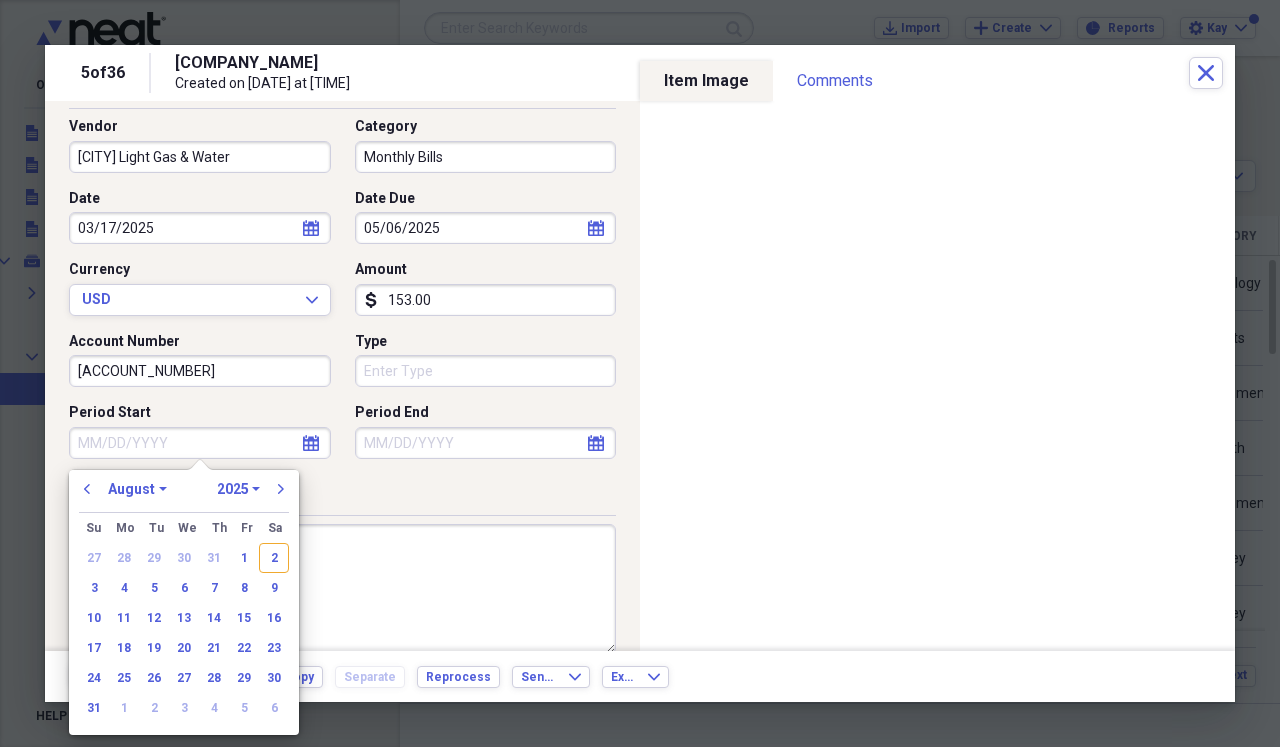 click on "Period Start" at bounding box center [200, 443] 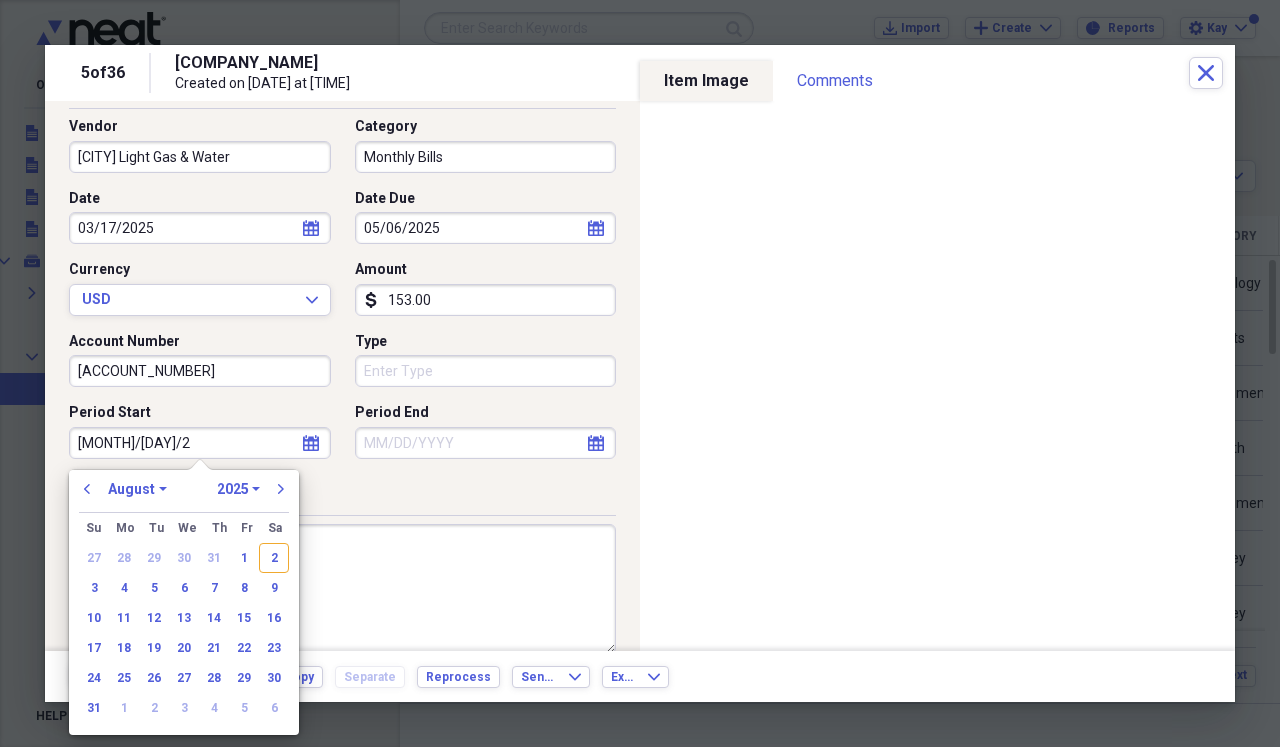 type on "[MONTH]/[DAY]/20" 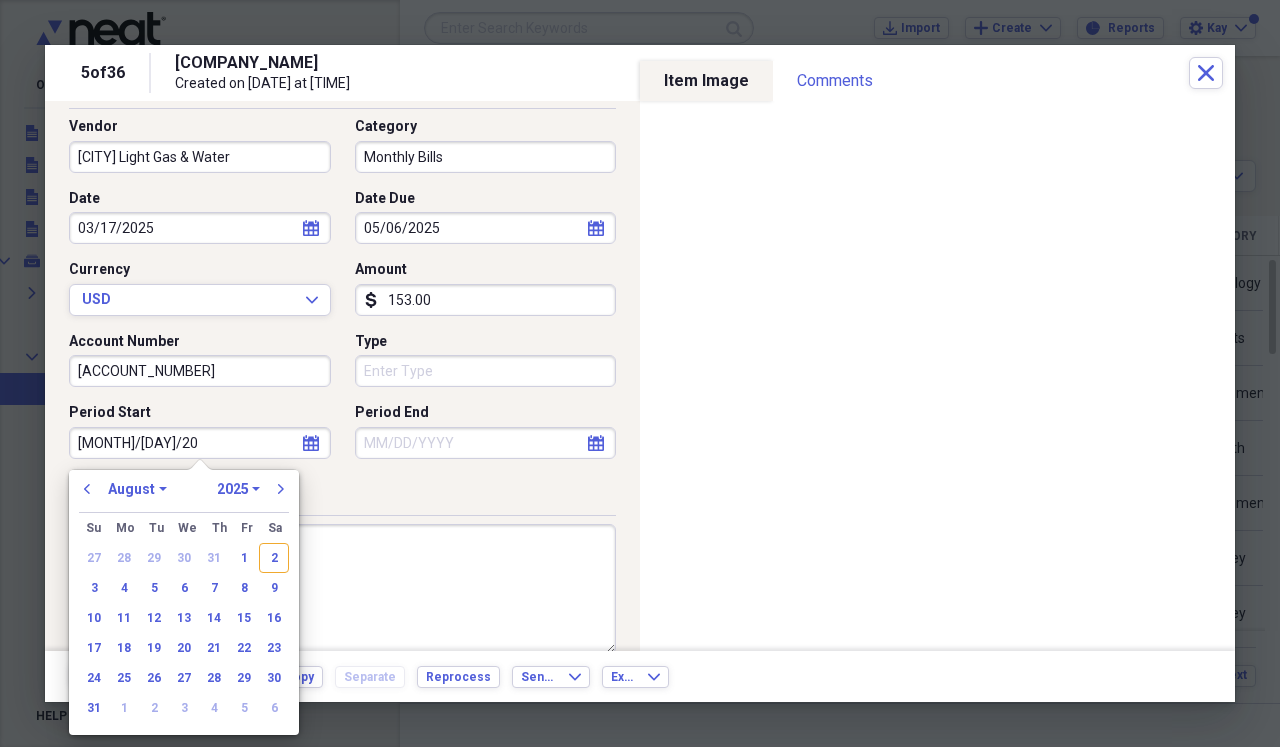 select on "2" 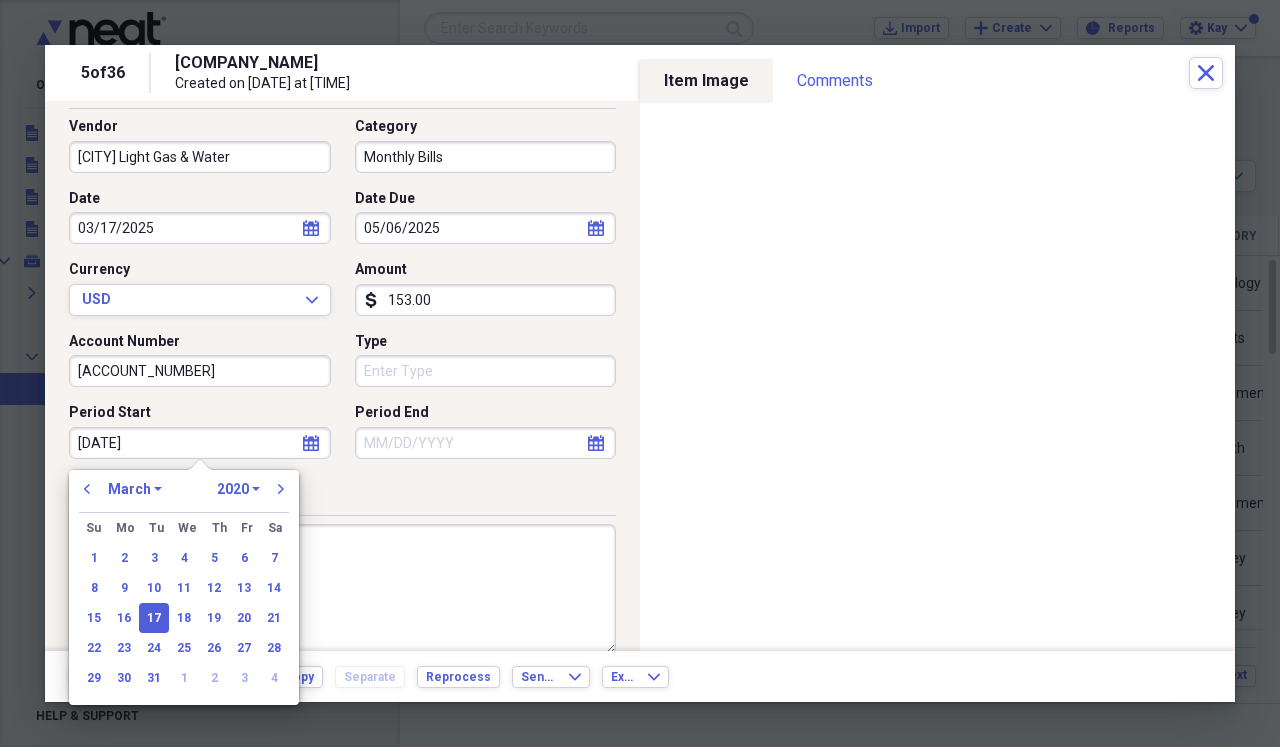 type on "[DATE]" 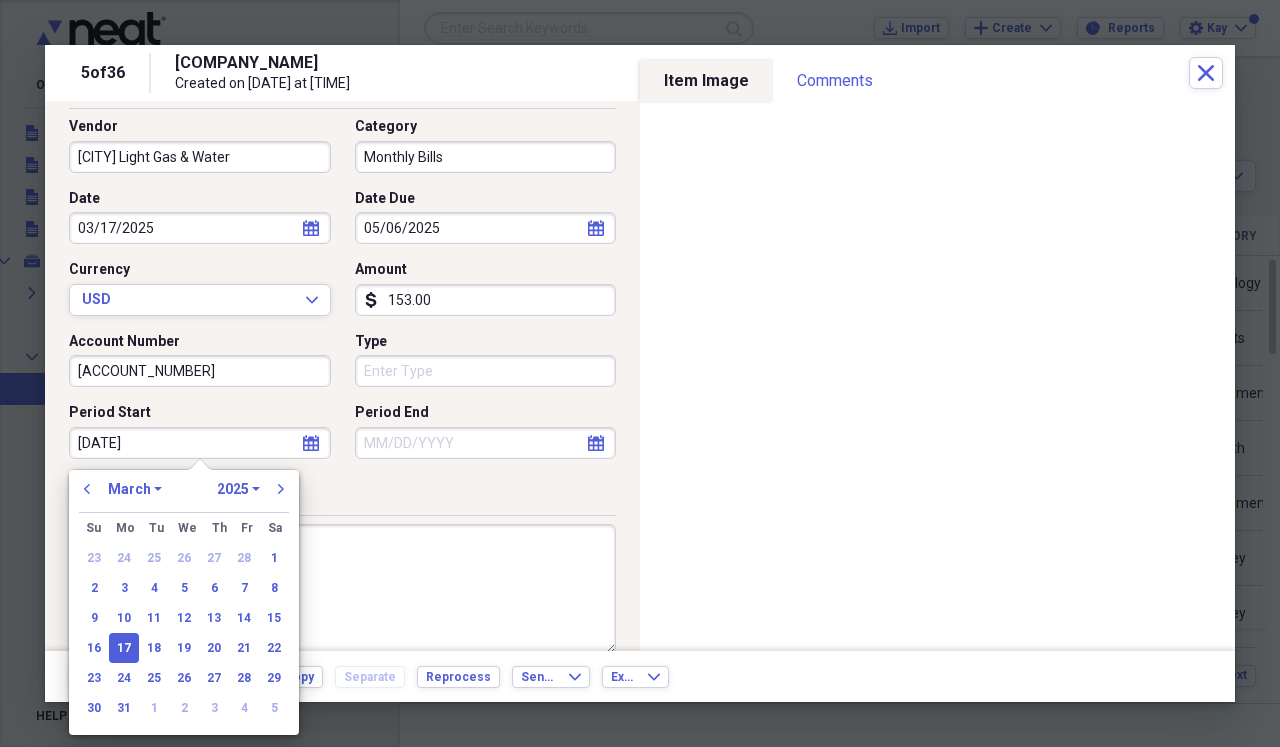 type on "03/17/2025" 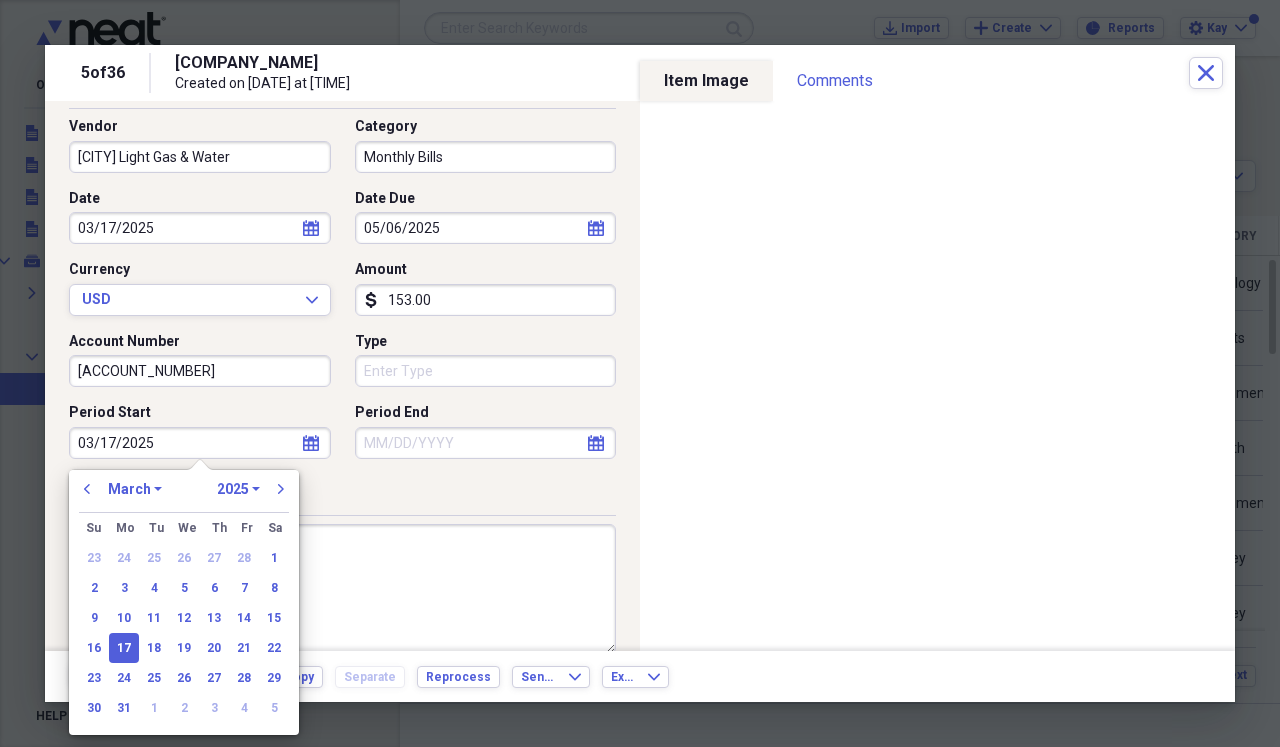 select on "7" 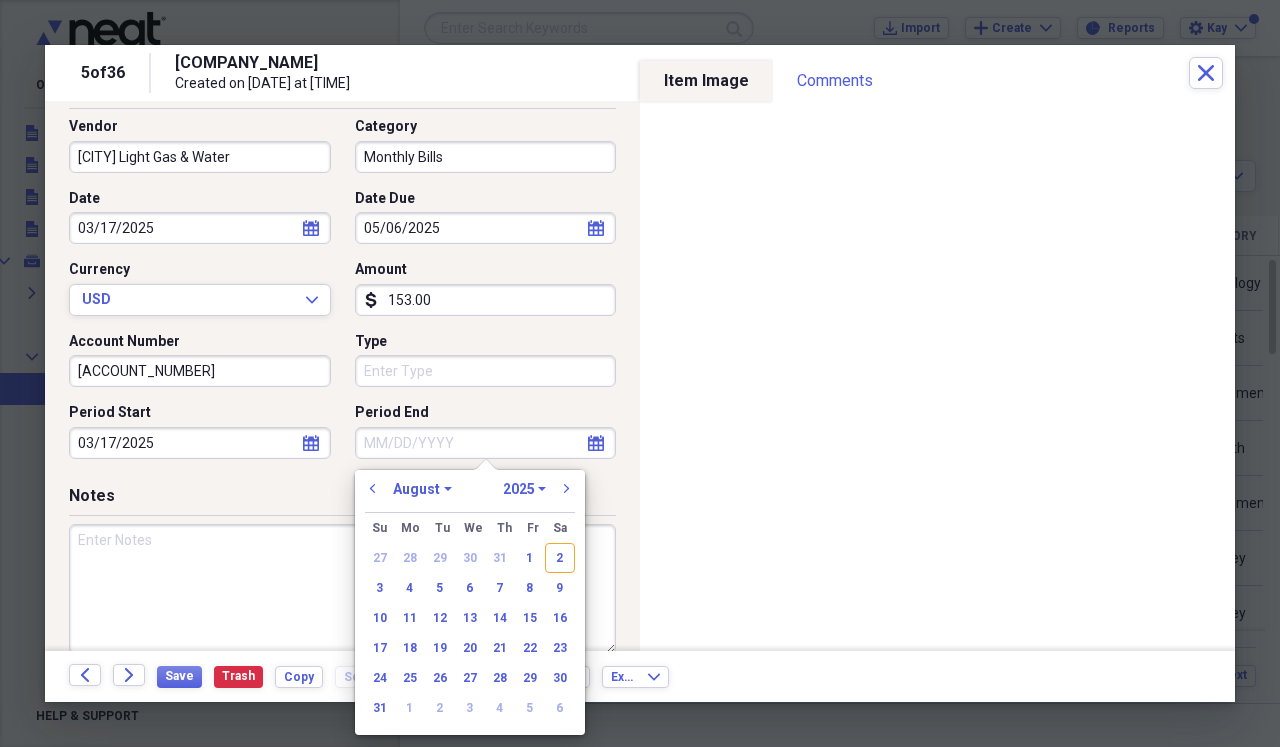 click on "Period End" at bounding box center [486, 443] 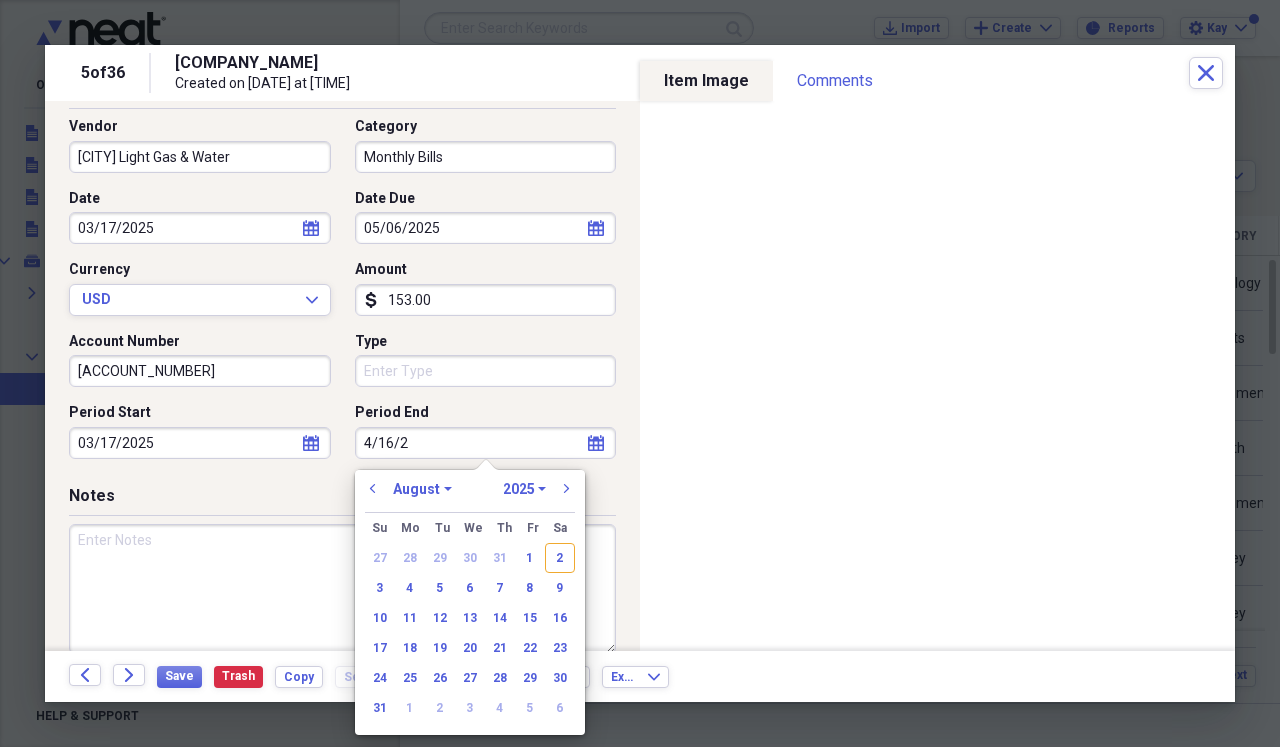 type on "4/16/[YEAR]" 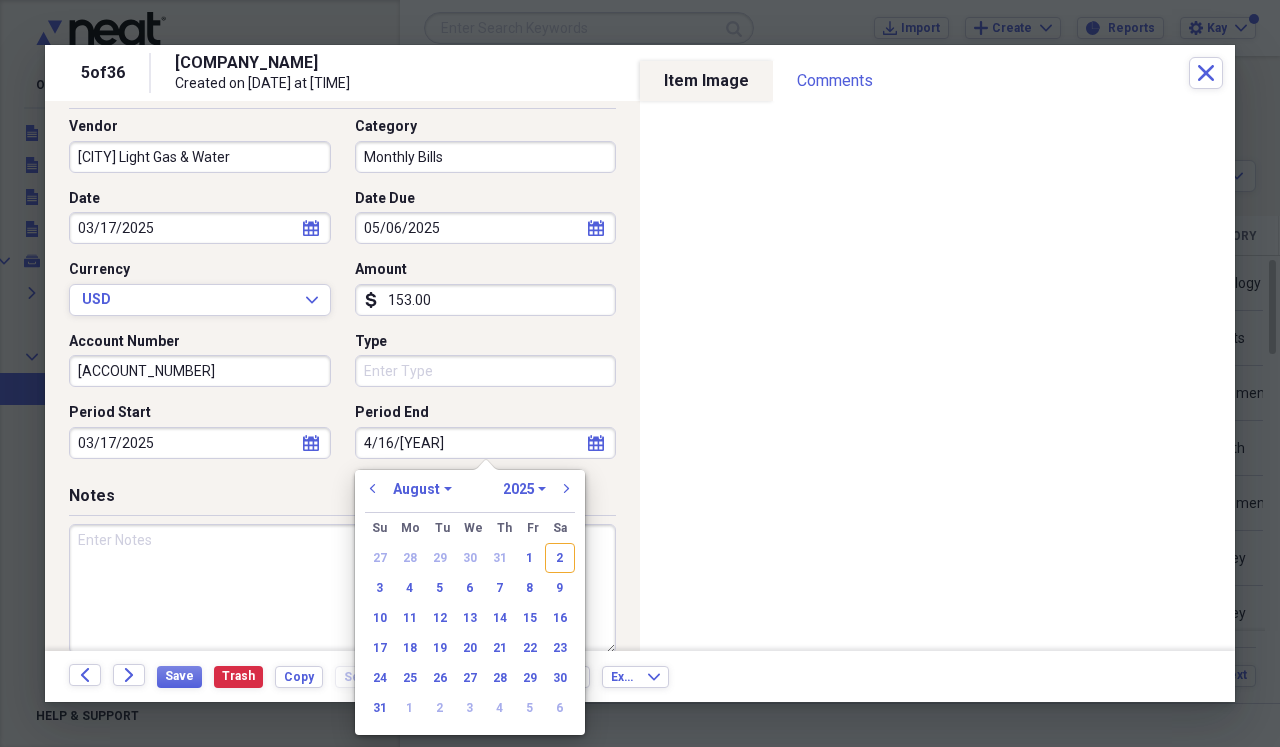 select on "3" 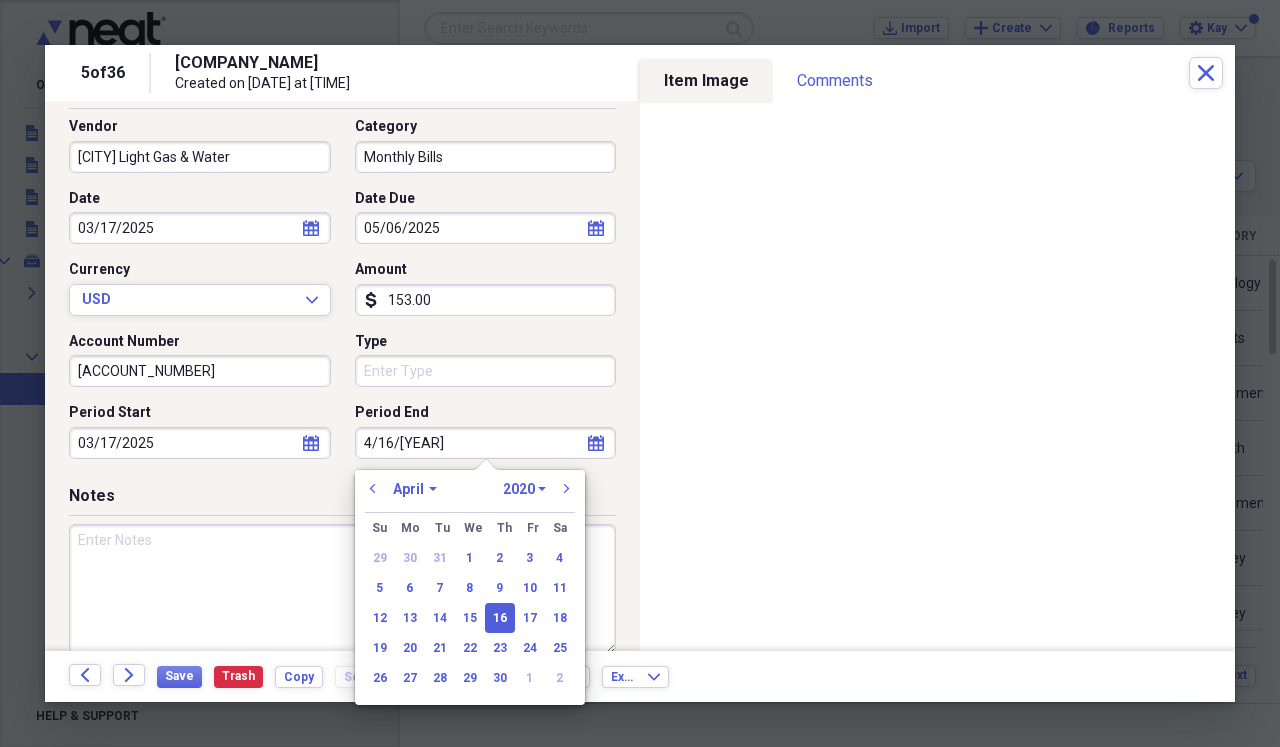 type on "[DATE]" 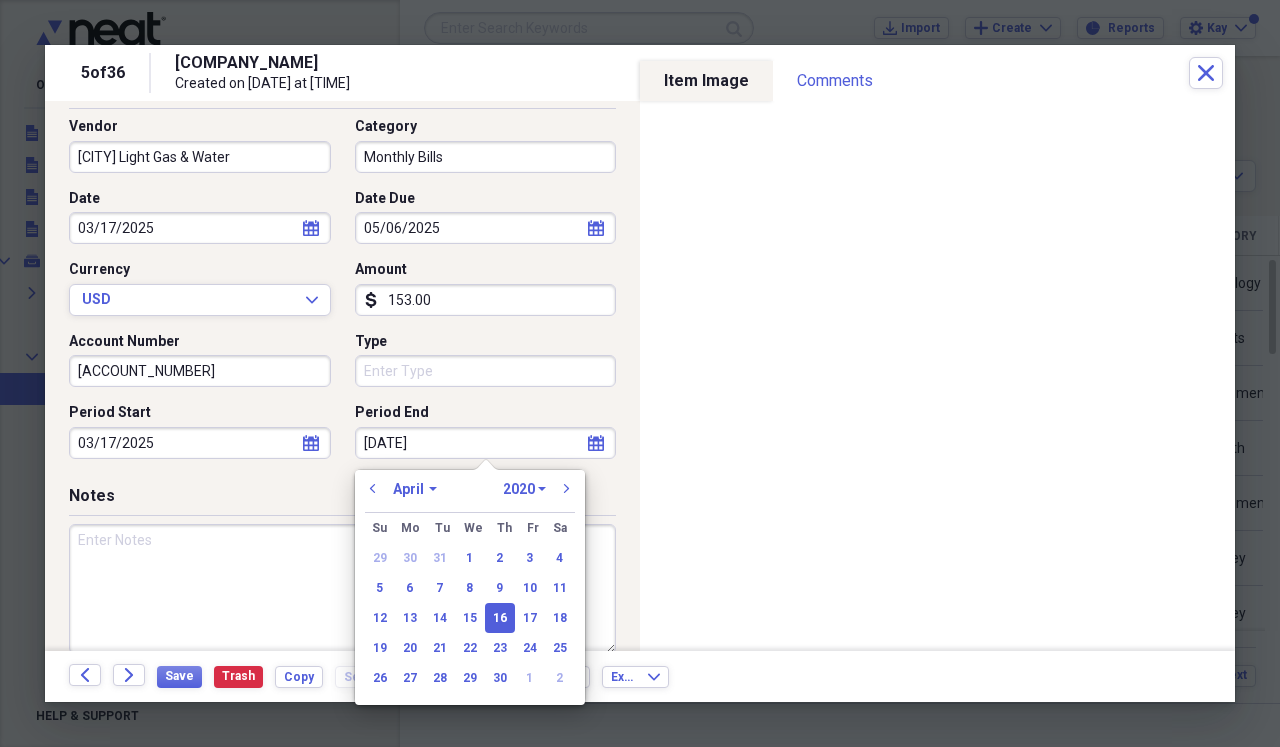 select on "2025" 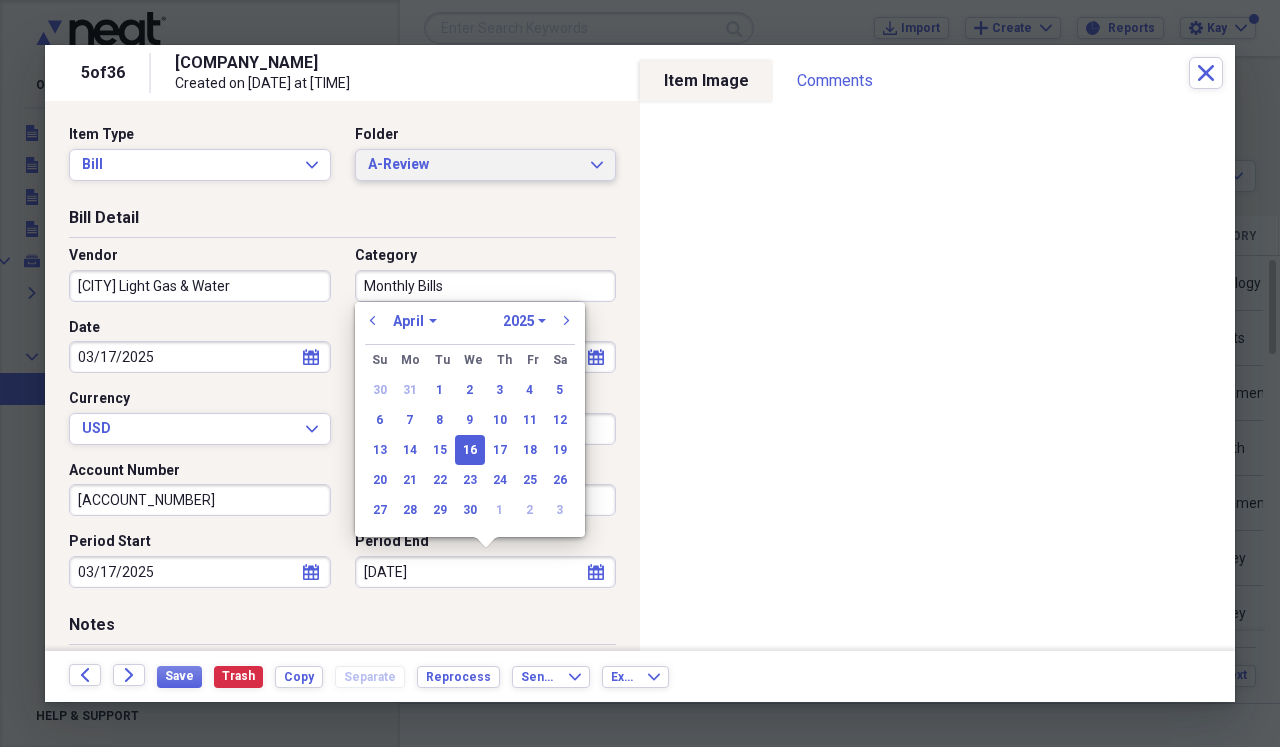 scroll, scrollTop: 0, scrollLeft: 0, axis: both 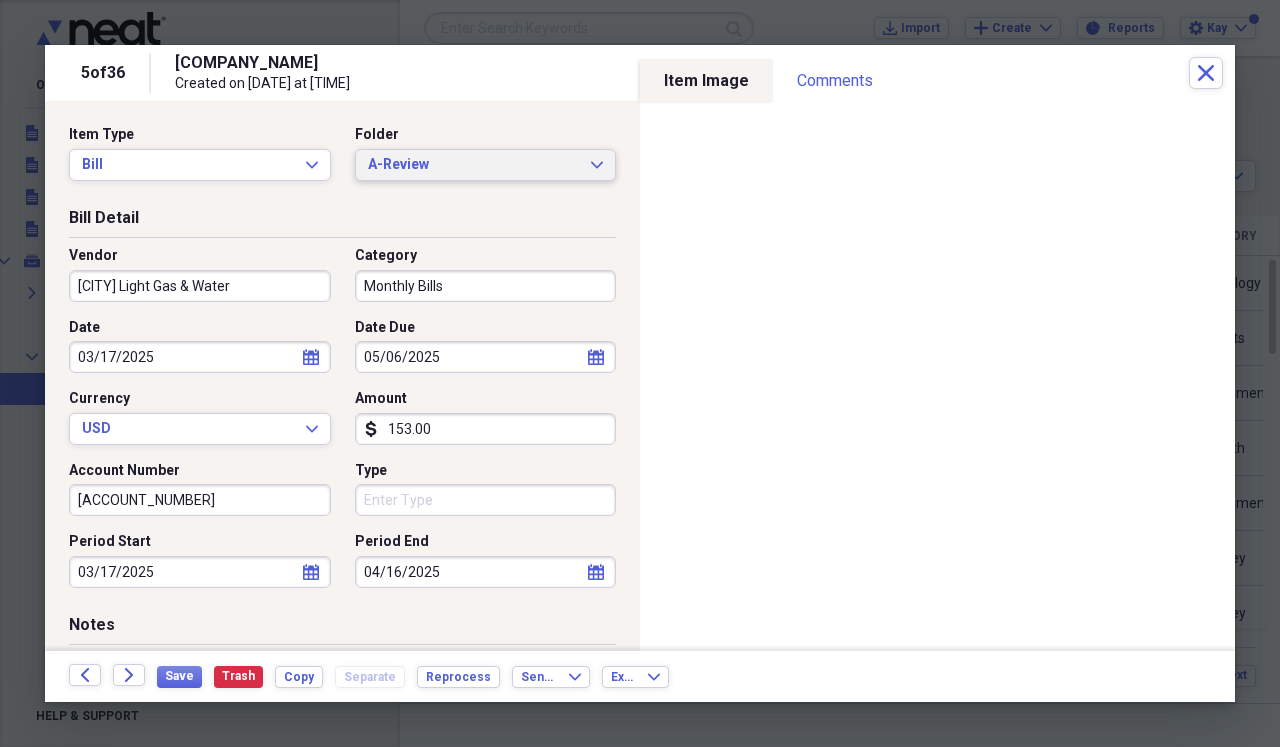 click on "Expand" 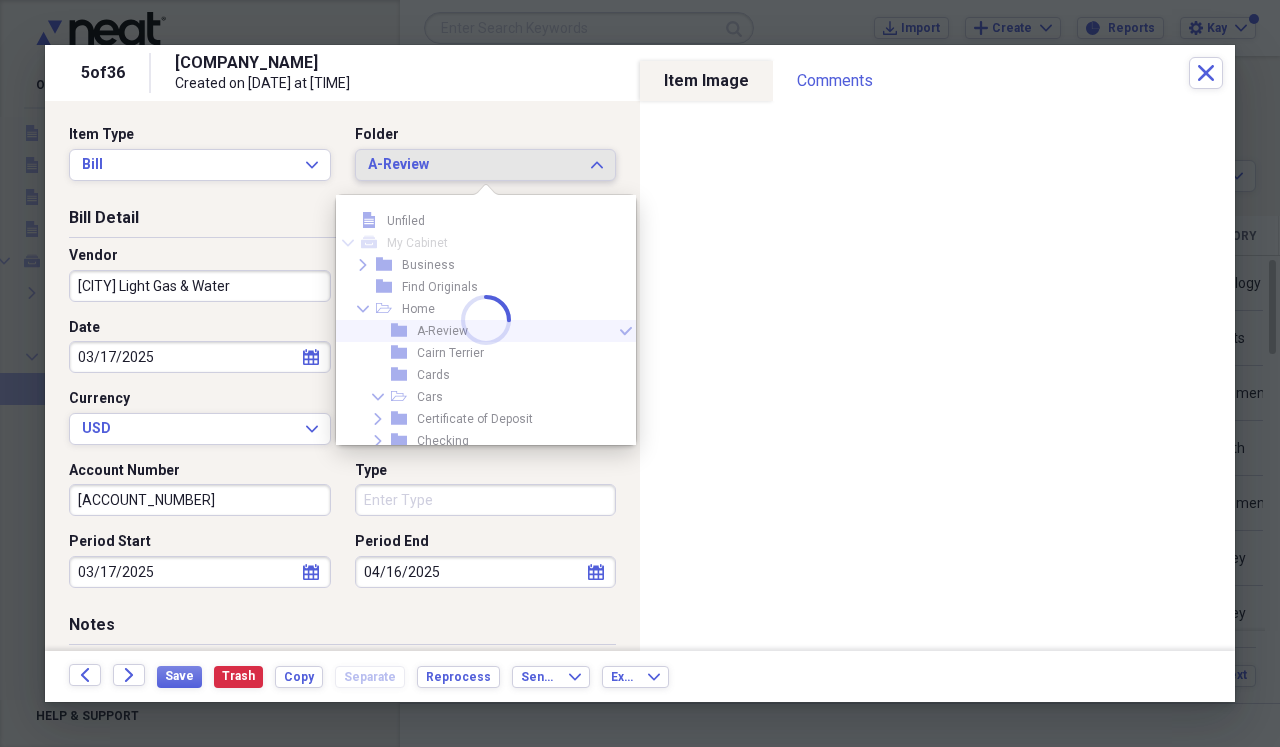 scroll, scrollTop: 11, scrollLeft: 0, axis: vertical 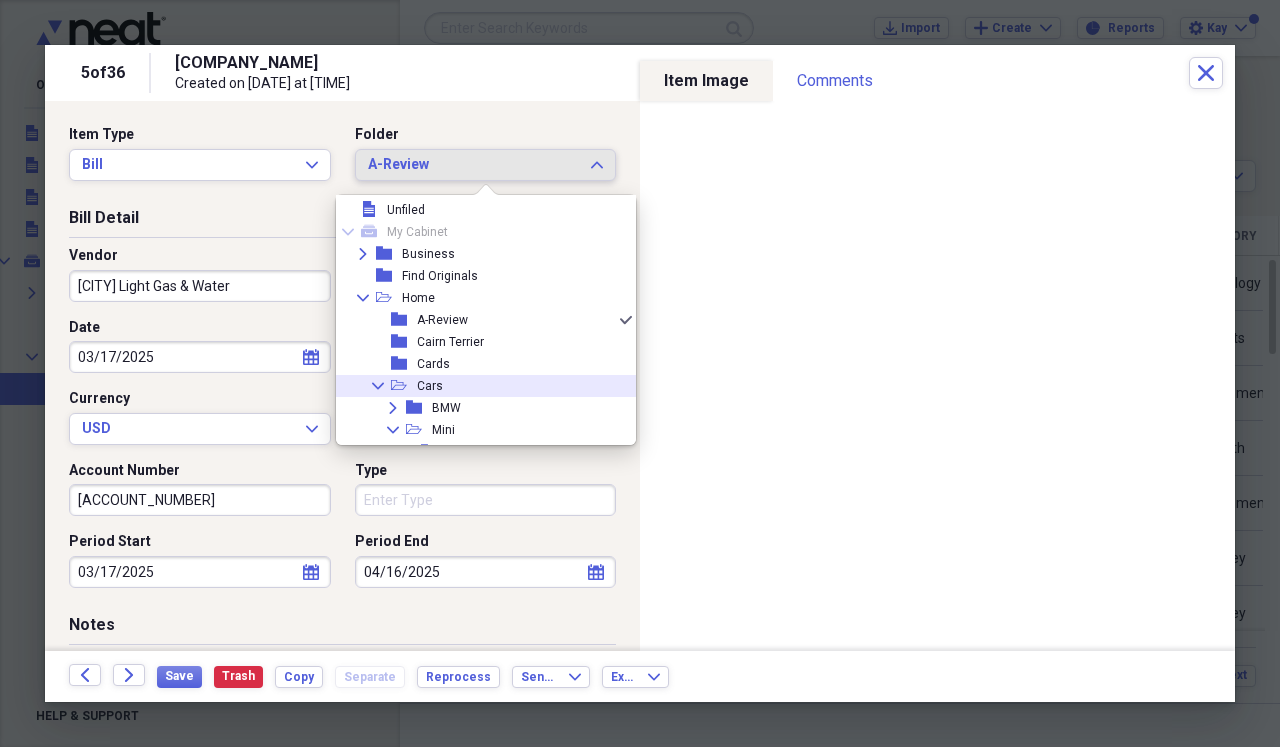 click on "Collapse" 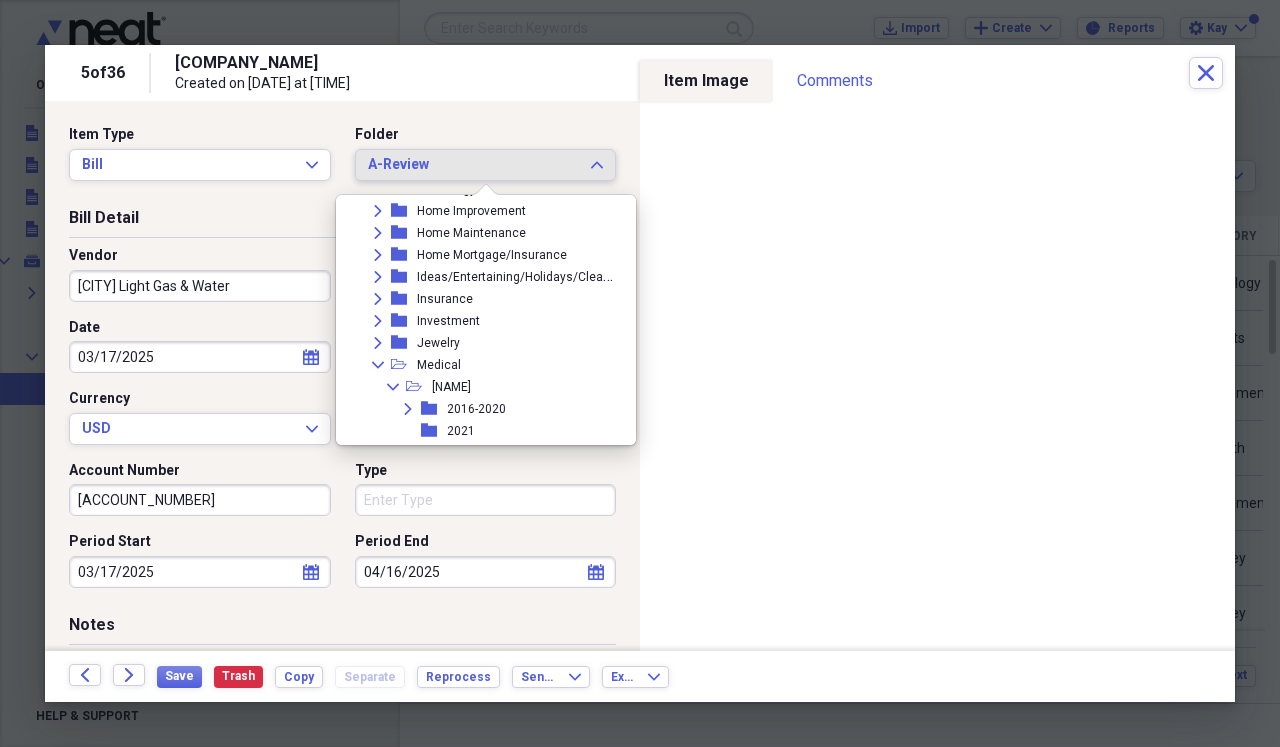 scroll, scrollTop: 441, scrollLeft: 0, axis: vertical 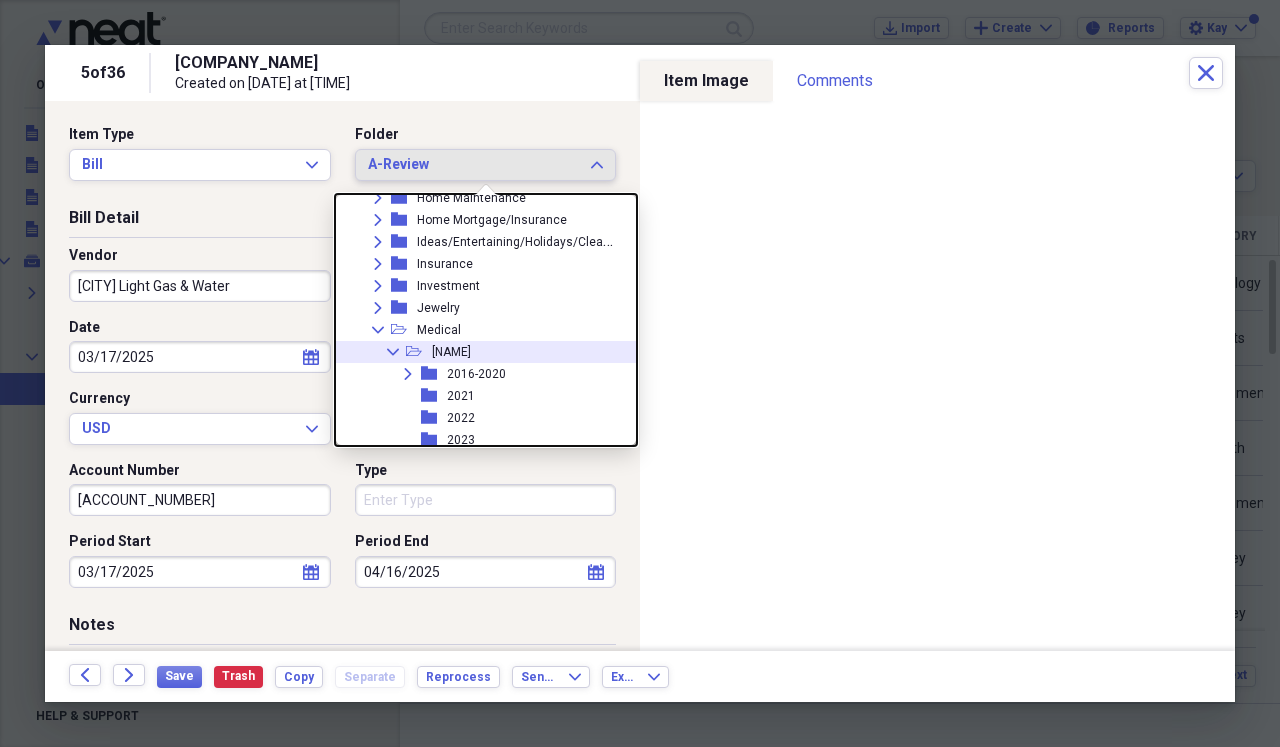click on "Collapse" 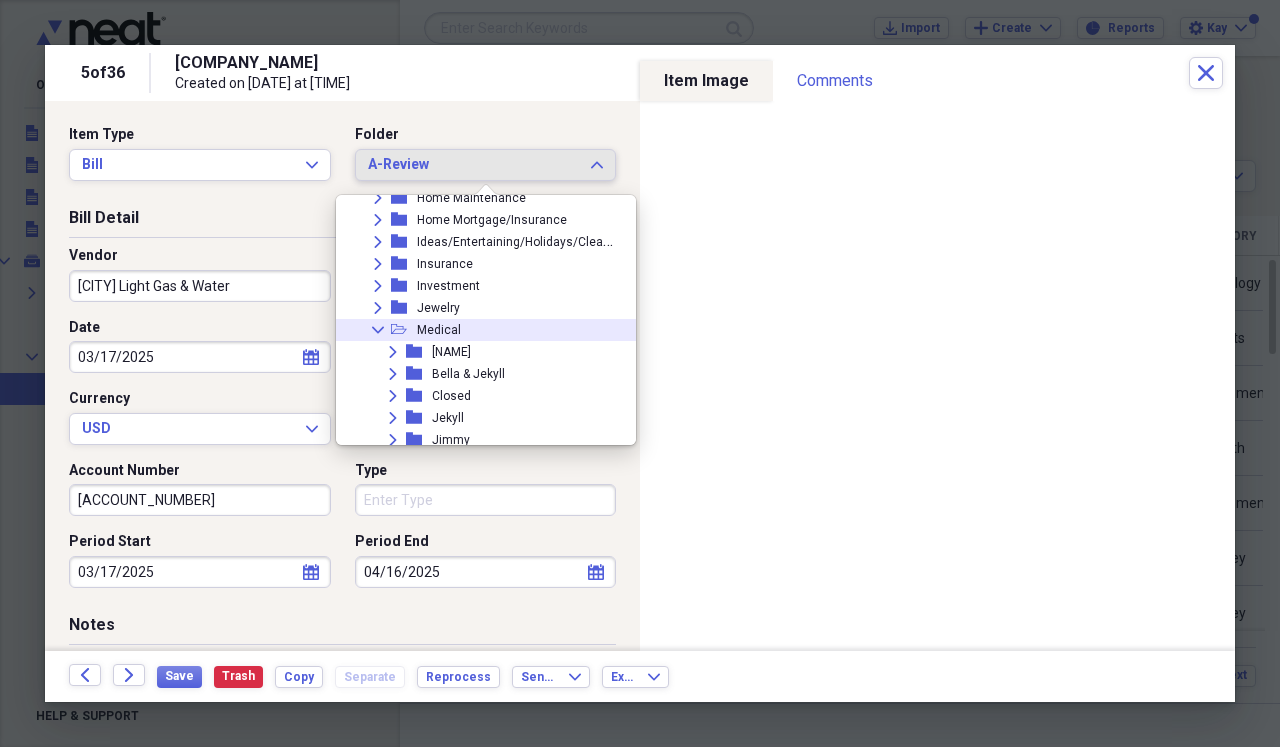 click 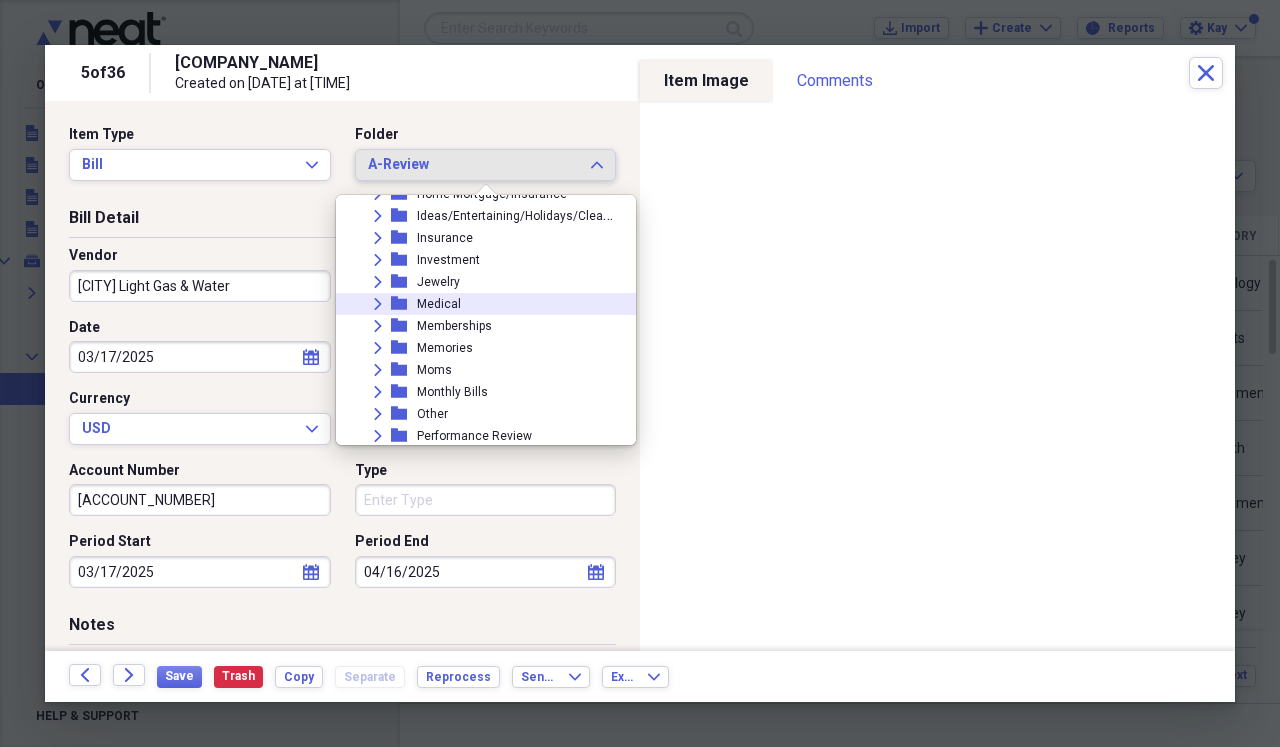 scroll, scrollTop: 493, scrollLeft: 0, axis: vertical 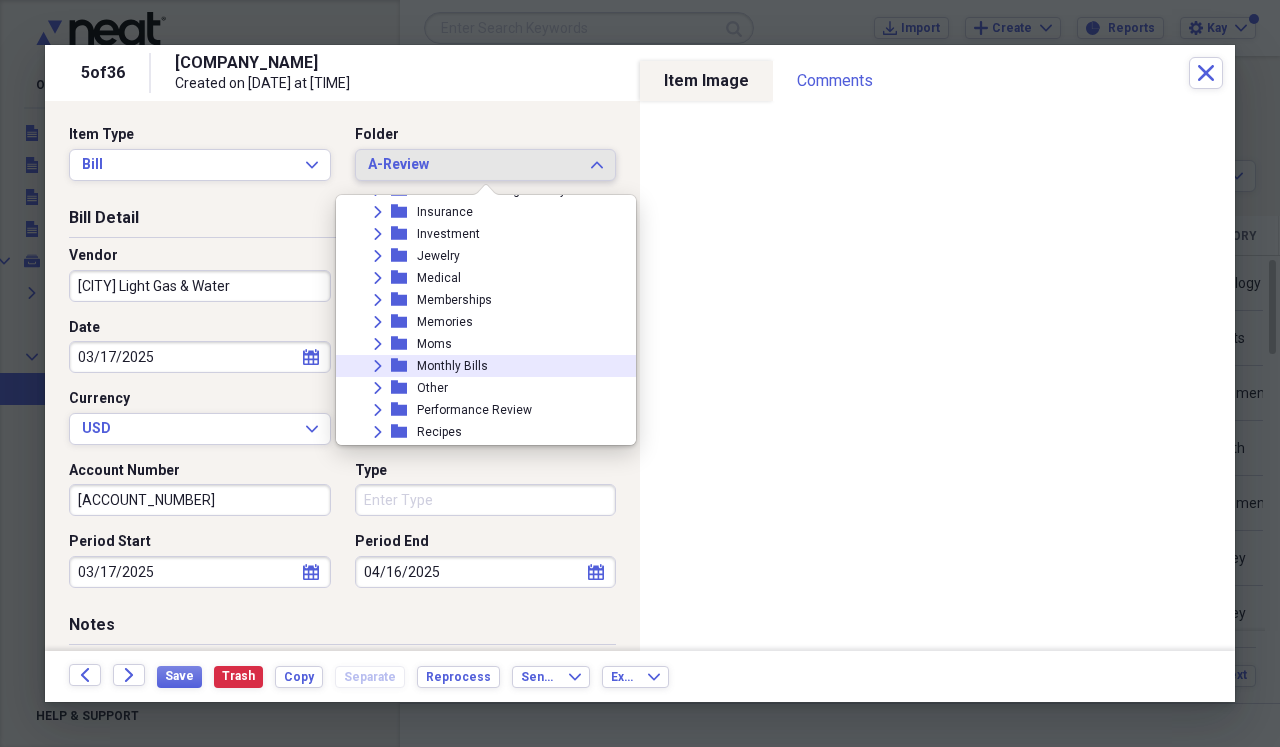 click on "Expand" 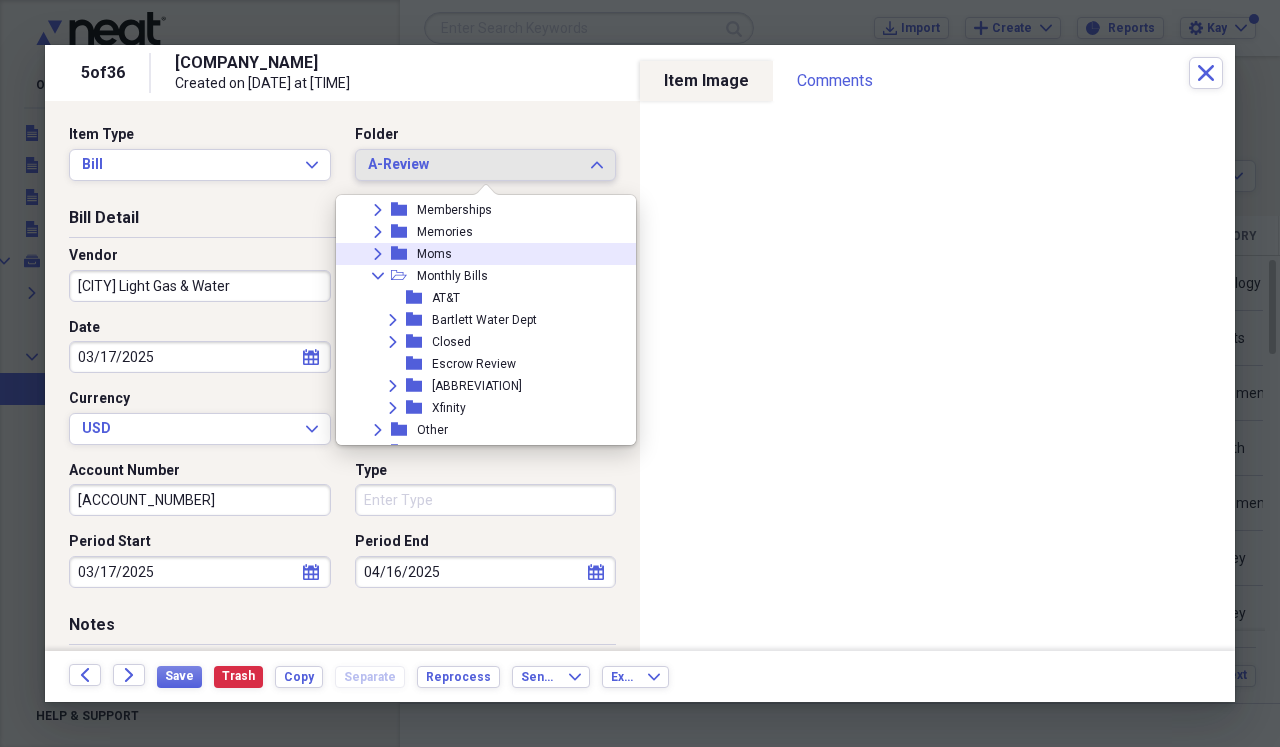 scroll, scrollTop: 594, scrollLeft: 0, axis: vertical 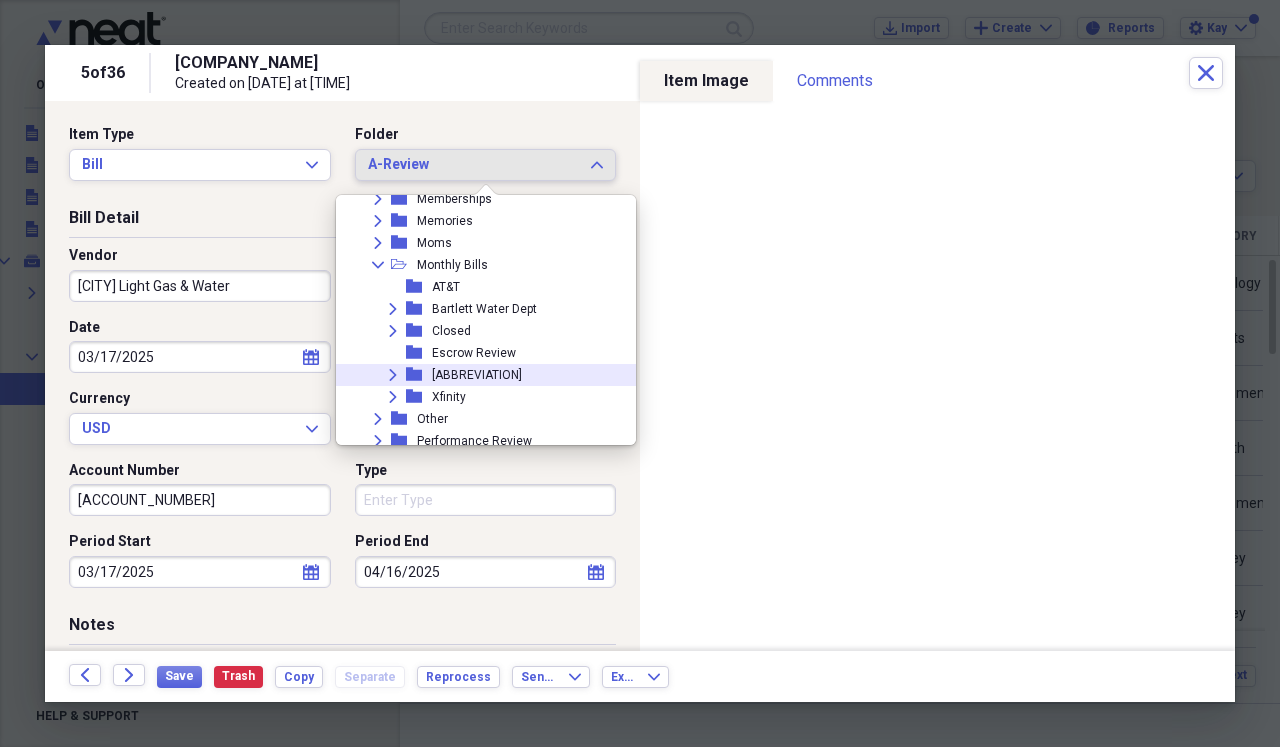 click on "Expand" 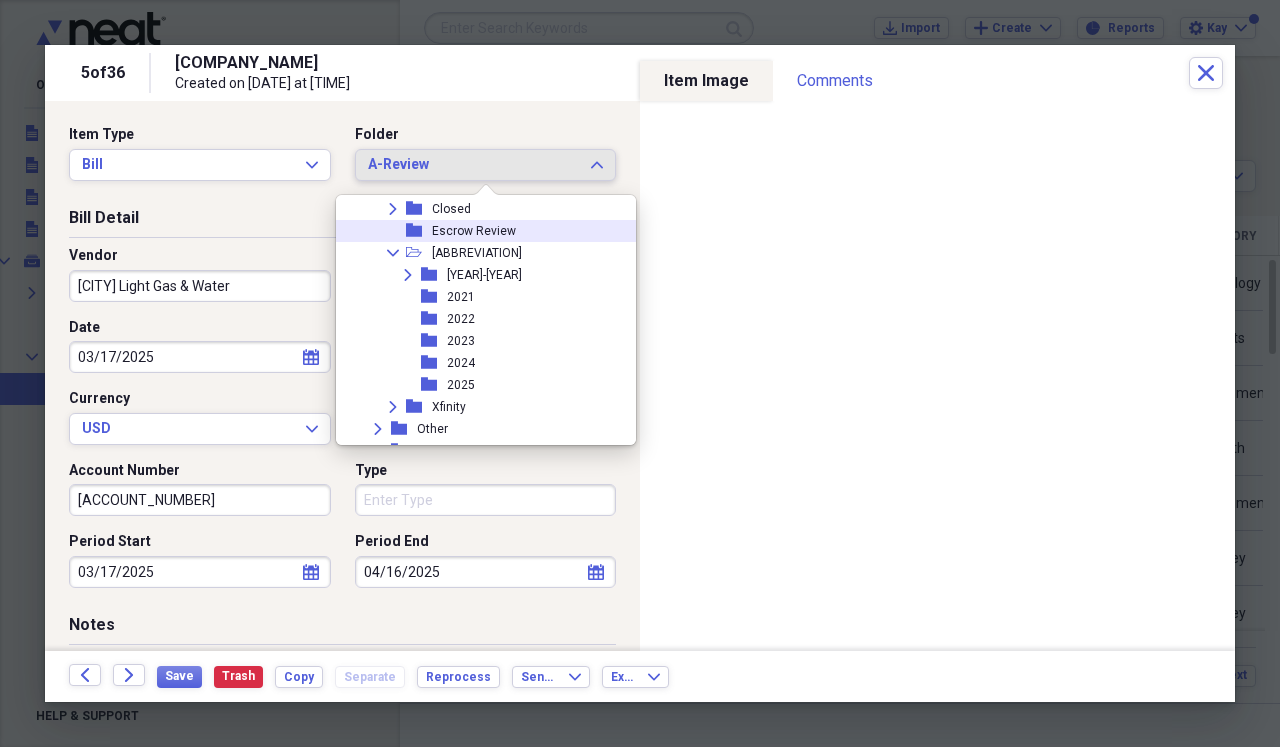 scroll, scrollTop: 722, scrollLeft: 0, axis: vertical 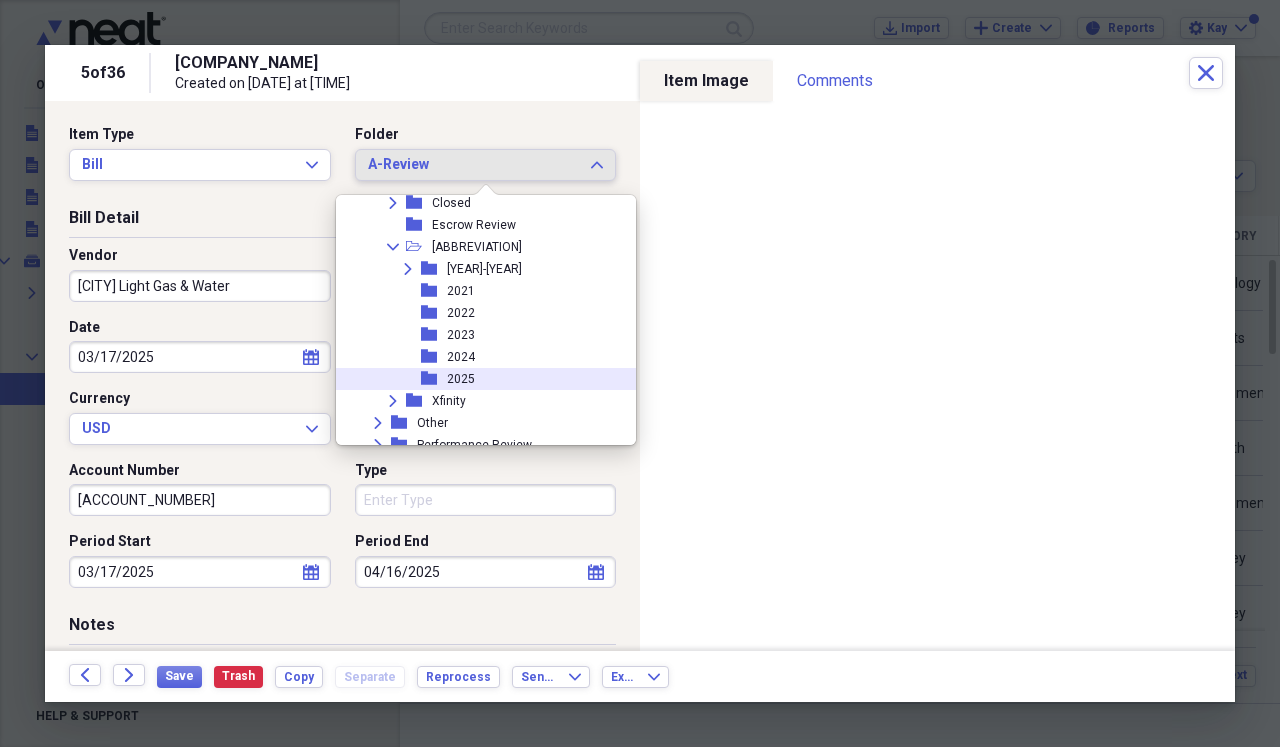 click on "folder 2025" at bounding box center [478, 379] 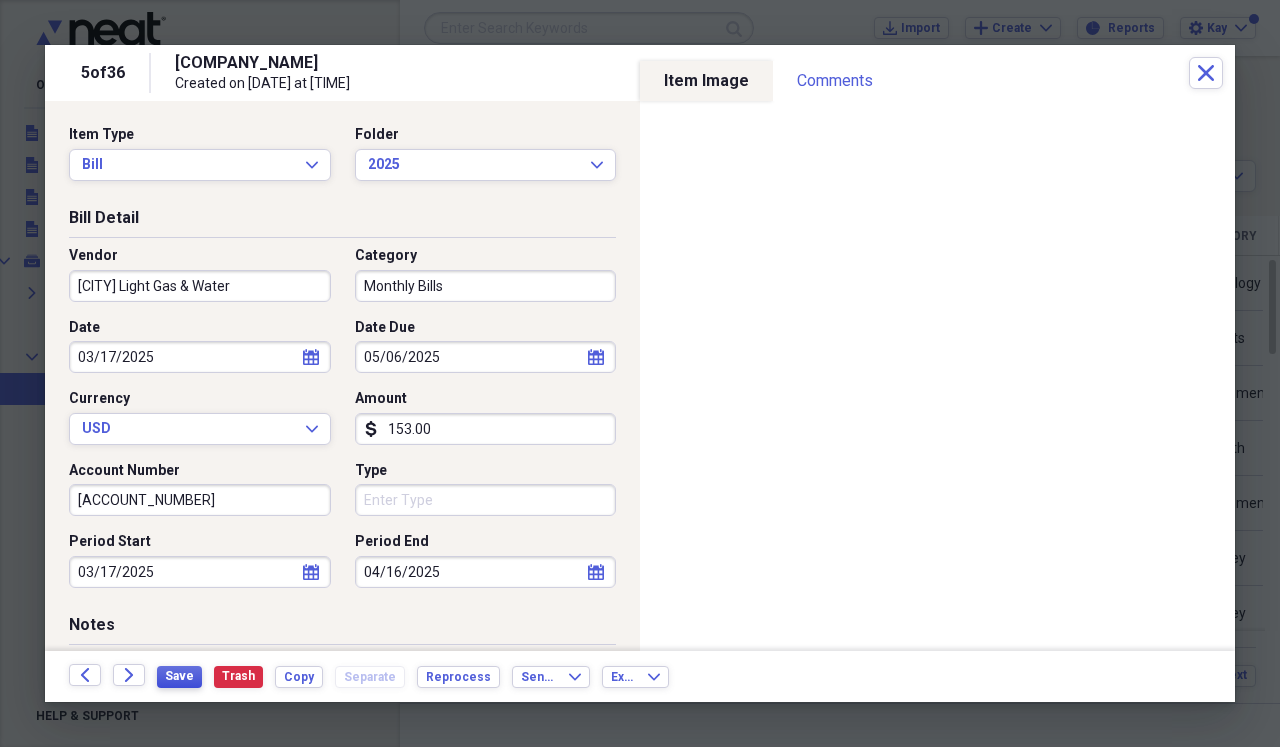 click on "Save" at bounding box center (179, 676) 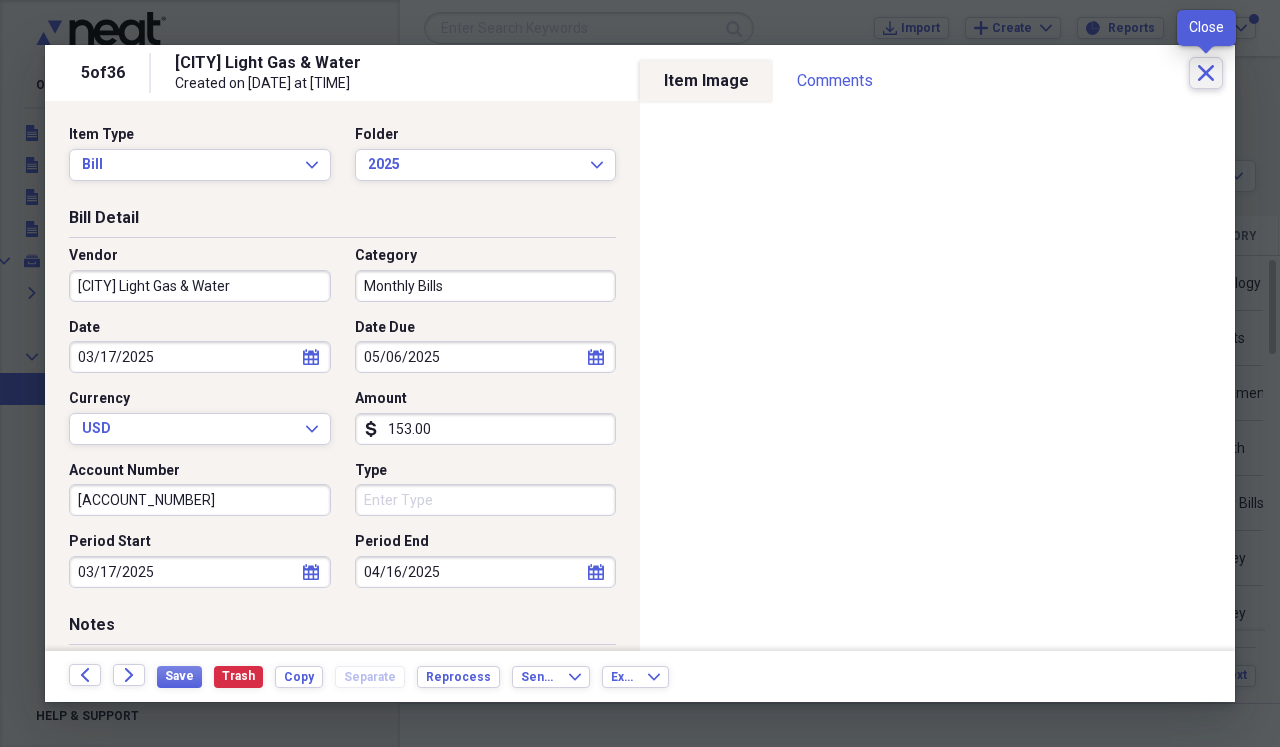 click 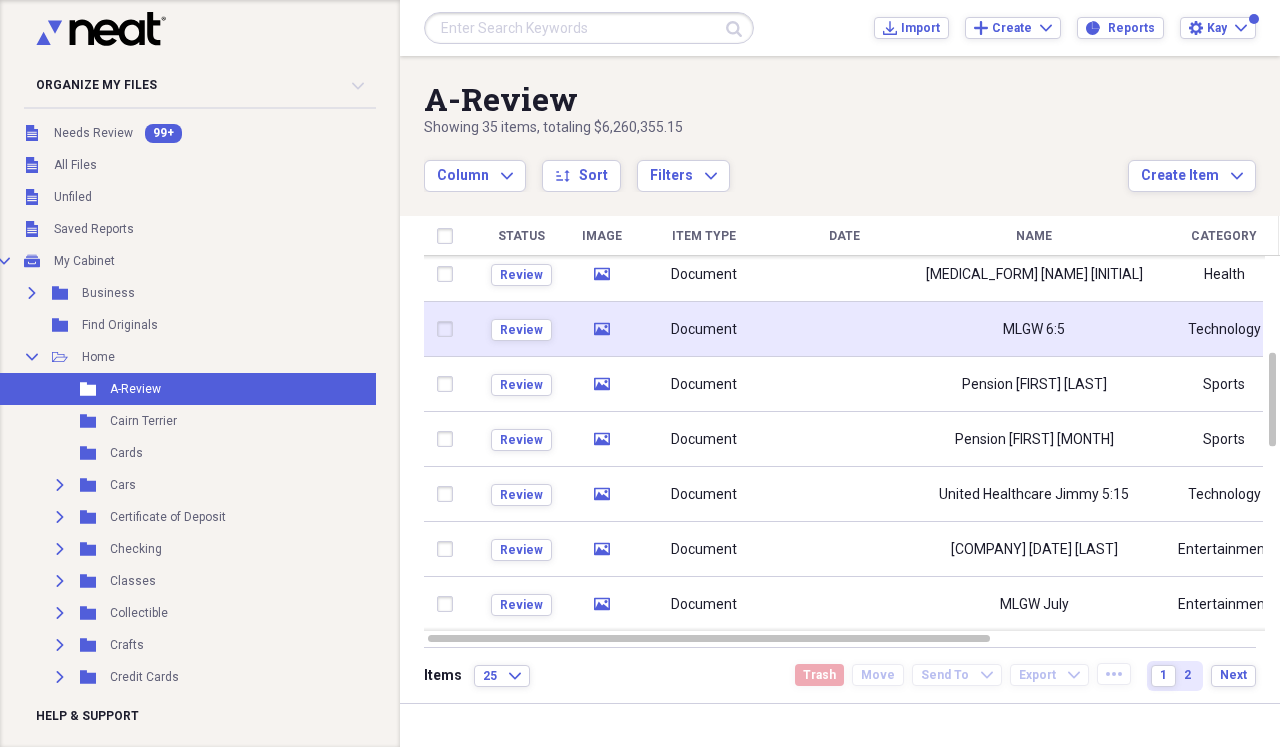 click at bounding box center (844, 329) 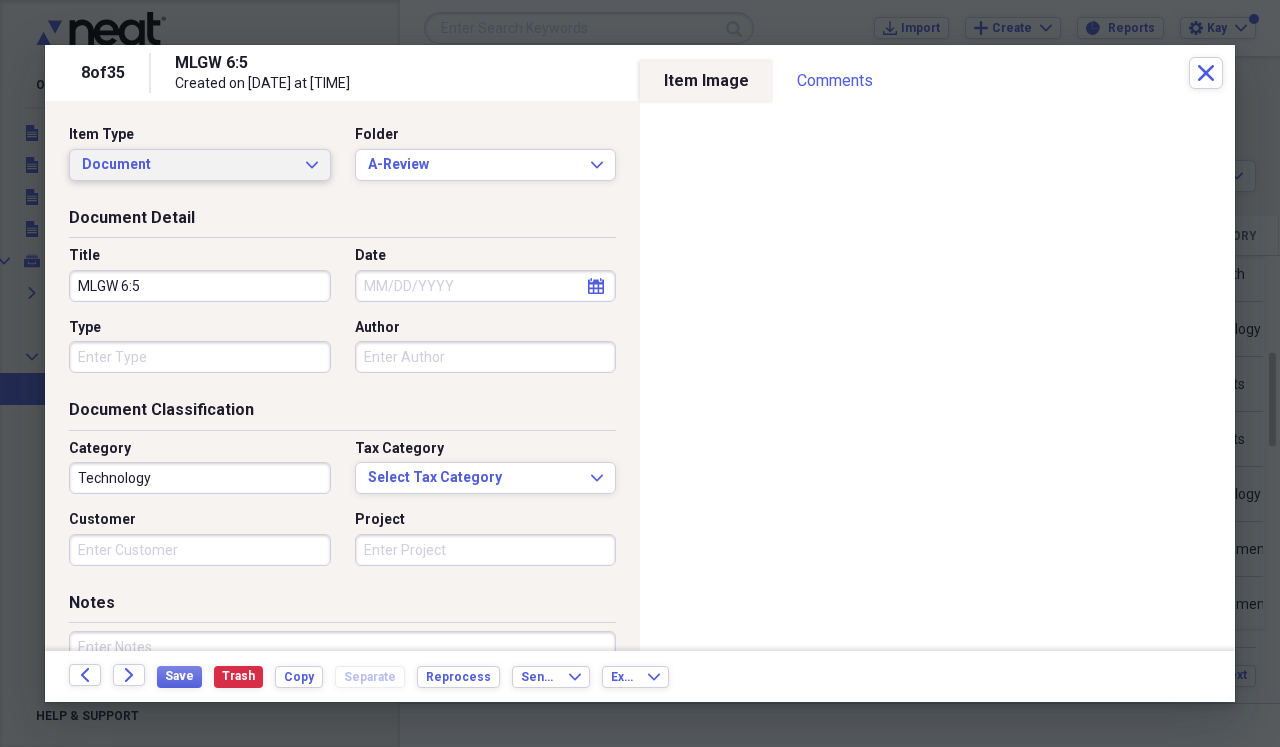 click on "Expand" 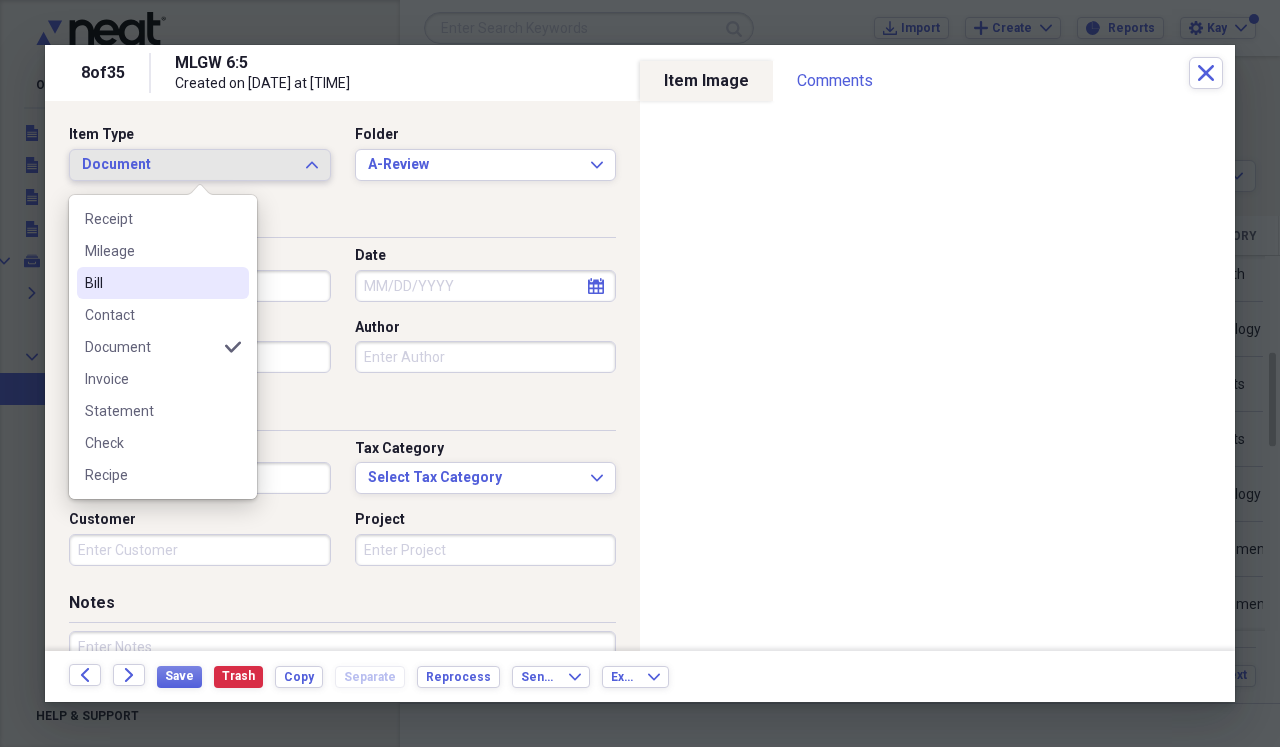 click on "Bill" at bounding box center (151, 283) 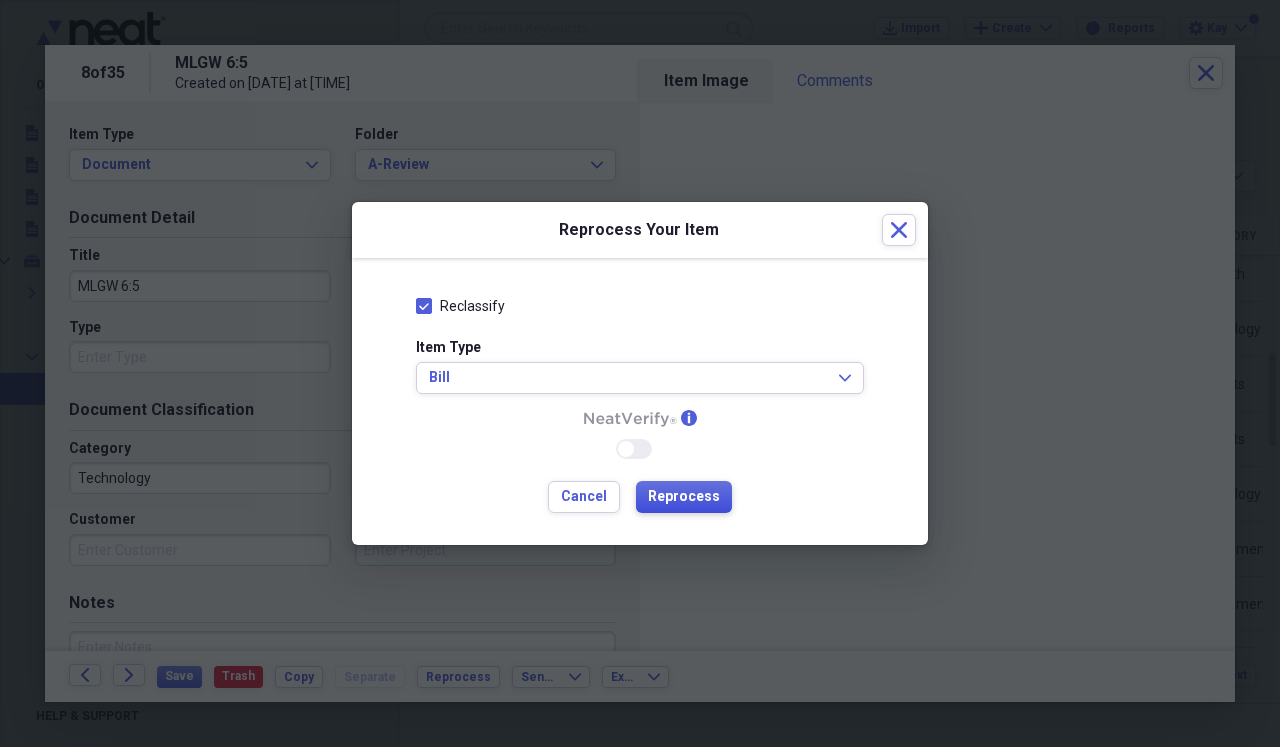 click on "Reprocess" at bounding box center [684, 497] 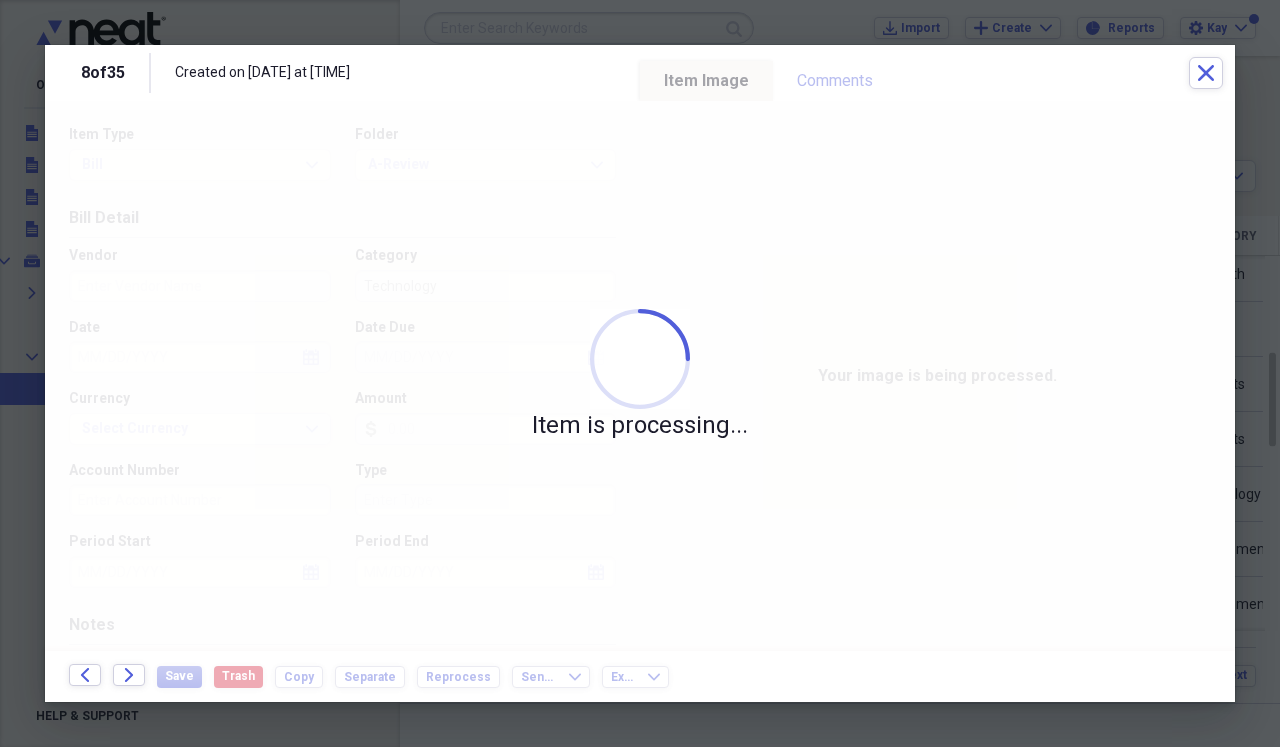type on "[ACCOUNT_NUMBER]" 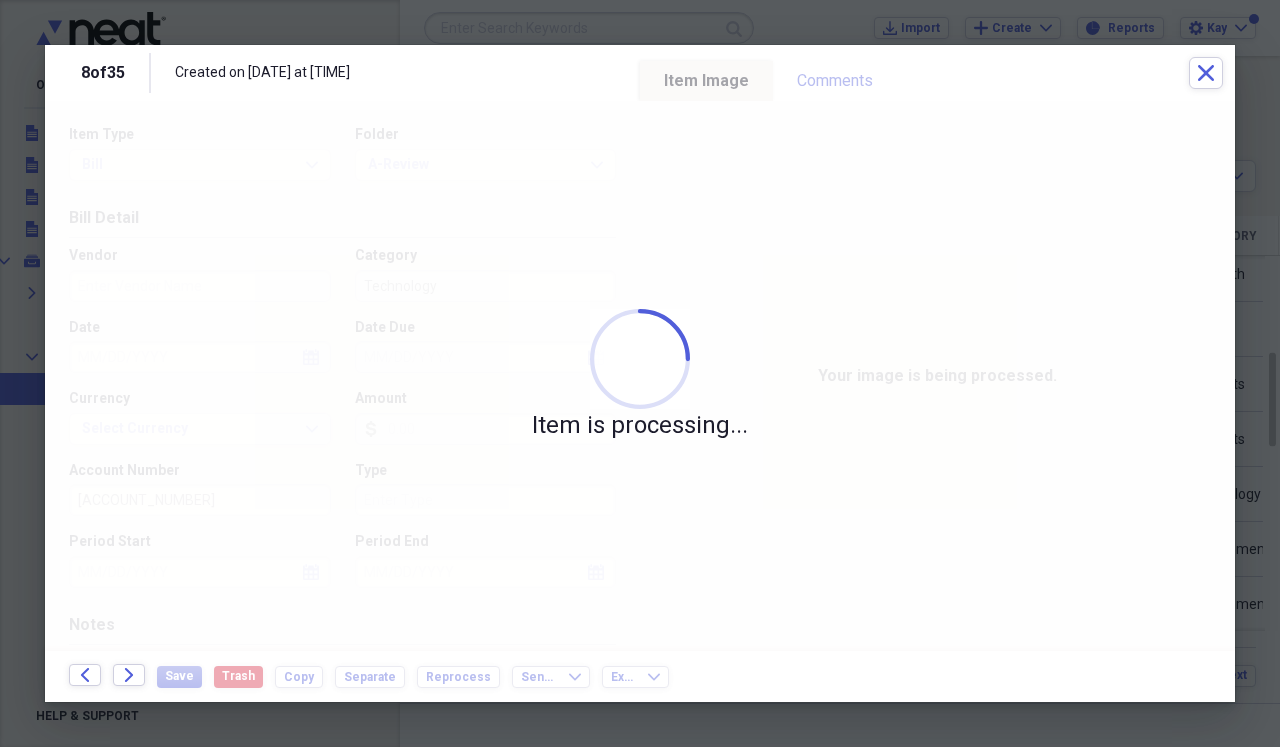 type on "[CITY] LIGHT GAS AND WATER" 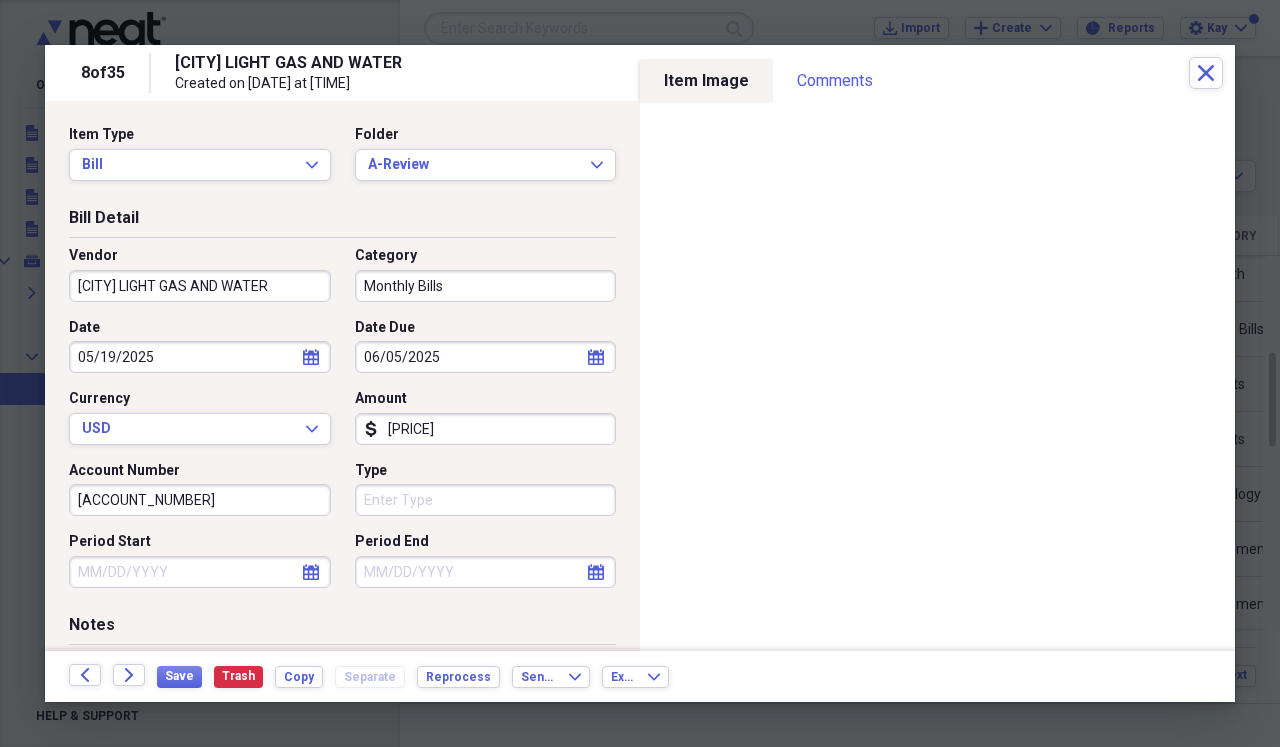 click on "[CITY] LIGHT GAS AND WATER" at bounding box center (200, 286) 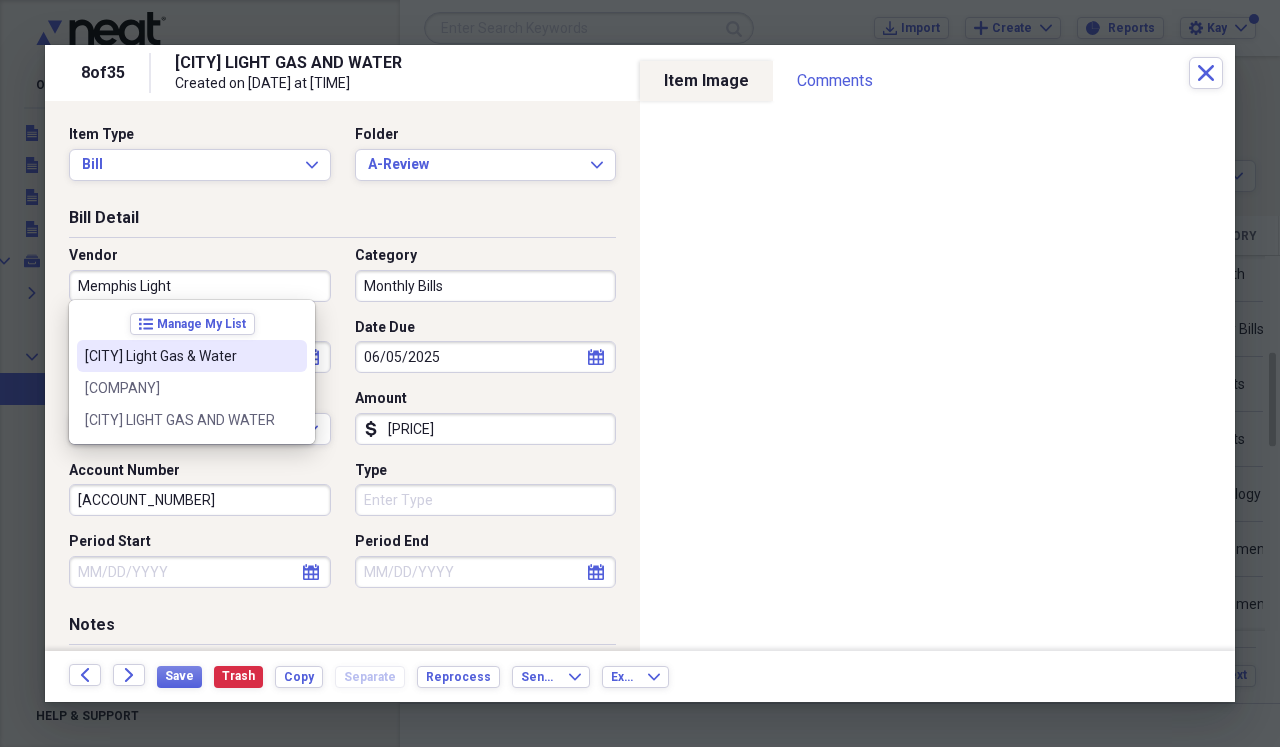 click on "[CITY] Light Gas & Water" at bounding box center (180, 356) 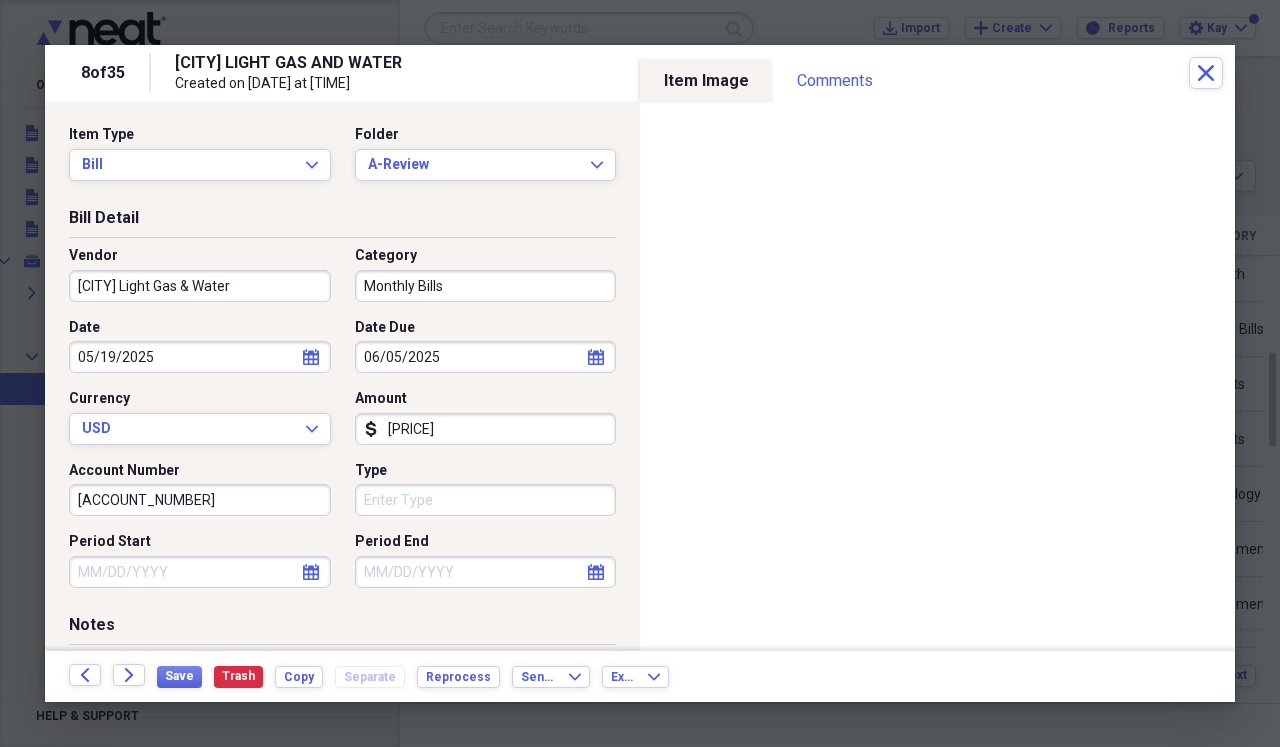 scroll, scrollTop: 19, scrollLeft: 0, axis: vertical 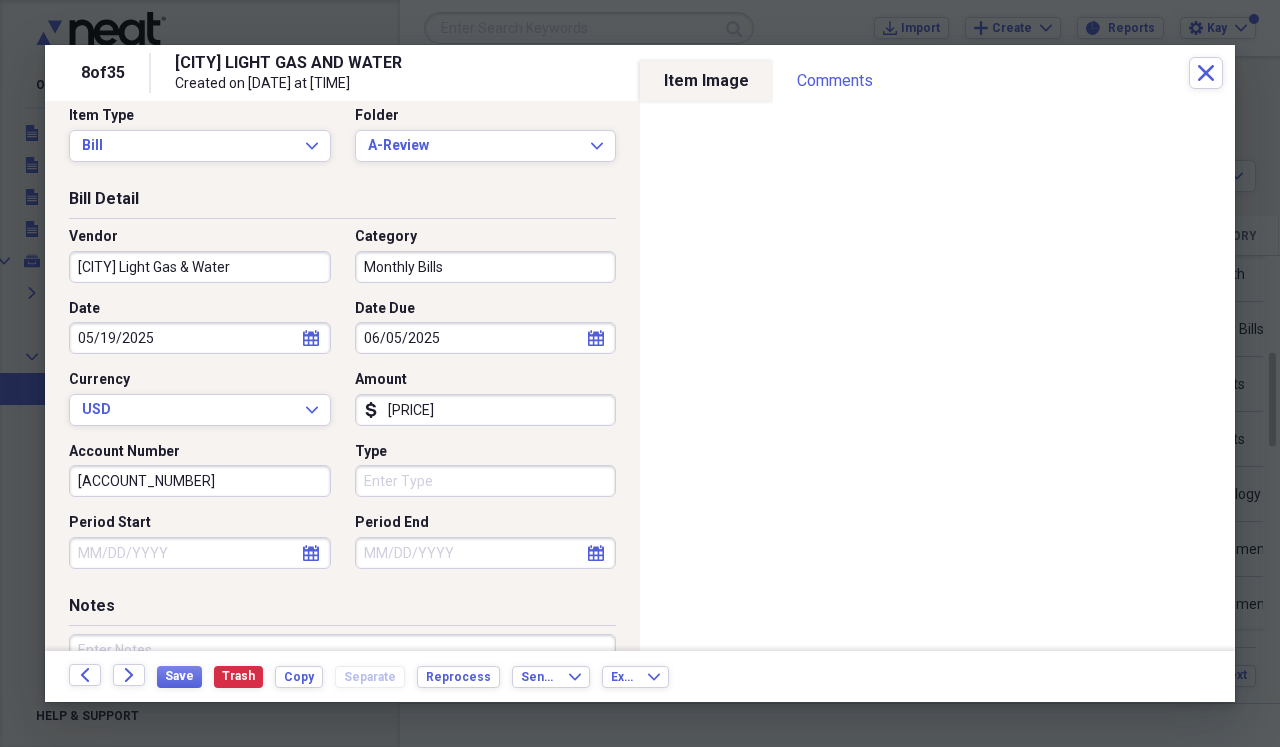 click on "Period Start" at bounding box center (200, 553) 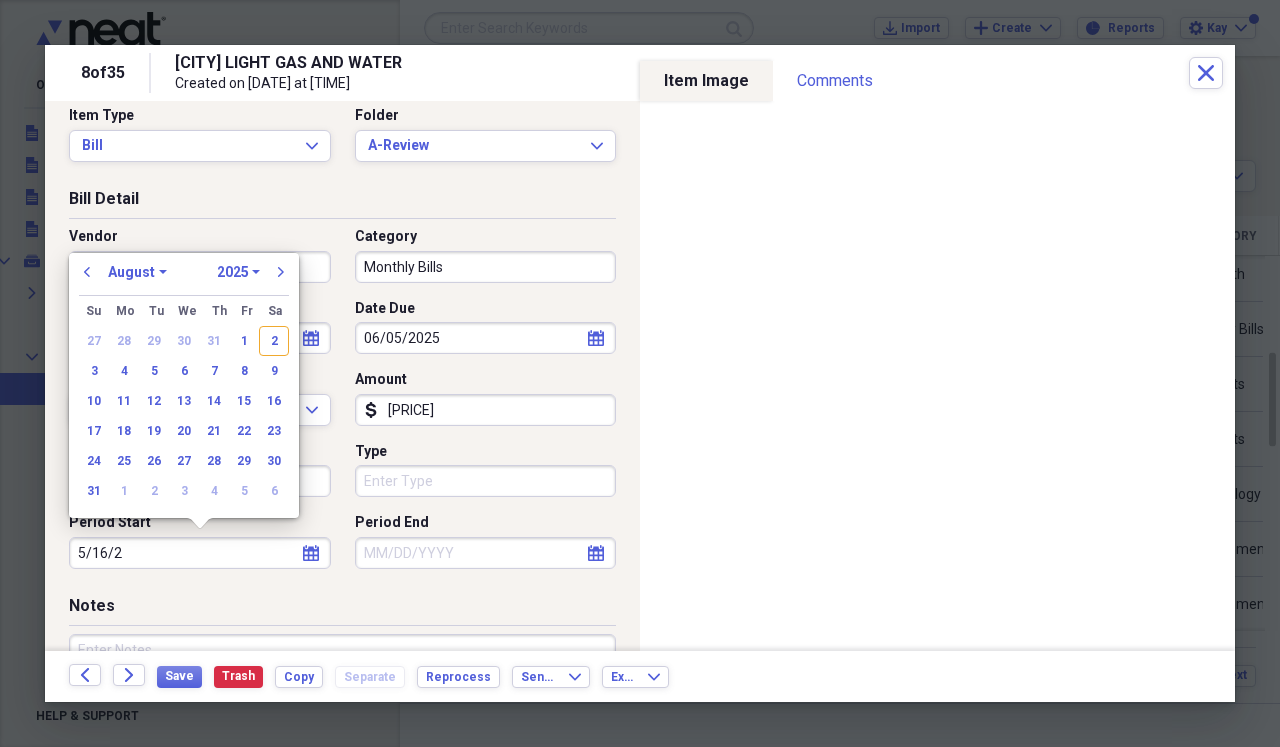 type on "[DATE]" 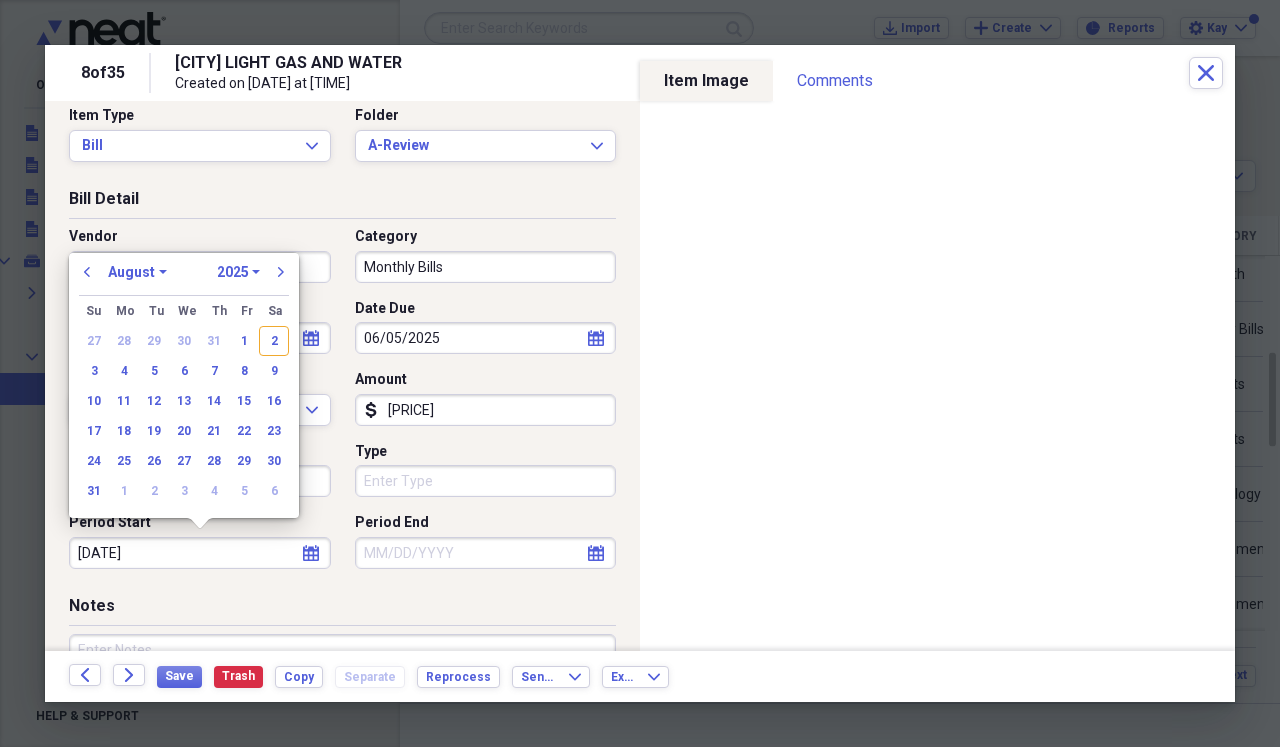 select on "4" 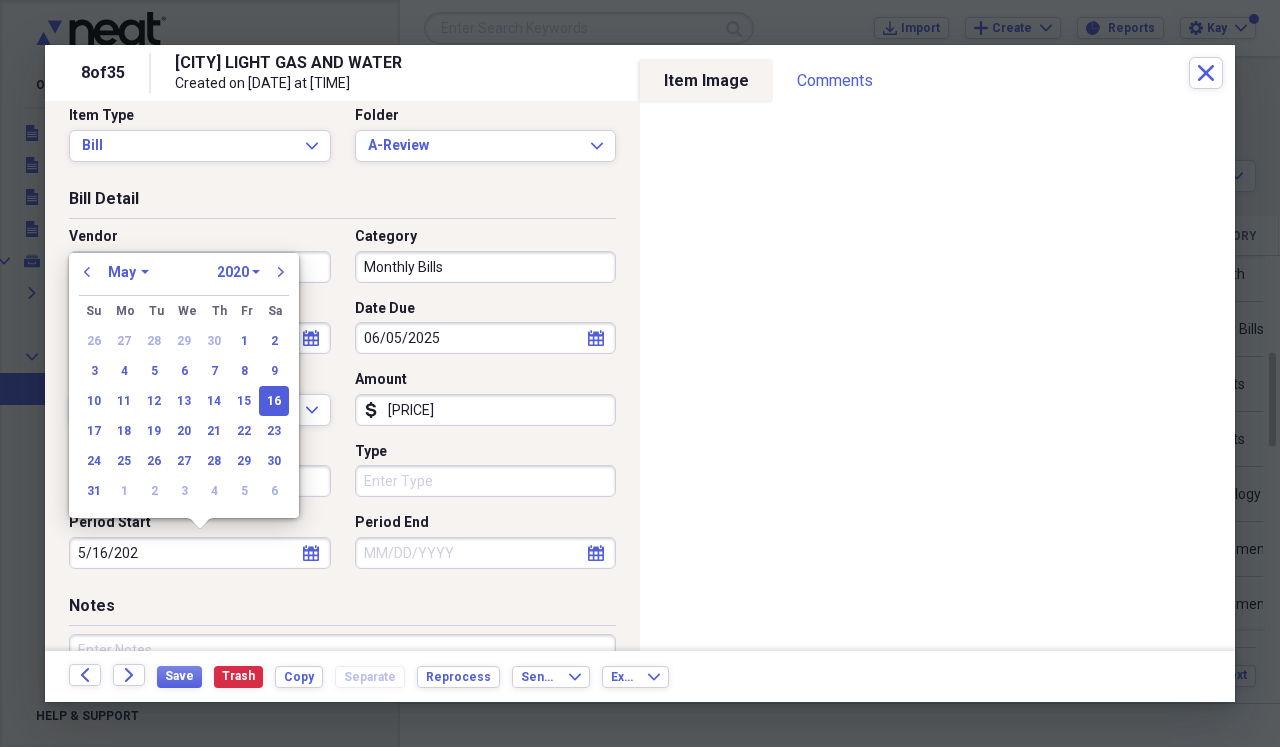 type on "[DATE]" 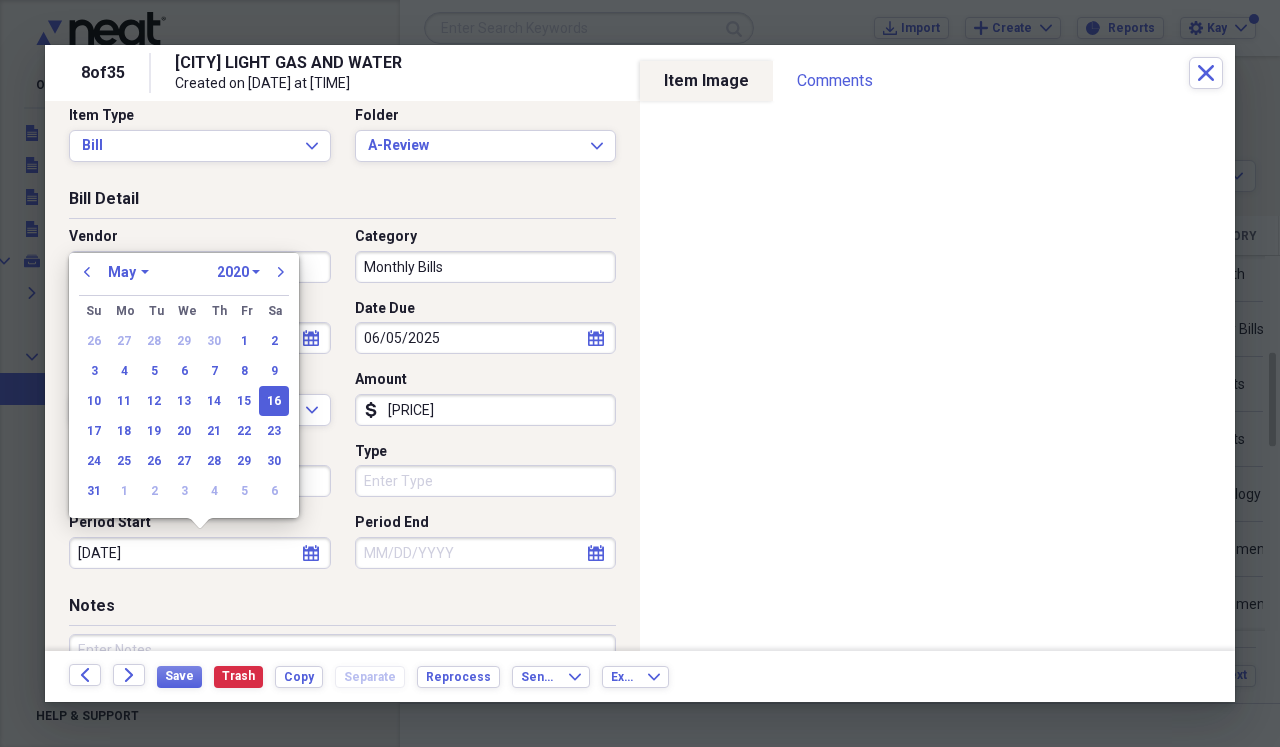 select on "2025" 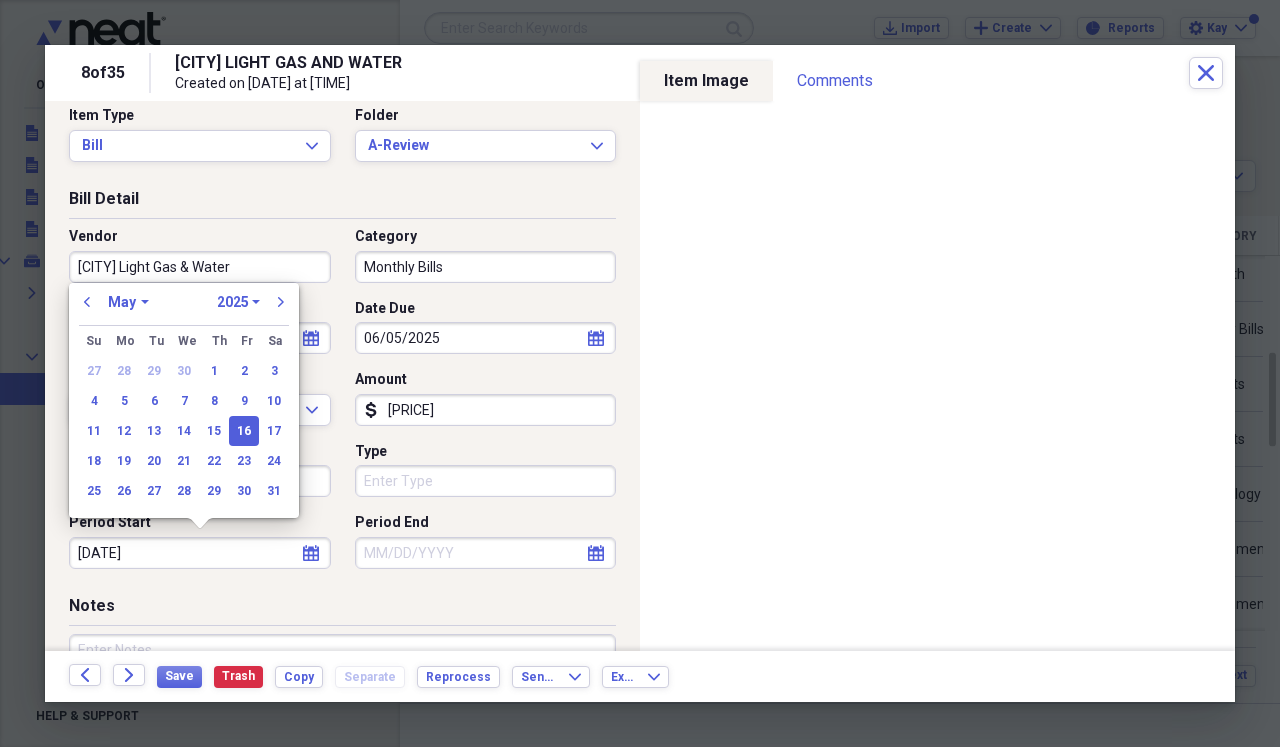 type on "05/16/2025" 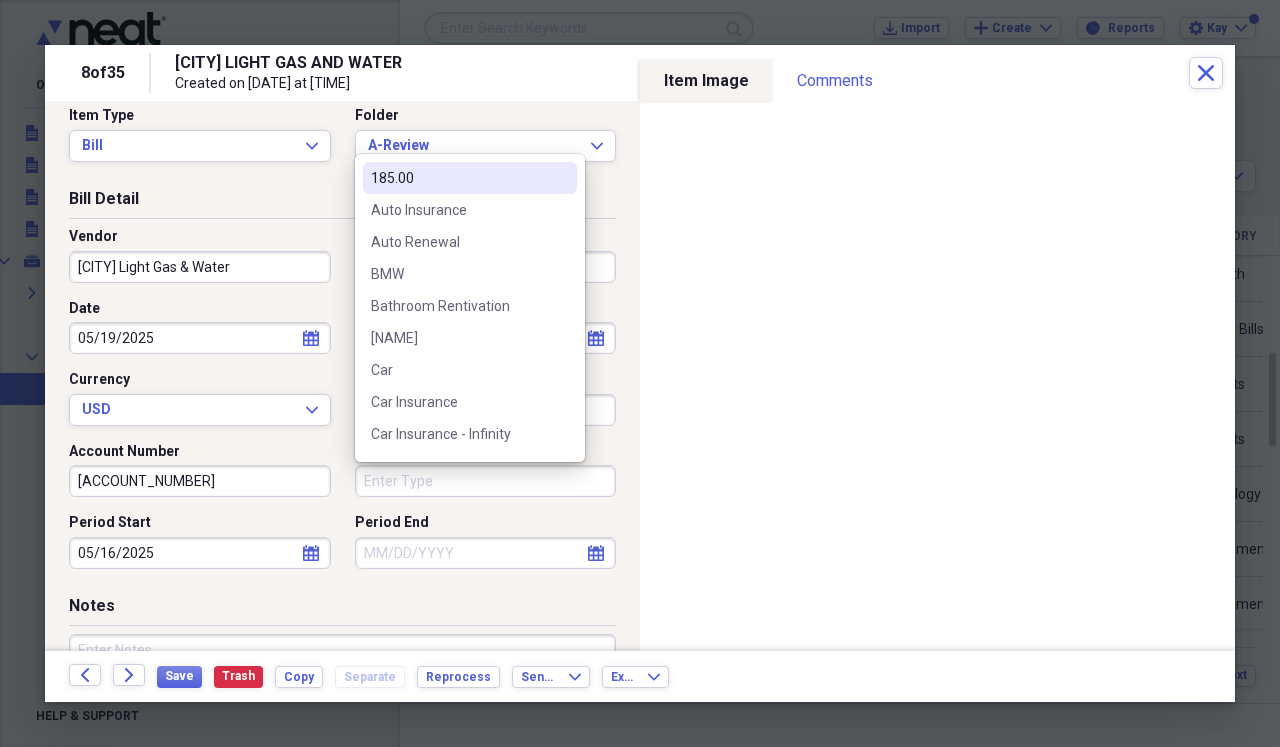 click on "Type" at bounding box center (486, 481) 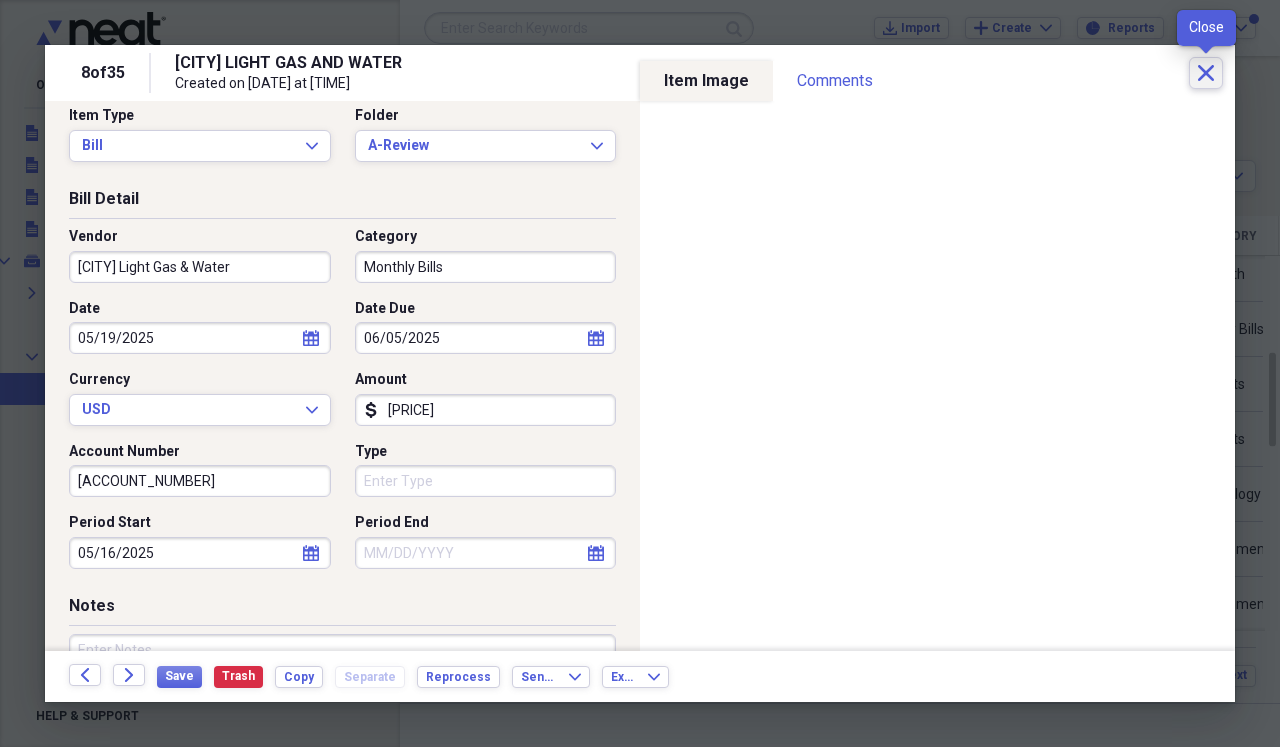 click on "Close" at bounding box center [1206, 73] 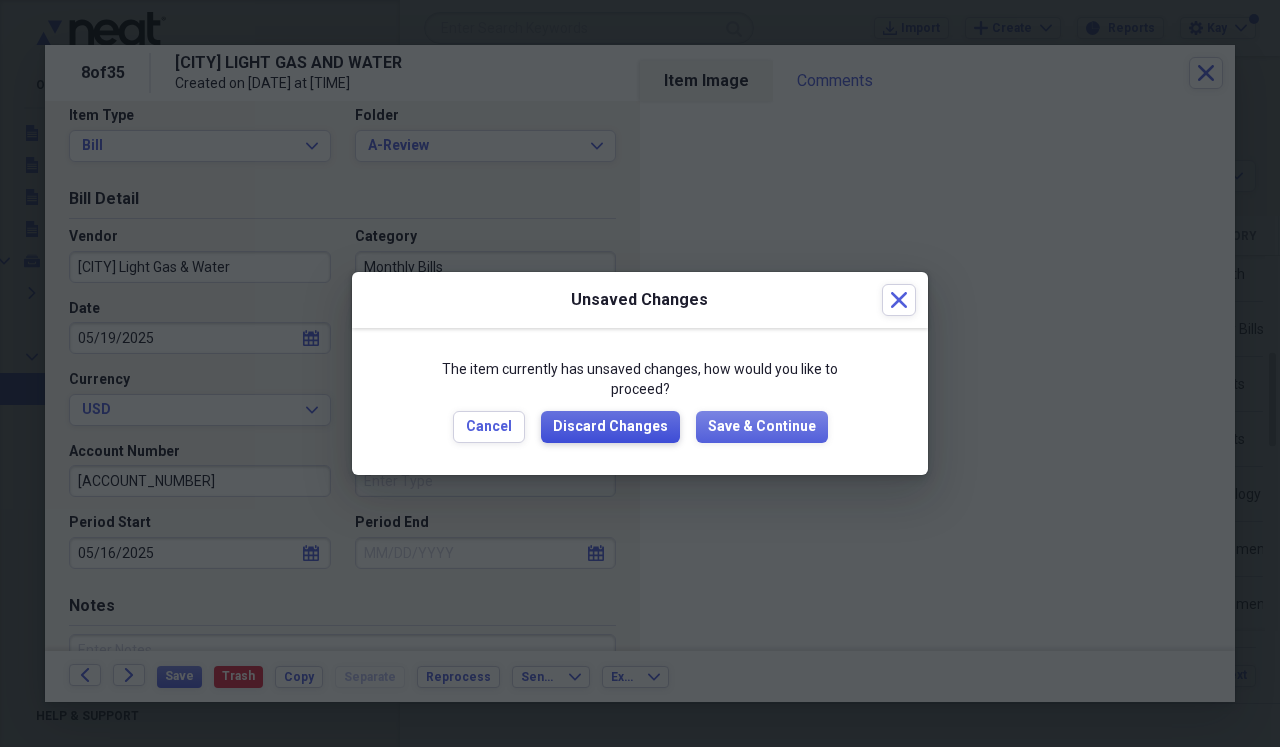click on "Discard Changes" at bounding box center (610, 427) 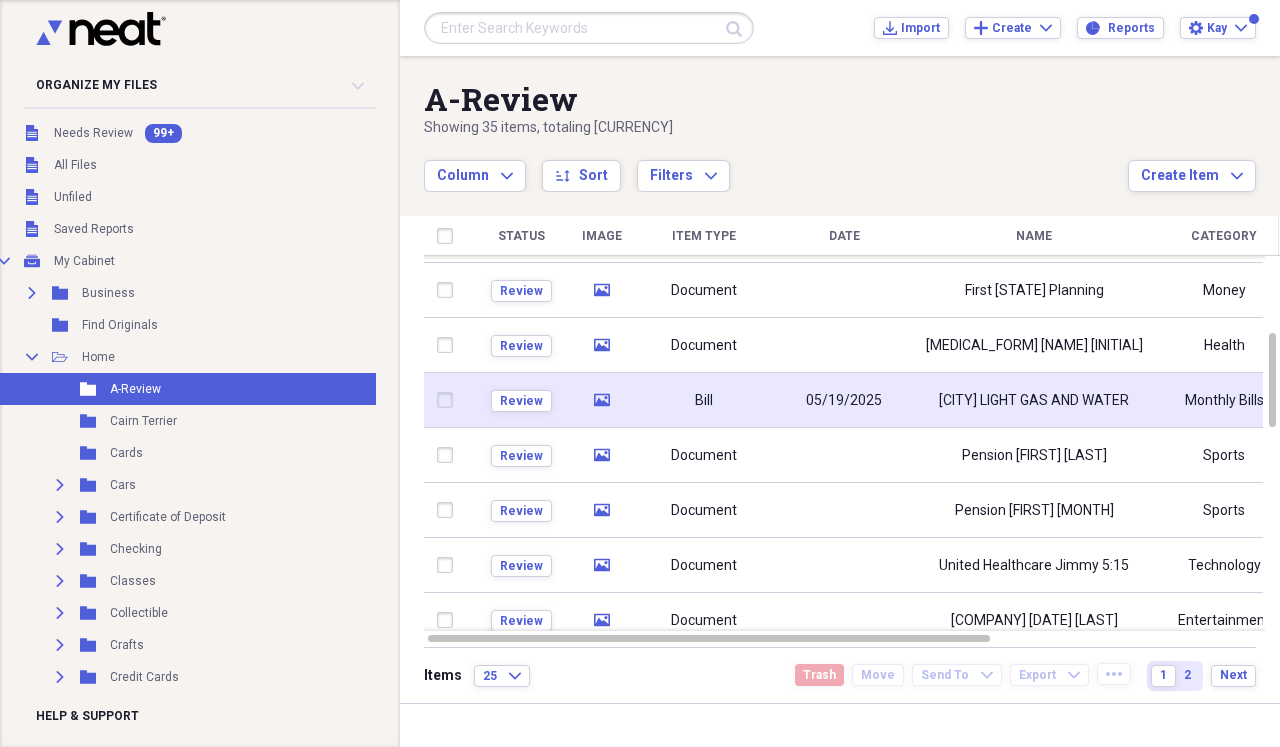 click on "05/19/2025" at bounding box center (844, 400) 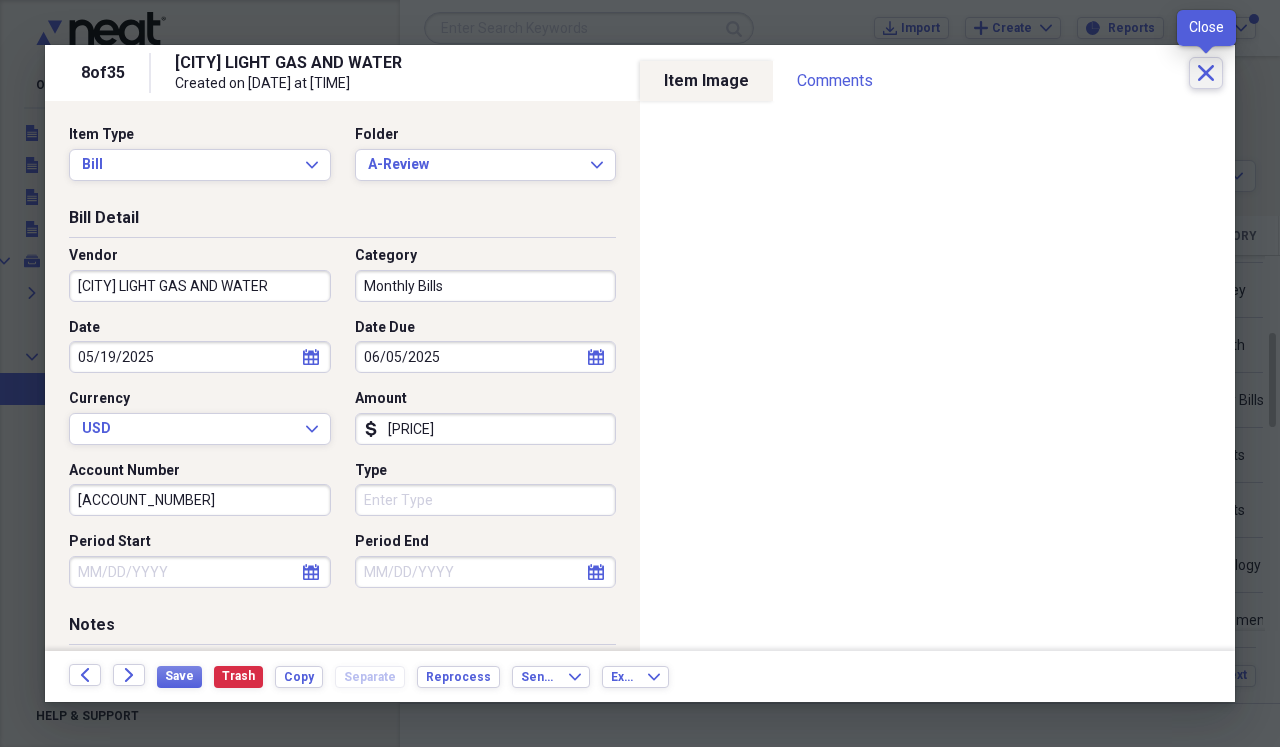 click 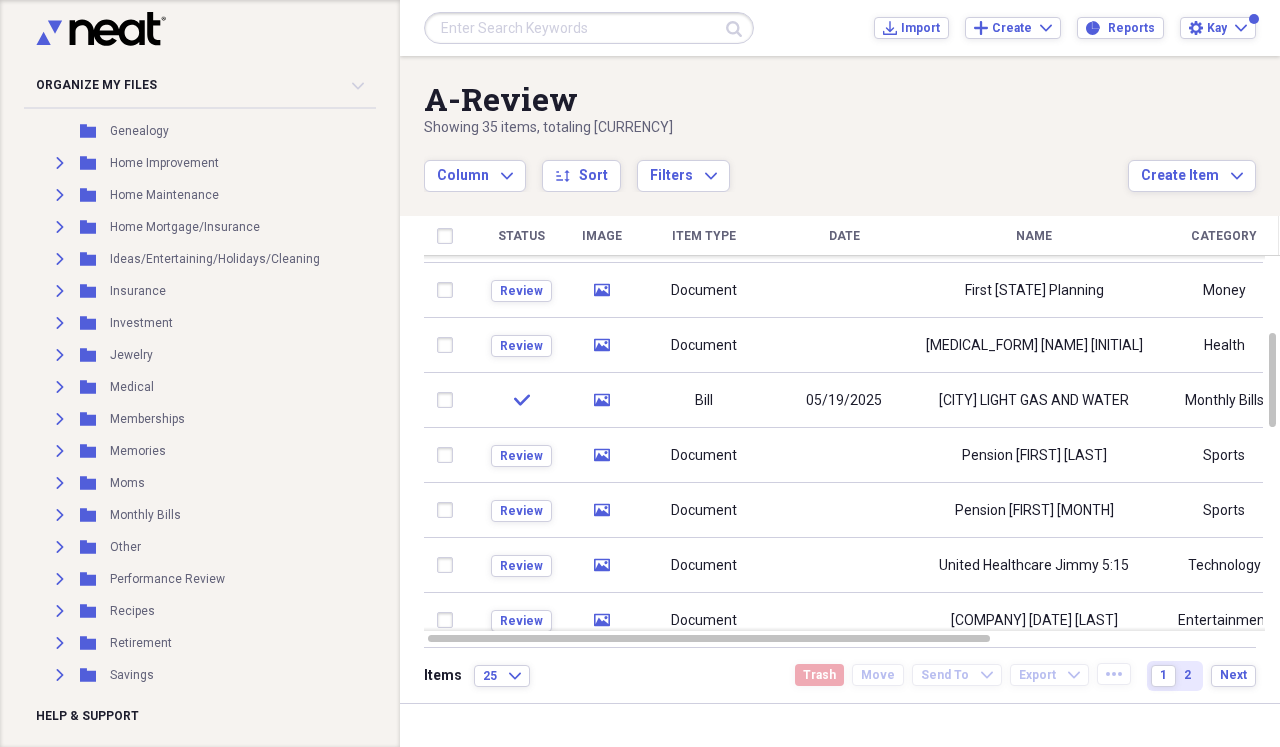 scroll, scrollTop: 644, scrollLeft: 12, axis: both 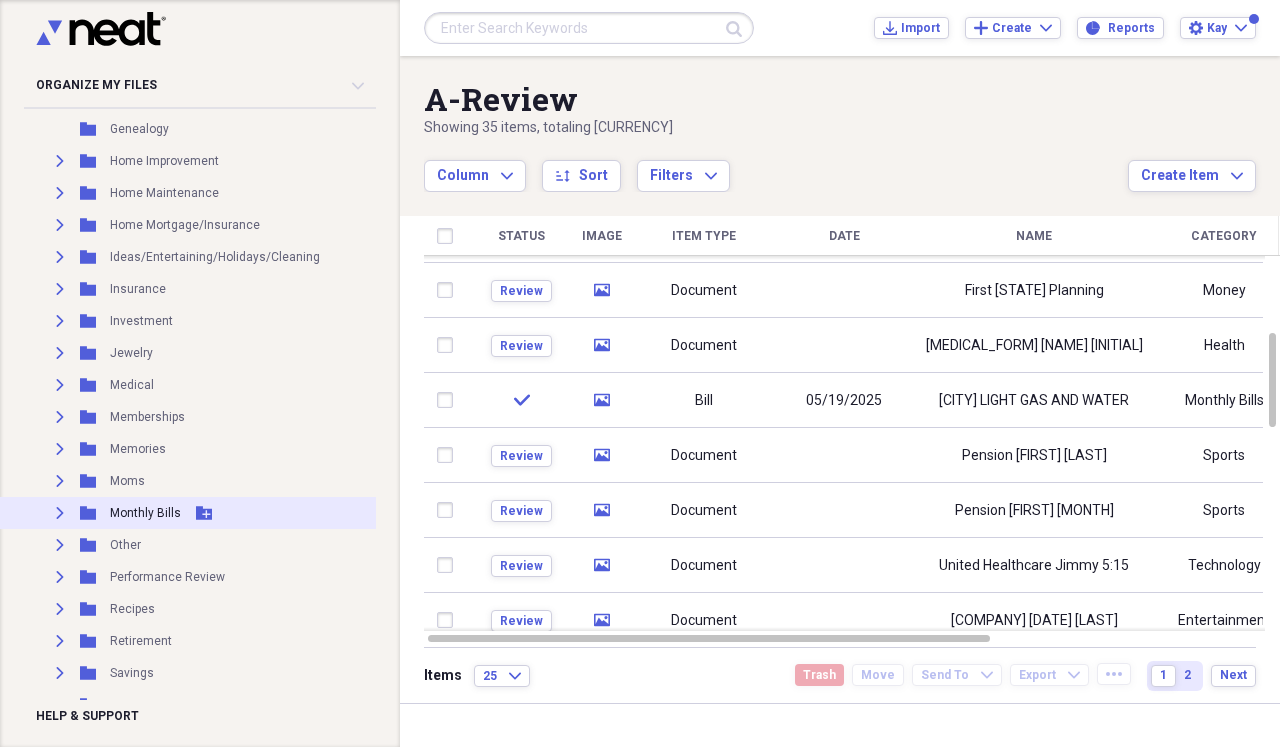 click 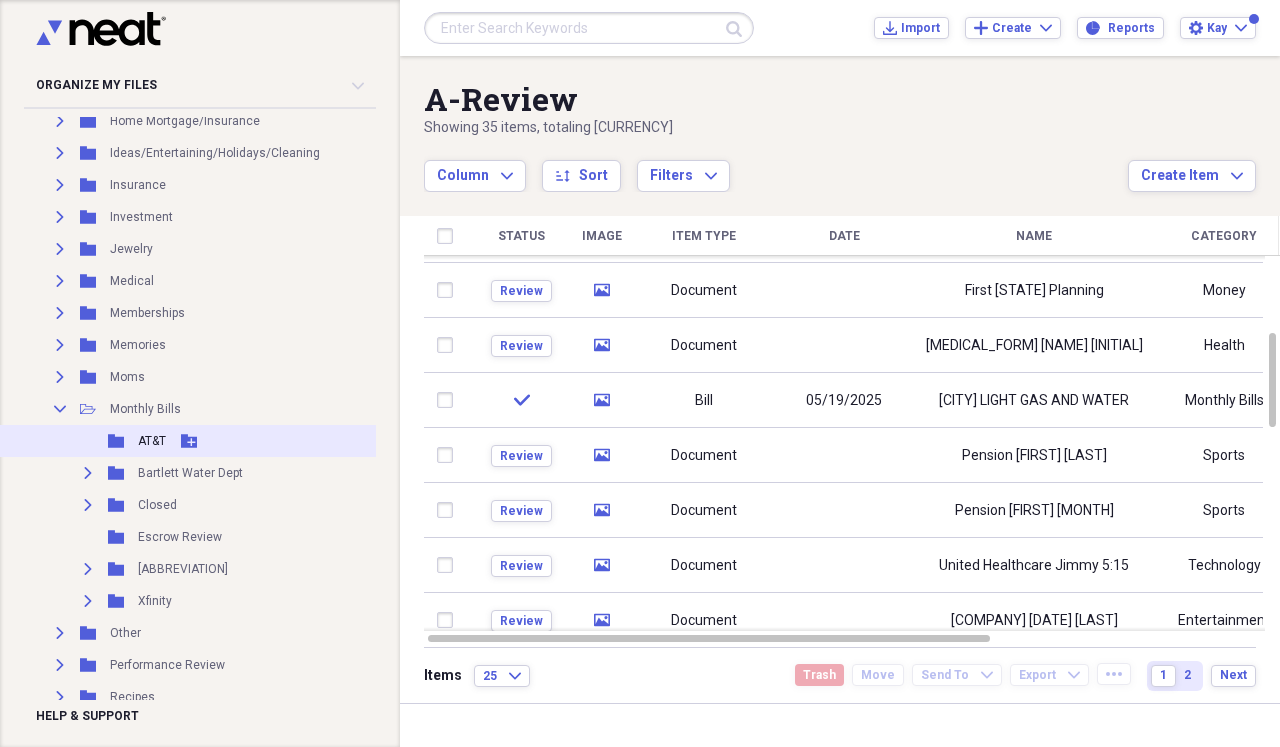 scroll, scrollTop: 748, scrollLeft: 12, axis: both 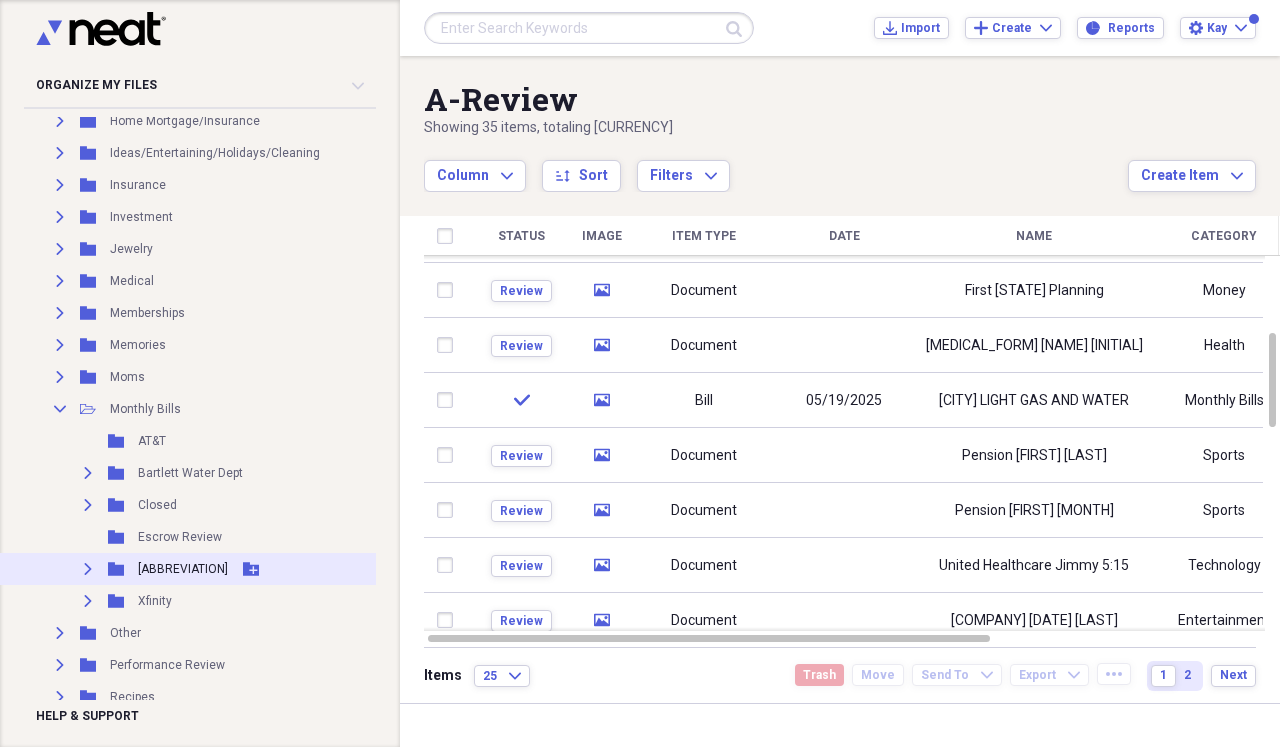click 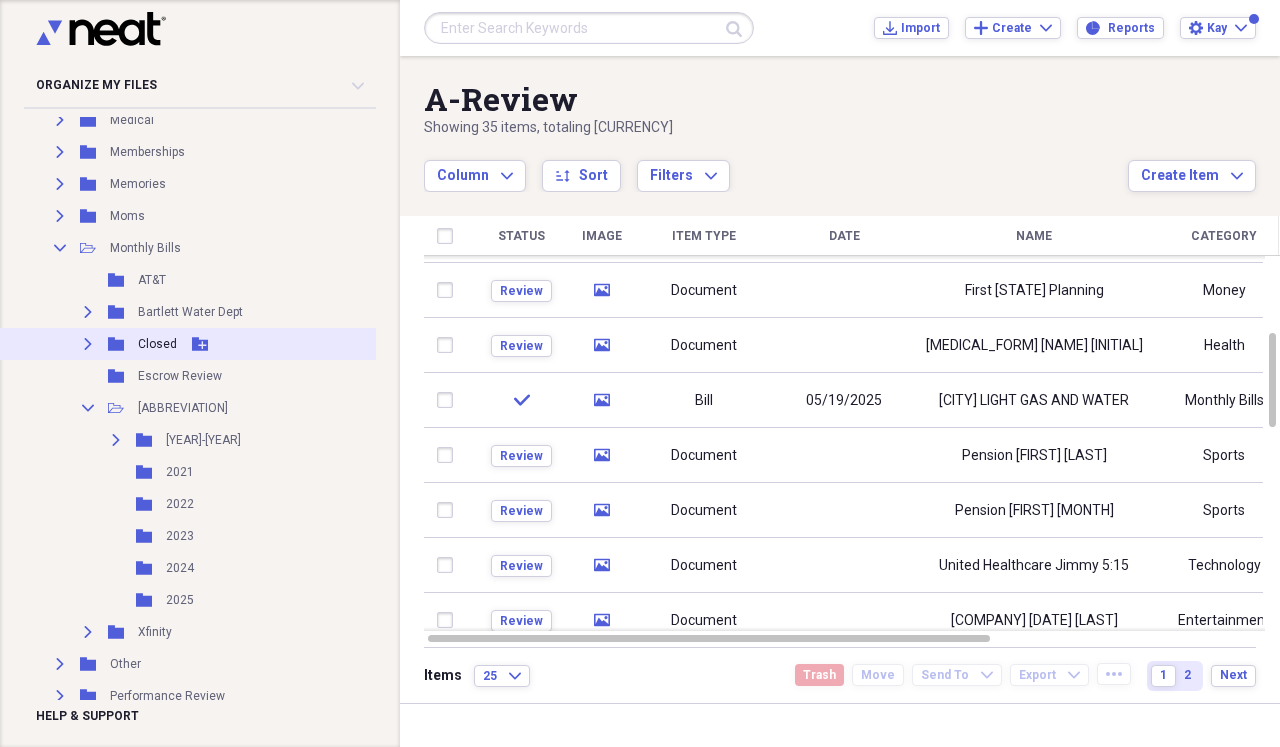scroll, scrollTop: 916, scrollLeft: 12, axis: both 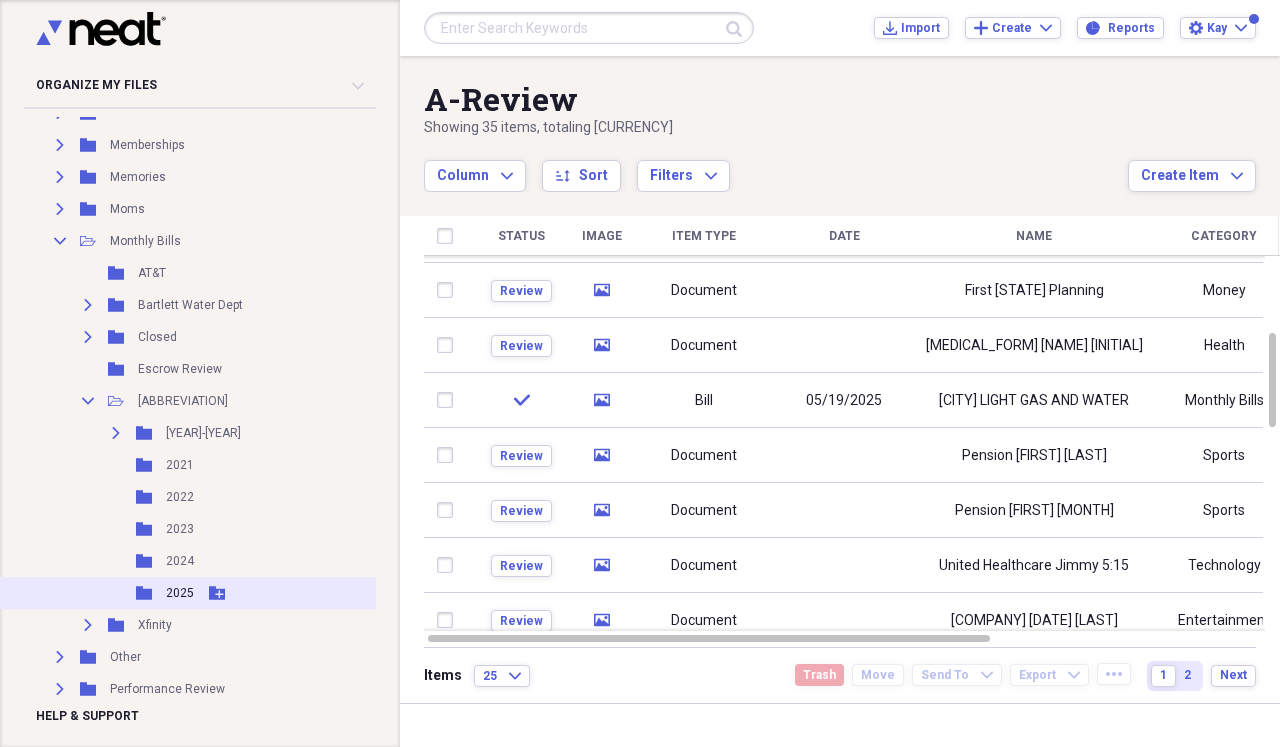 click on "2025" at bounding box center [180, 593] 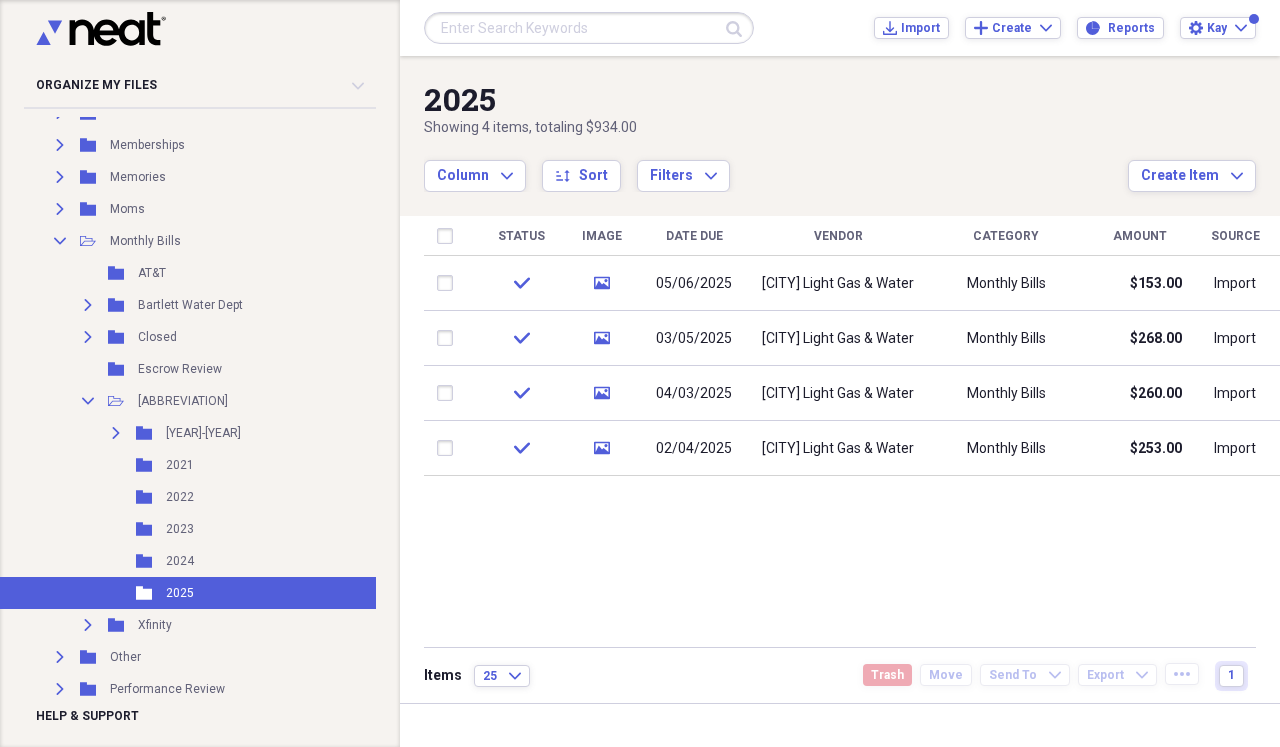 click on "Date Due" at bounding box center (694, 236) 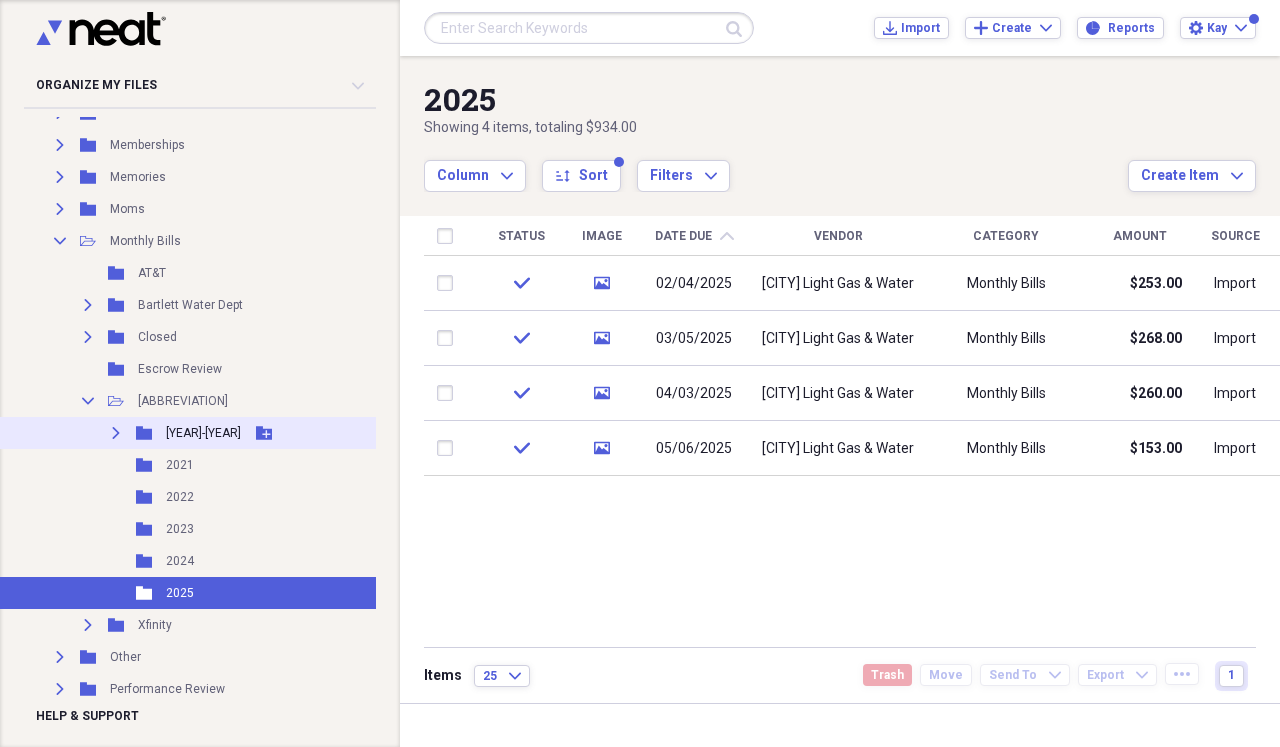 click on "Expand" 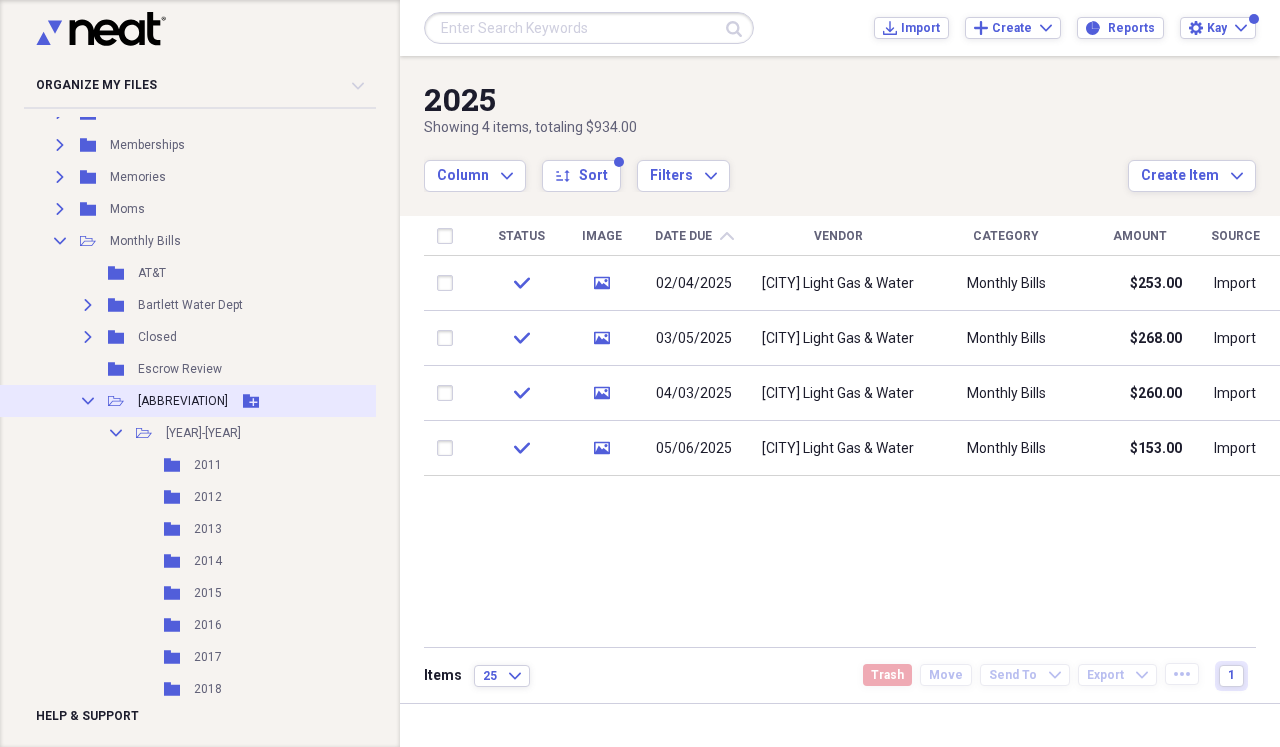 click on "Collapse" 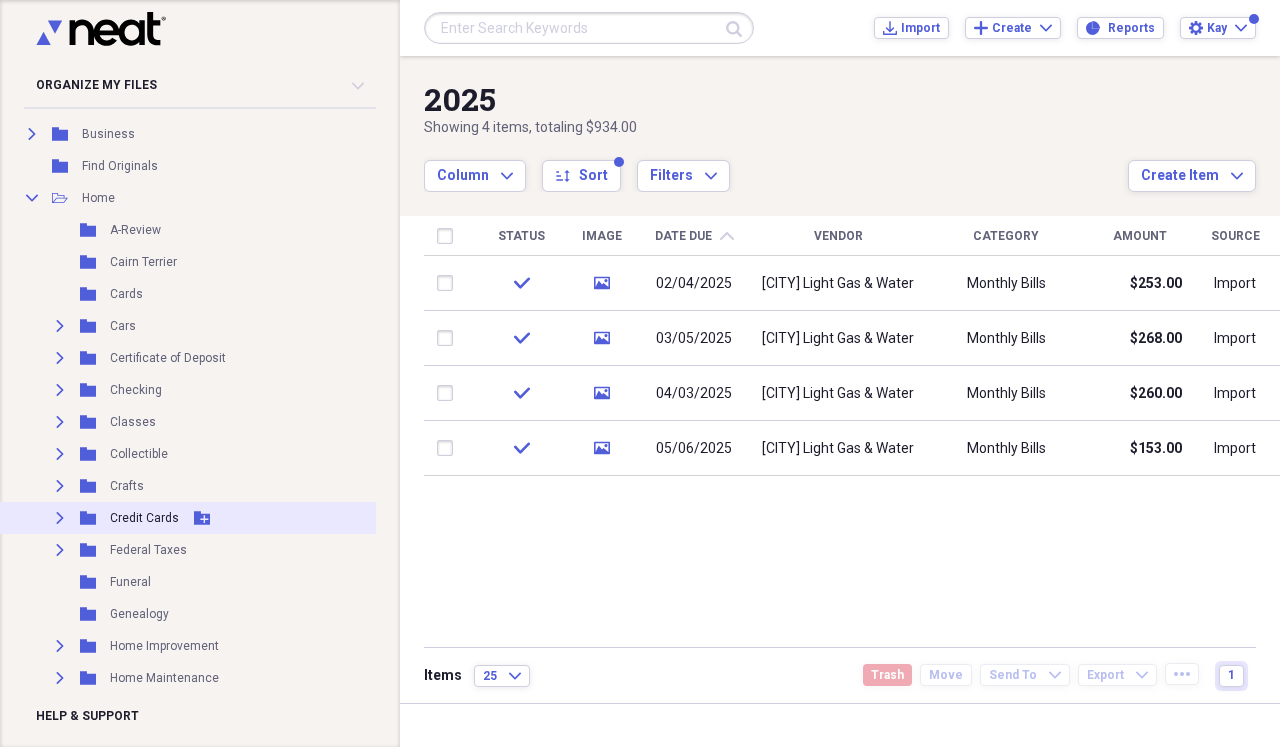 scroll, scrollTop: 158, scrollLeft: 12, axis: both 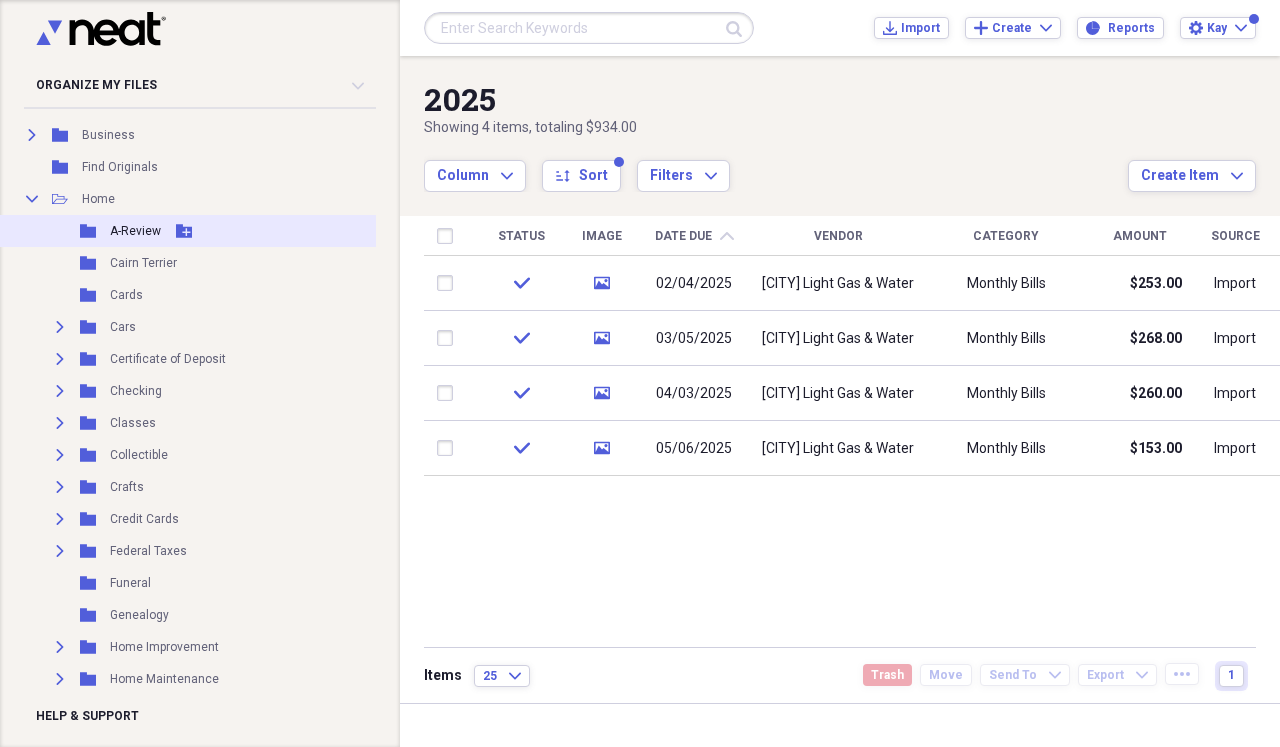 click on "A-Review" at bounding box center (135, 231) 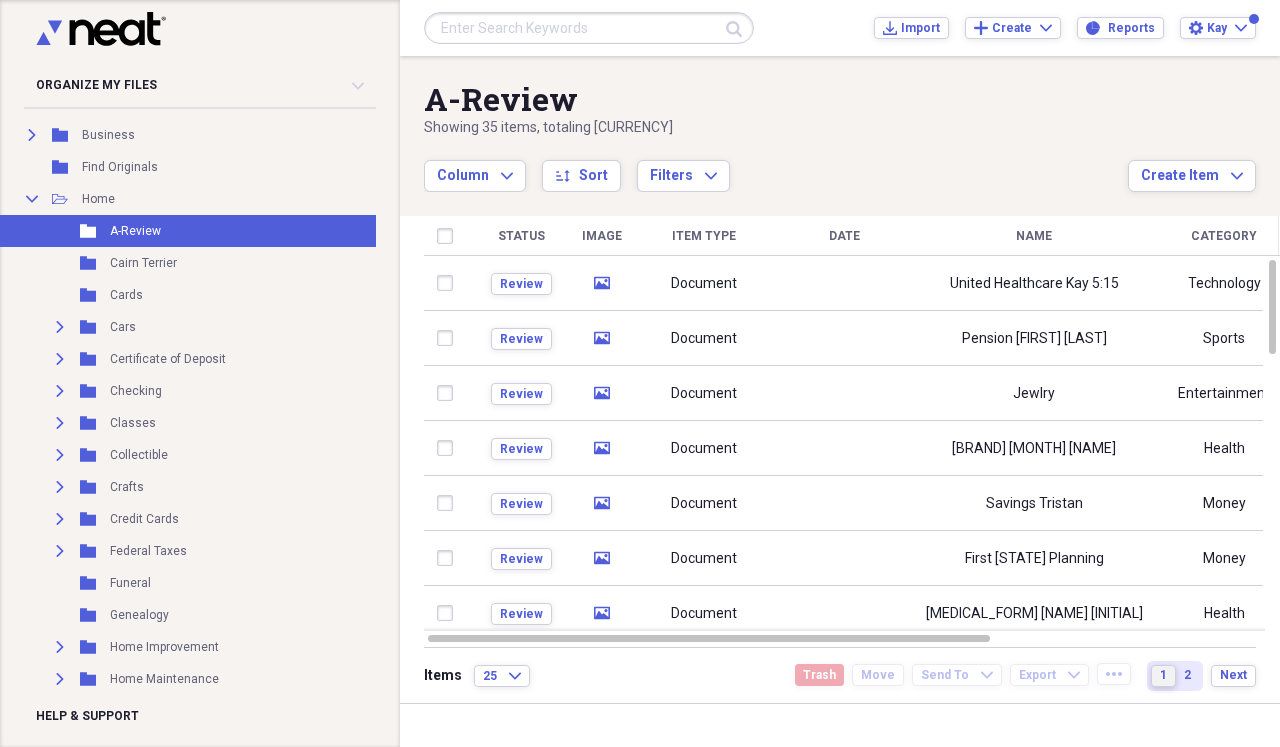 click on "1" at bounding box center [1163, 675] 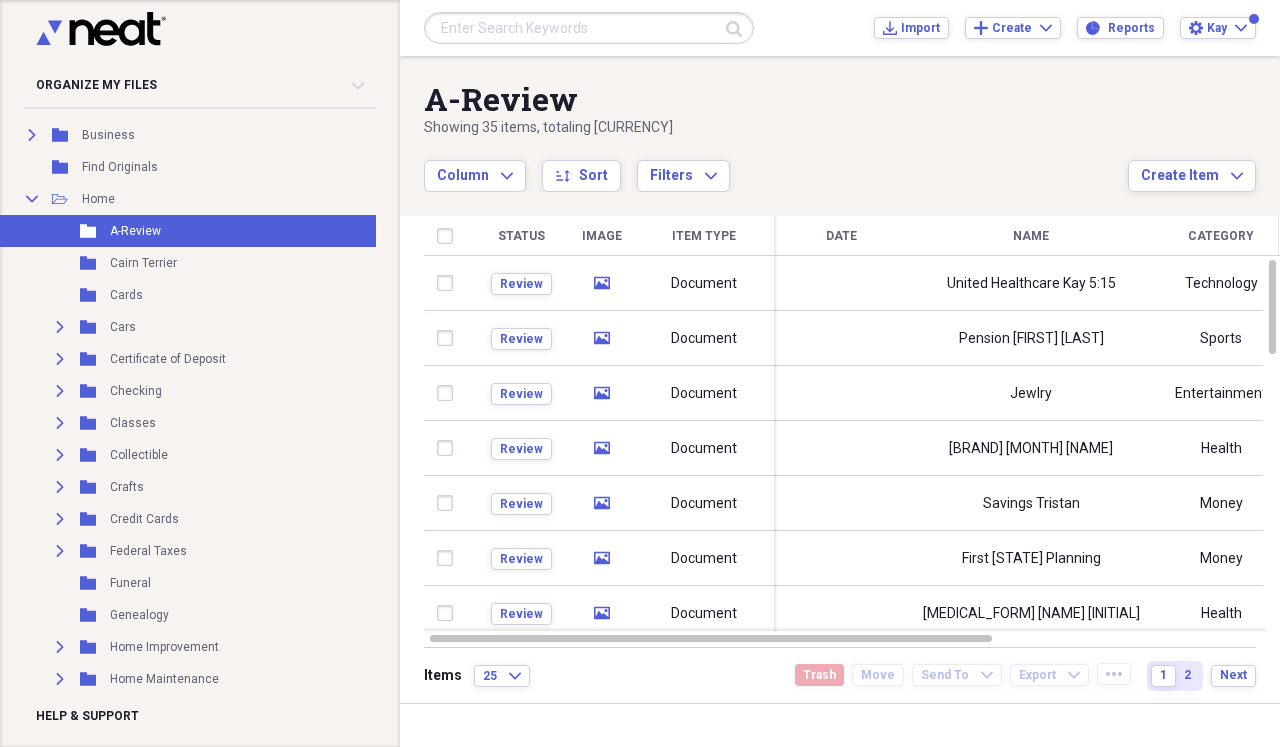 click on "Name" at bounding box center (1031, 236) 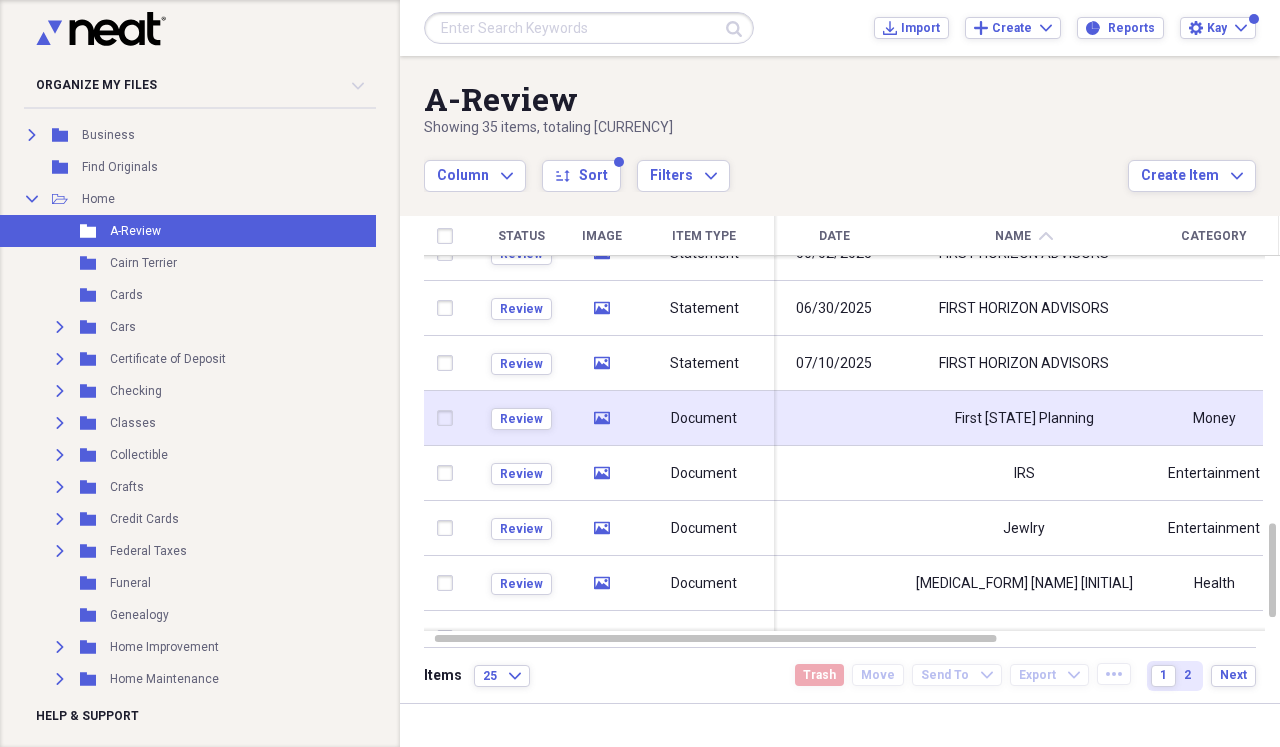 click at bounding box center (834, 418) 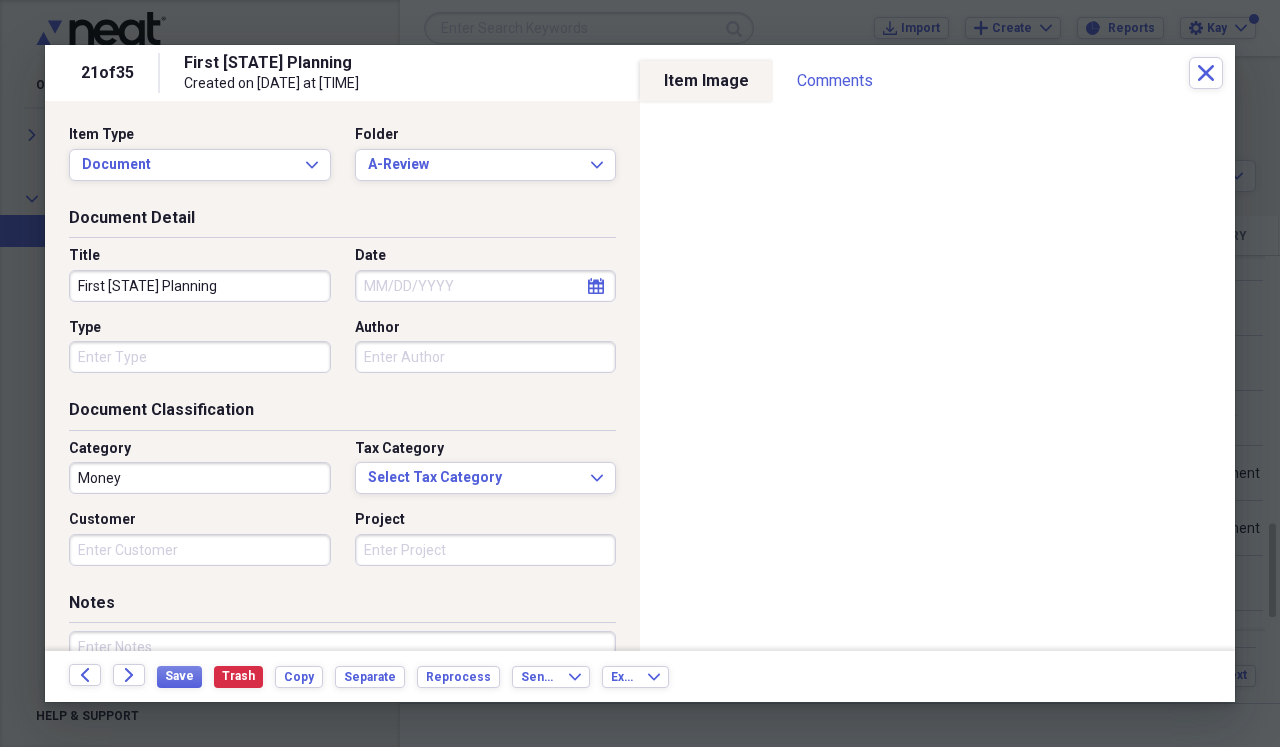 click on "First [STATE] Planning" at bounding box center (200, 286) 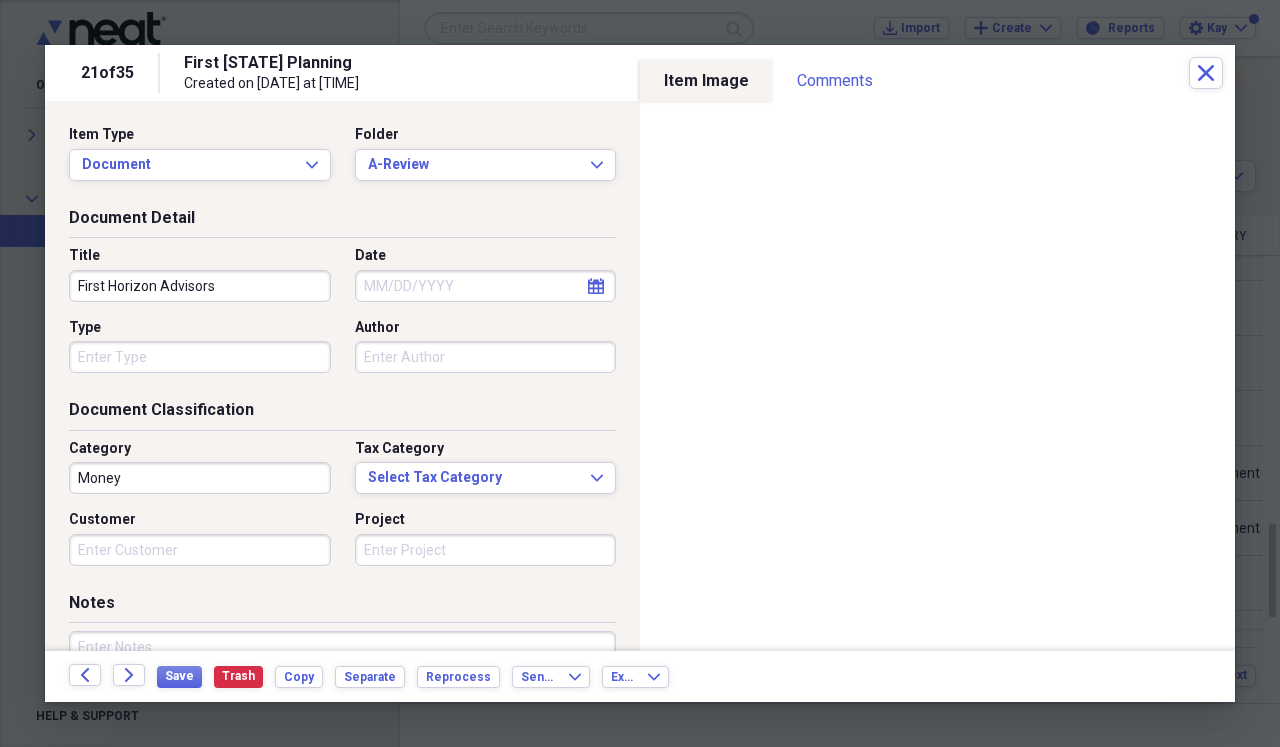 type on "First Horizon Advisors" 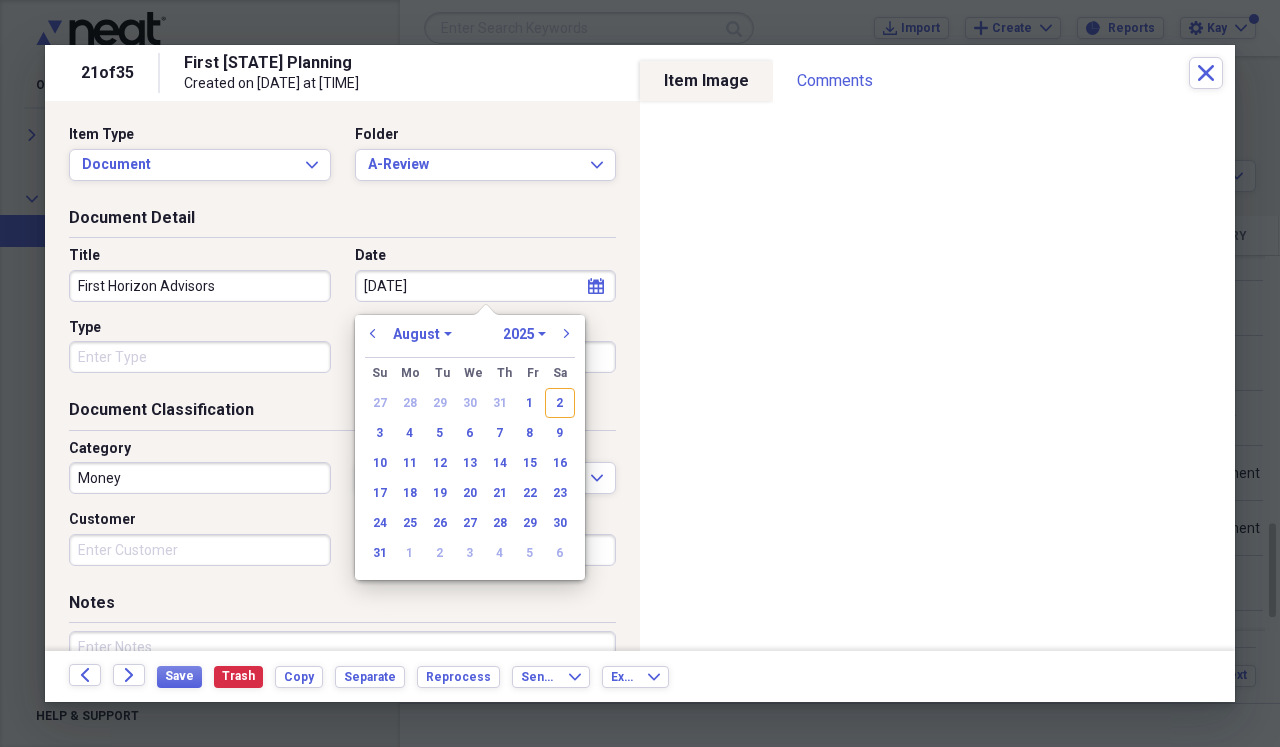 type on "[DATE]" 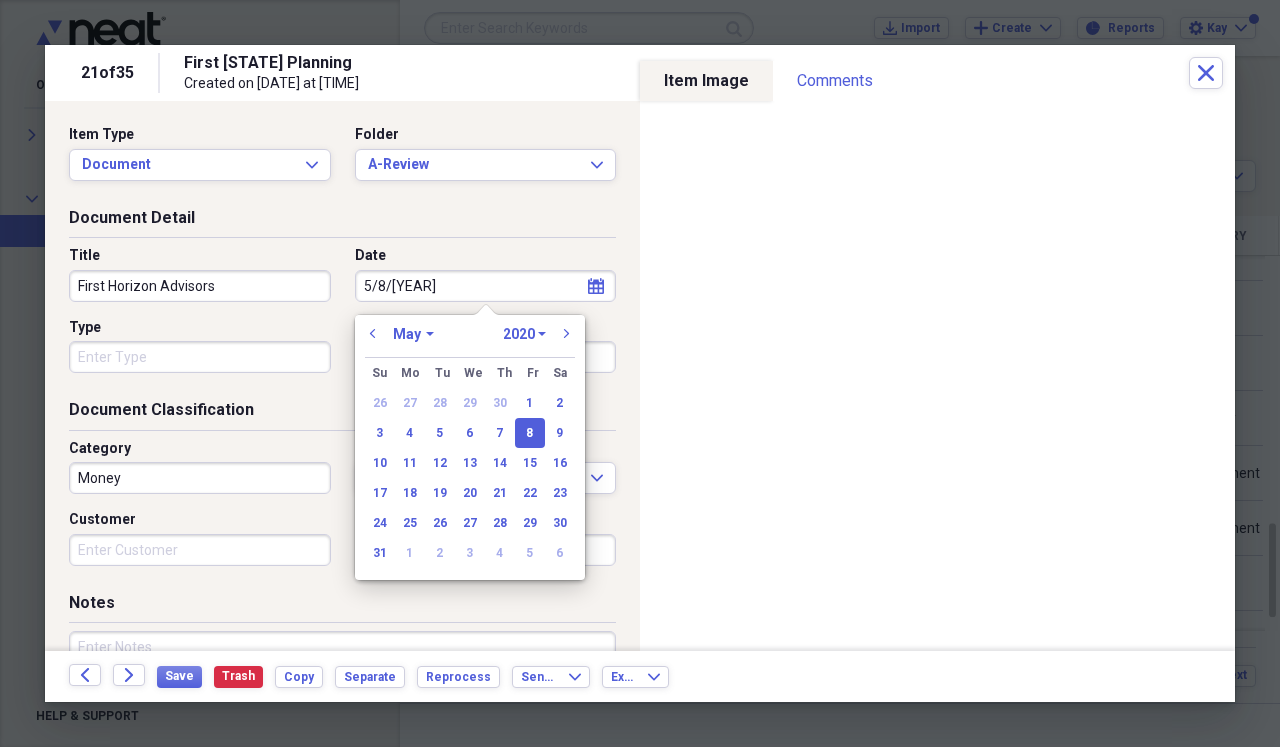 type on "[MONTH]/[DAY]/2025" 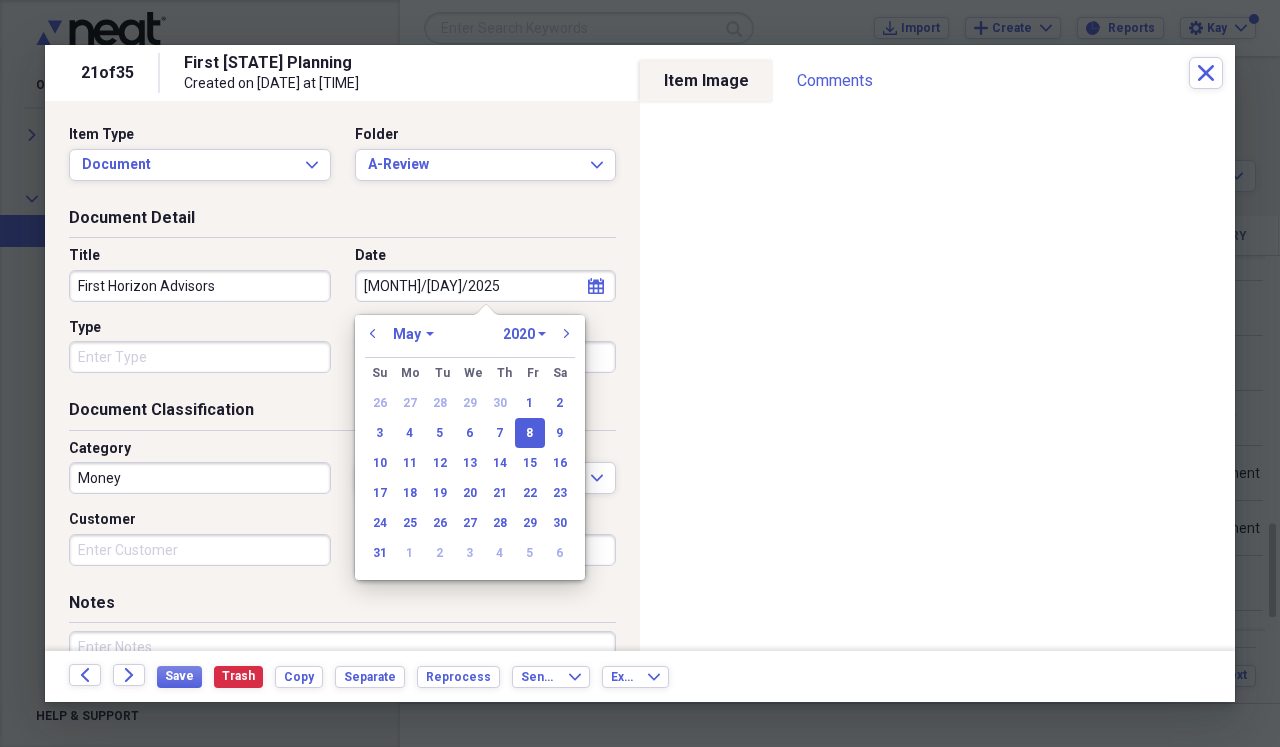 select on "2025" 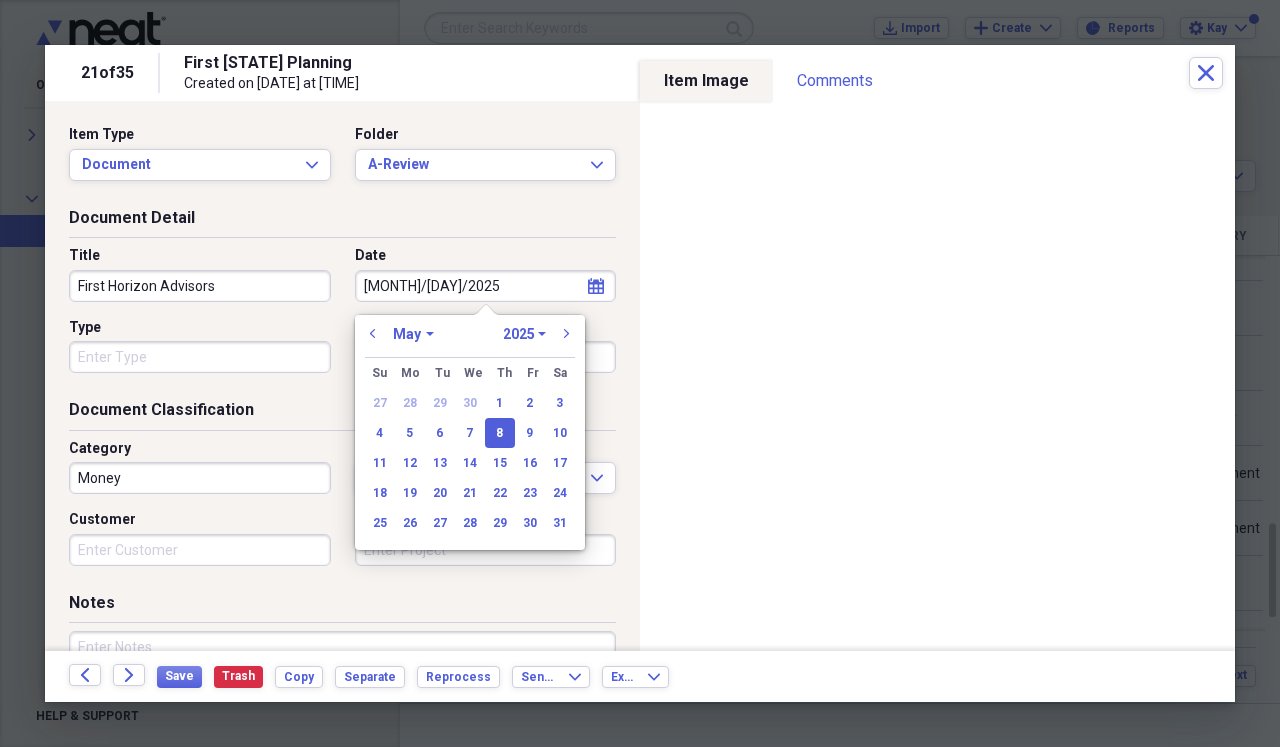 type on "05/08/2025" 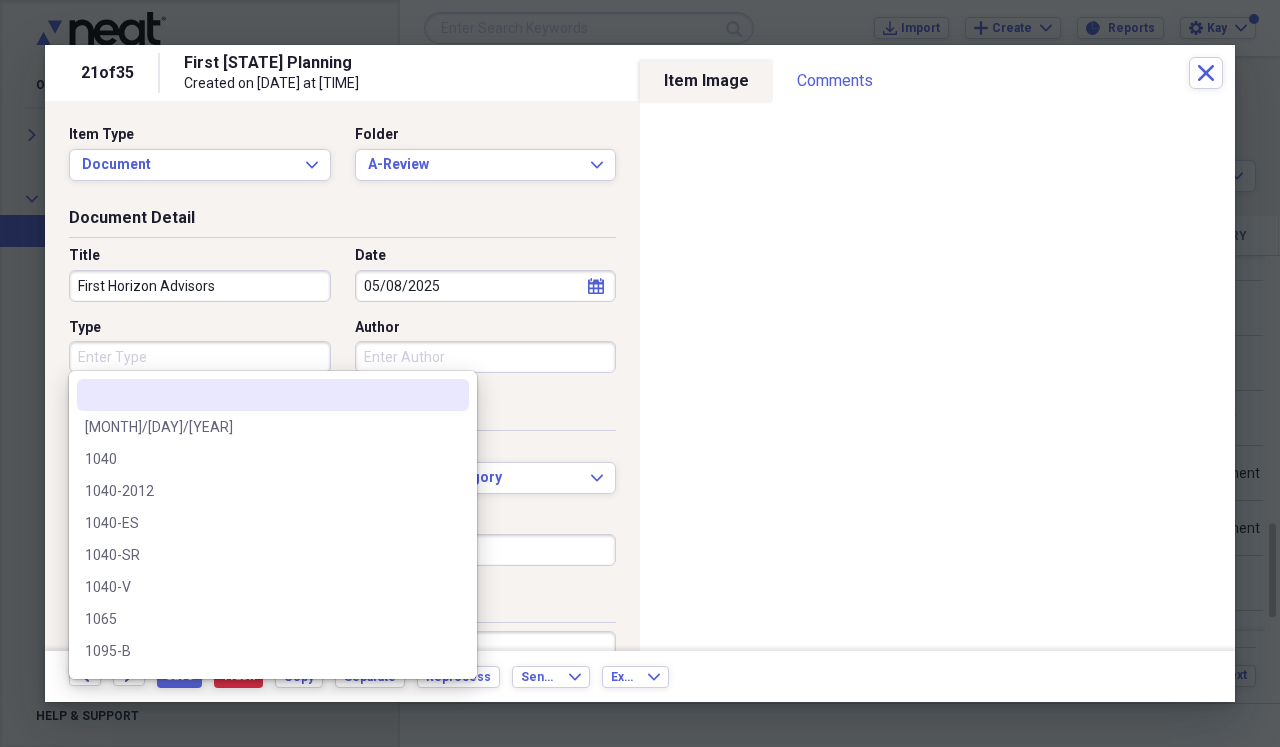 click on "Type" at bounding box center (200, 357) 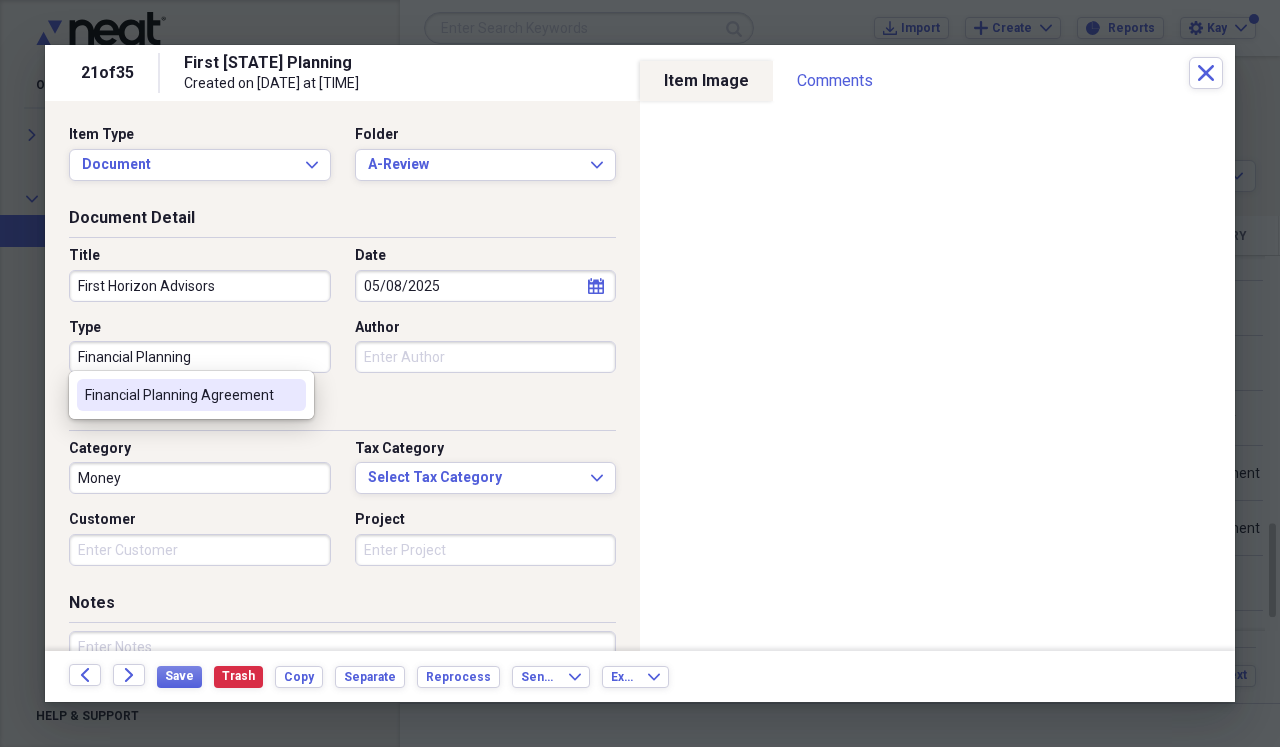 type on "Financial Planning" 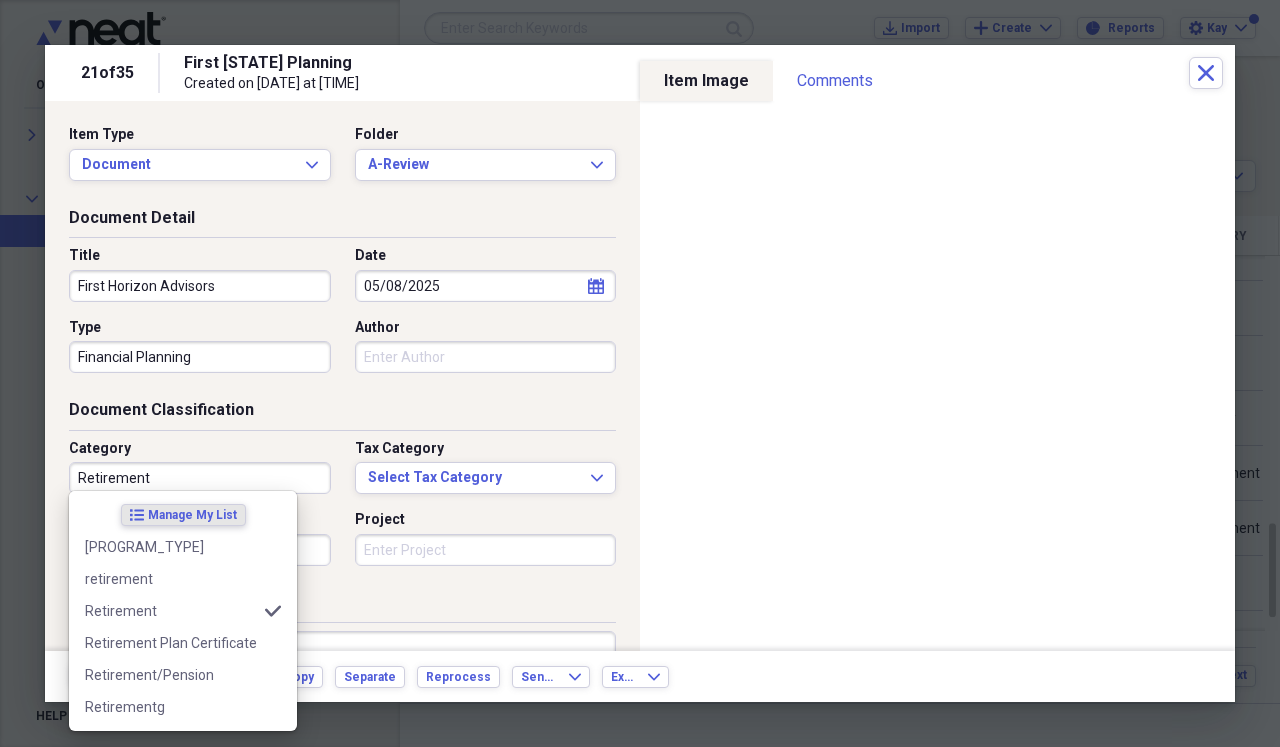 type on "Retirement" 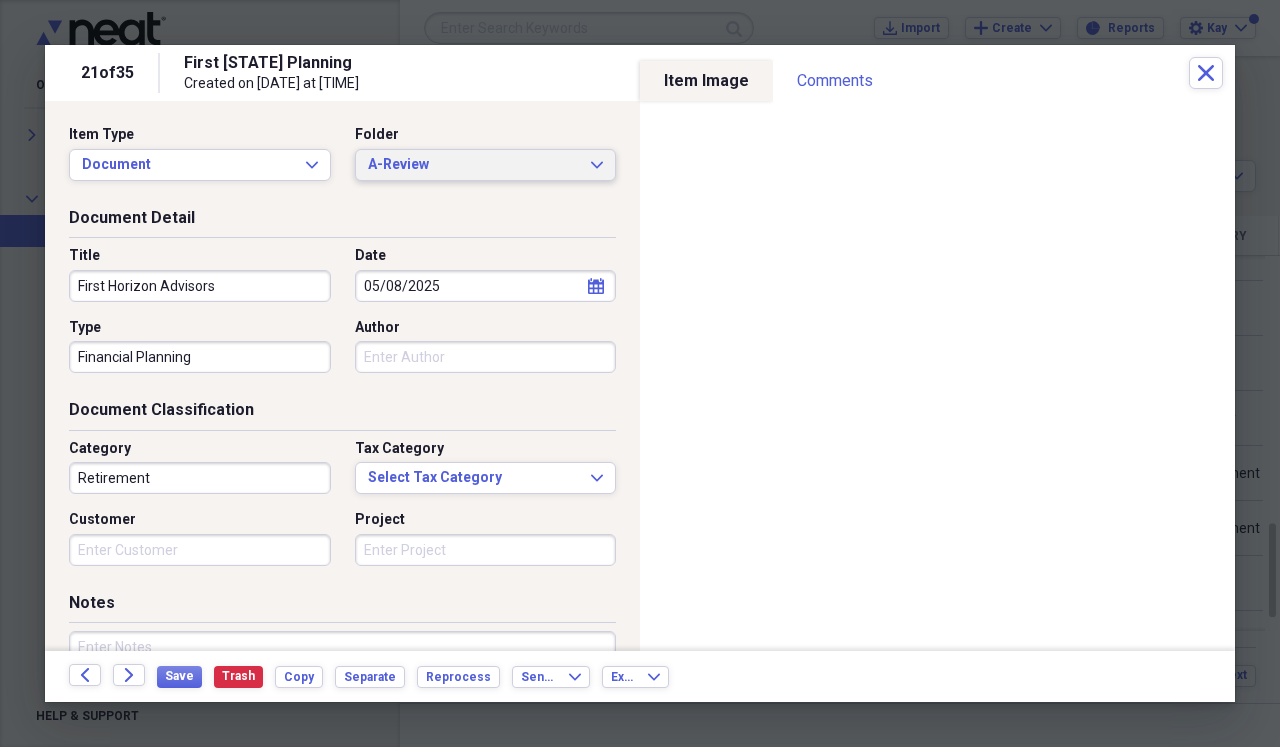 click on "Expand" 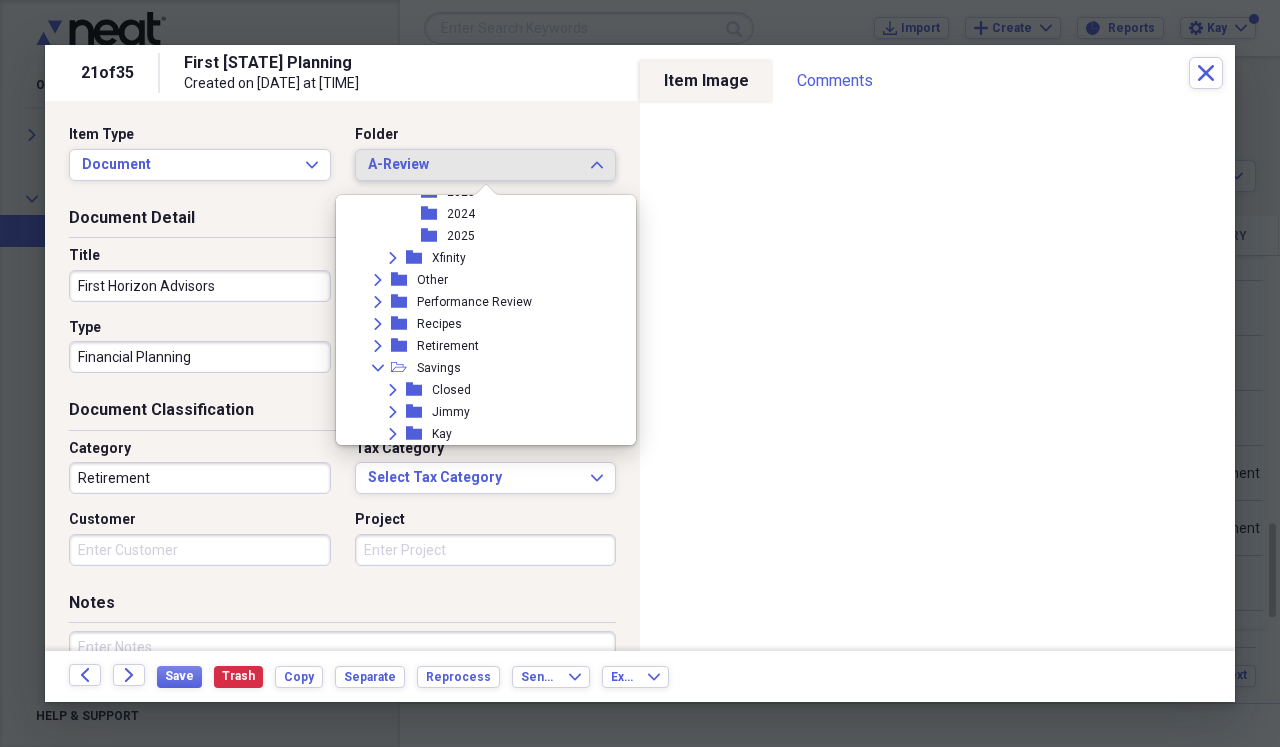 scroll, scrollTop: 879, scrollLeft: 0, axis: vertical 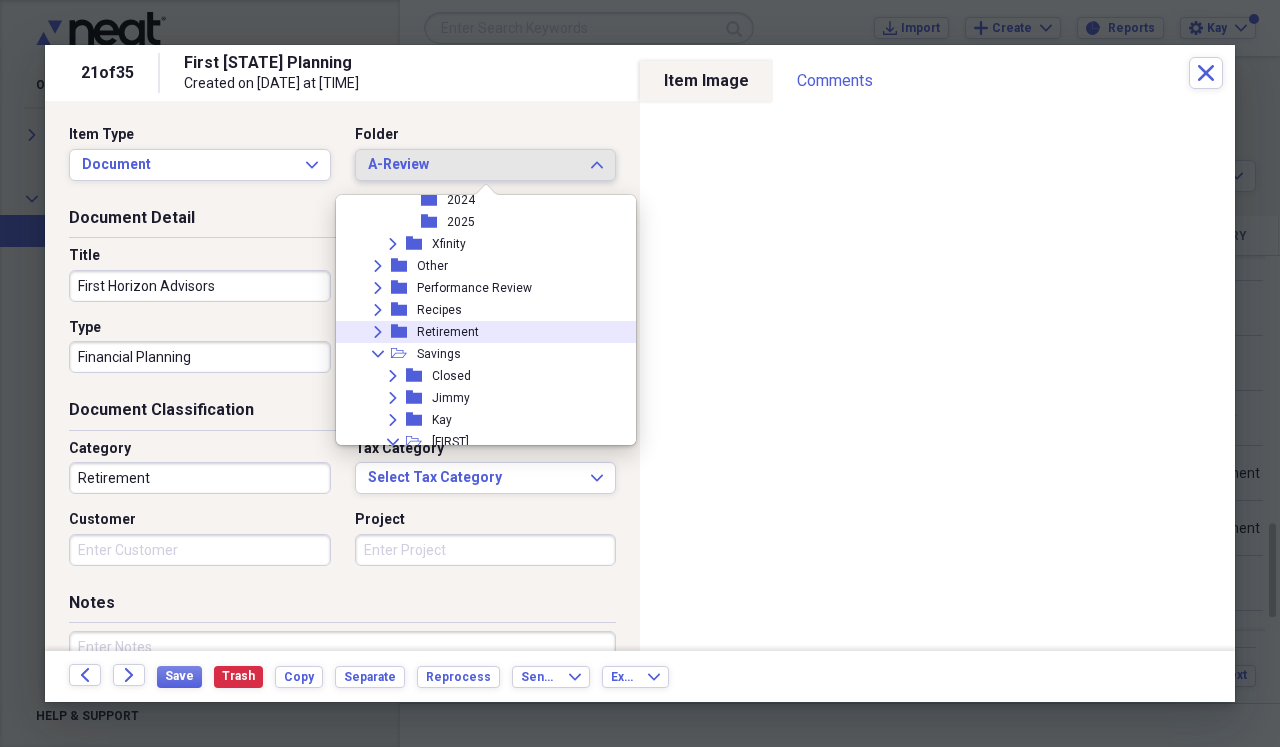 click on "Expand" 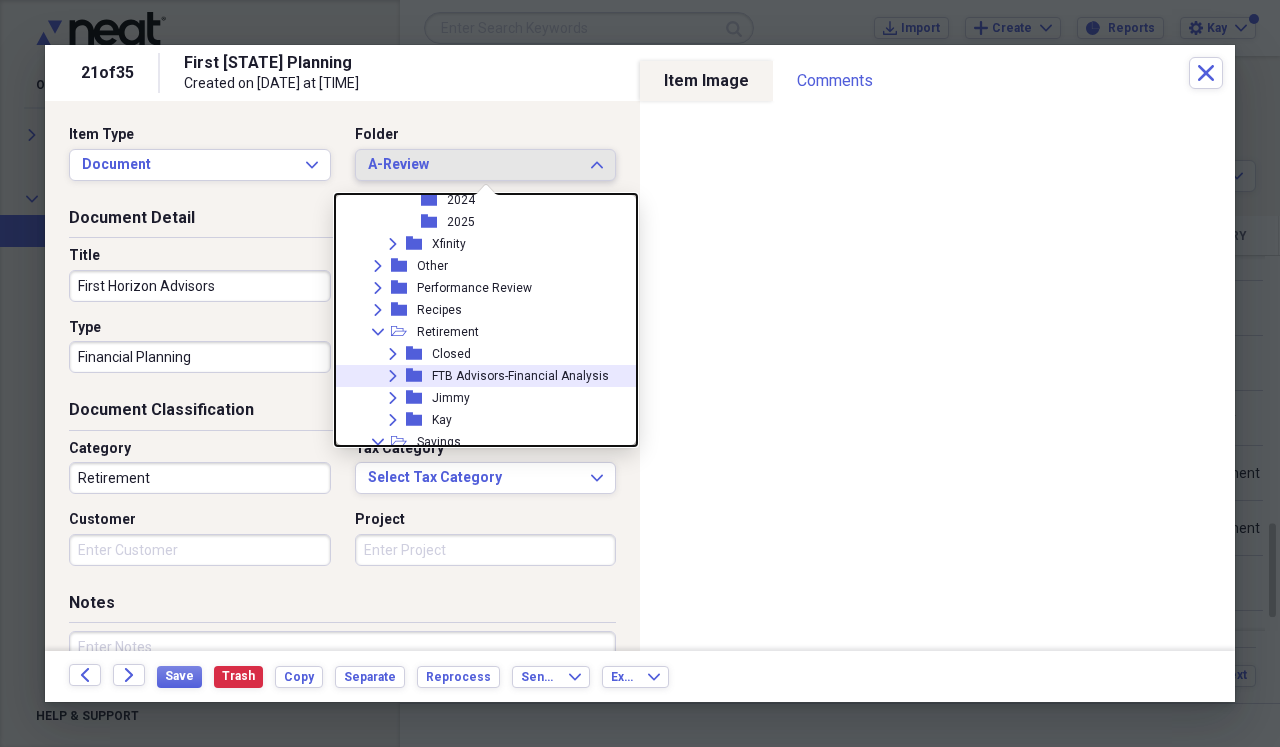 click on "Expand" 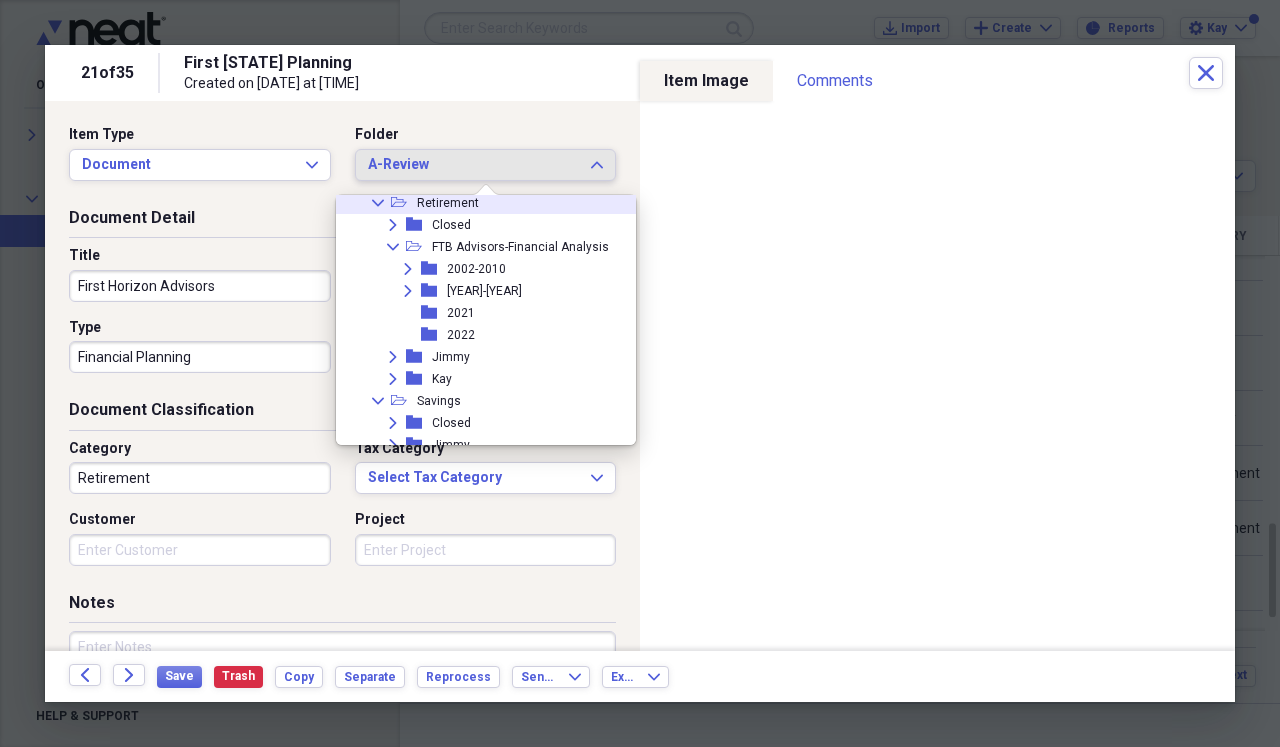 scroll, scrollTop: 1012, scrollLeft: 0, axis: vertical 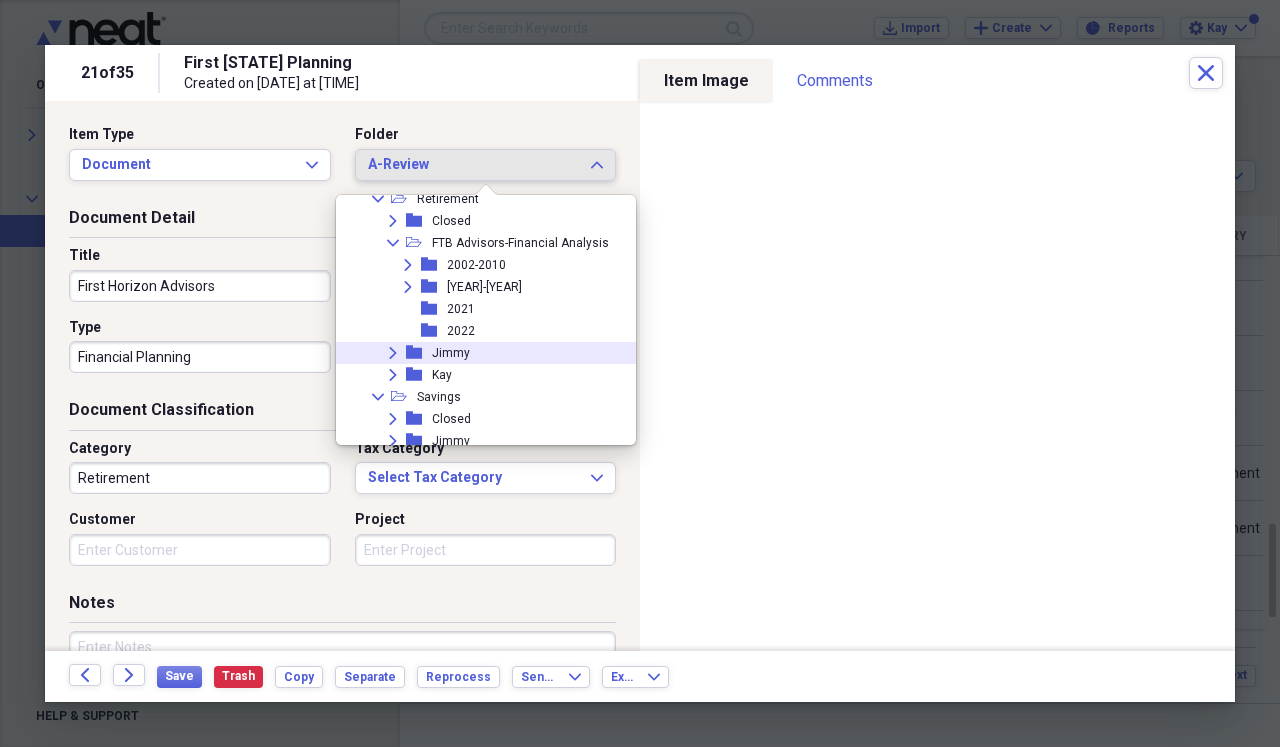 click on "Expand" 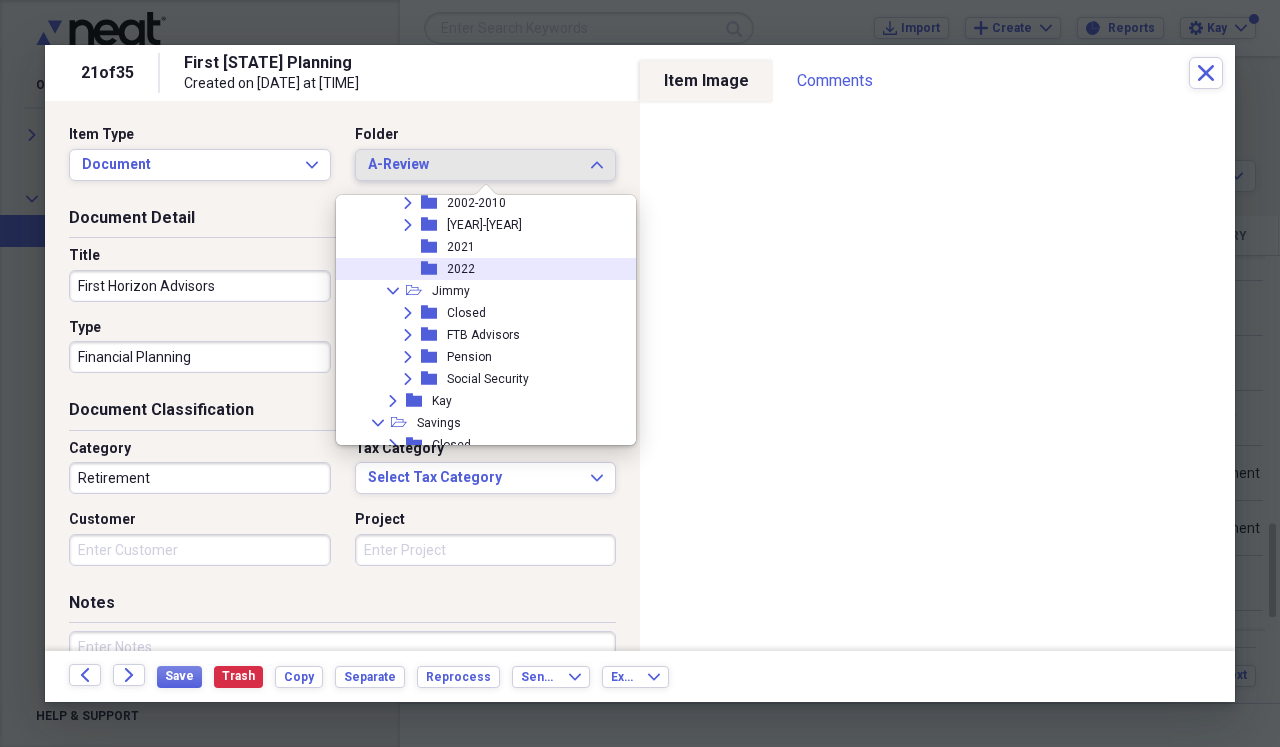 scroll, scrollTop: 1083, scrollLeft: 0, axis: vertical 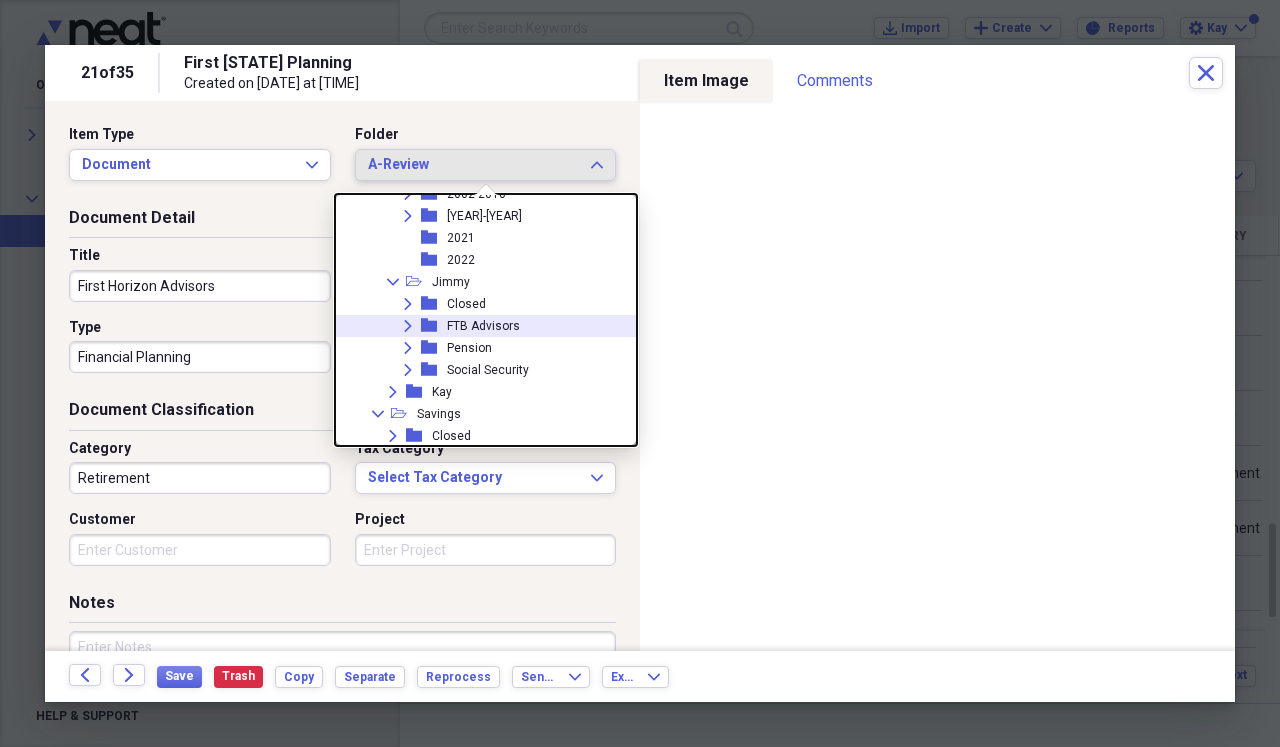 click 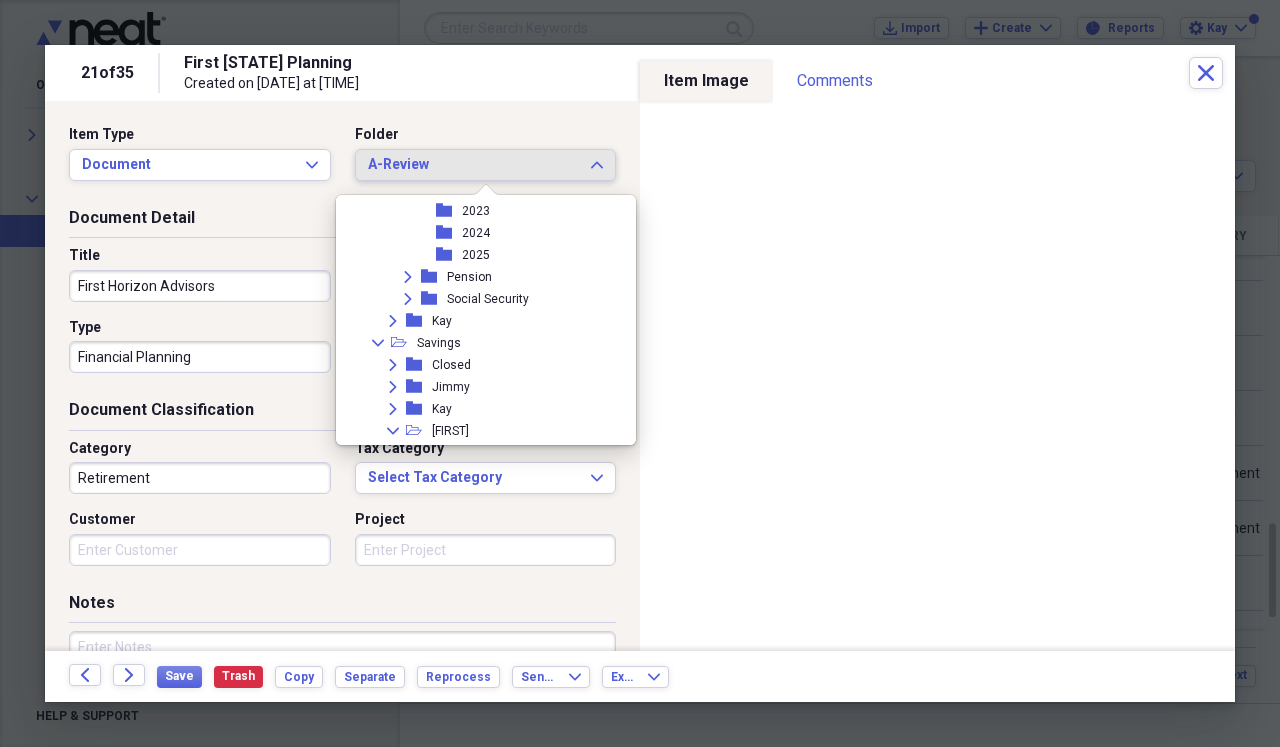 scroll, scrollTop: 1285, scrollLeft: 0, axis: vertical 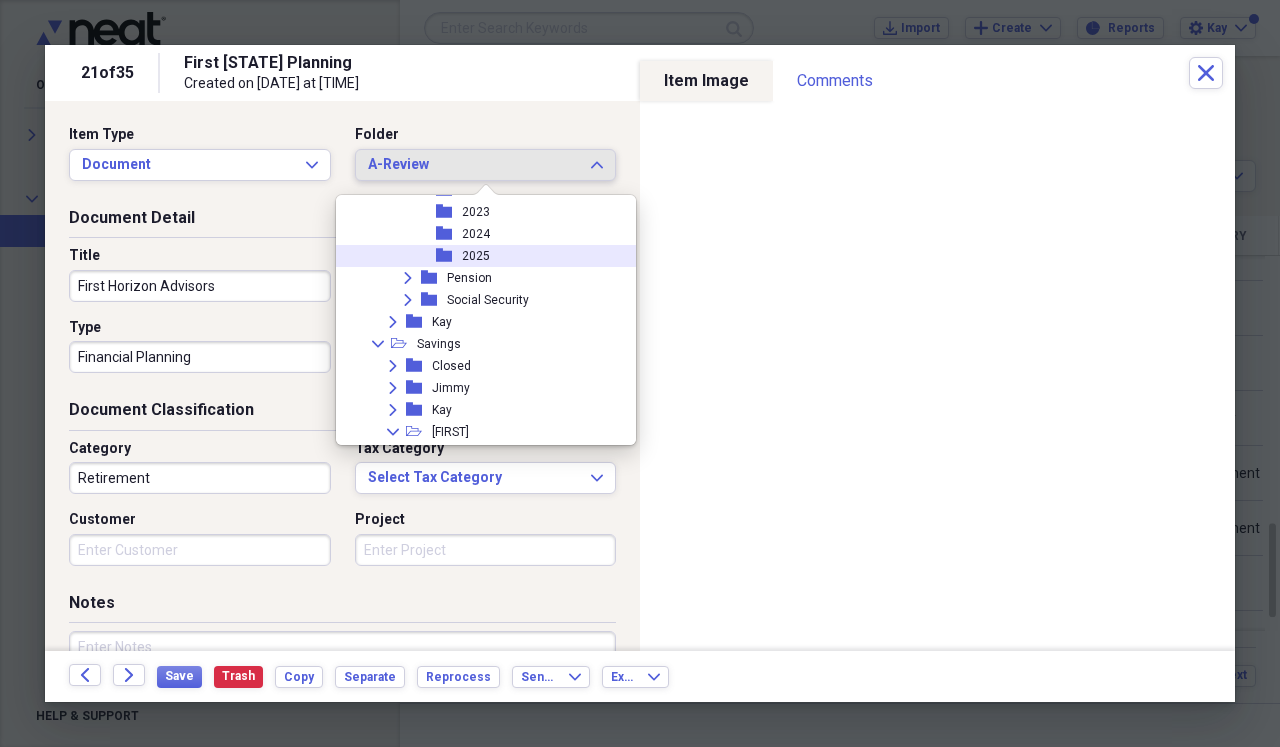 click on "folder 2025" at bounding box center [478, 256] 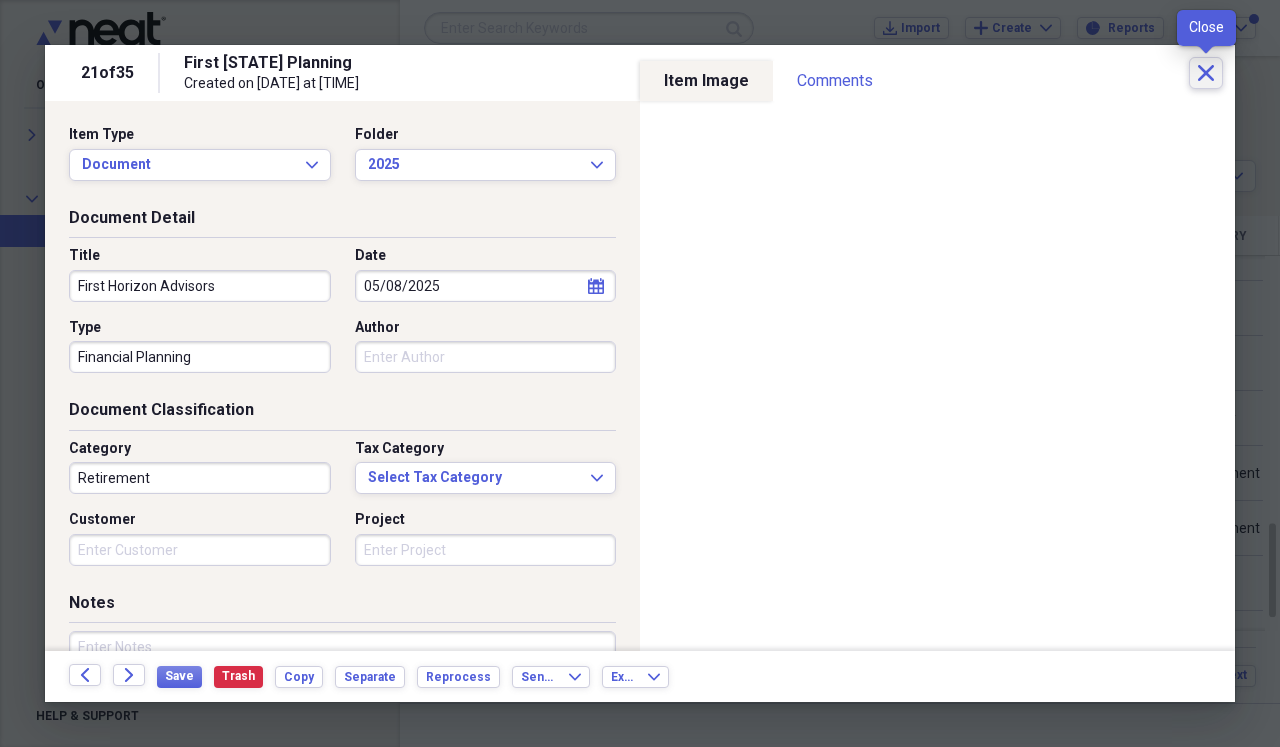 click 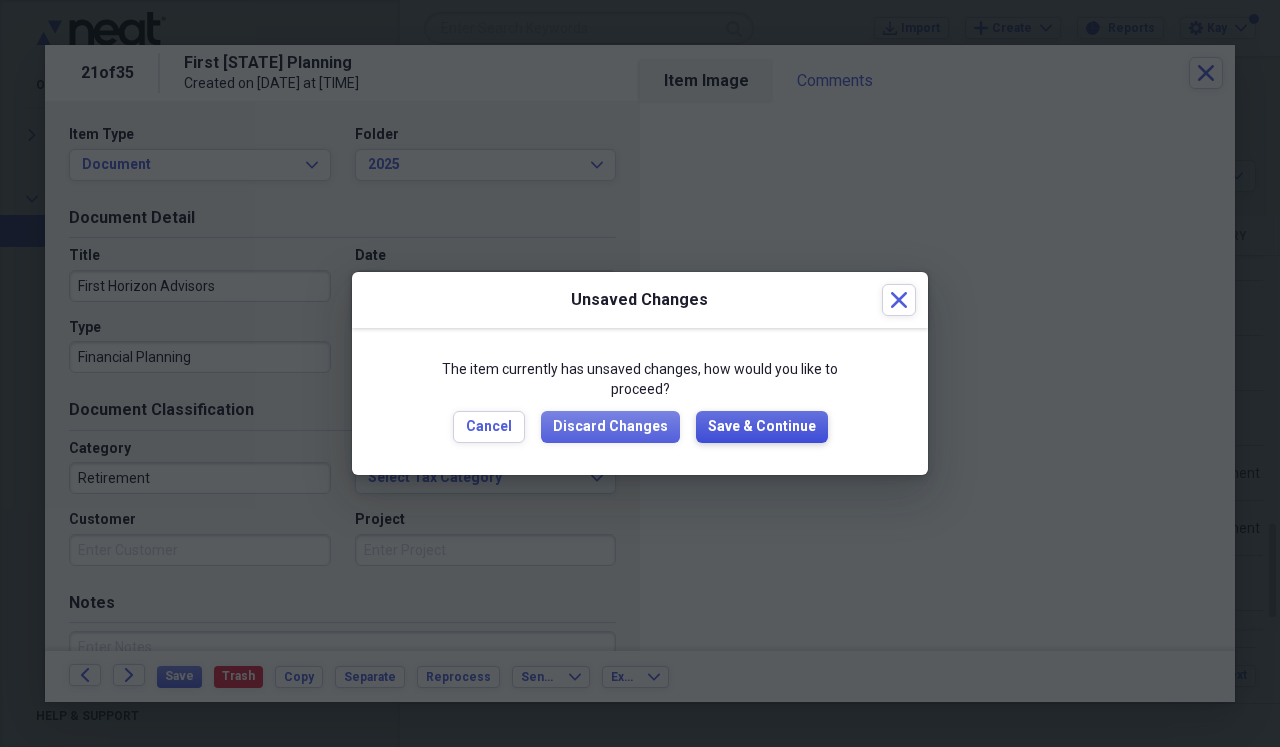 click on "Save & Continue" at bounding box center (762, 427) 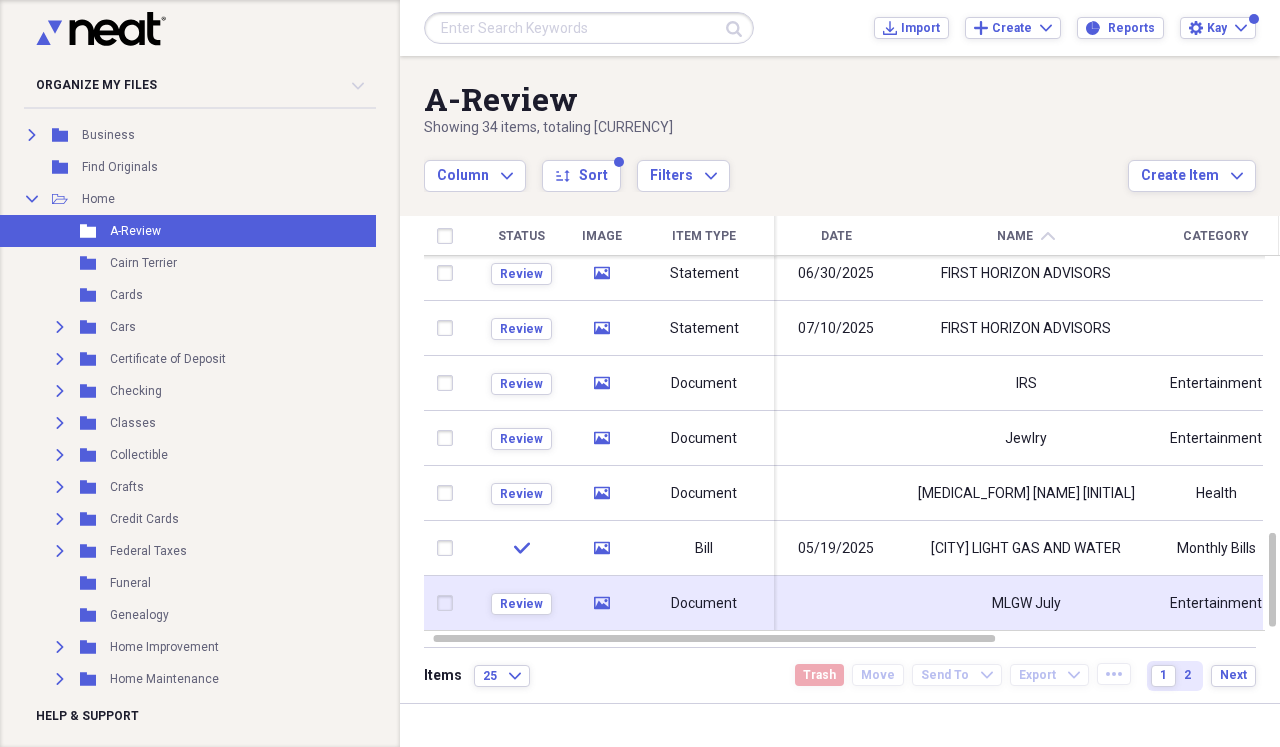click at bounding box center (836, 603) 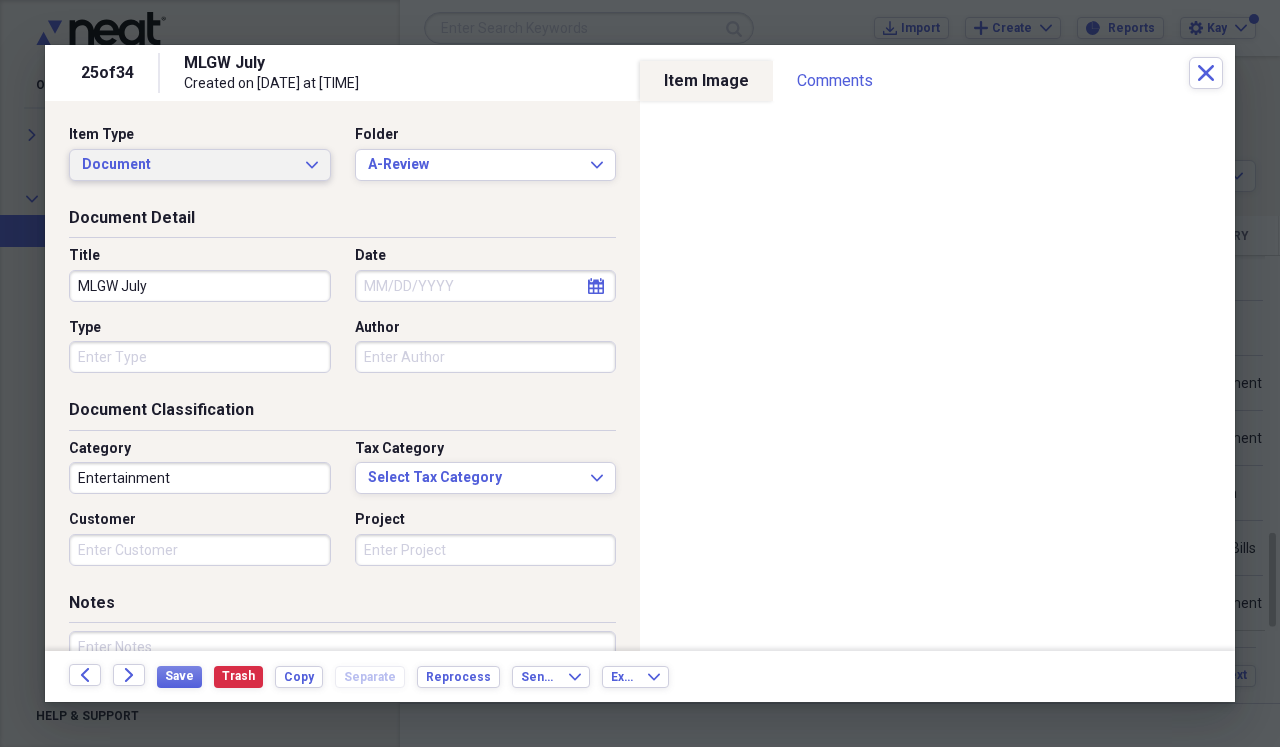 click on "Expand" 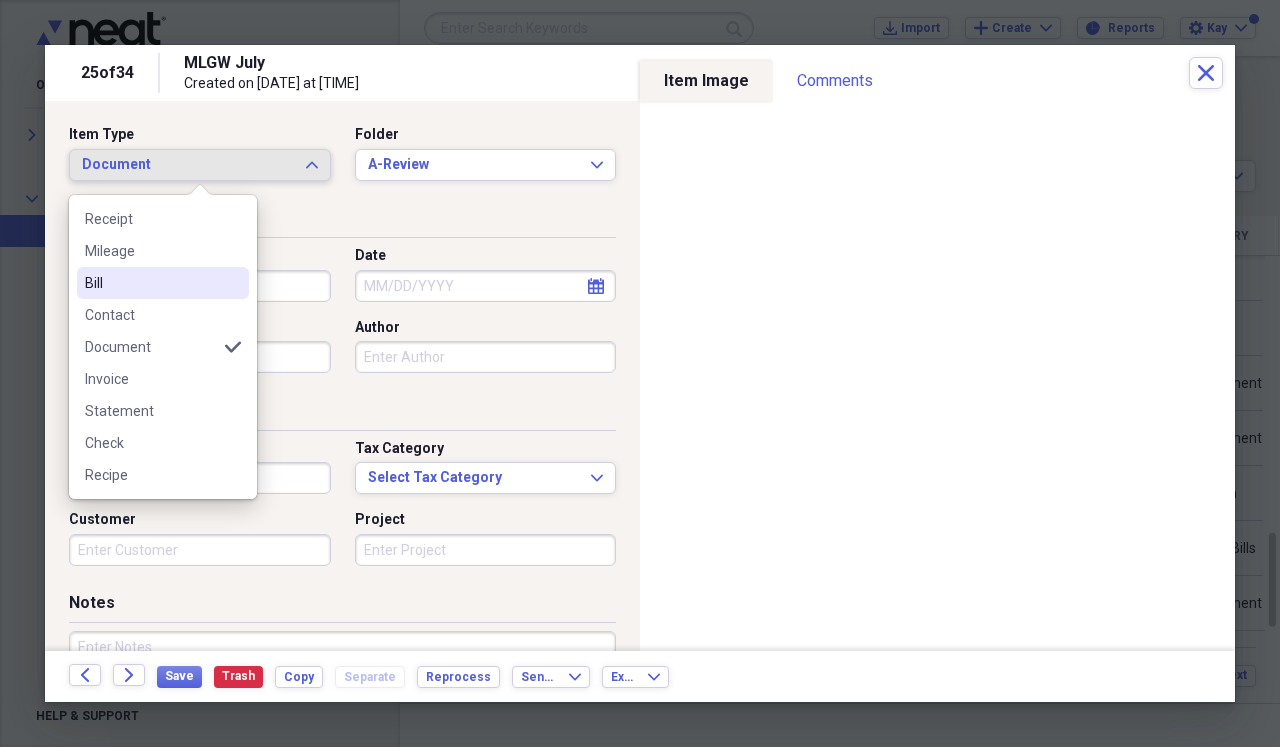 click on "Bill" at bounding box center (151, 283) 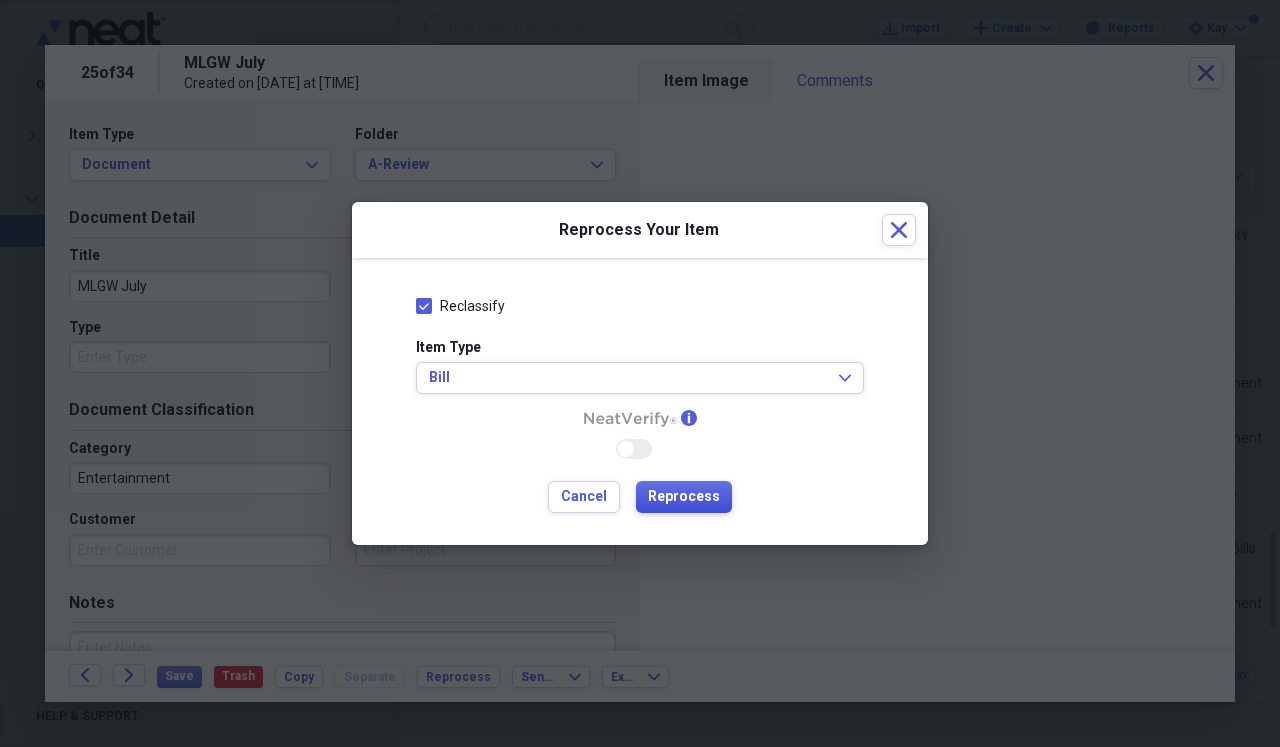 click on "Reprocess" at bounding box center (684, 497) 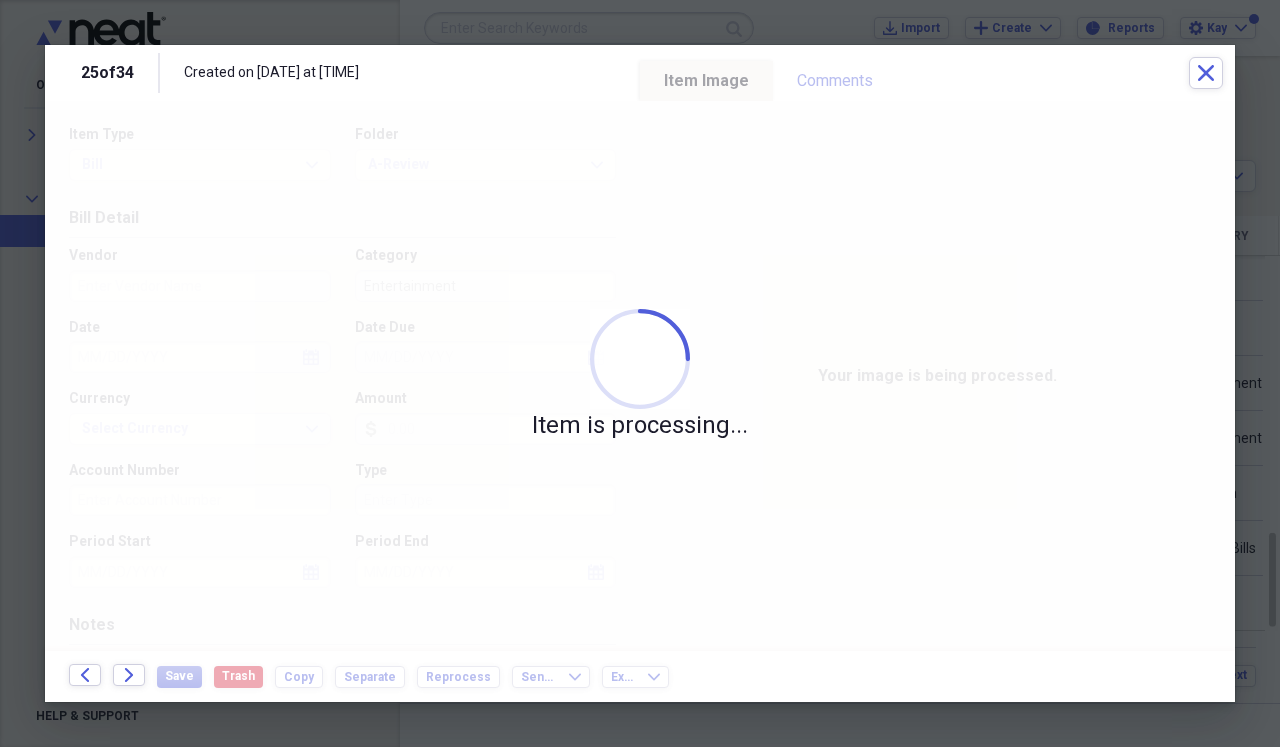 type on "[ACCOUNT_NUMBER]" 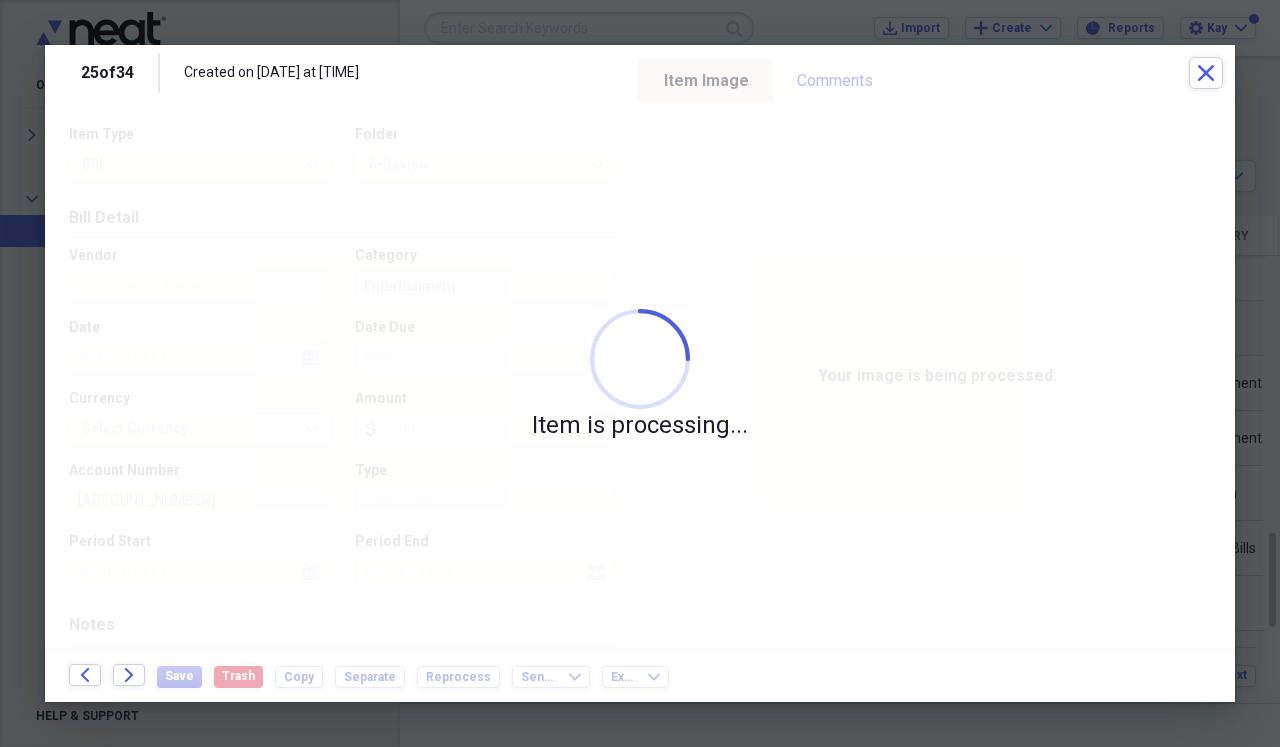 type on "[CITY] LIGHT GAS AND WATER" 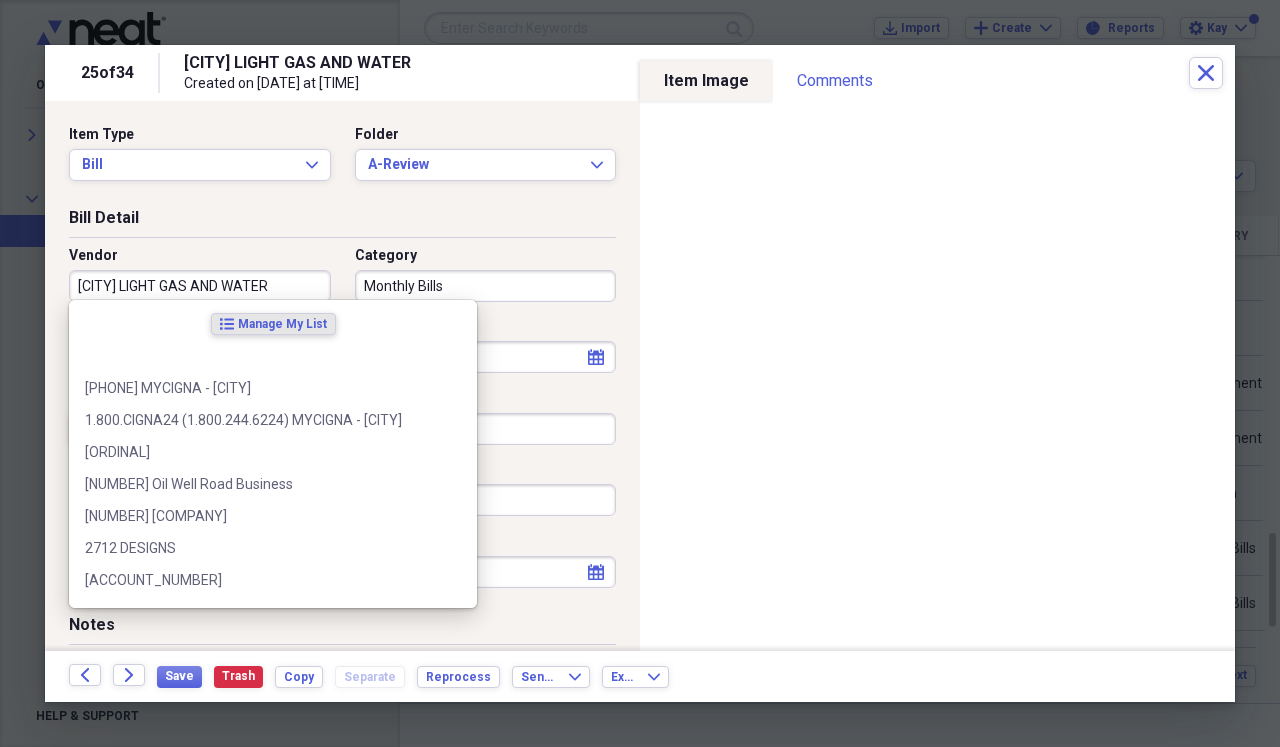 click on "[CITY] LIGHT GAS AND WATER" at bounding box center [200, 286] 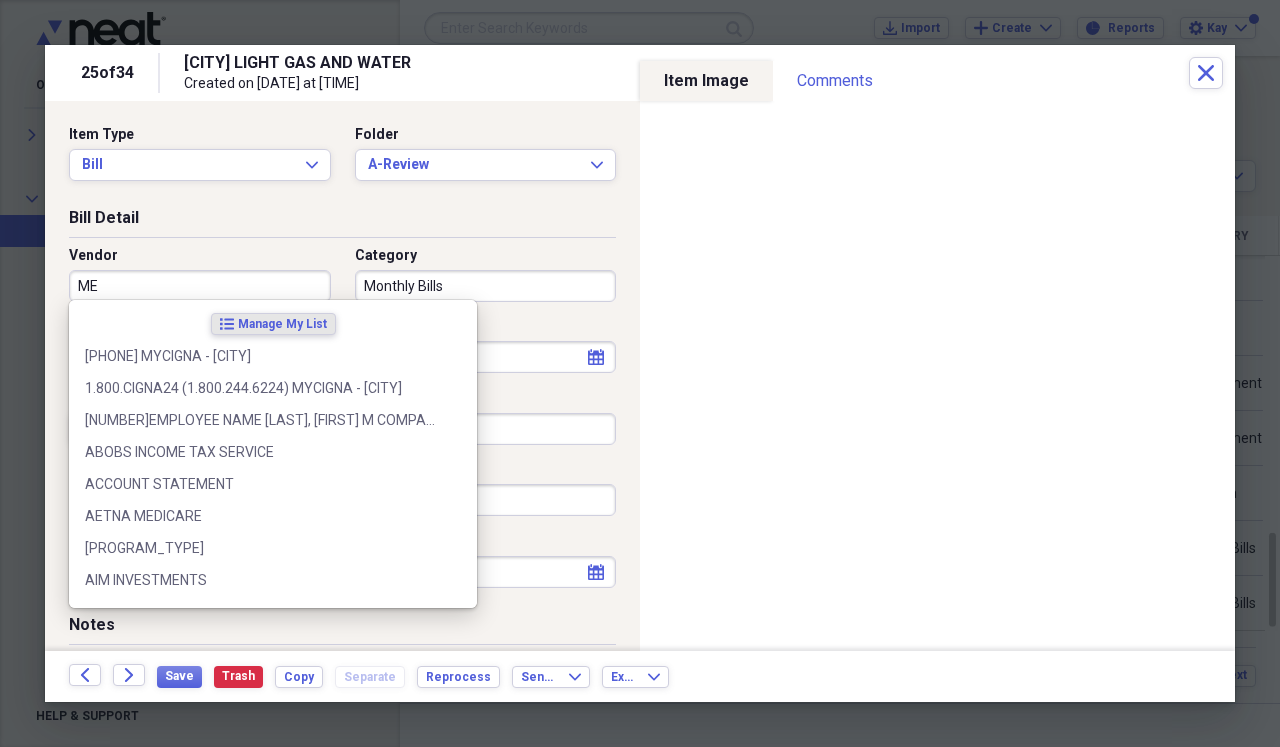 type on "M" 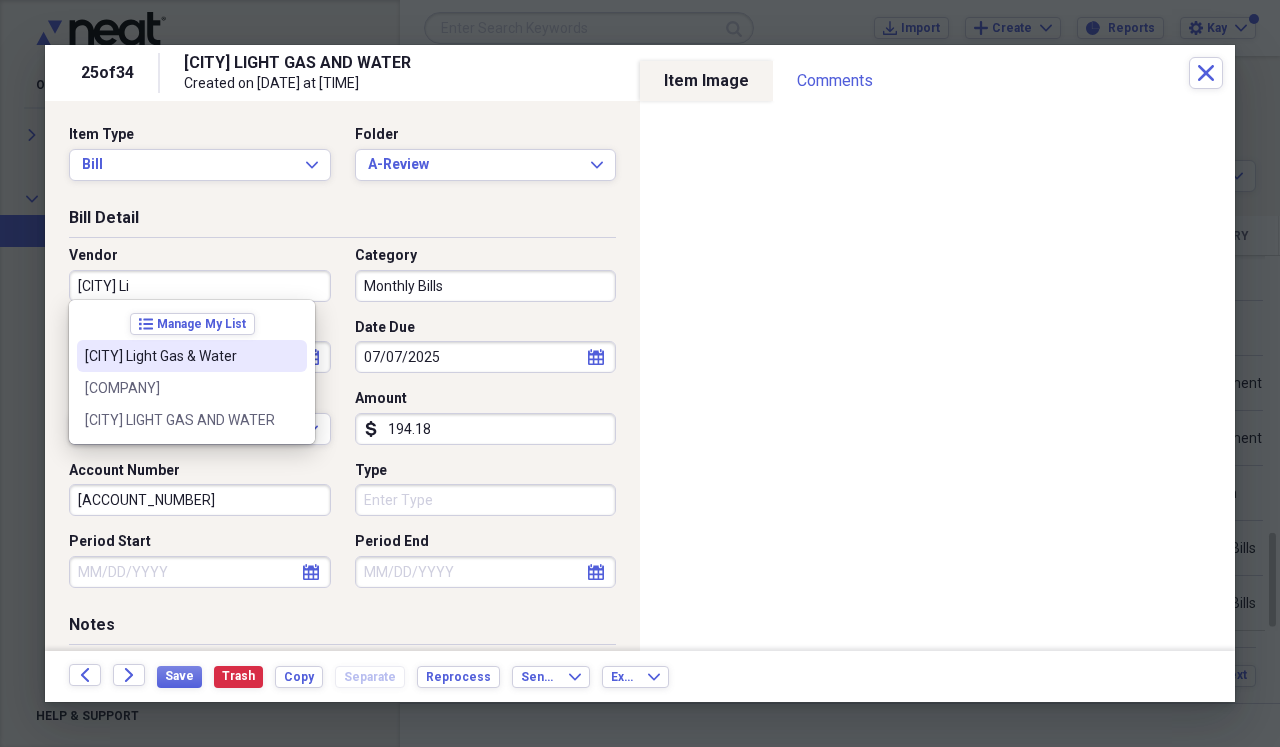 click on "[CITY] Light Gas & Water" at bounding box center [180, 356] 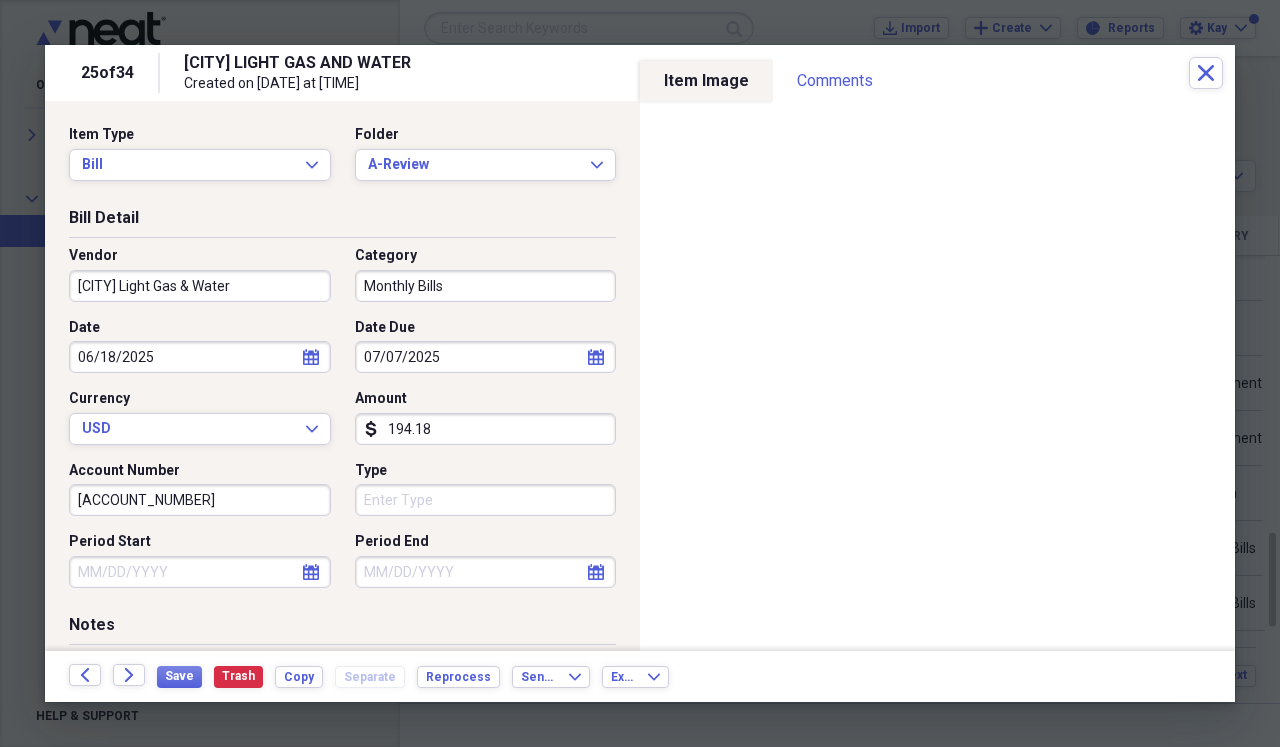 click on "194.18" at bounding box center (486, 429) 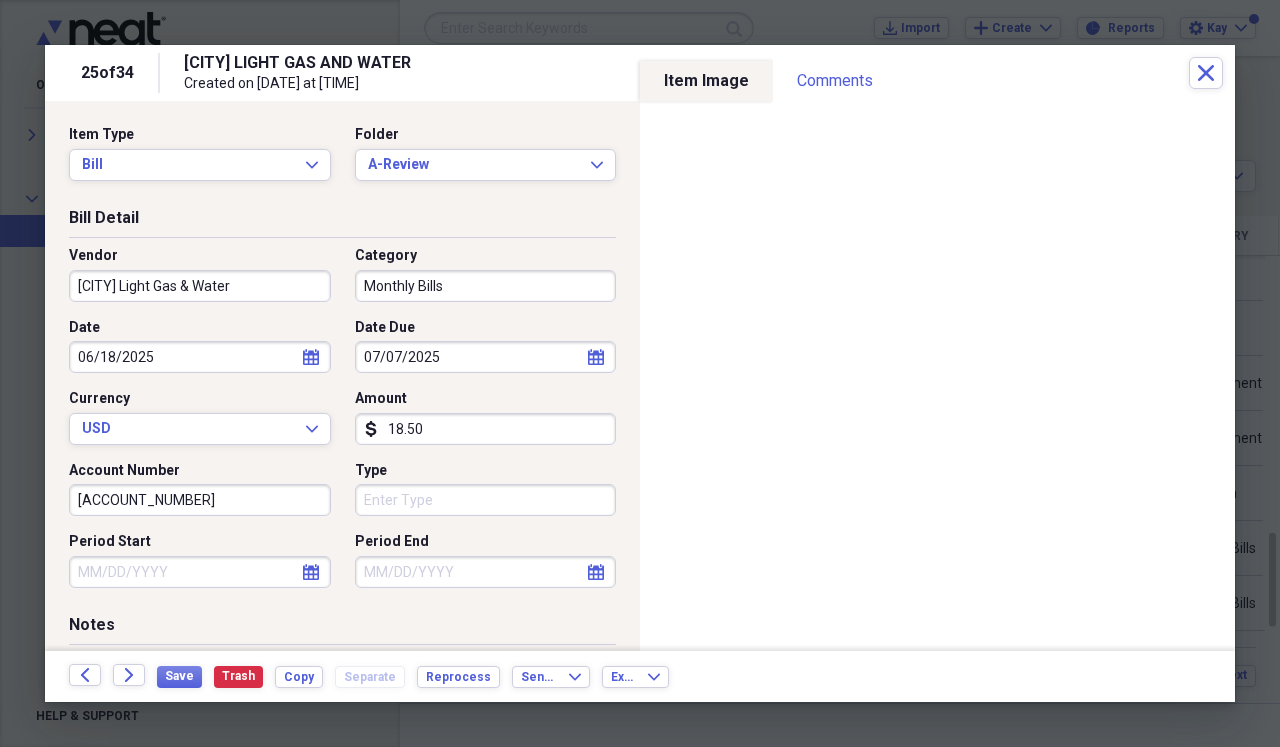 type on "185.00" 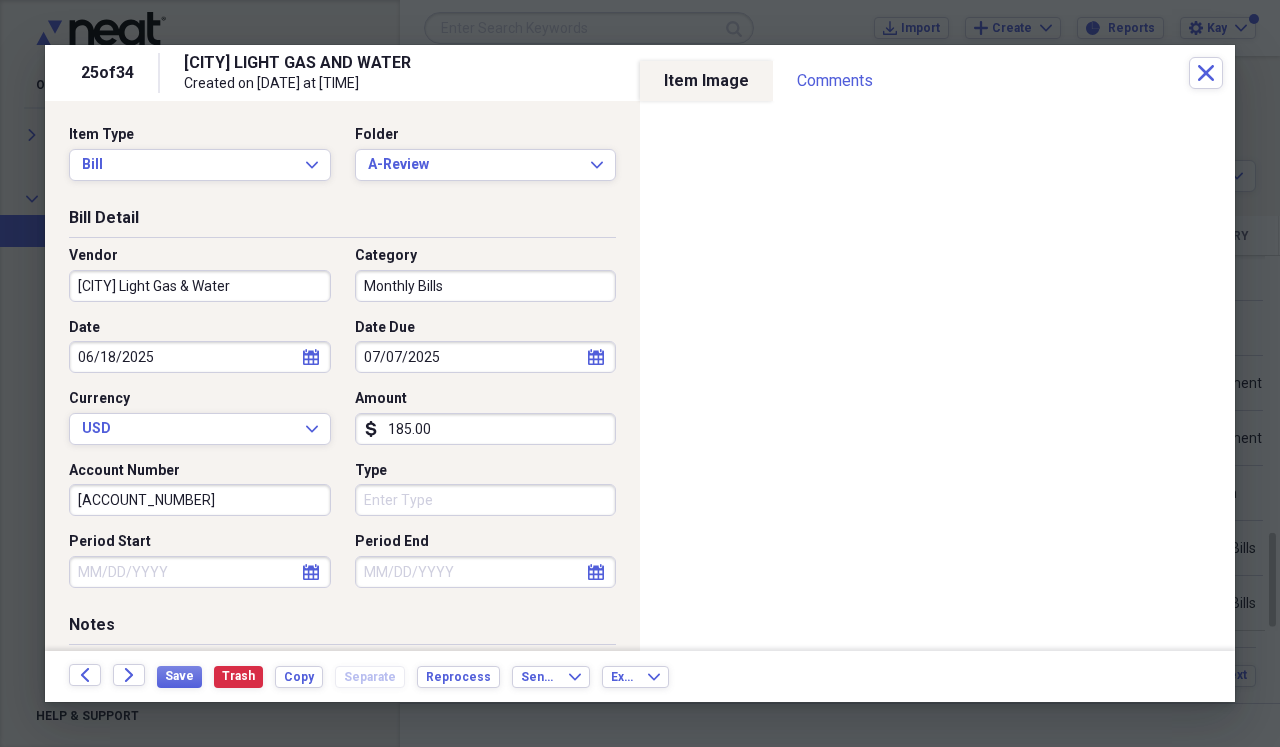 click on "Period Start" at bounding box center [200, 572] 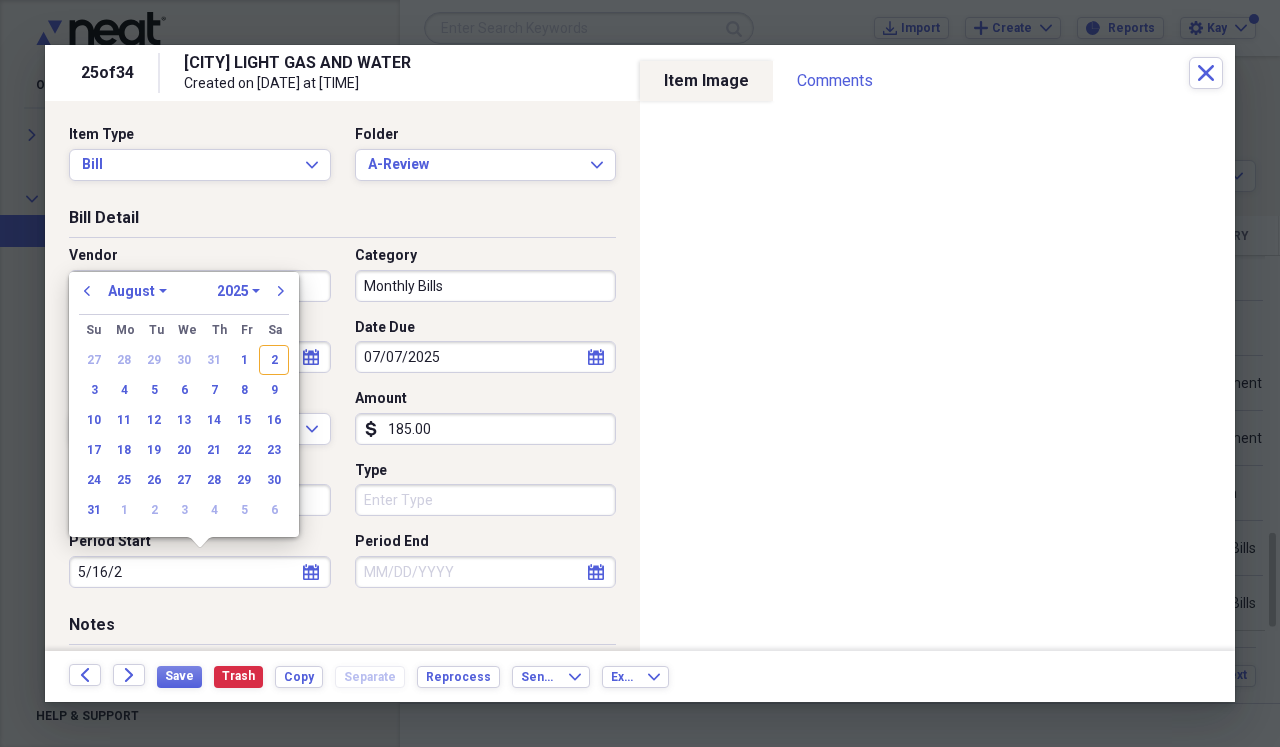type on "[DATE]" 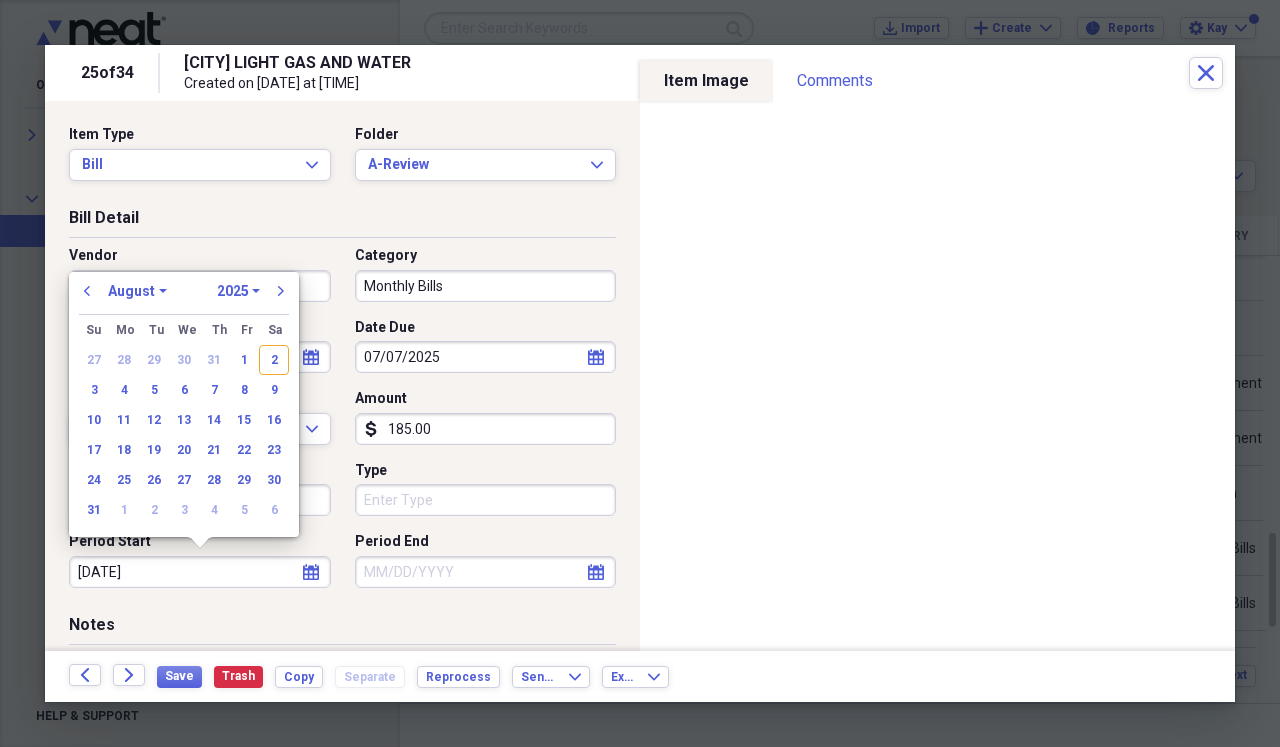 select on "4" 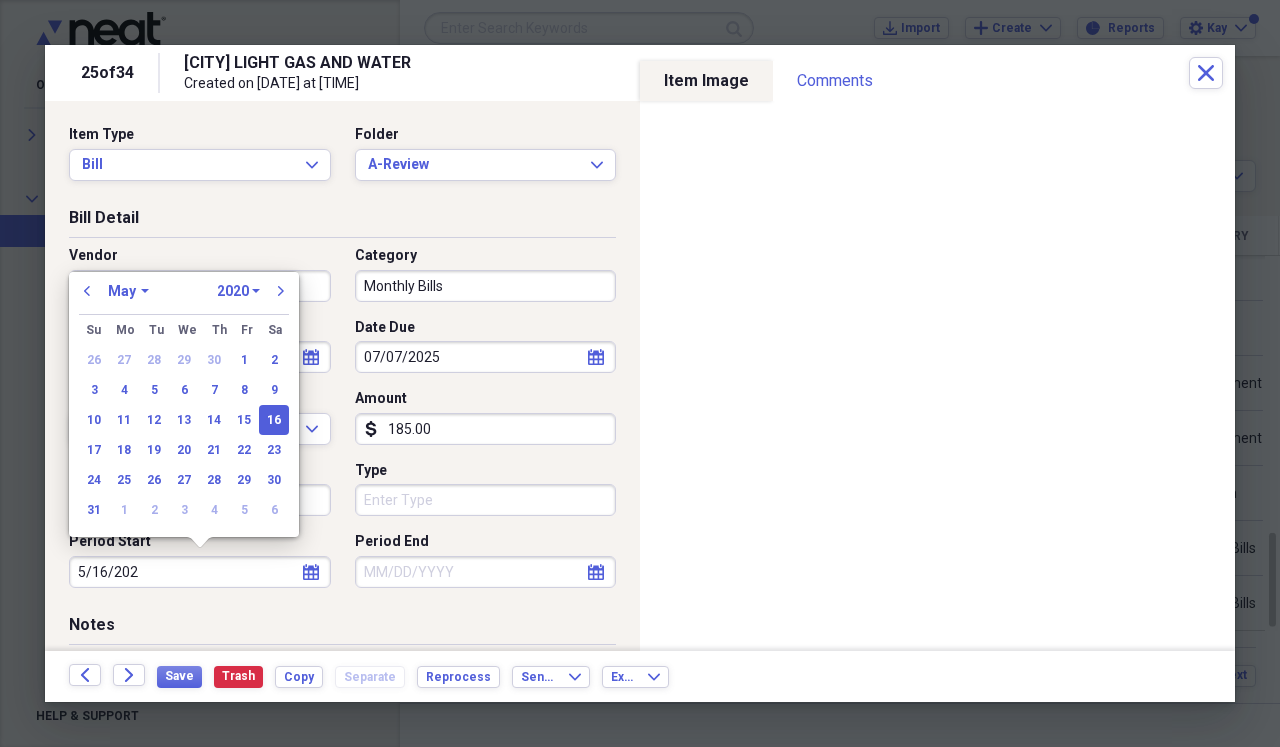 type on "[DATE]" 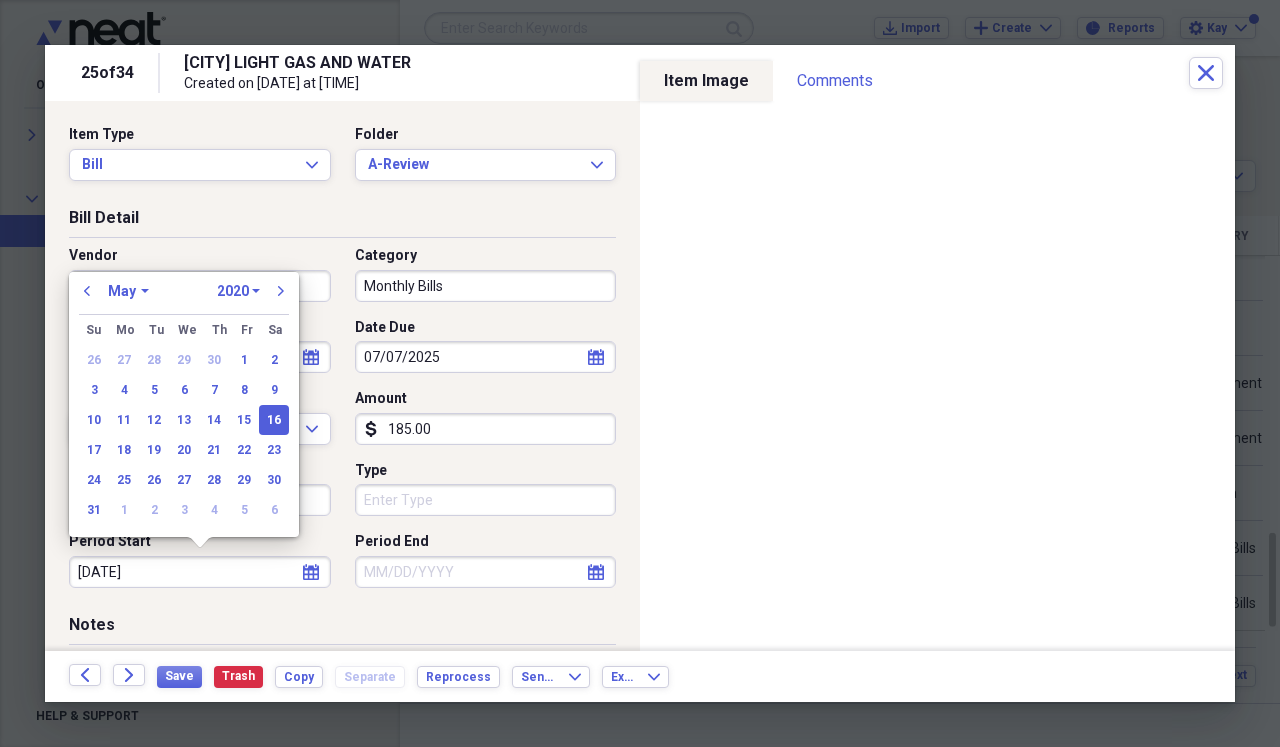 select on "2025" 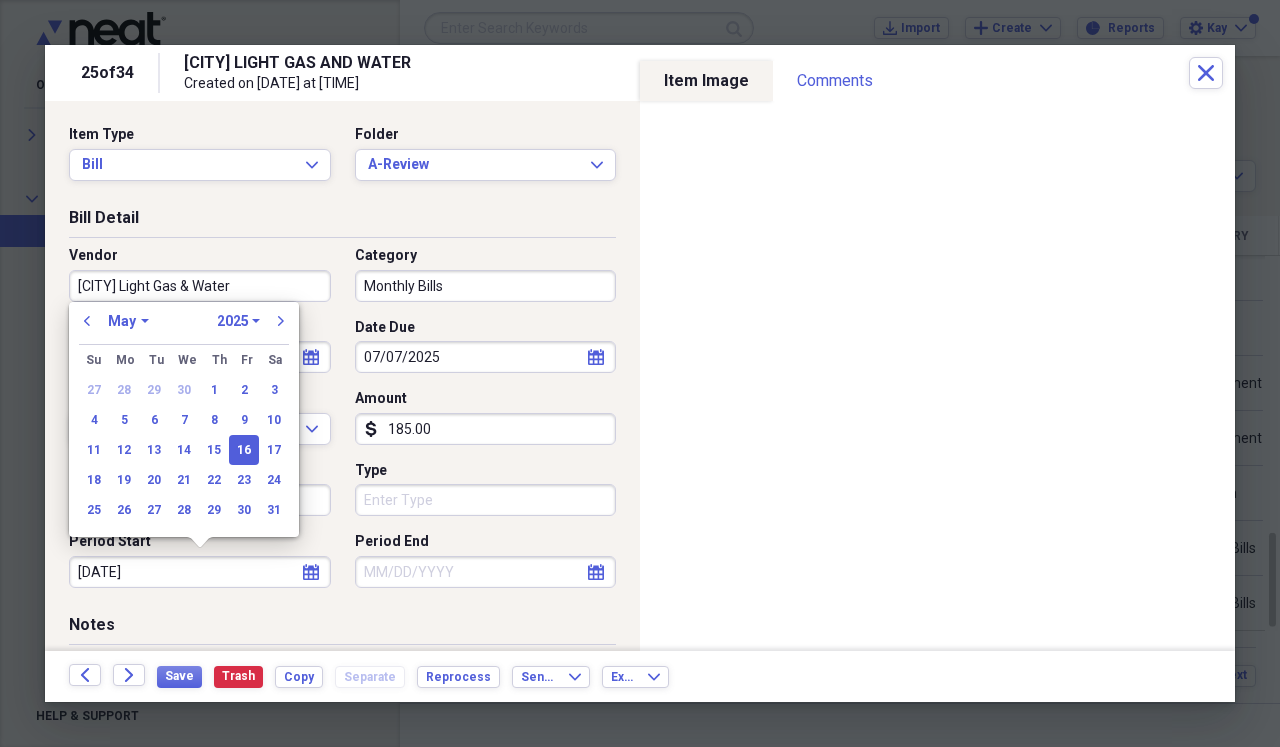 type on "05/16/2025" 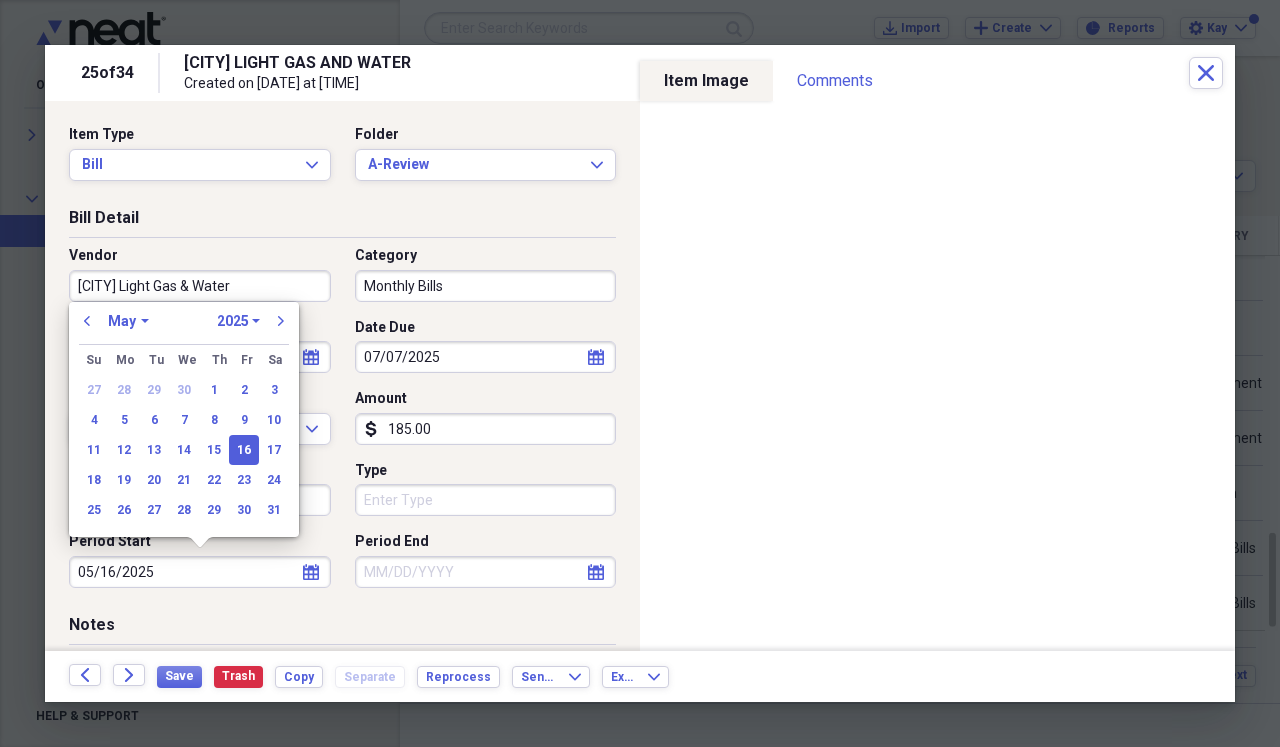 select on "7" 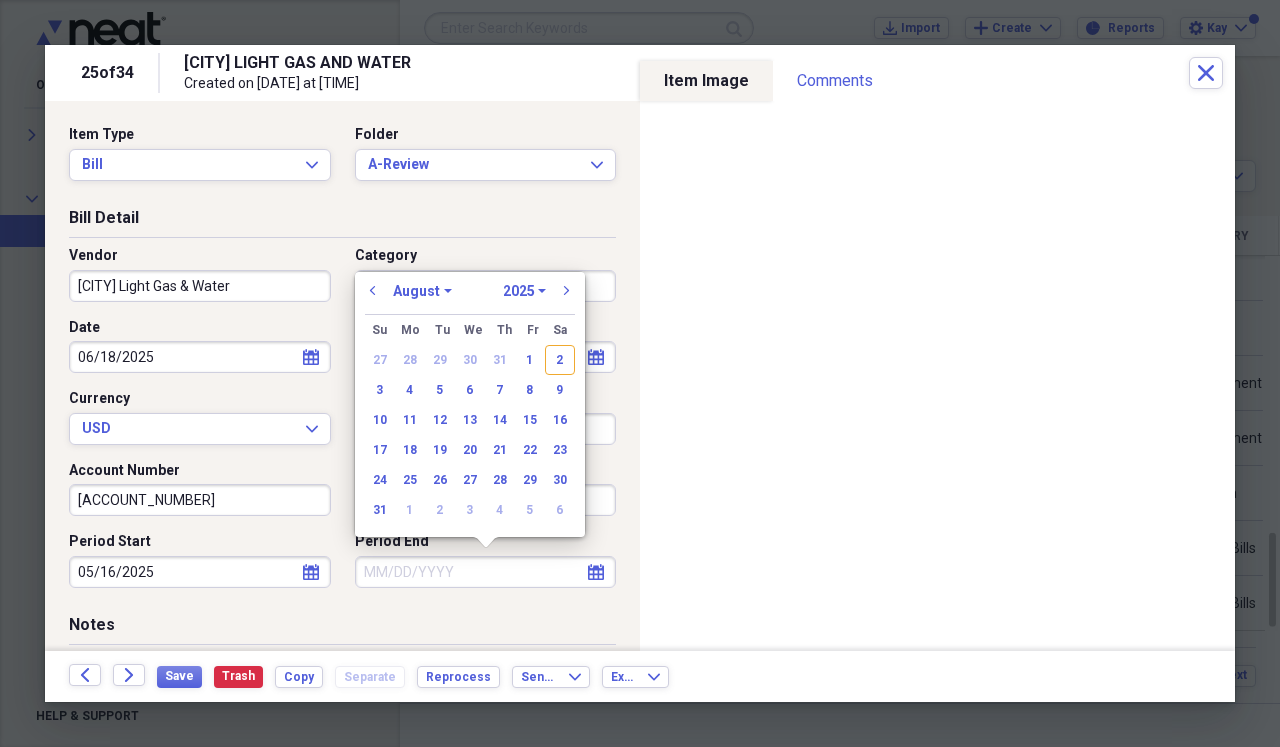 click on "Period End" at bounding box center [486, 572] 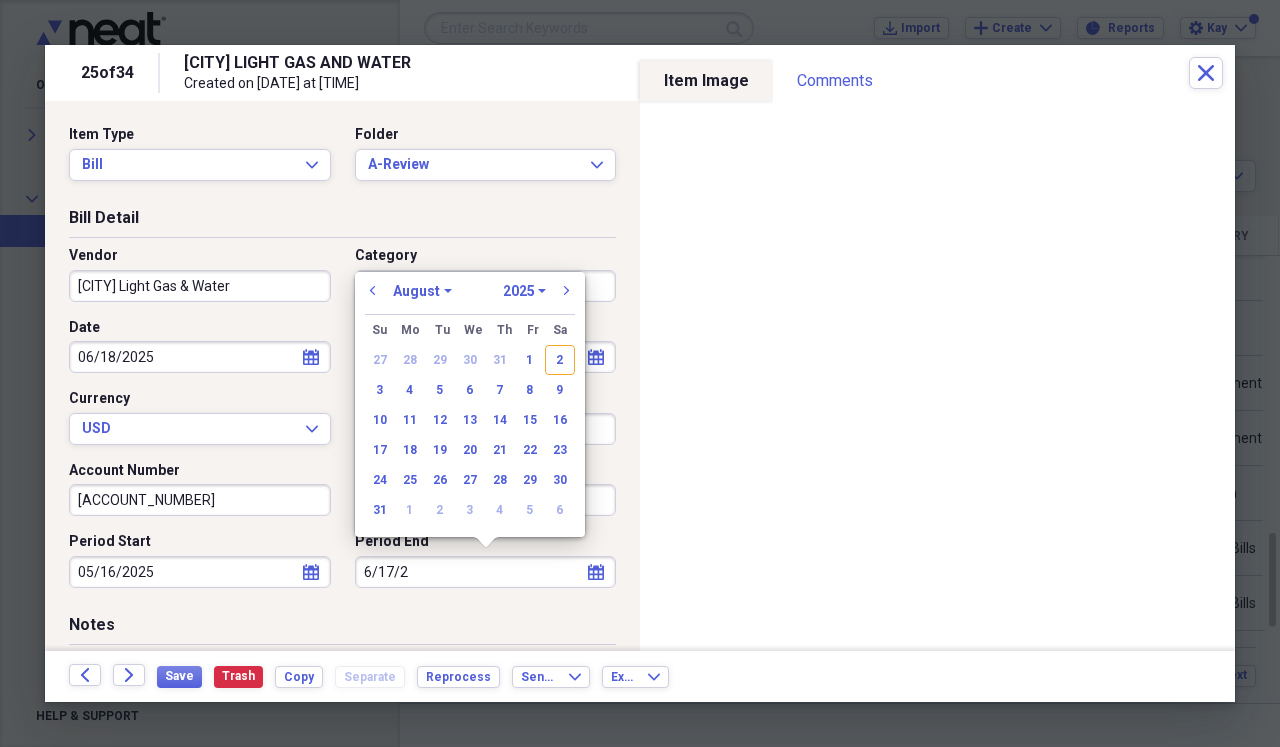 type on "[DATE]" 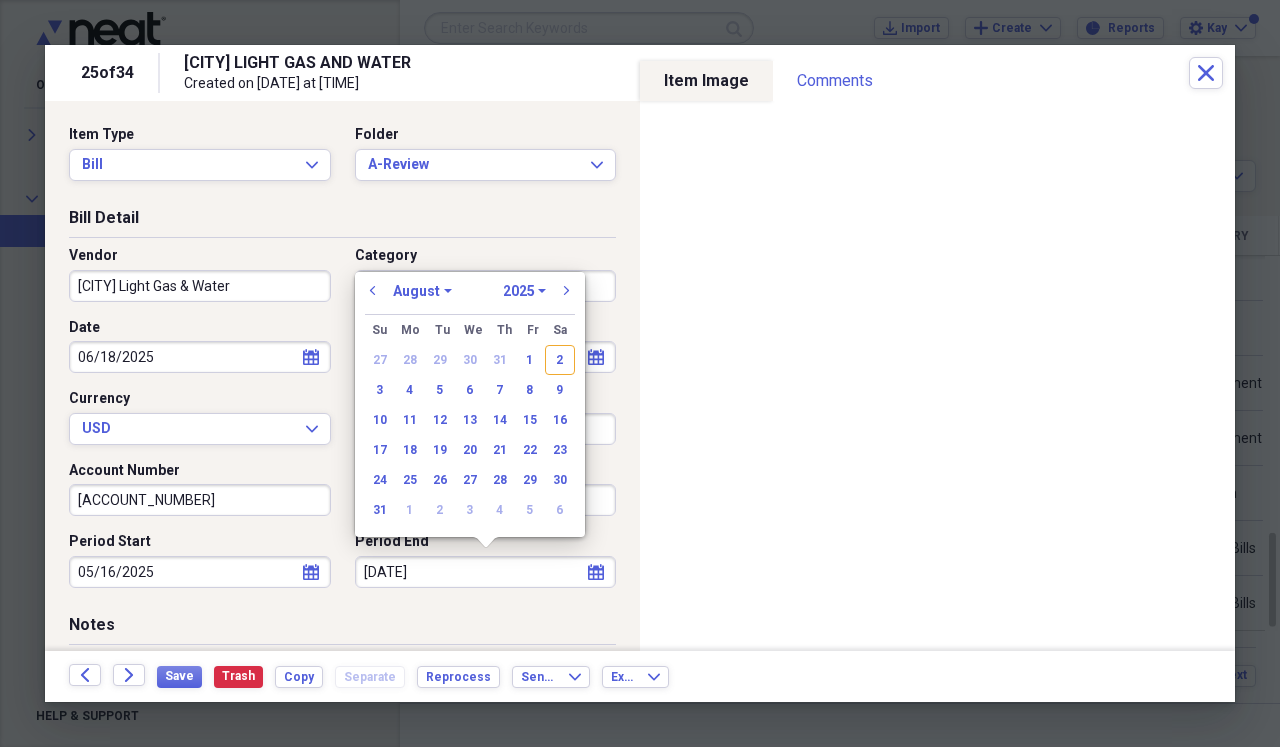 select on "5" 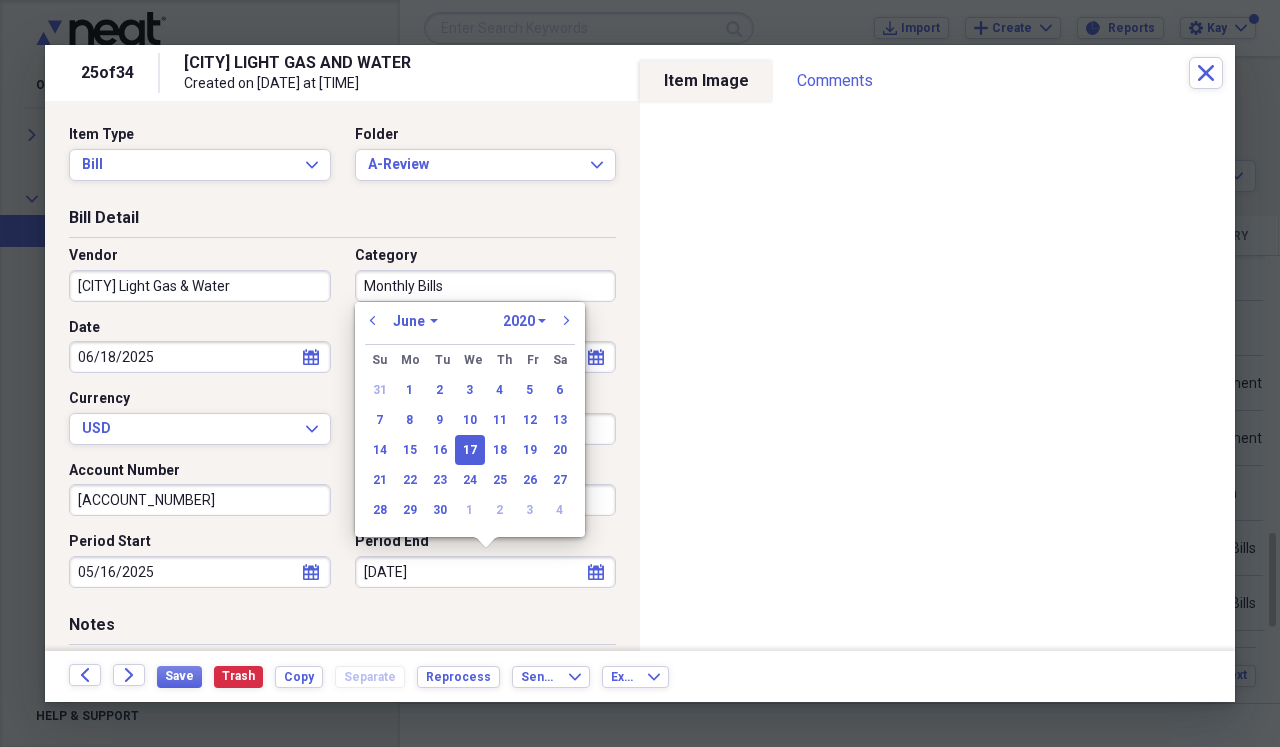 type on "[DATE]" 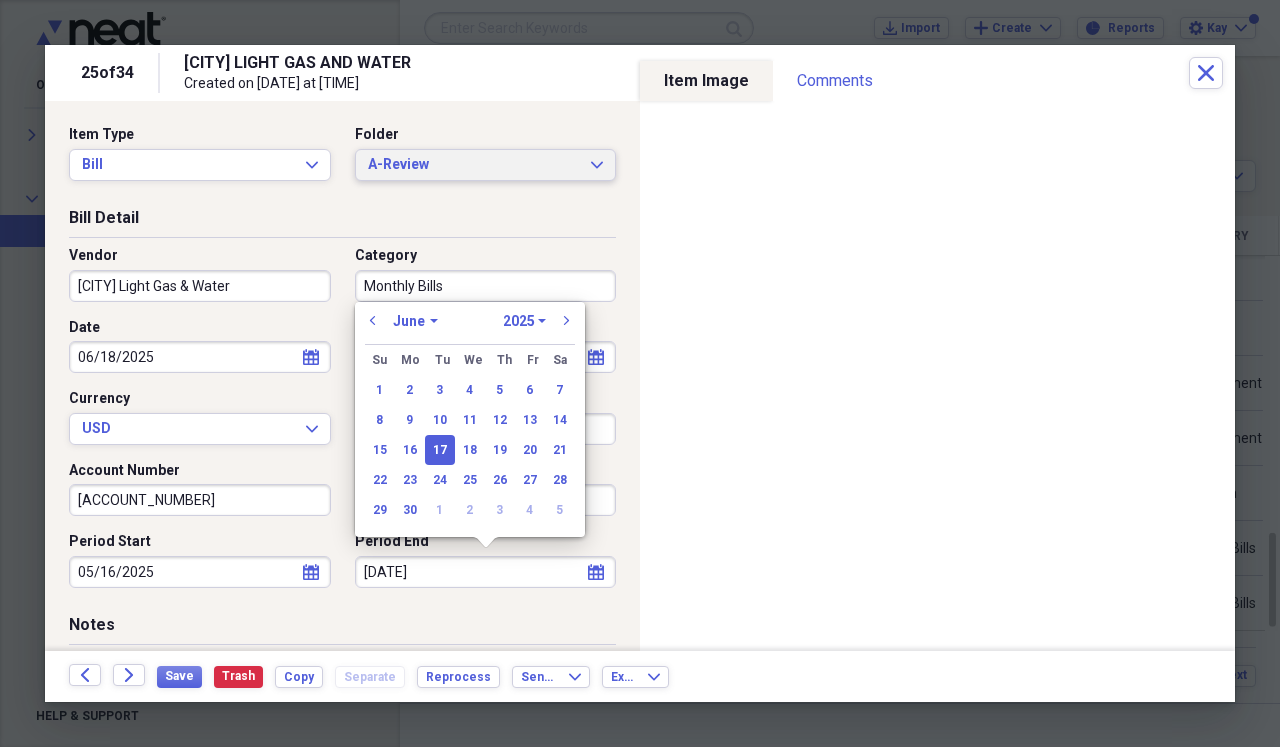 type on "06/17/2025" 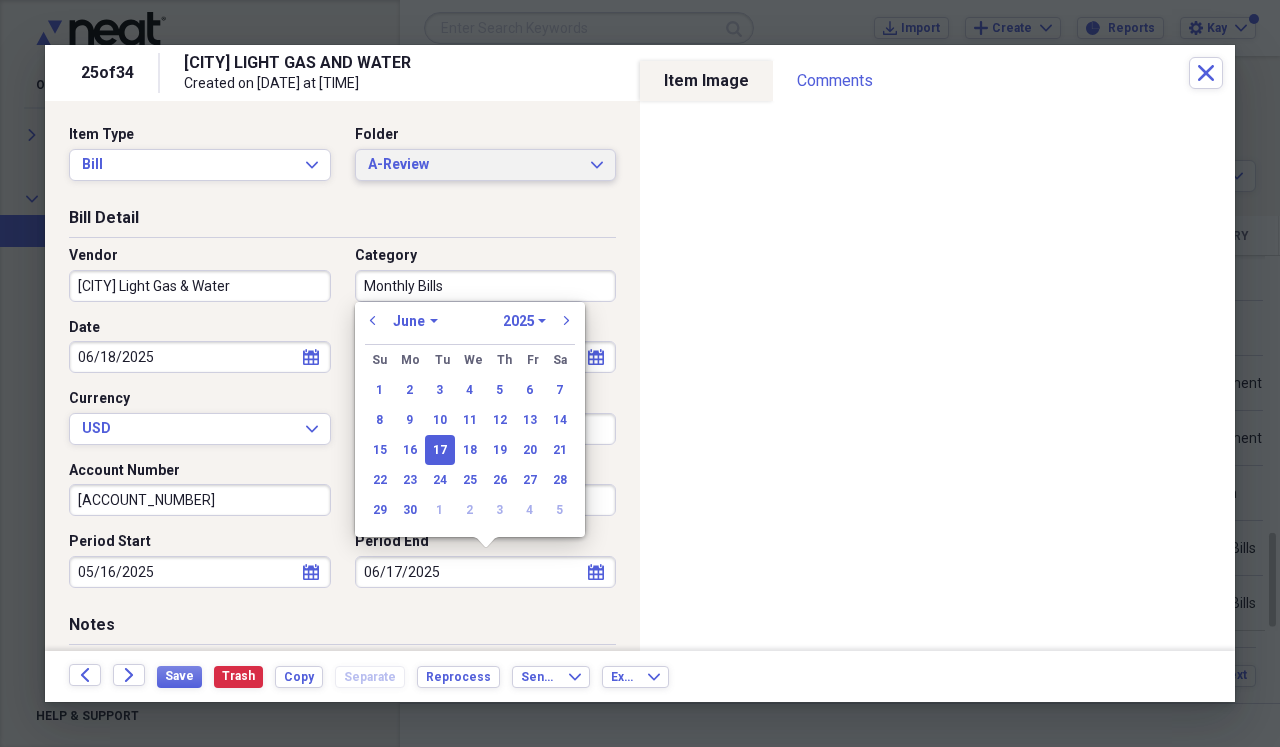 click 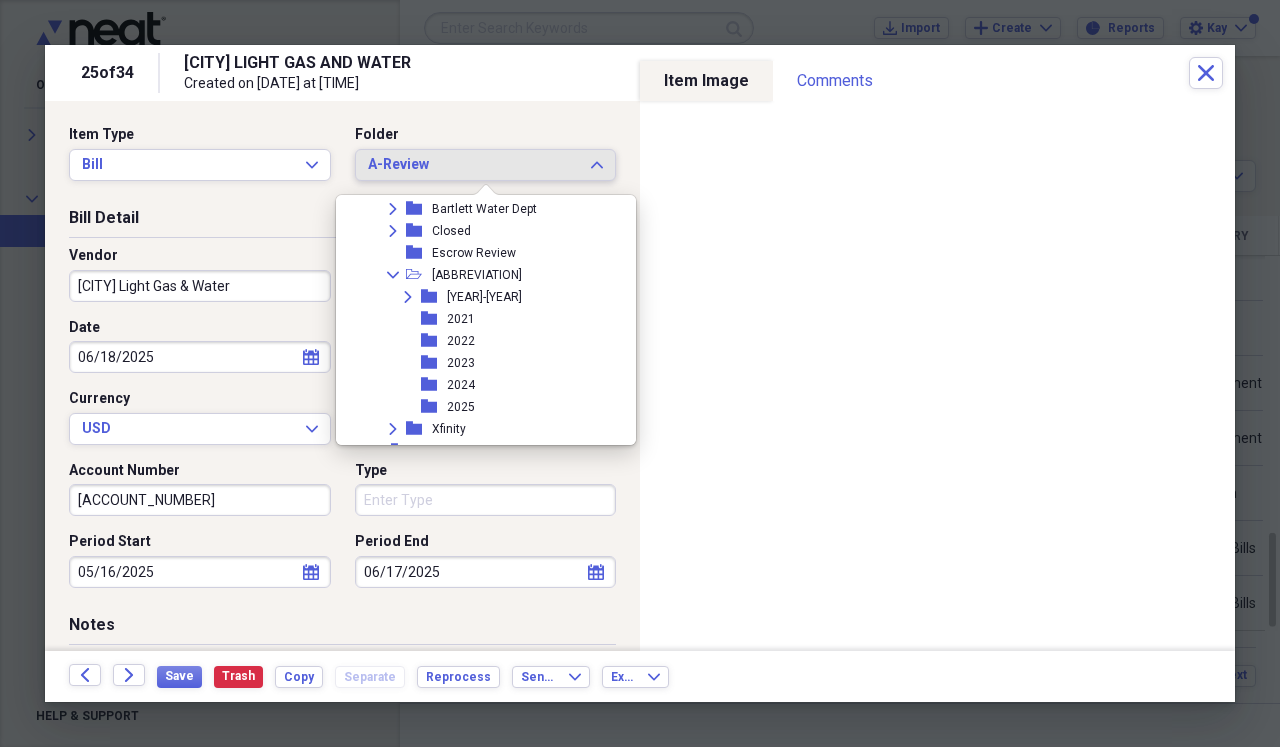 scroll, scrollTop: 709, scrollLeft: 0, axis: vertical 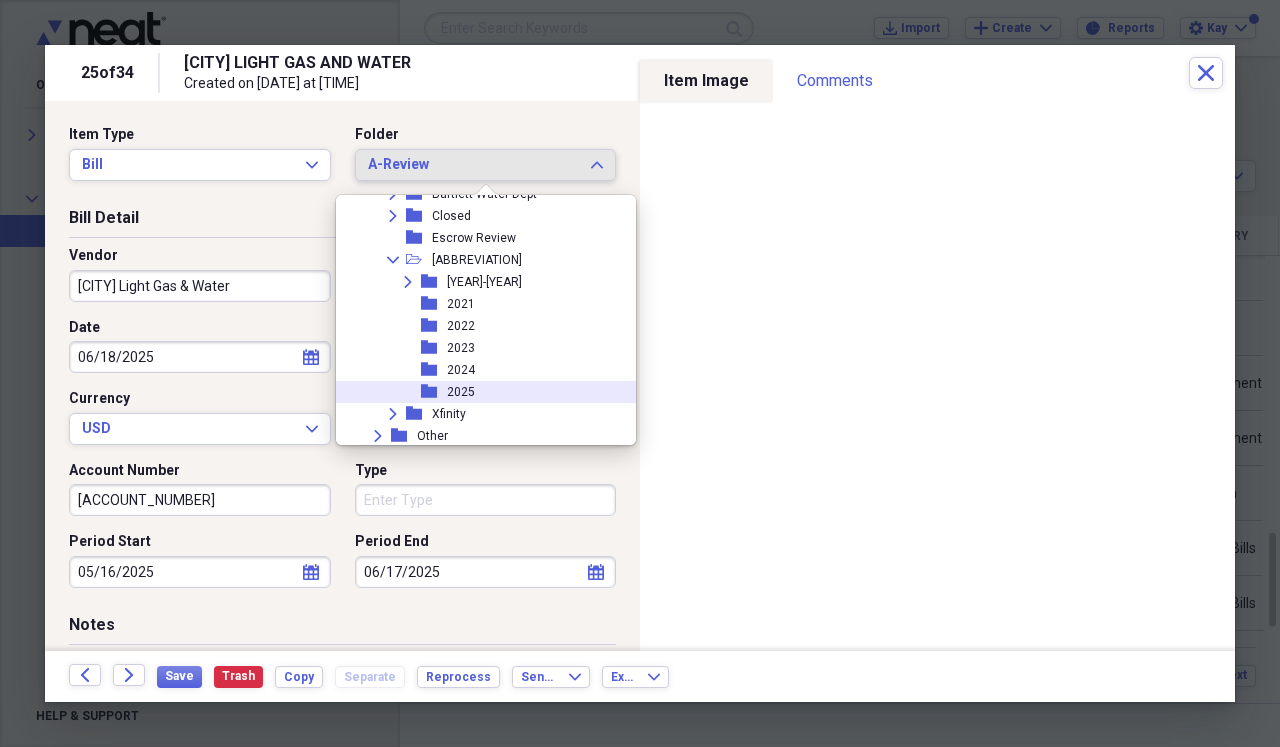 click on "folder 2025" at bounding box center [478, 392] 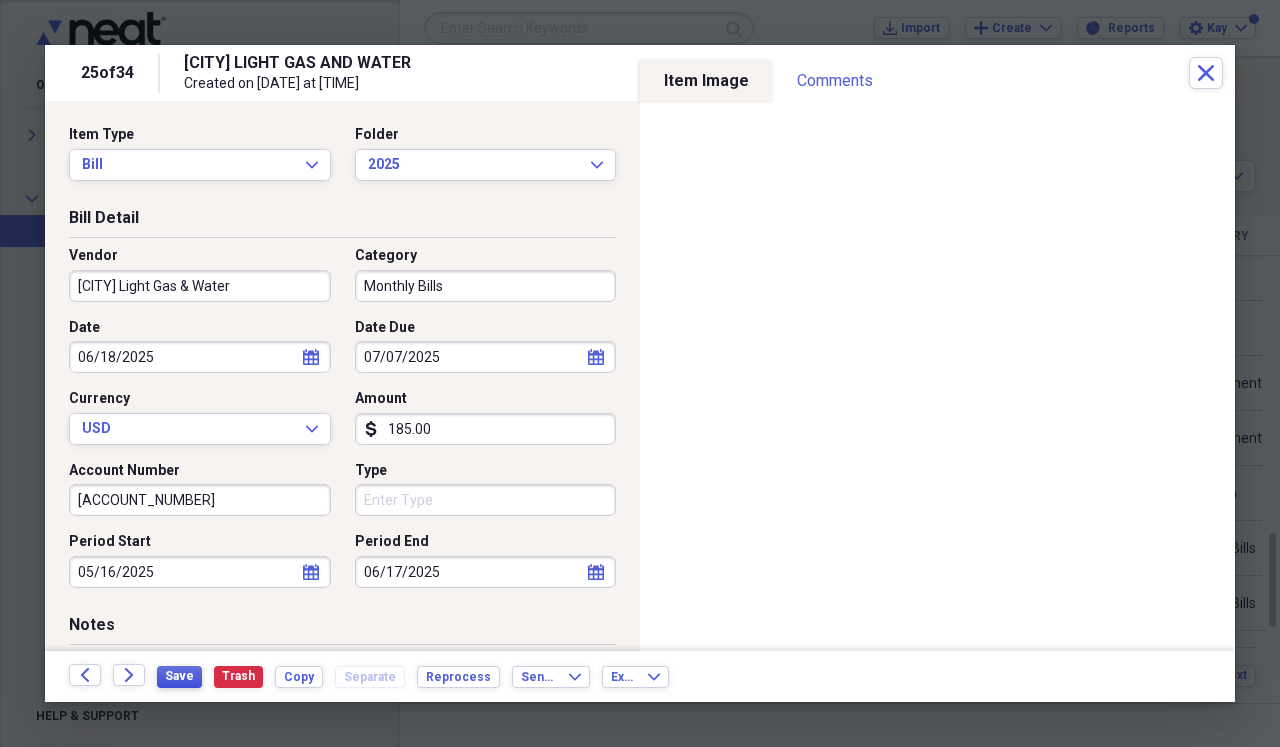 click on "Save" at bounding box center (179, 676) 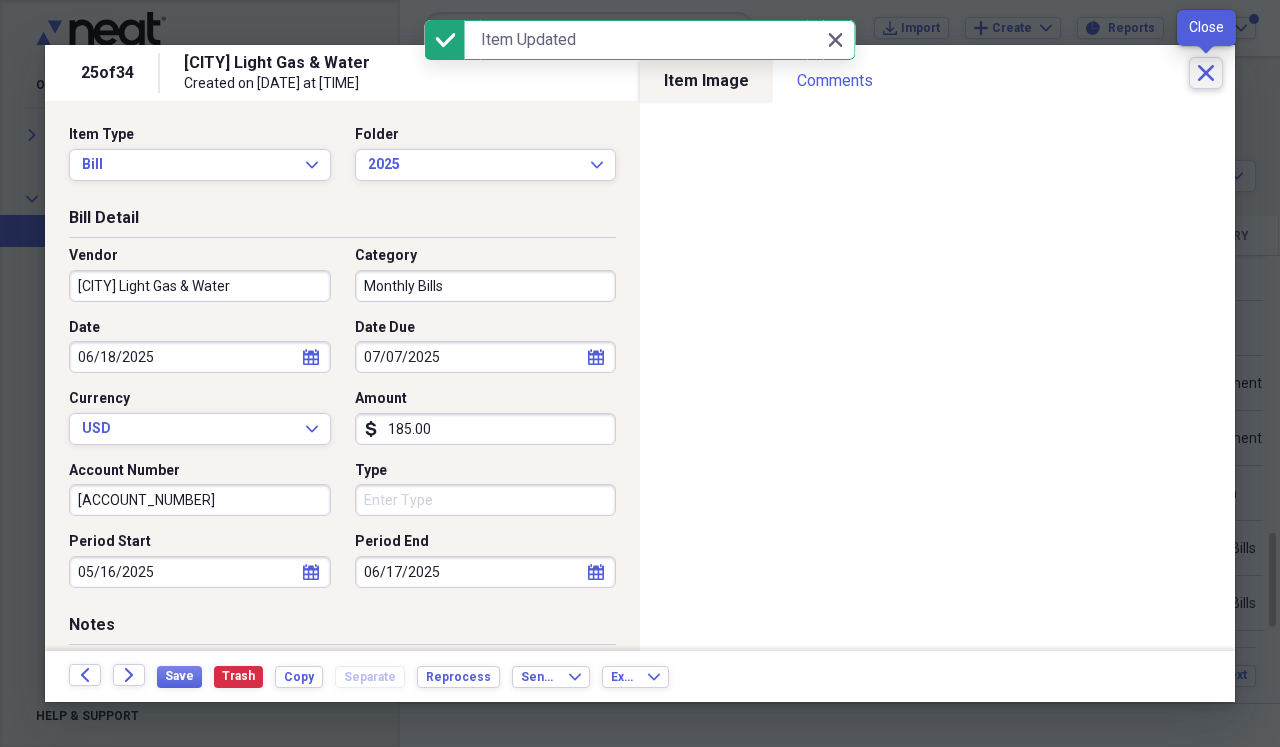 click on "Close" at bounding box center (1206, 73) 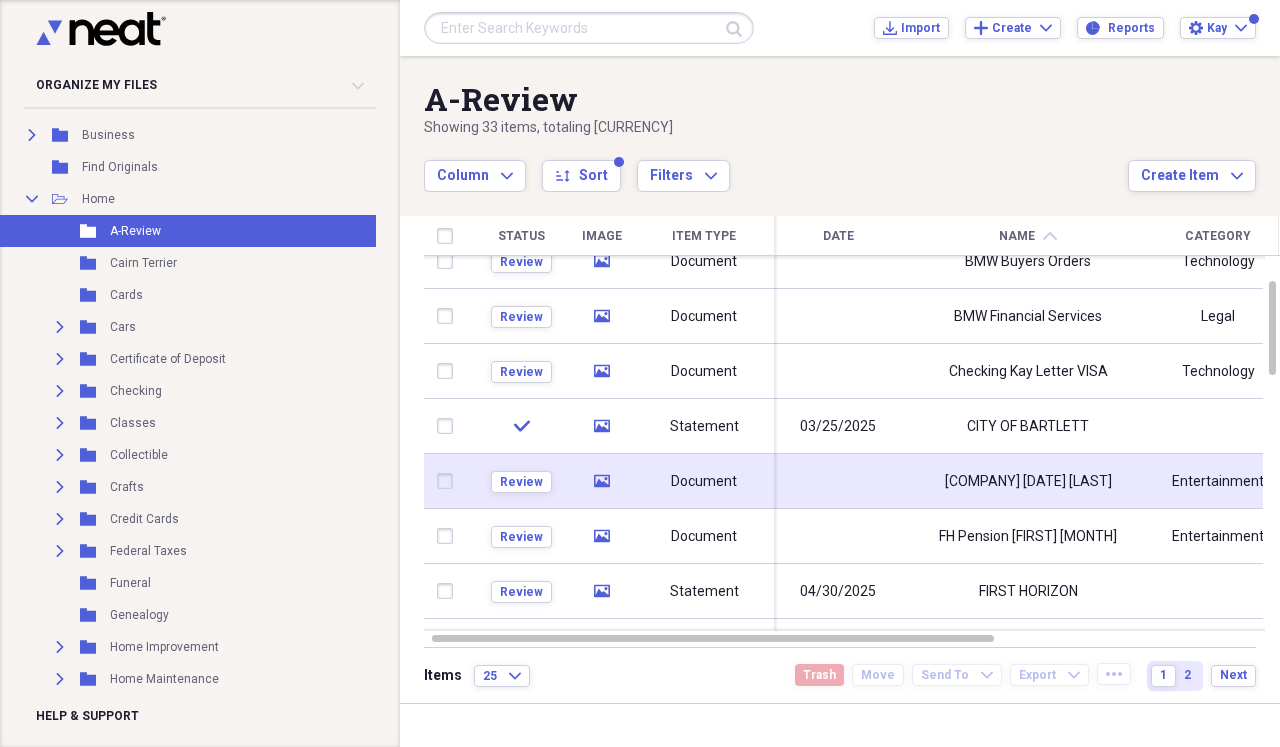 click on "[COMPANY] [DATE] [LAST]" at bounding box center (1028, 481) 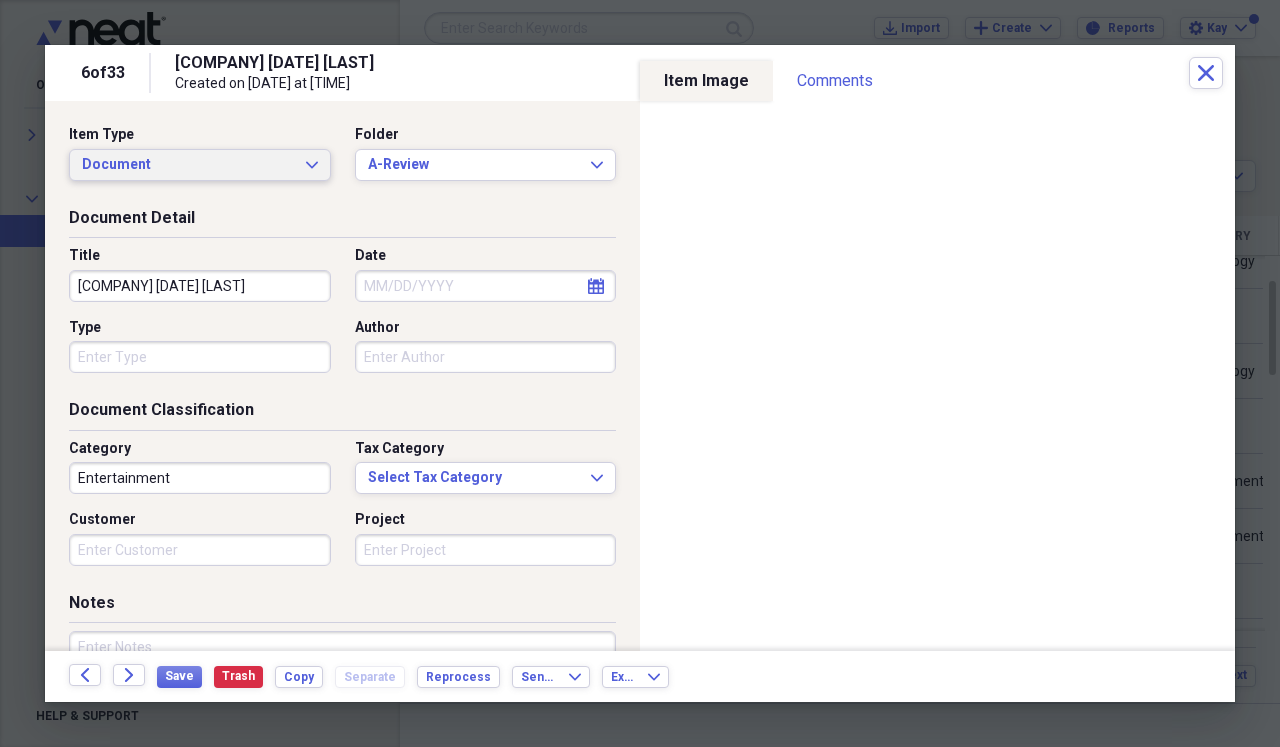 click on "Expand" 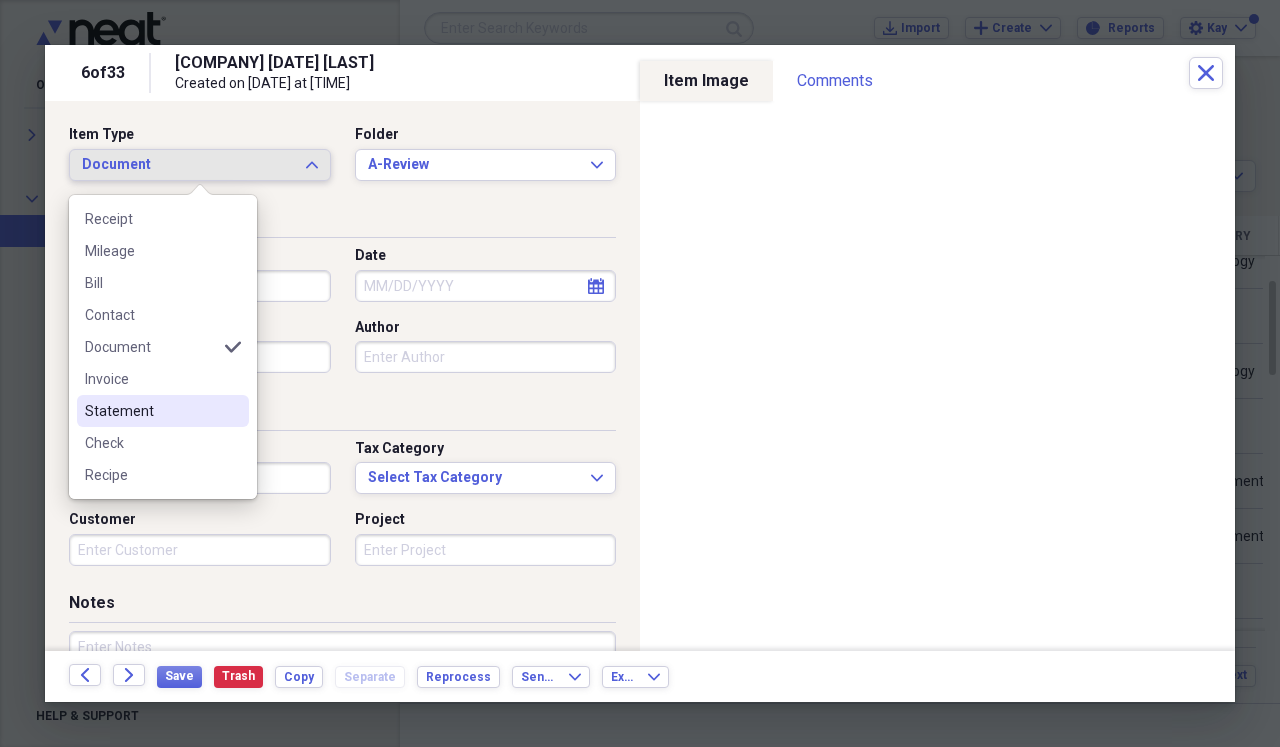 click on "Statement" at bounding box center (151, 411) 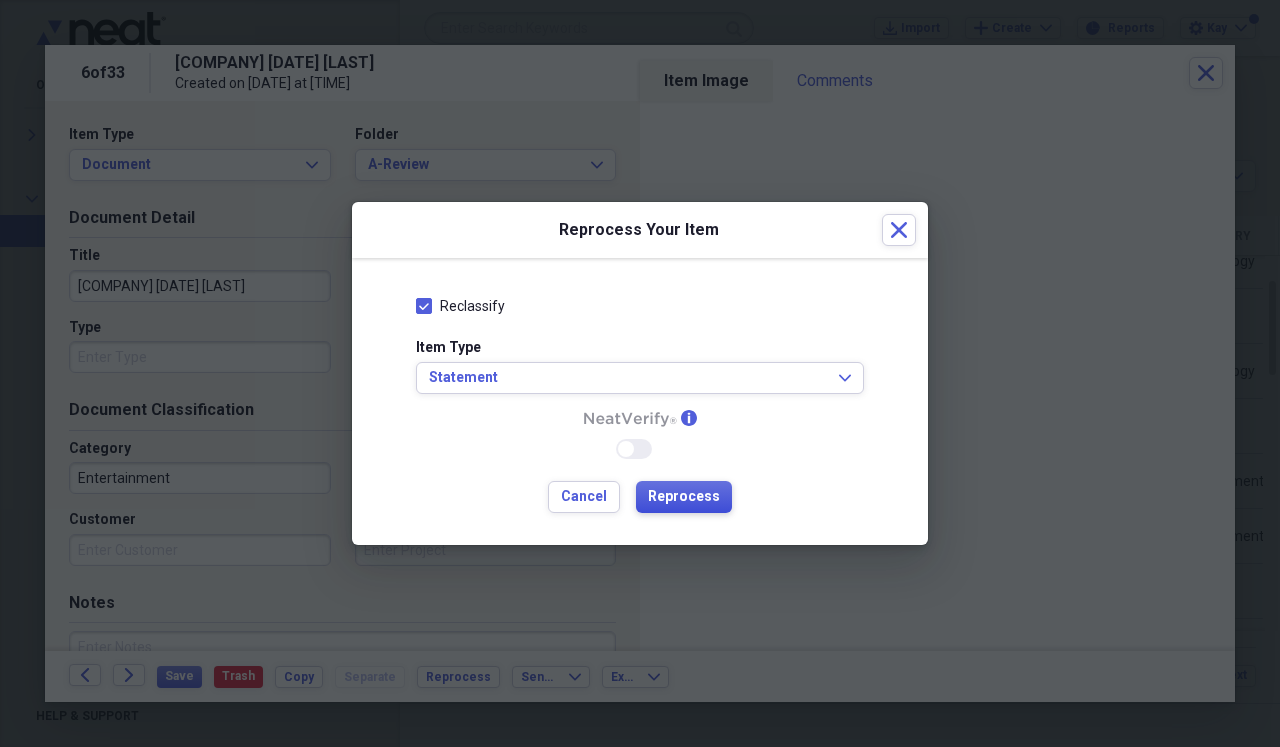 click on "Reprocess" at bounding box center [684, 497] 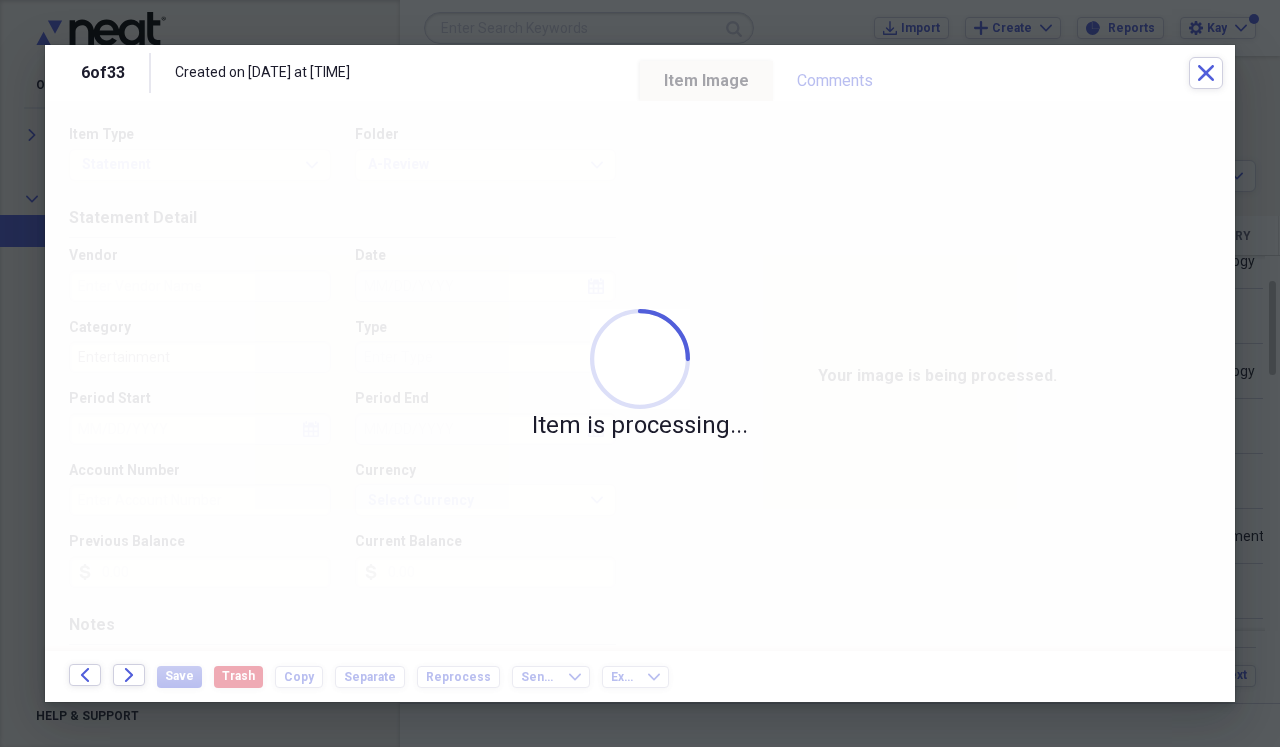 type on "0005" 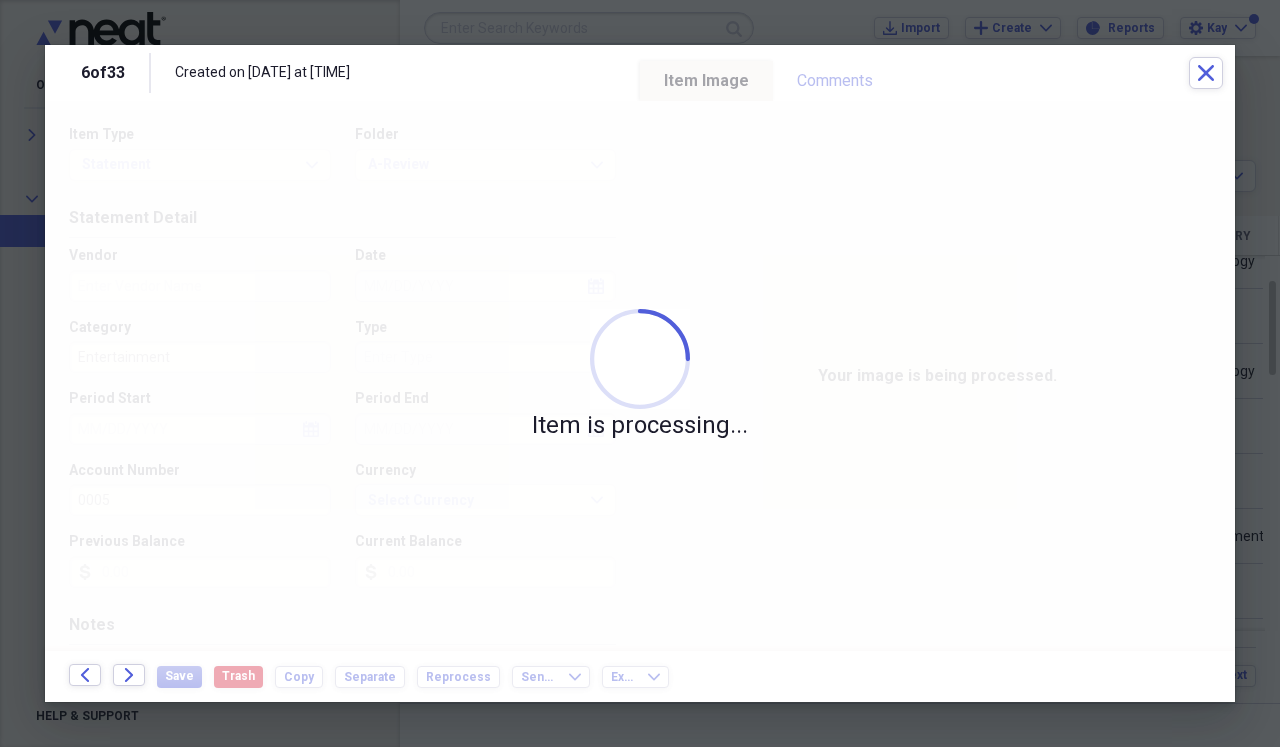 type on "FIRST HORIZON BANK" 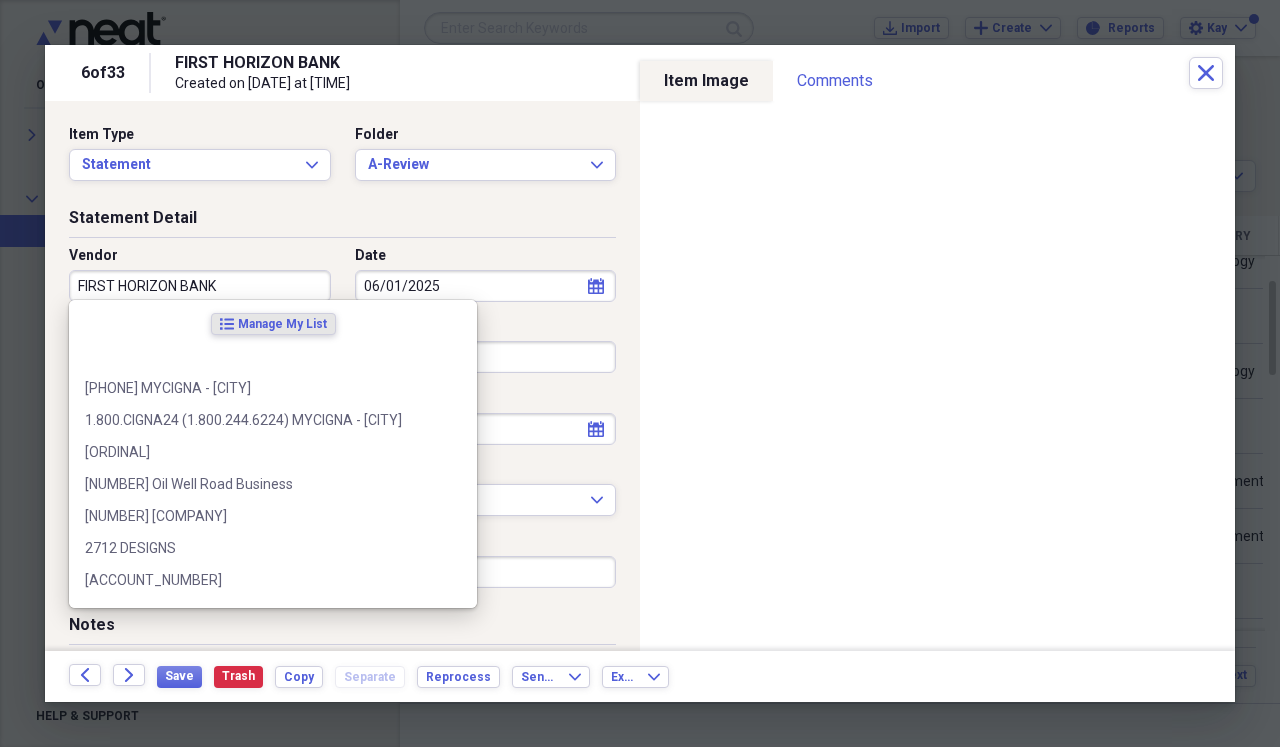 click on "FIRST HORIZON BANK" at bounding box center (200, 286) 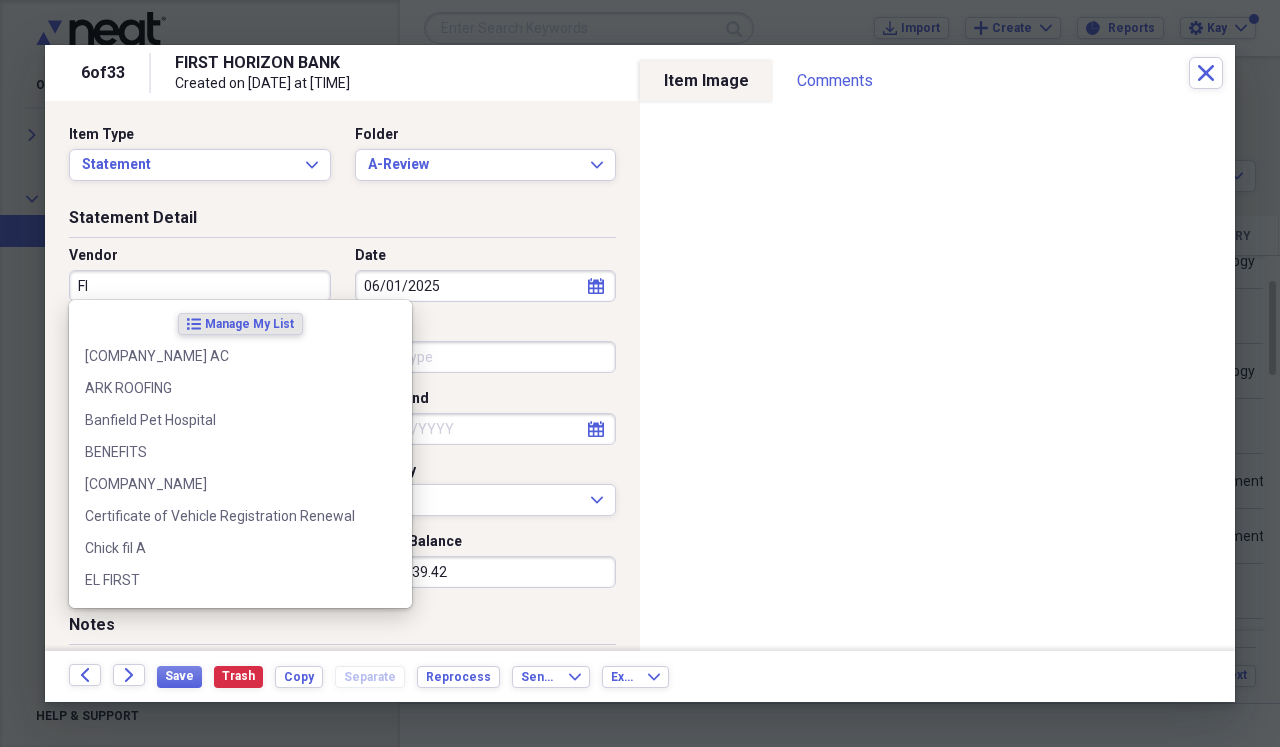 type on "F" 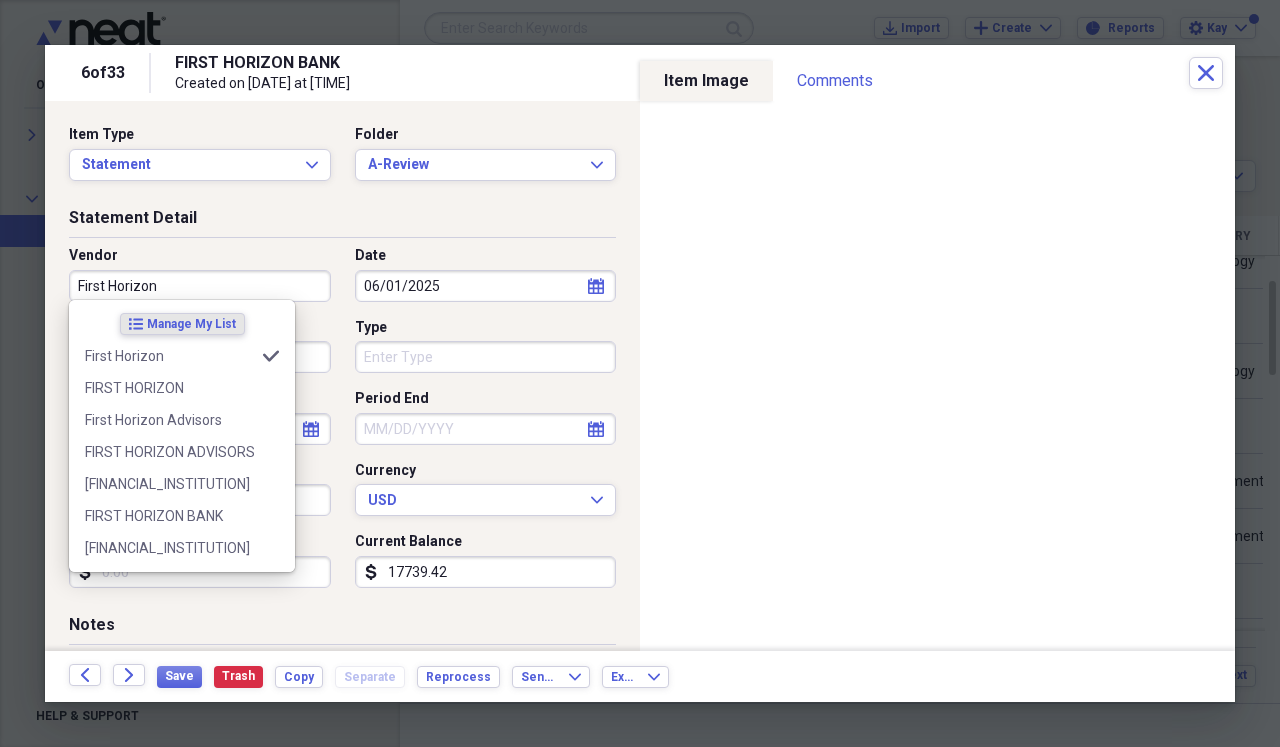 type on "First Horizon" 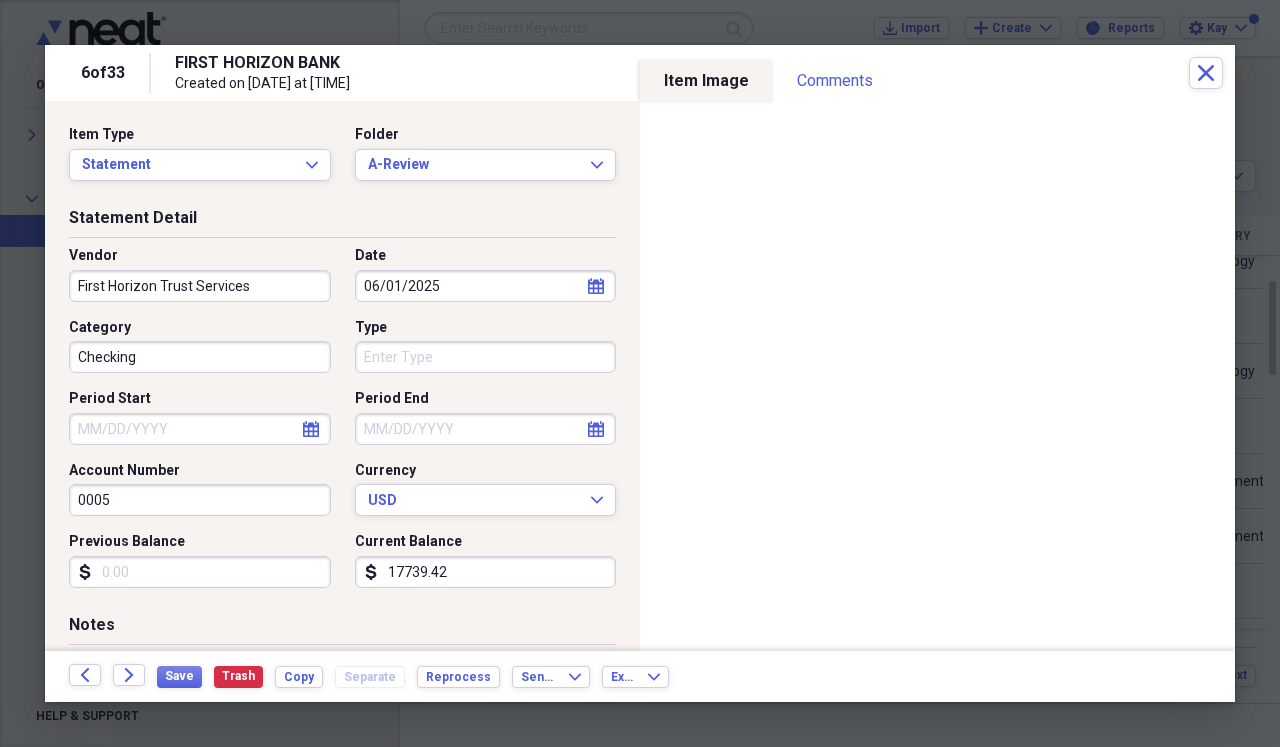 type on "First Horizon Trust Services" 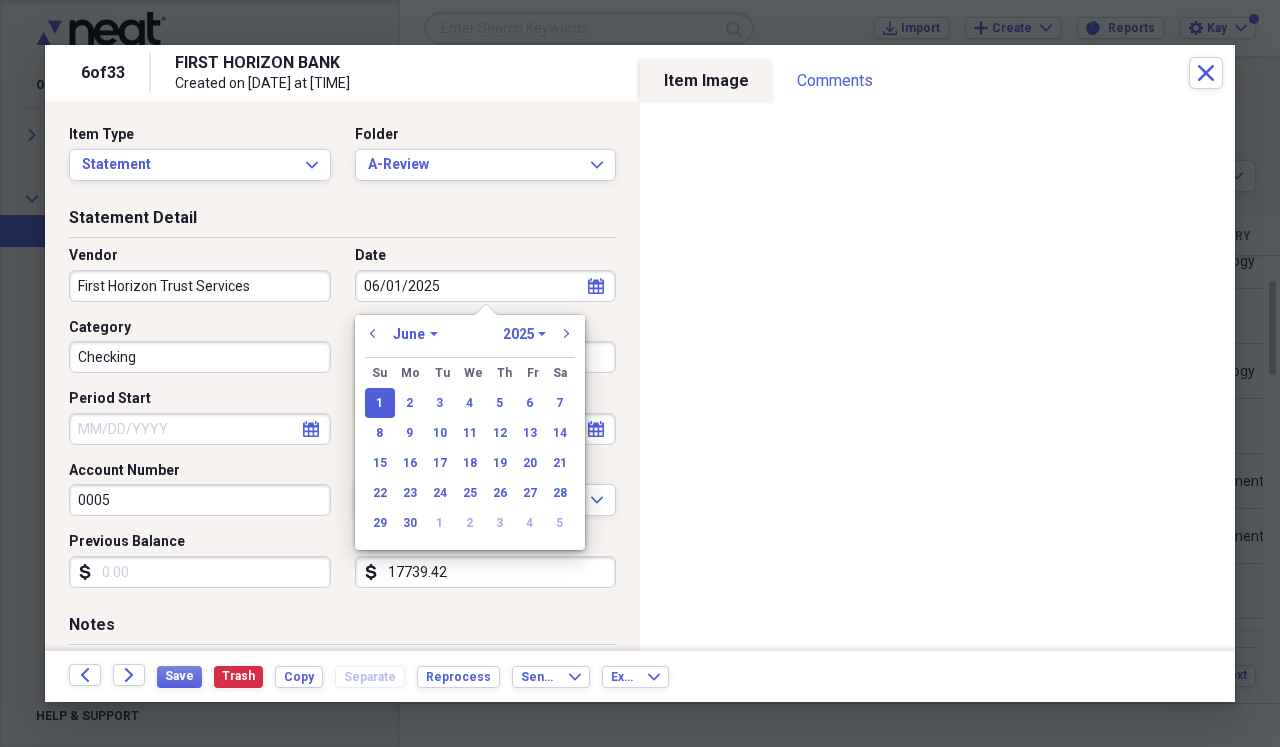 type 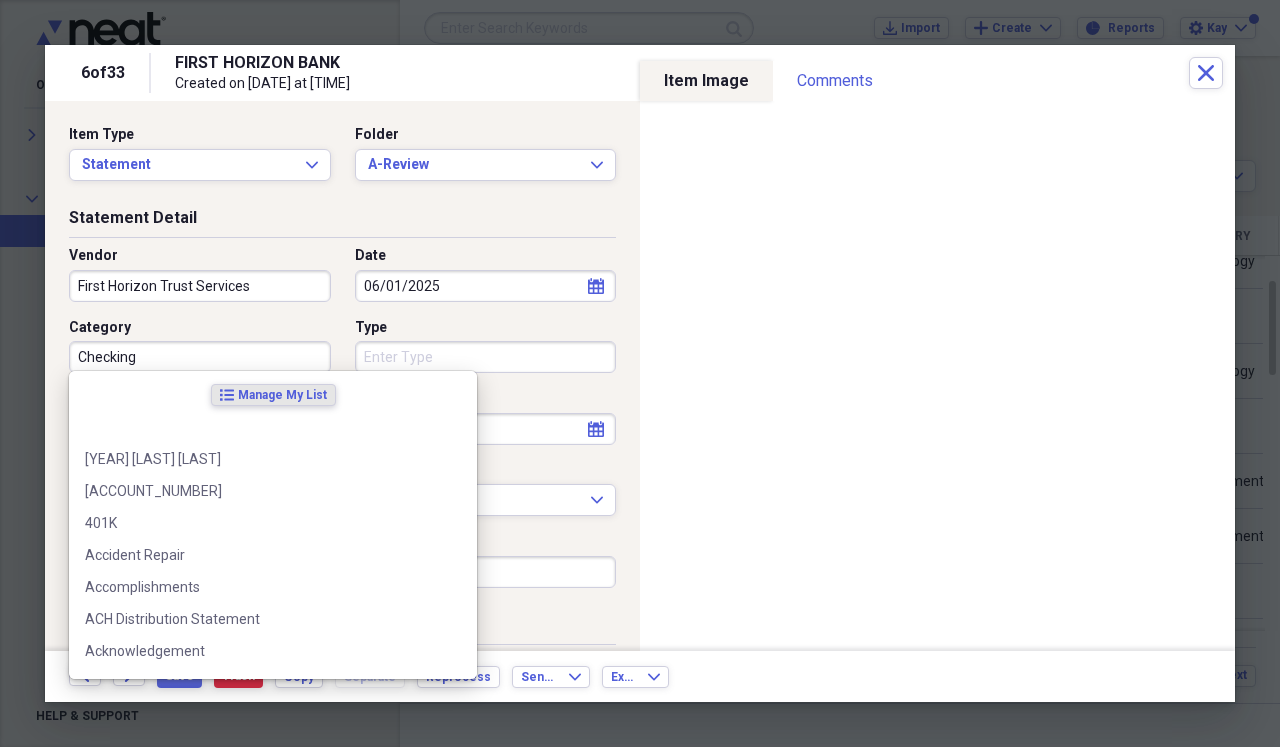 click on "Checking" at bounding box center [200, 357] 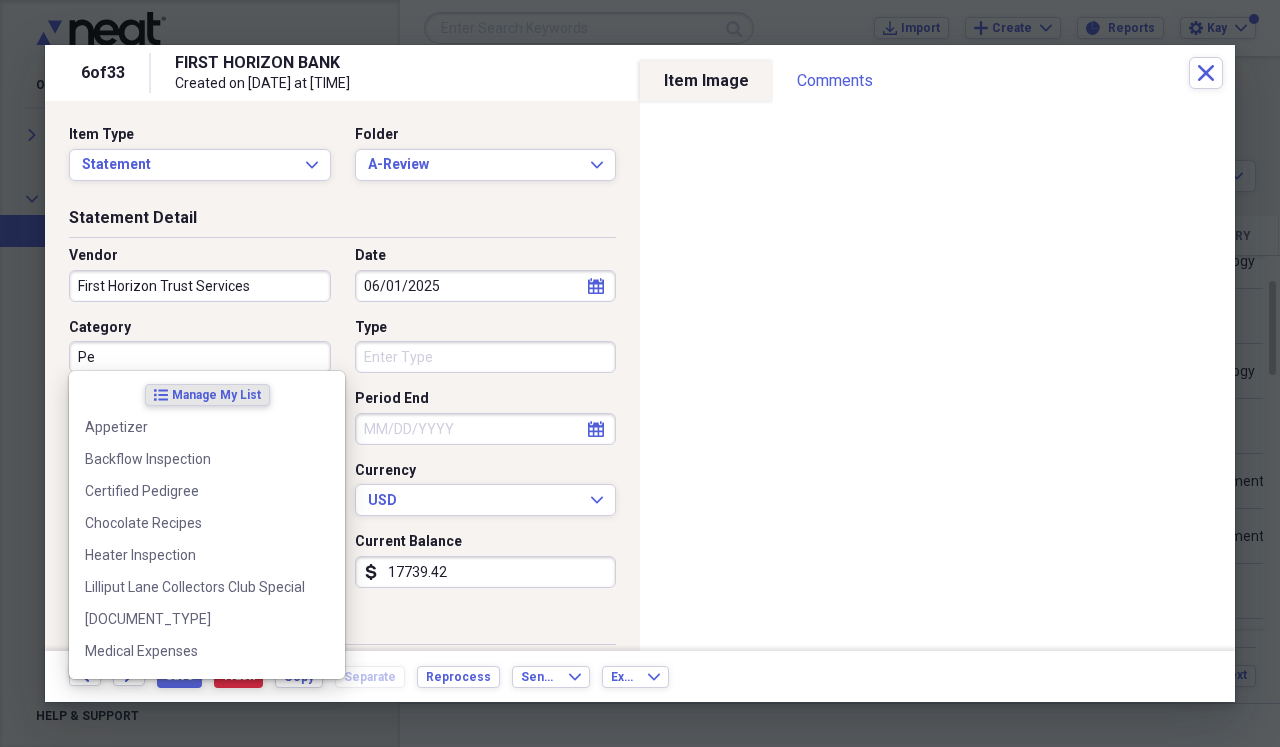 type on "P" 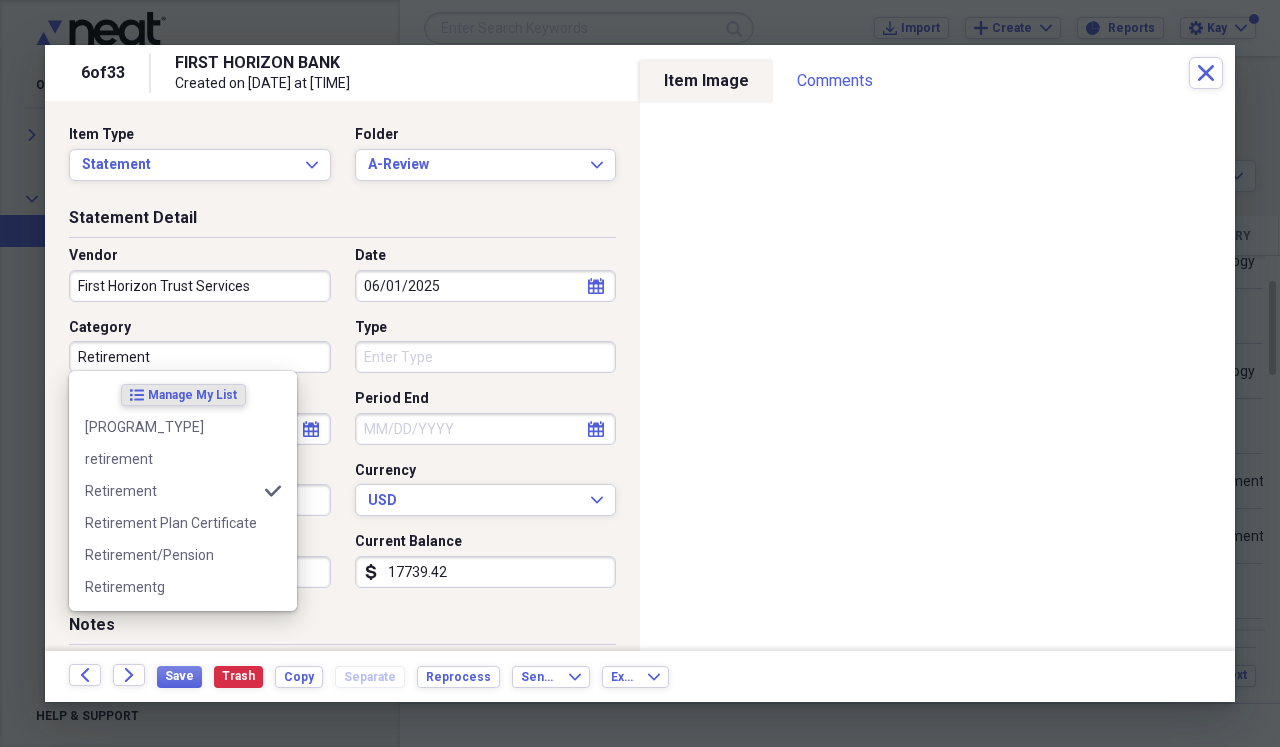 type on "Retirement" 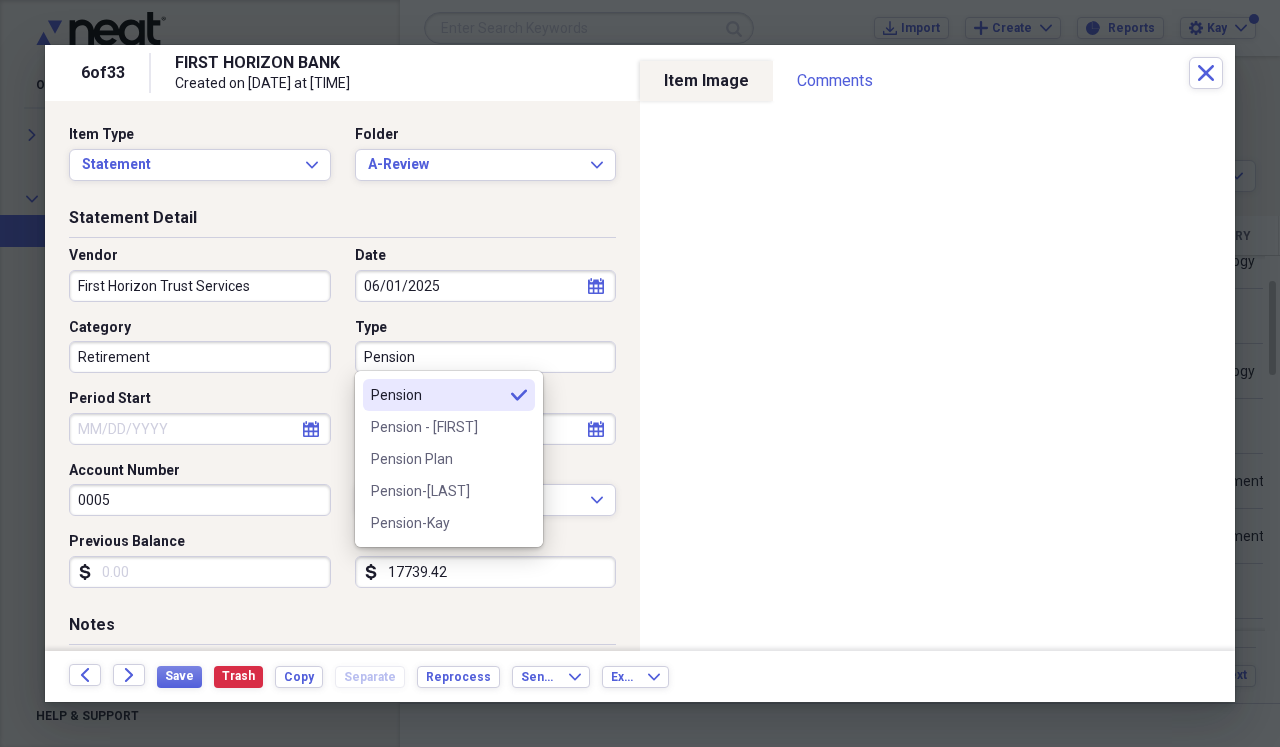 type on "Pension" 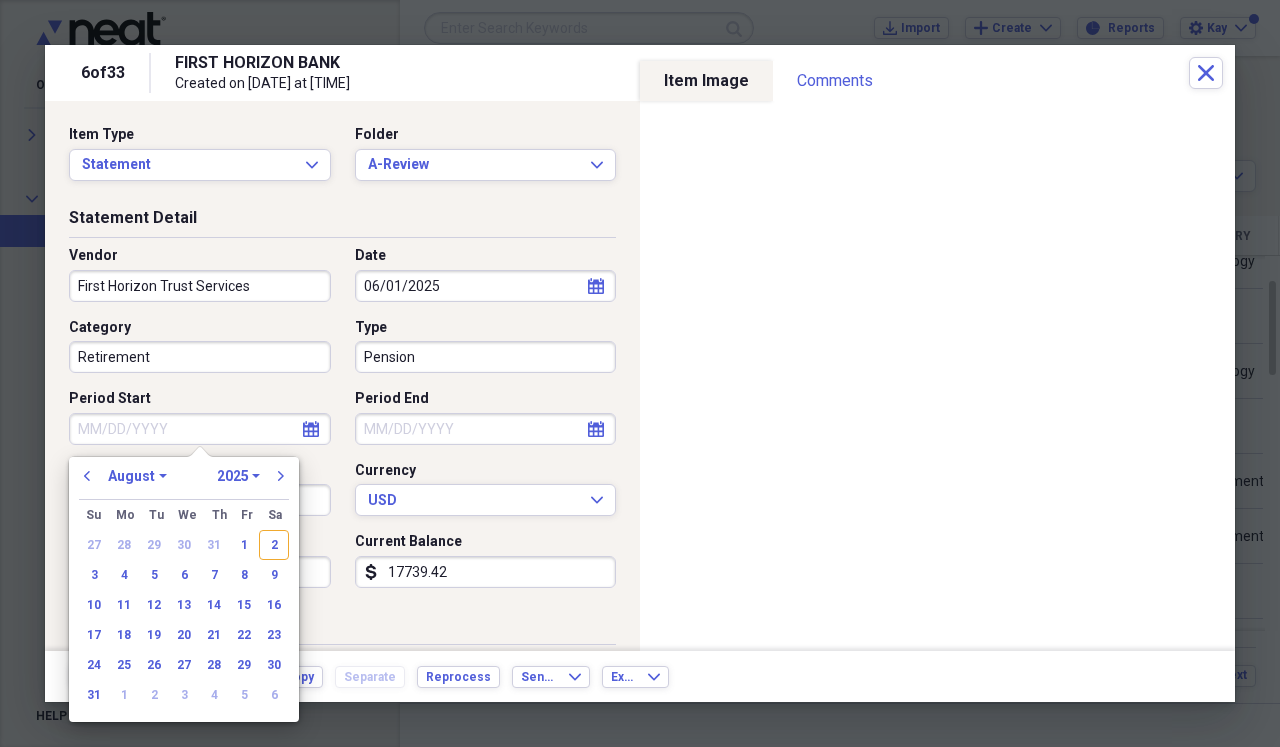 type 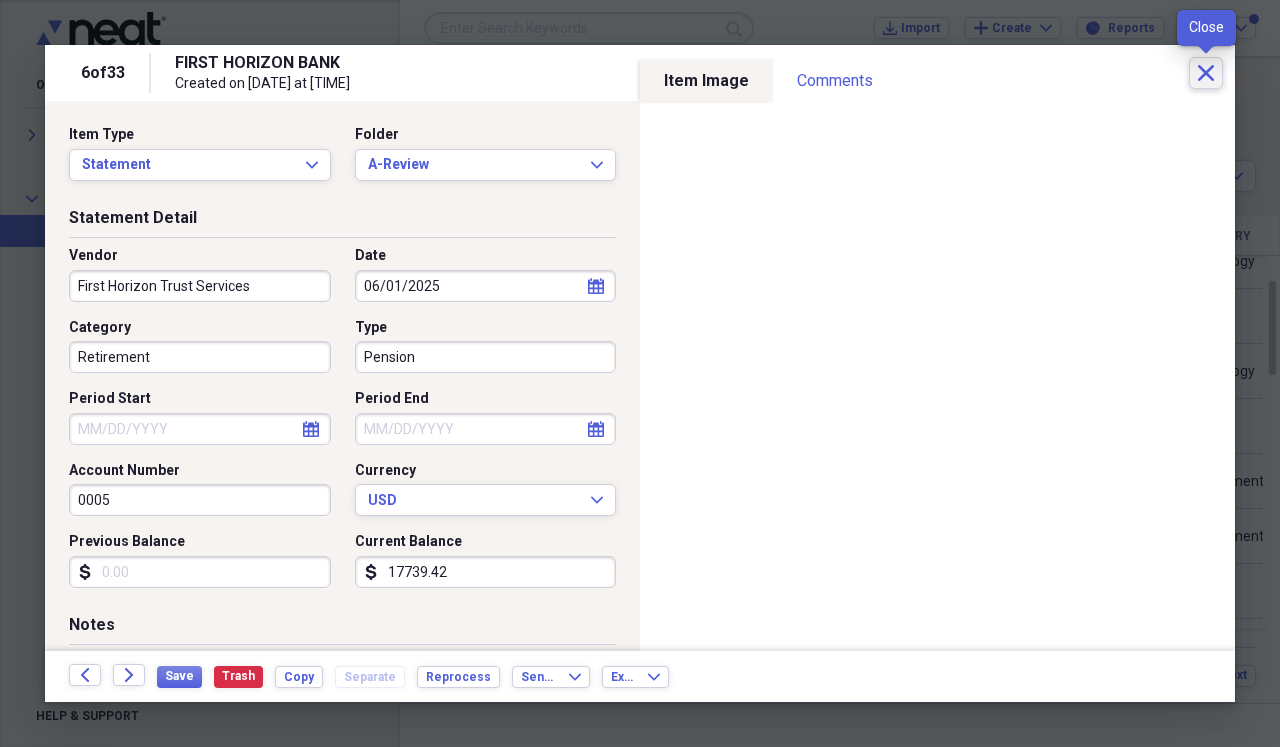 click on "Close" 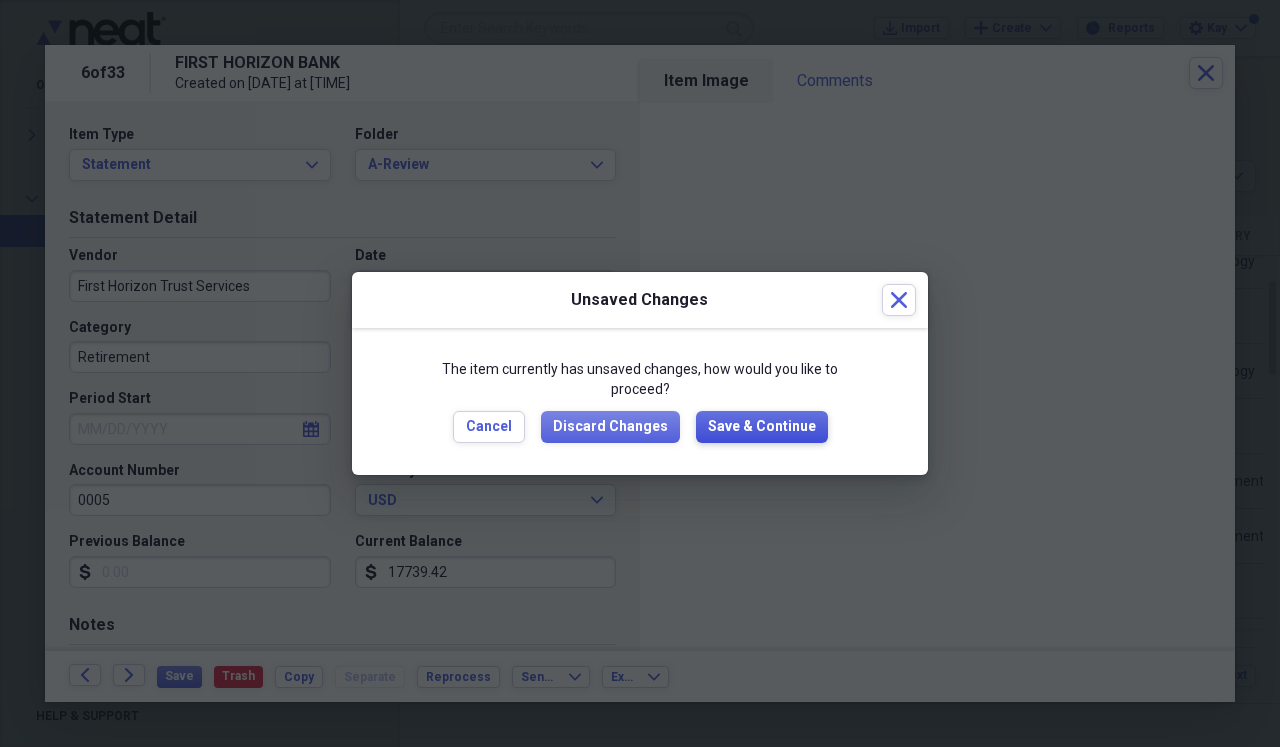 click on "Save & Continue" at bounding box center [762, 427] 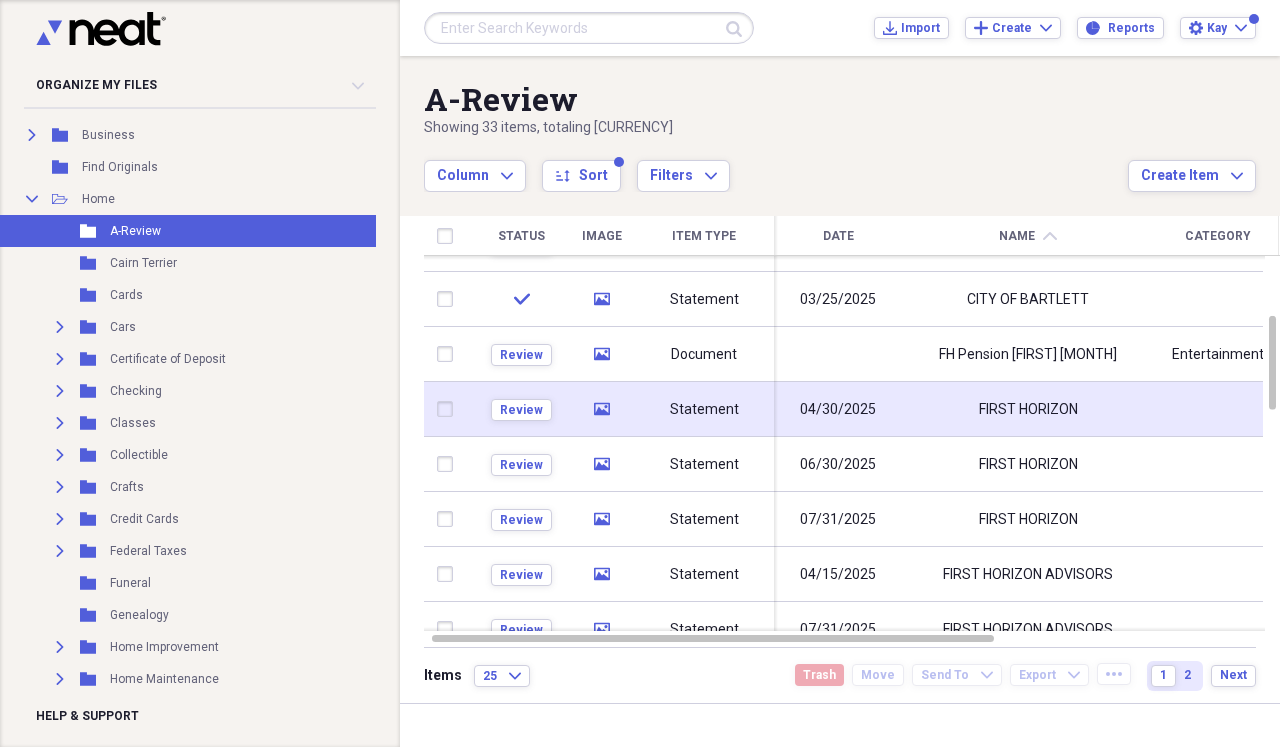 click on "FIRST HORIZON" at bounding box center [1028, 409] 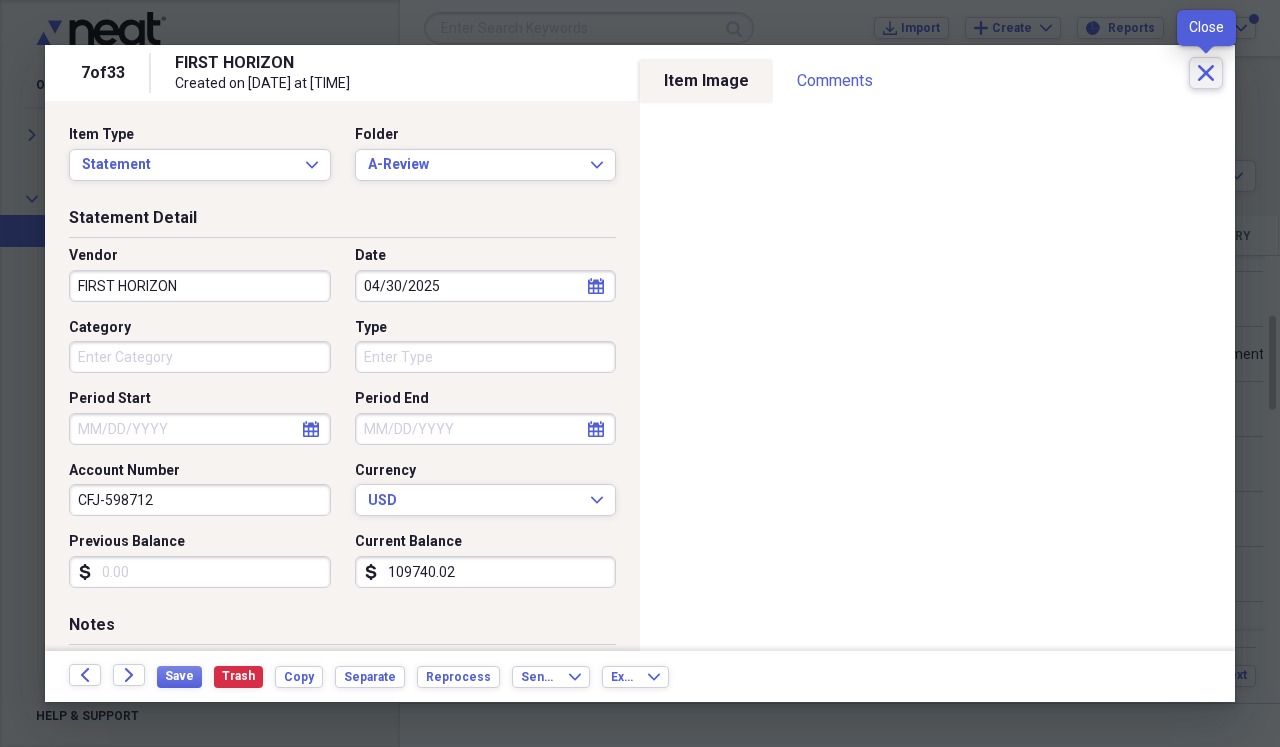 click on "Close" 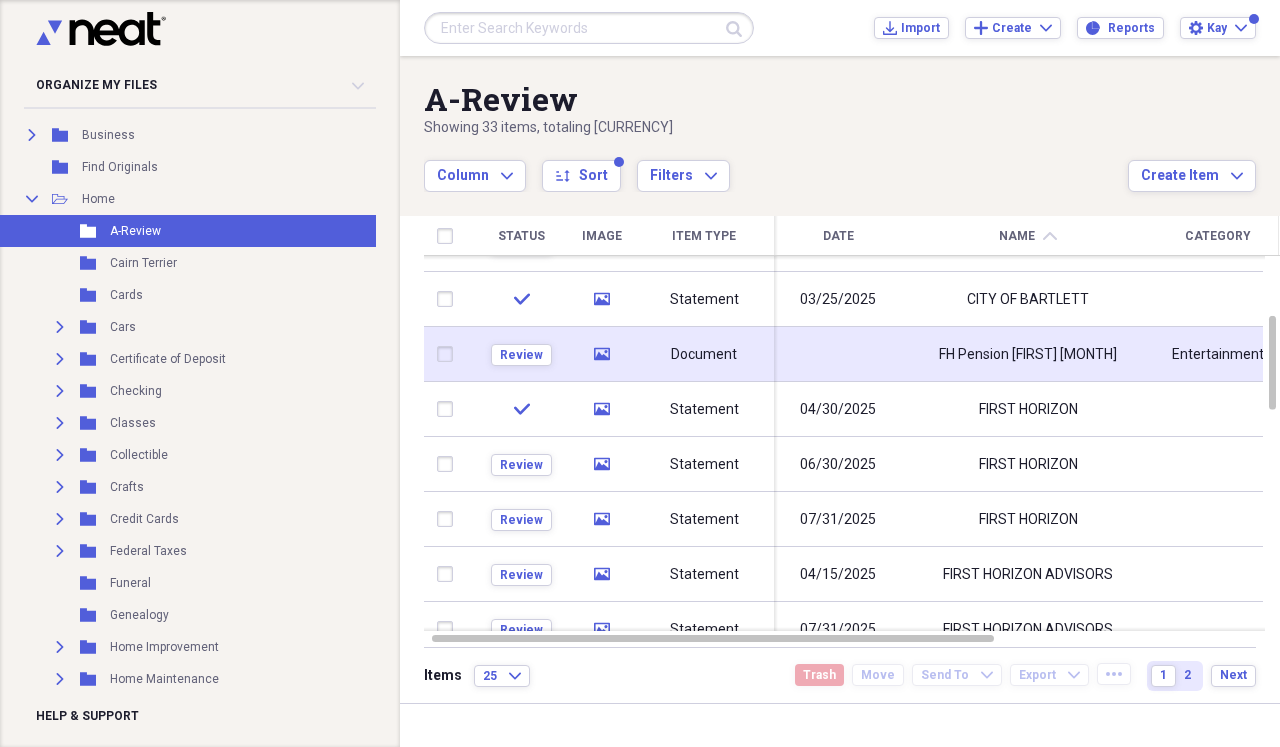 click at bounding box center [838, 354] 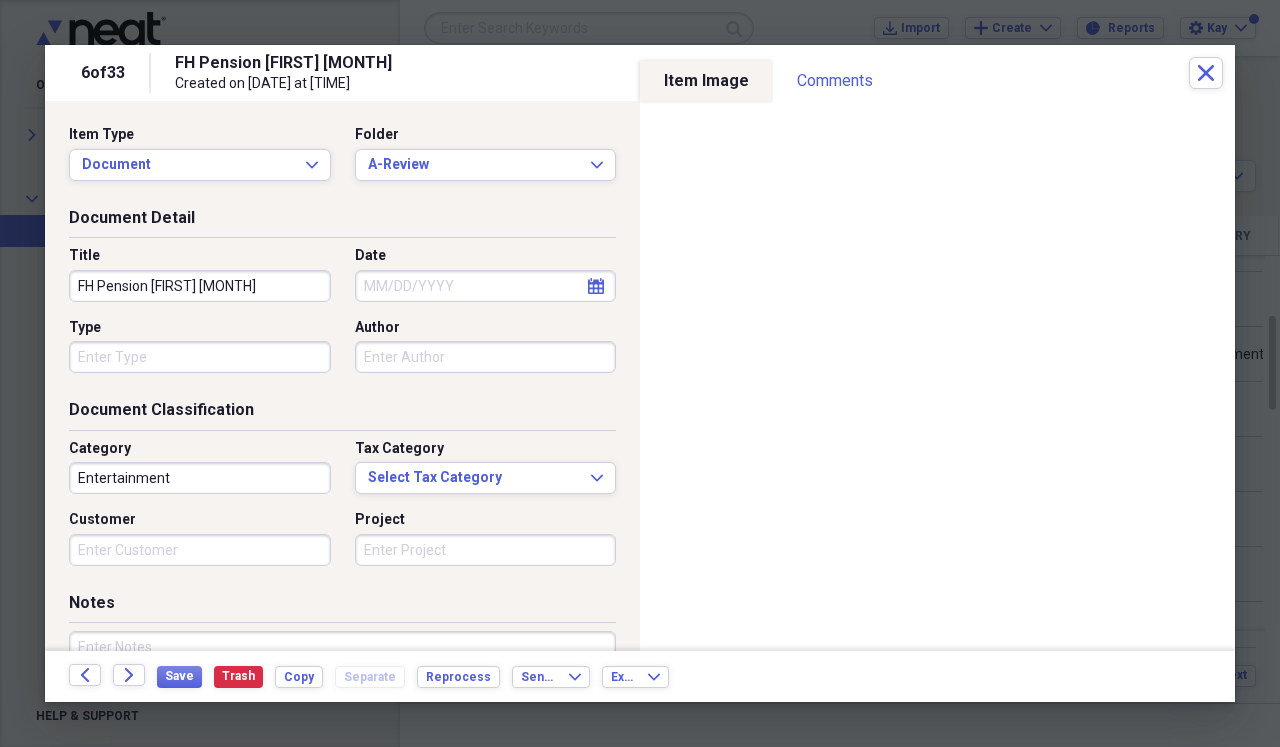 click on "FH Pension [FIRST] [MONTH]" at bounding box center [200, 286] 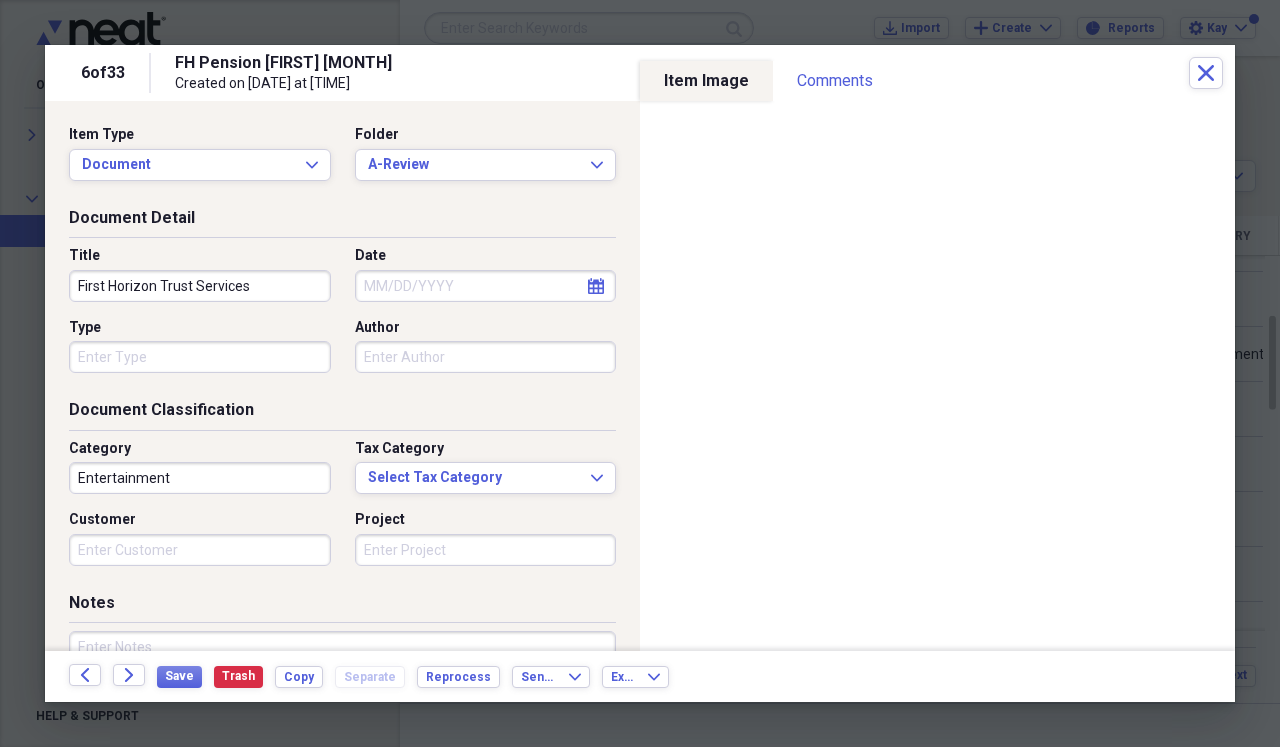 type on "First Horizon Trust Services" 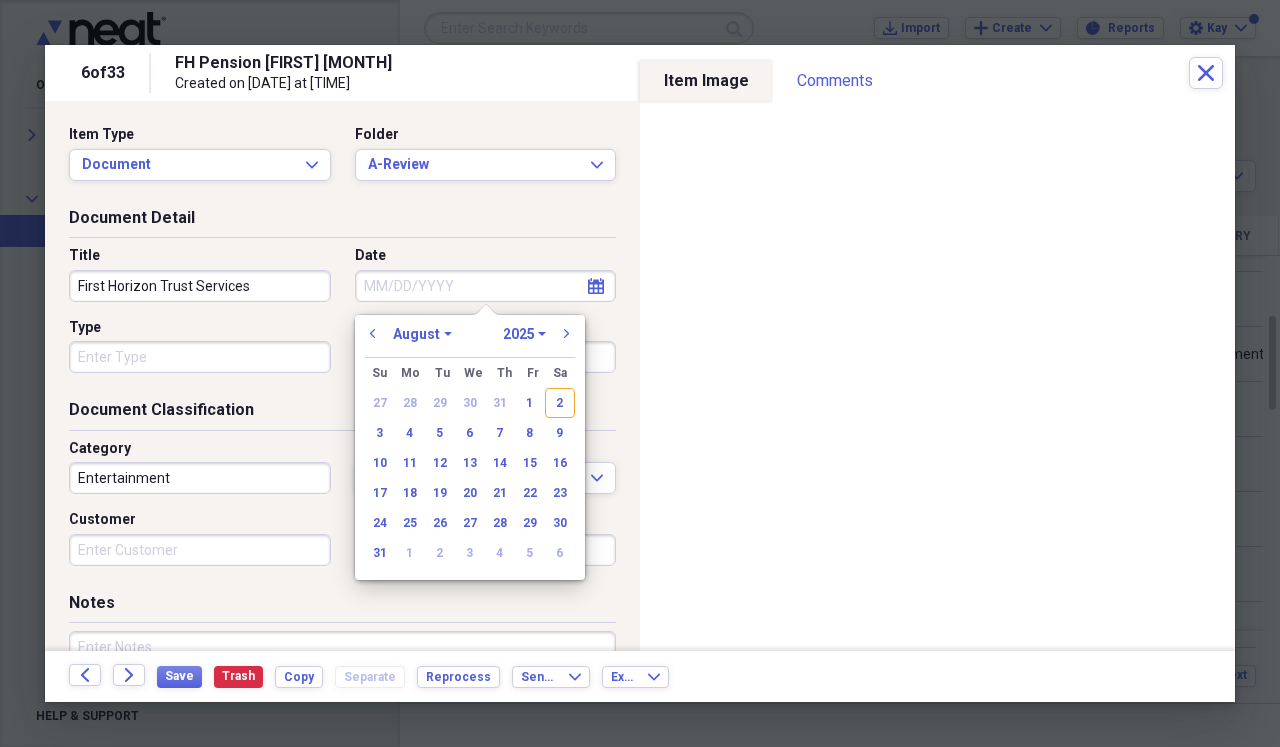 click on "Date" at bounding box center [486, 286] 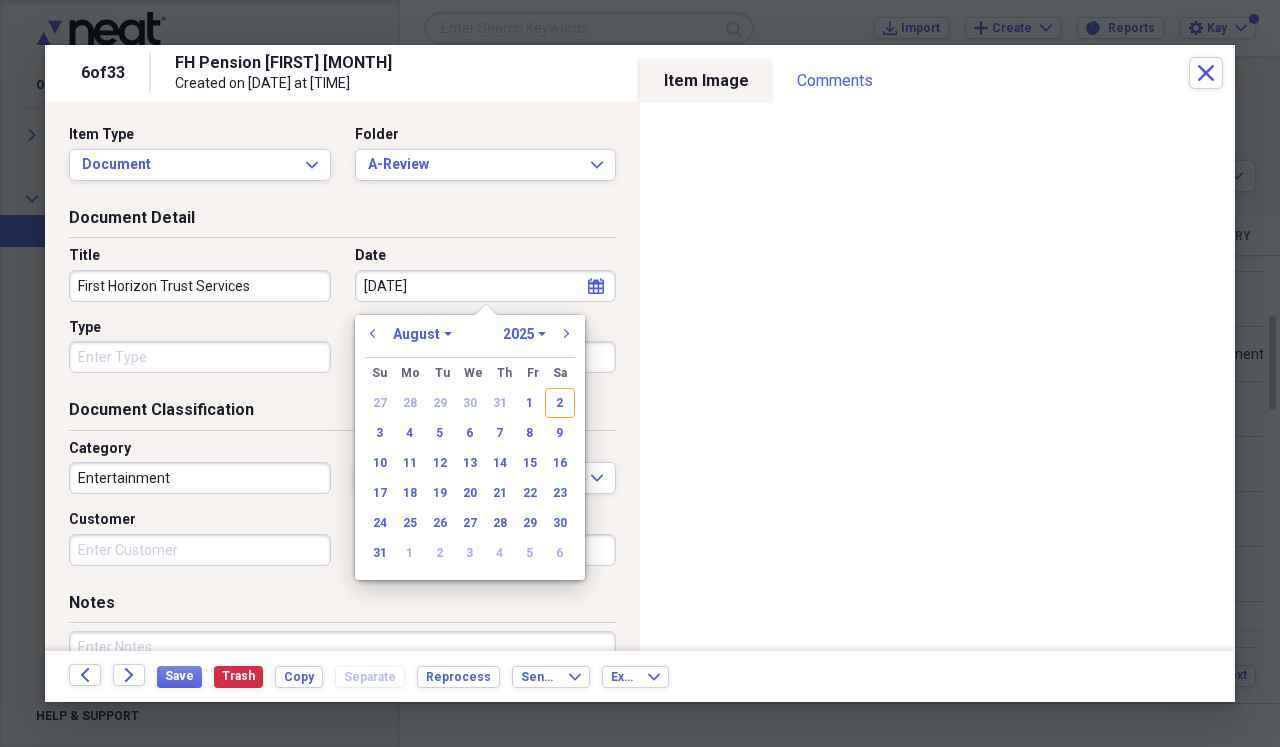 type on "6/1/20" 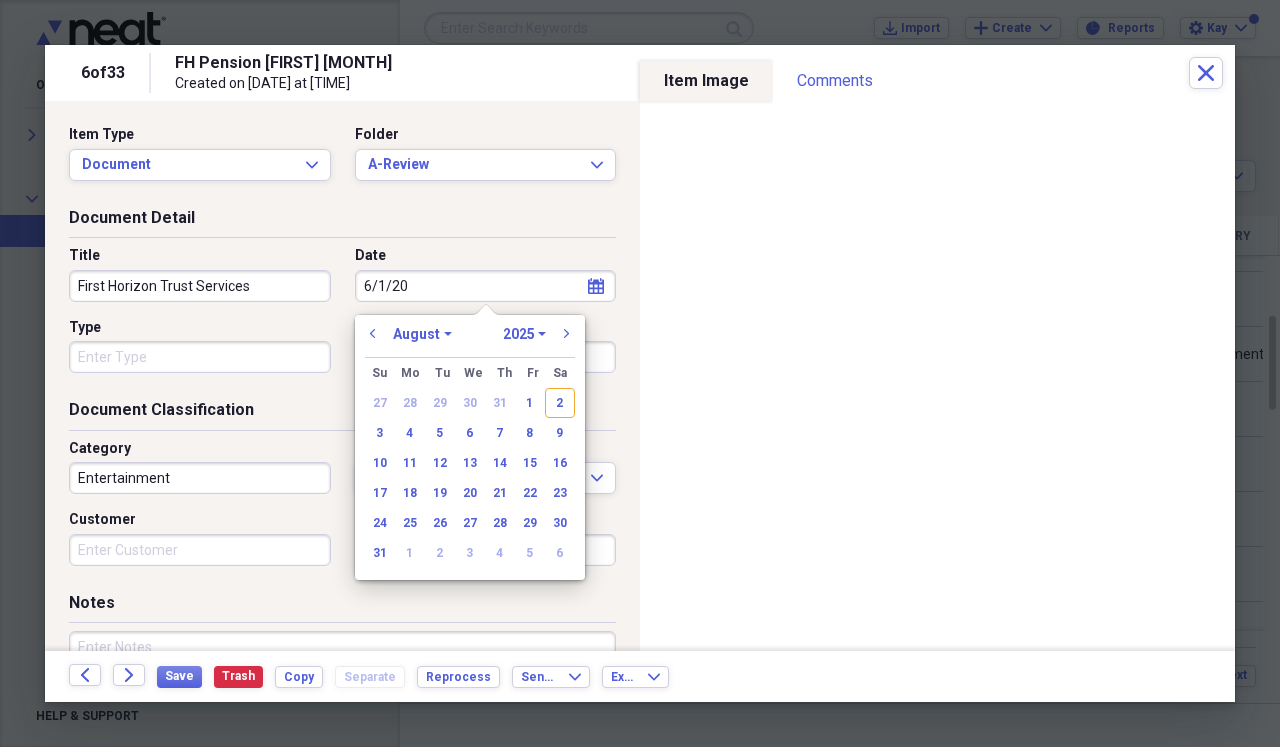 select on "5" 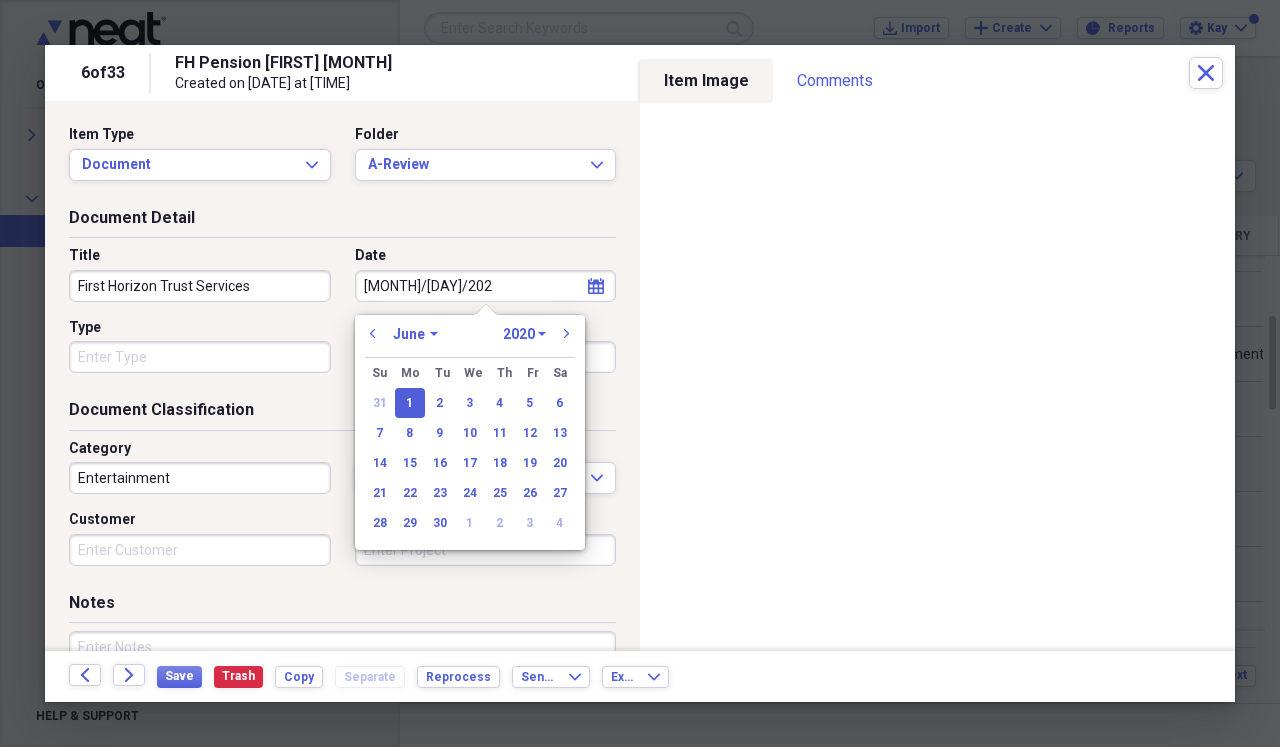 type on "[DATE]" 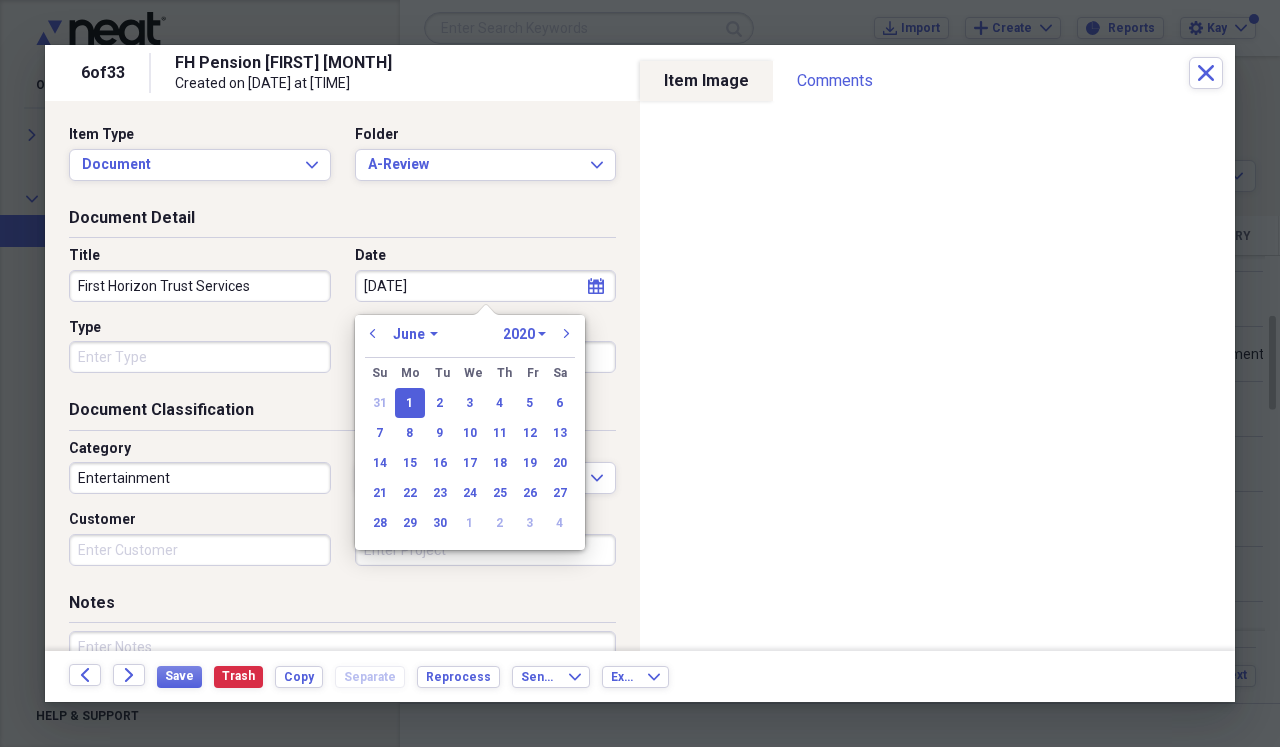 select on "2025" 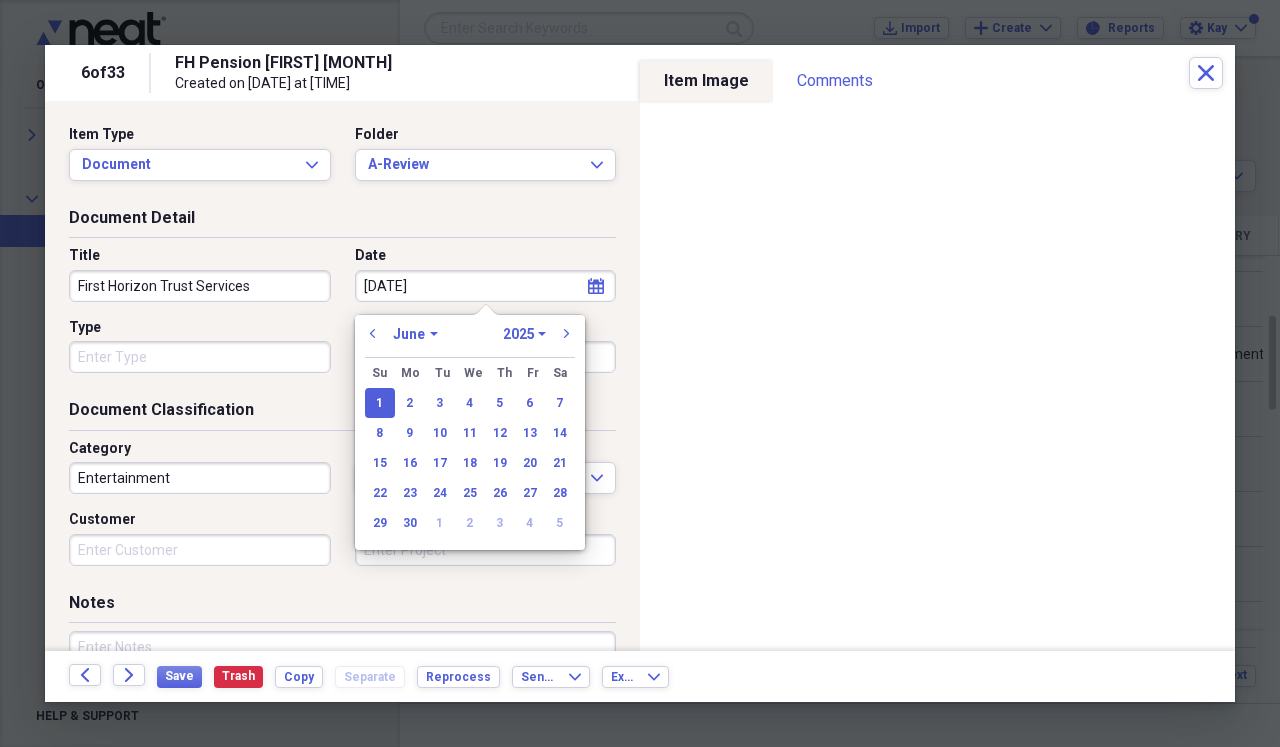 type on "06/01/2025" 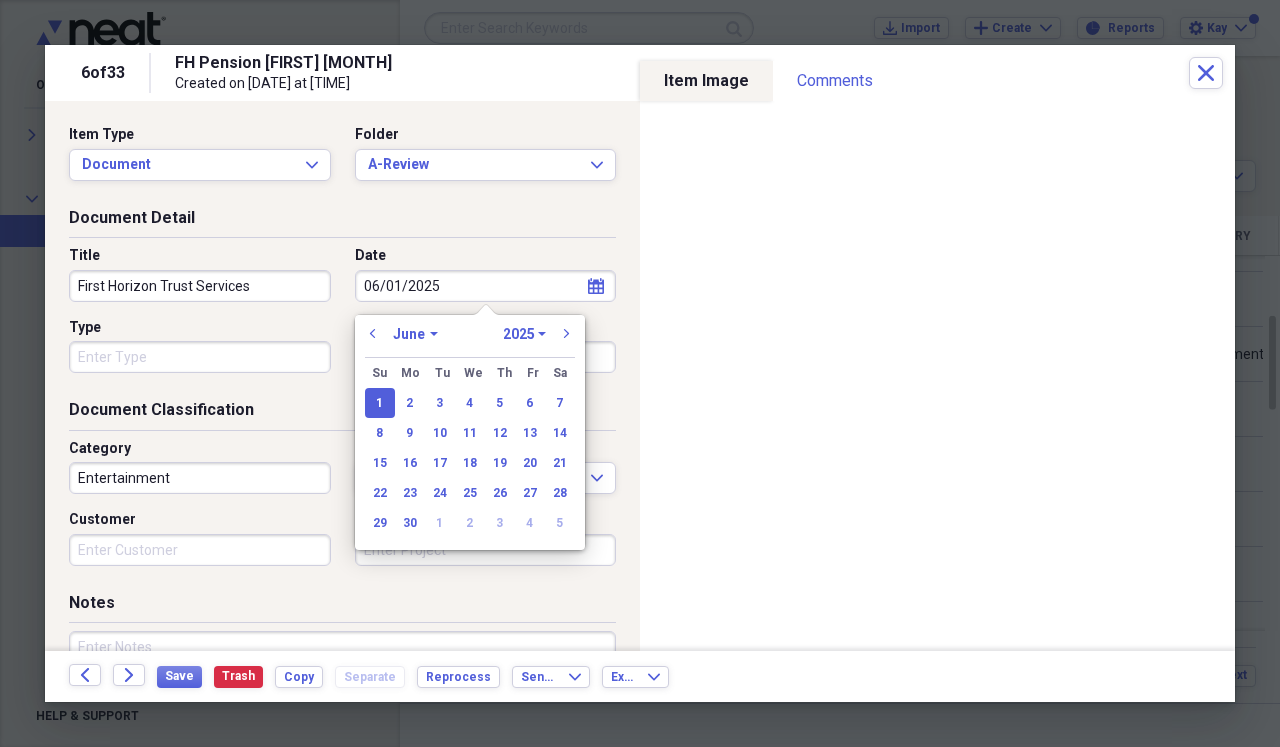 click on "Type" at bounding box center (200, 357) 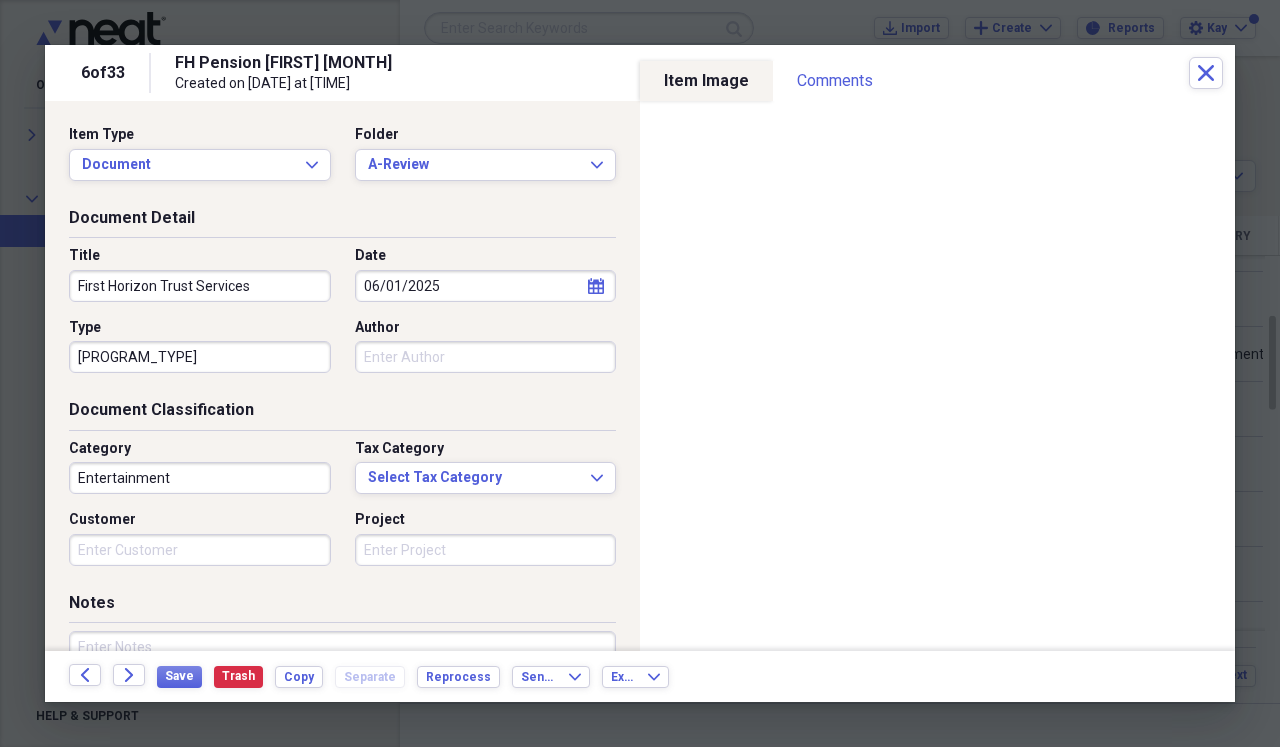 type on "Retirement" 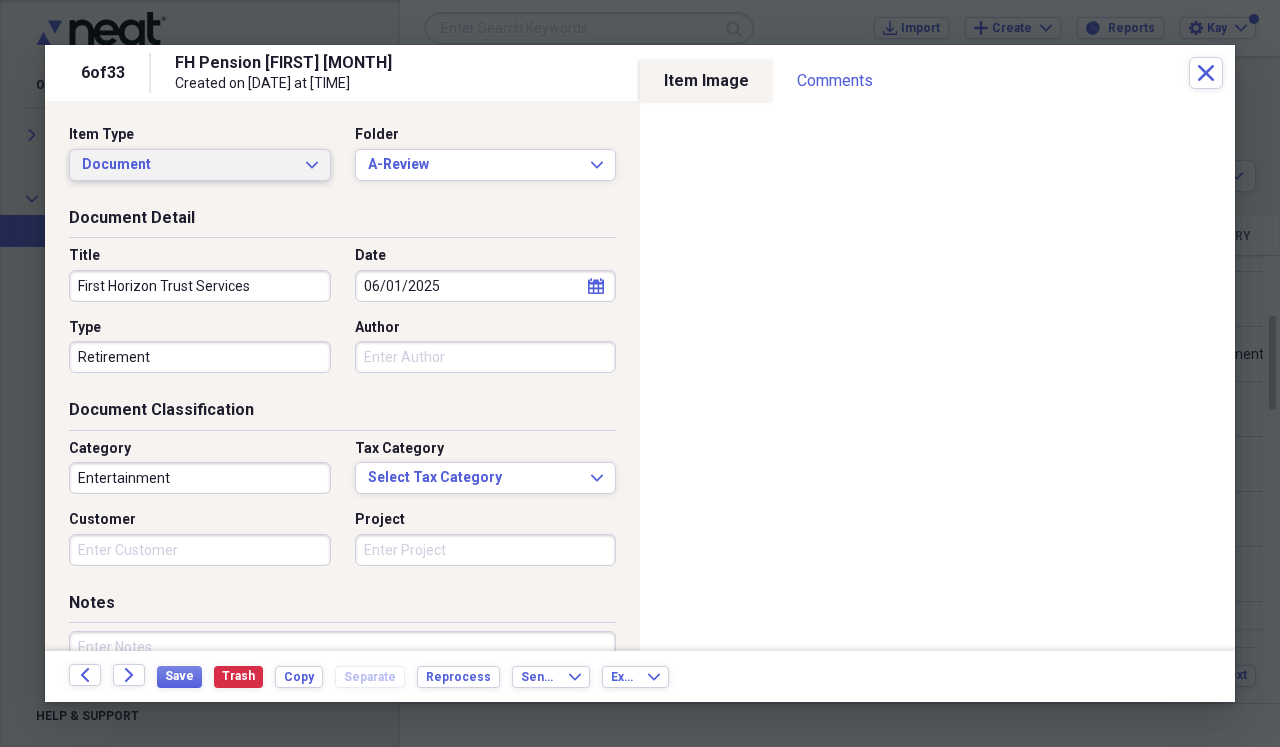 drag, startPoint x: 121, startPoint y: 341, endPoint x: 319, endPoint y: 173, distance: 259.669 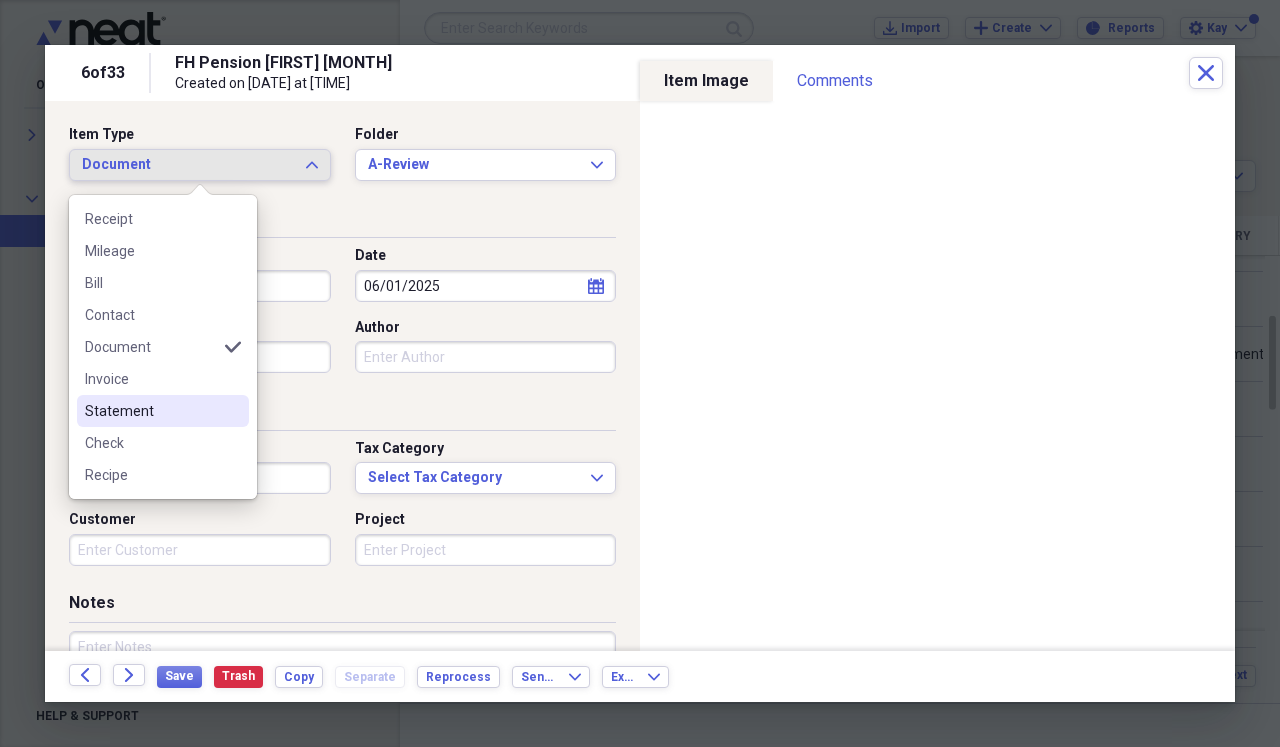 click on "Statement" at bounding box center (151, 411) 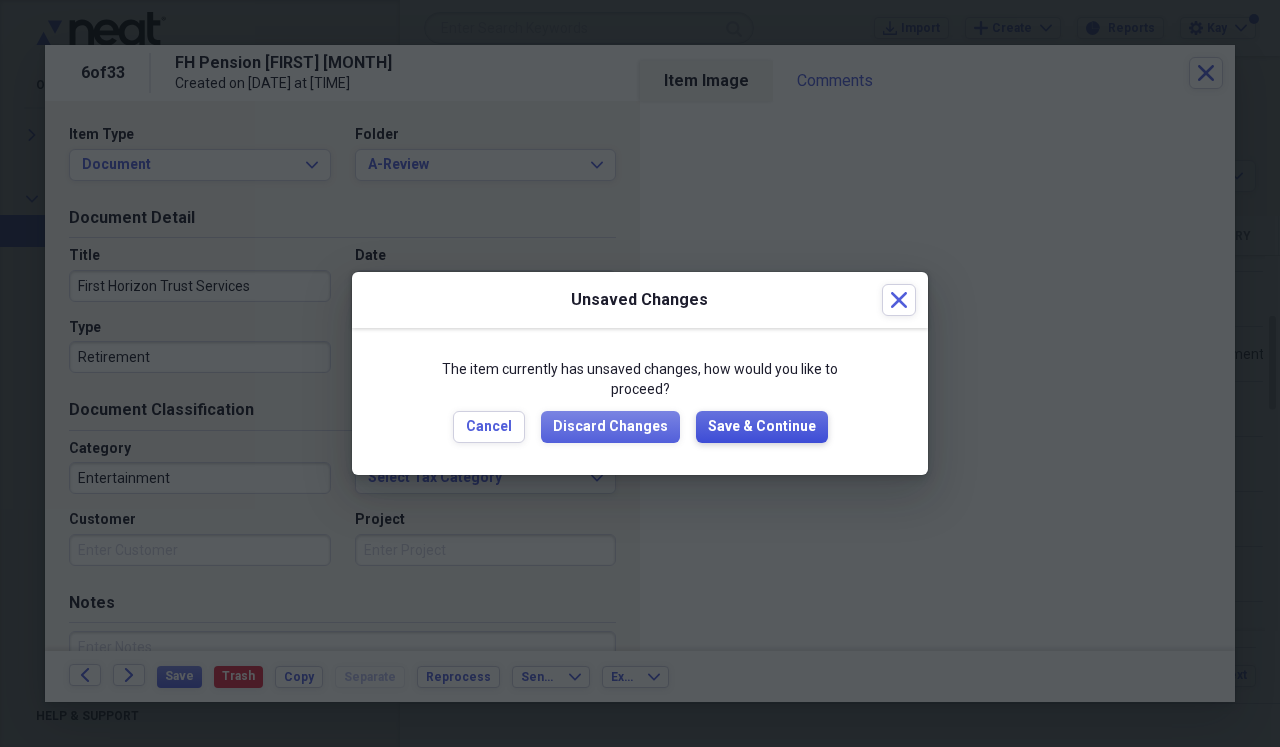 click on "Save & Continue" at bounding box center [762, 427] 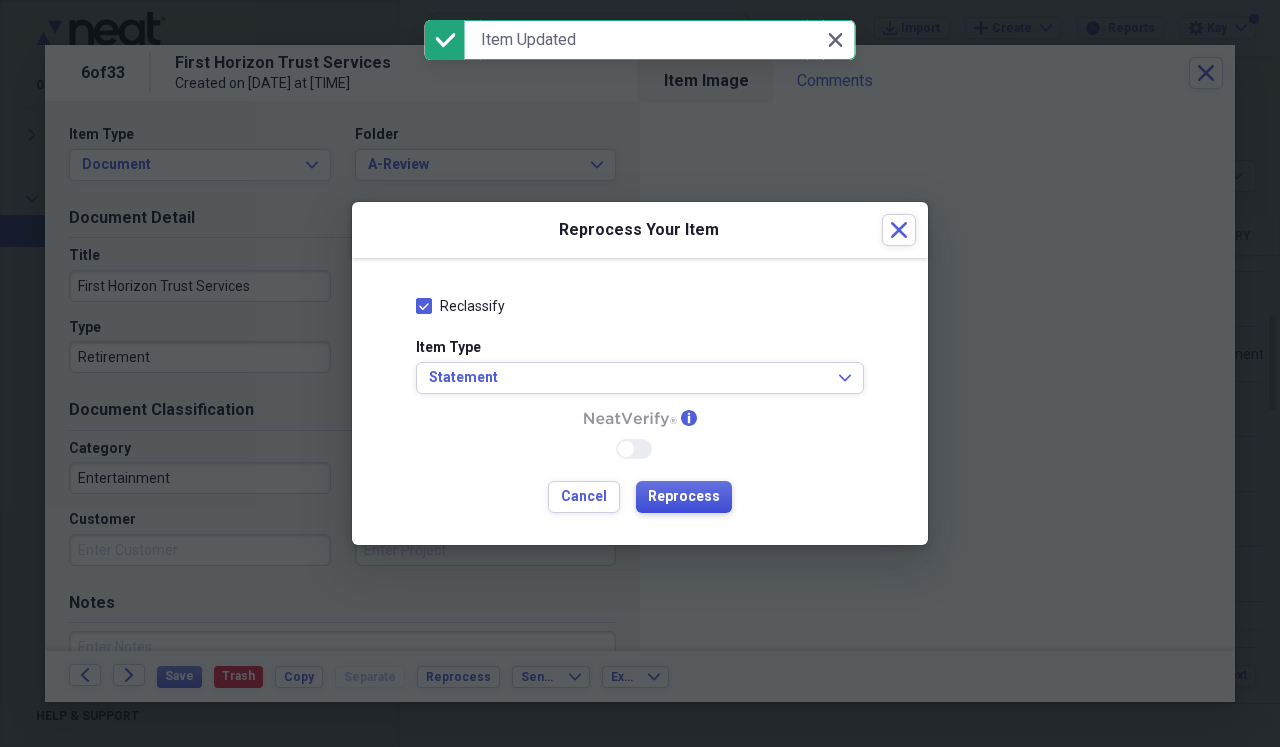 click on "Reprocess" at bounding box center [684, 497] 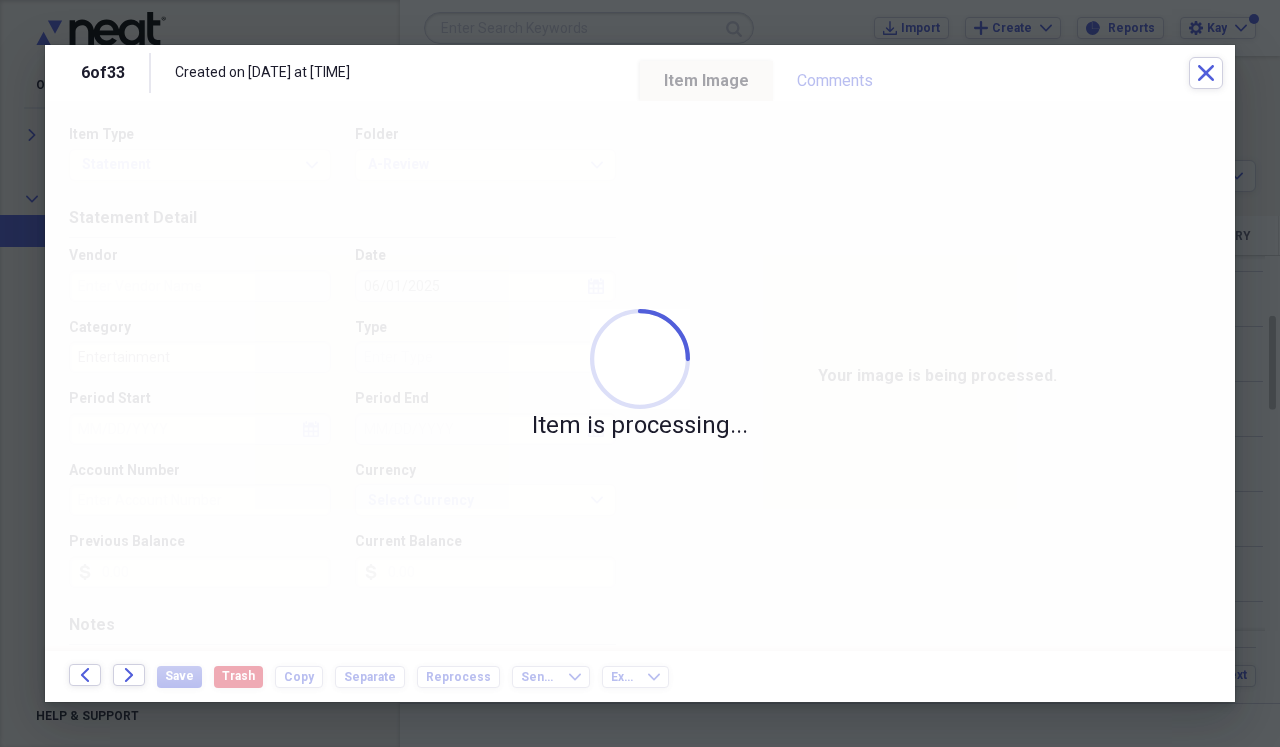 type on "0005" 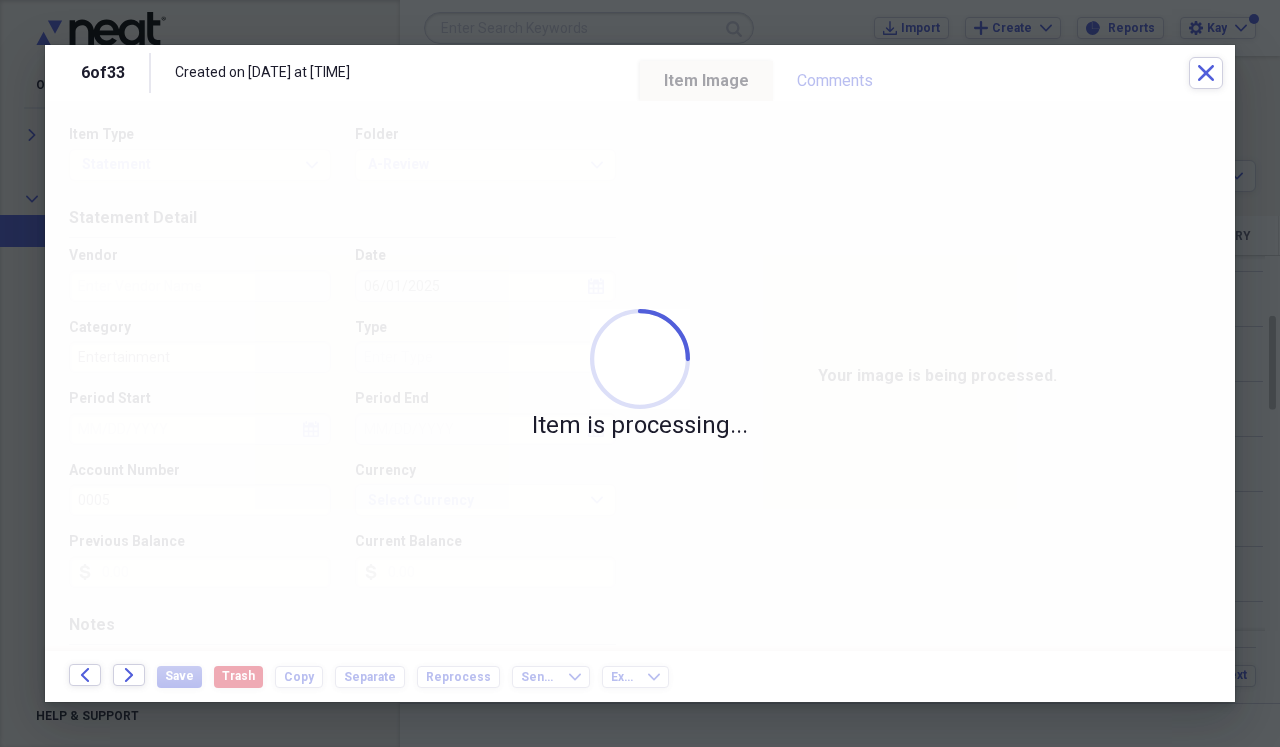 type on "FIRST HORIZON BANK" 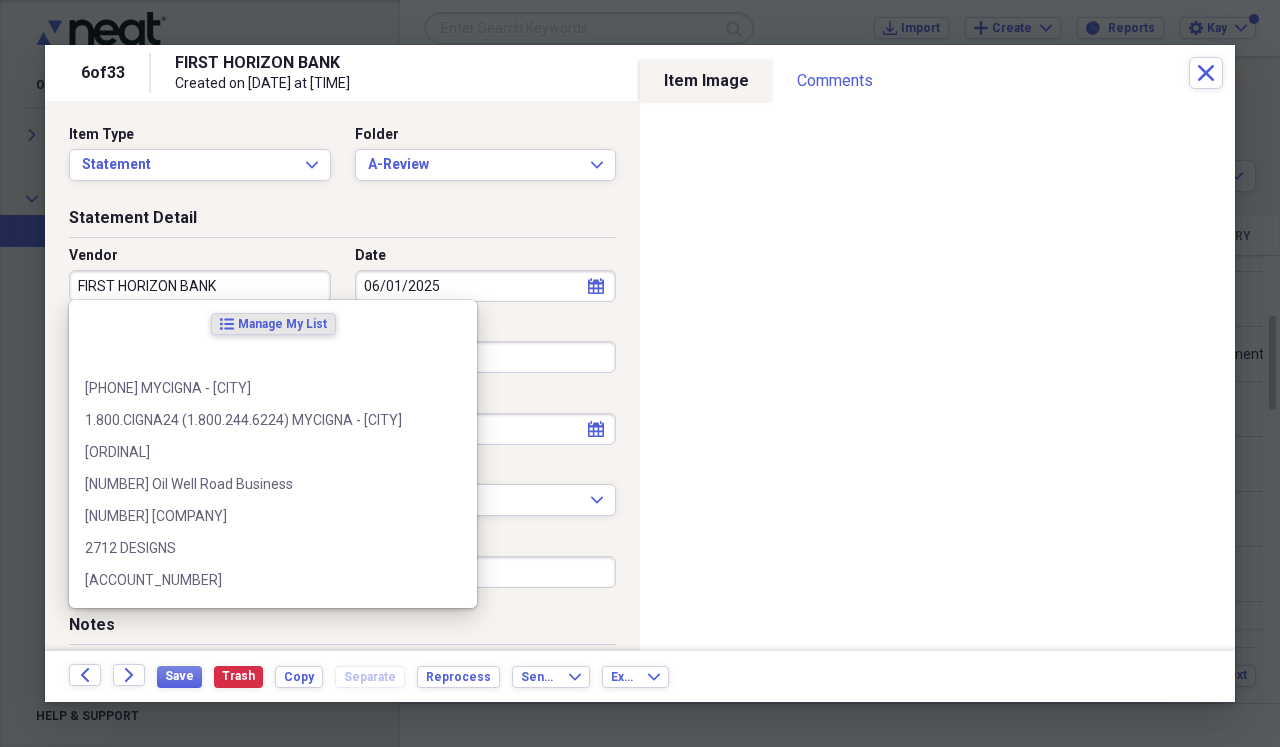 click on "FIRST HORIZON BANK" at bounding box center (200, 286) 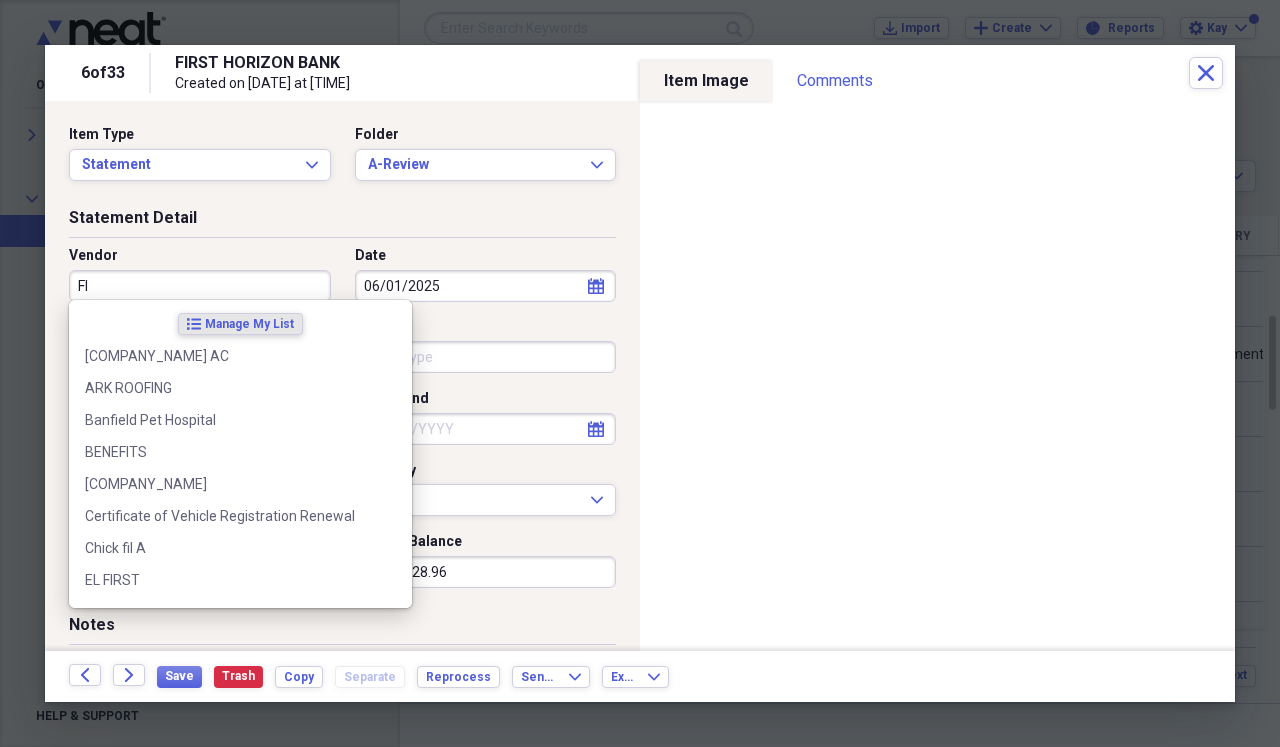 type on "F" 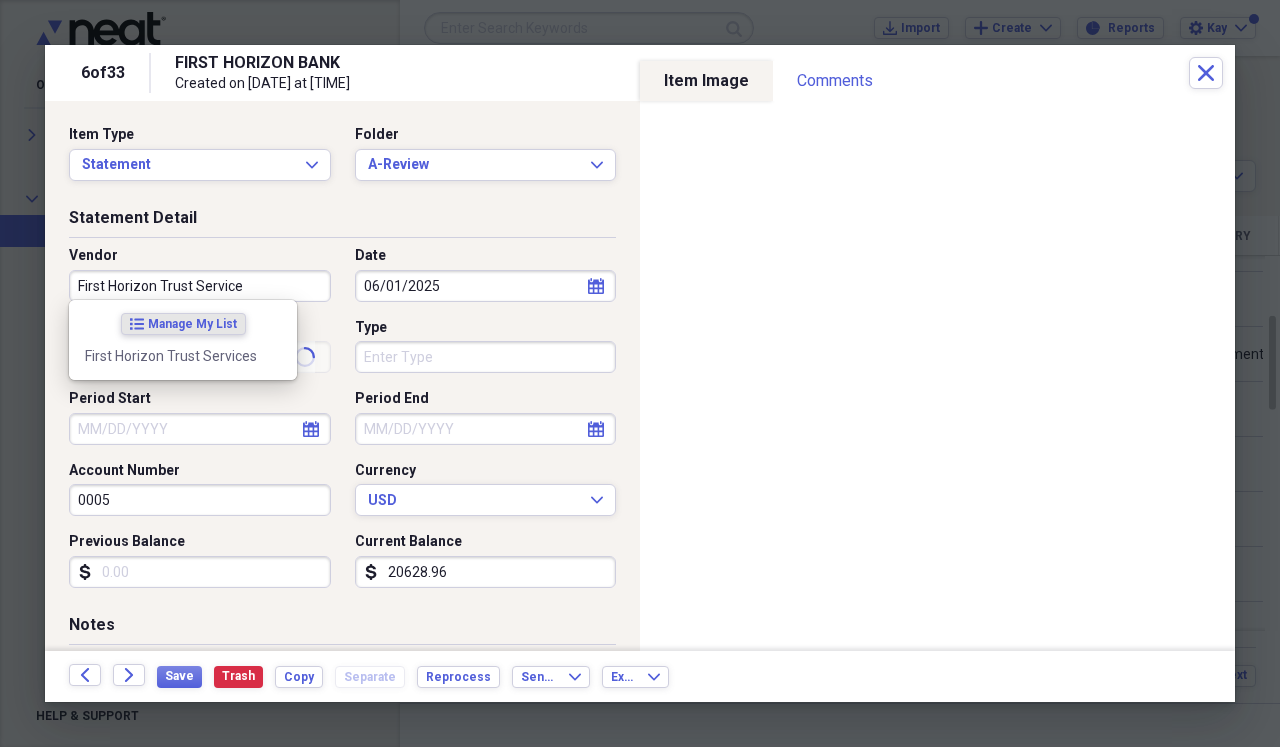 type on "First Horizon Trust Services" 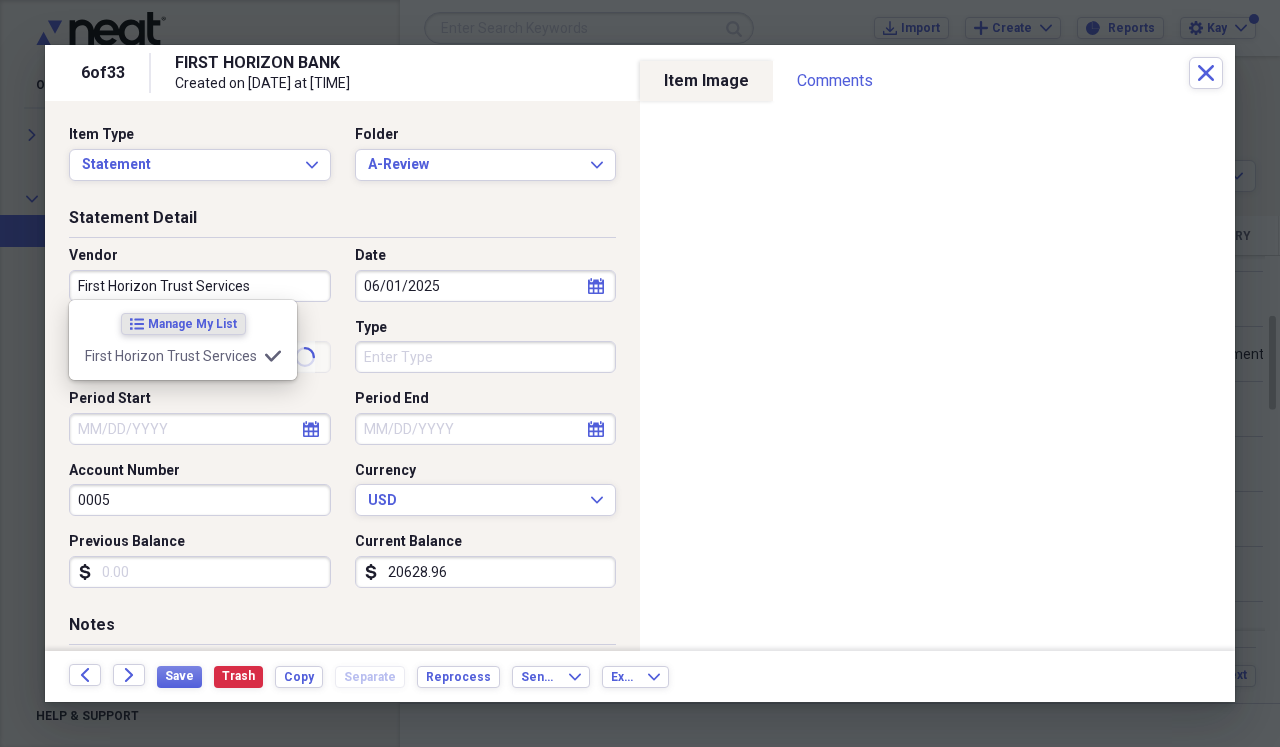 type on "Retirement" 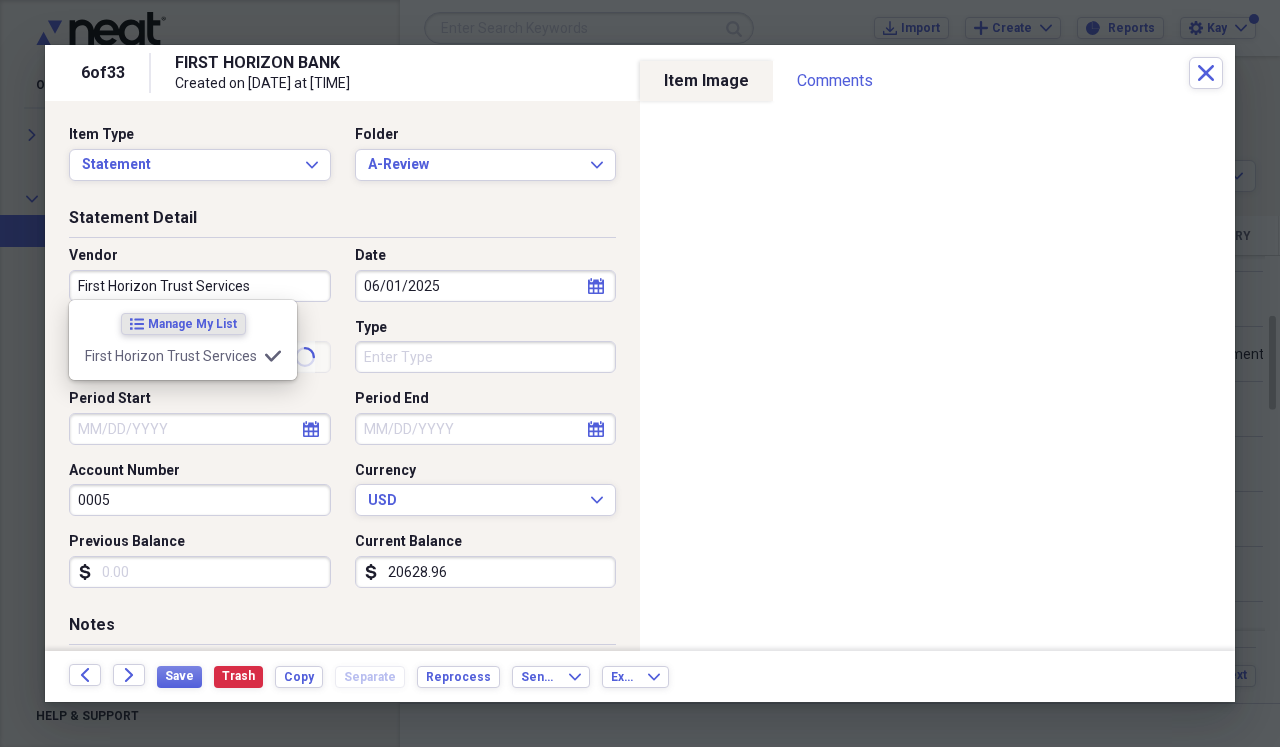 type on "First Horizon Trust Services" 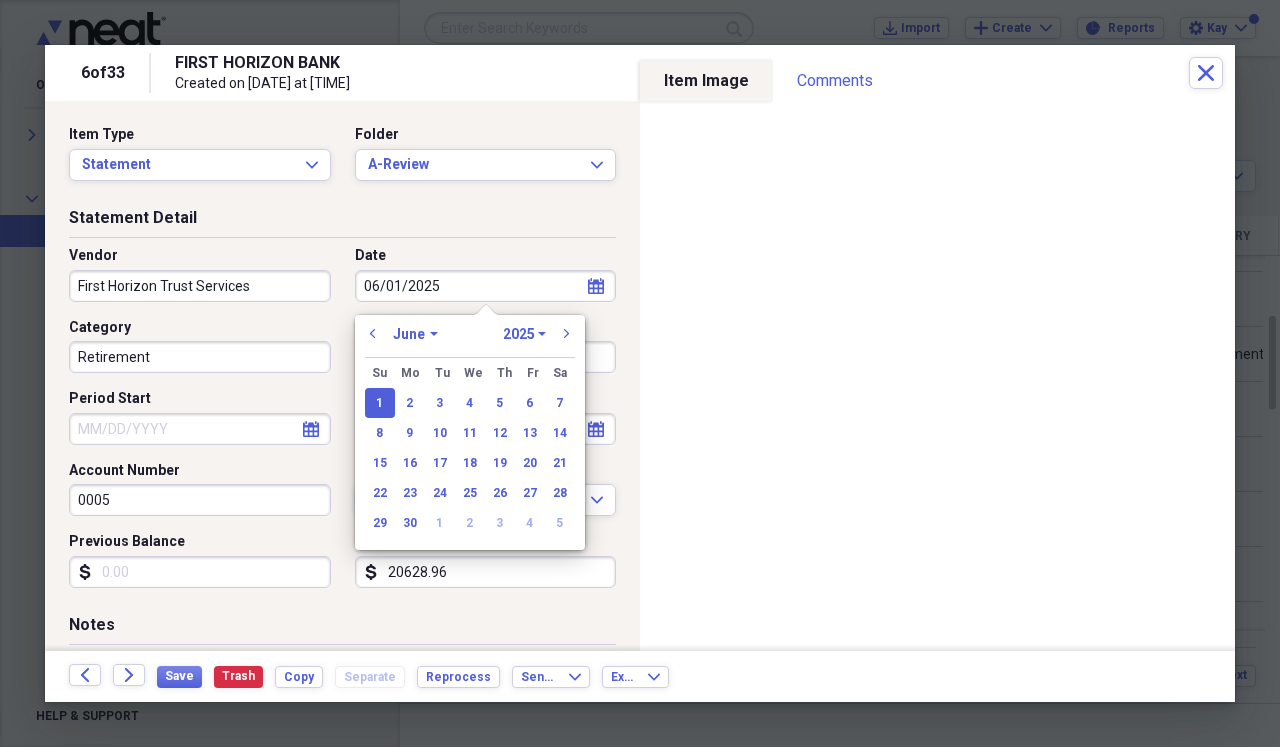 type 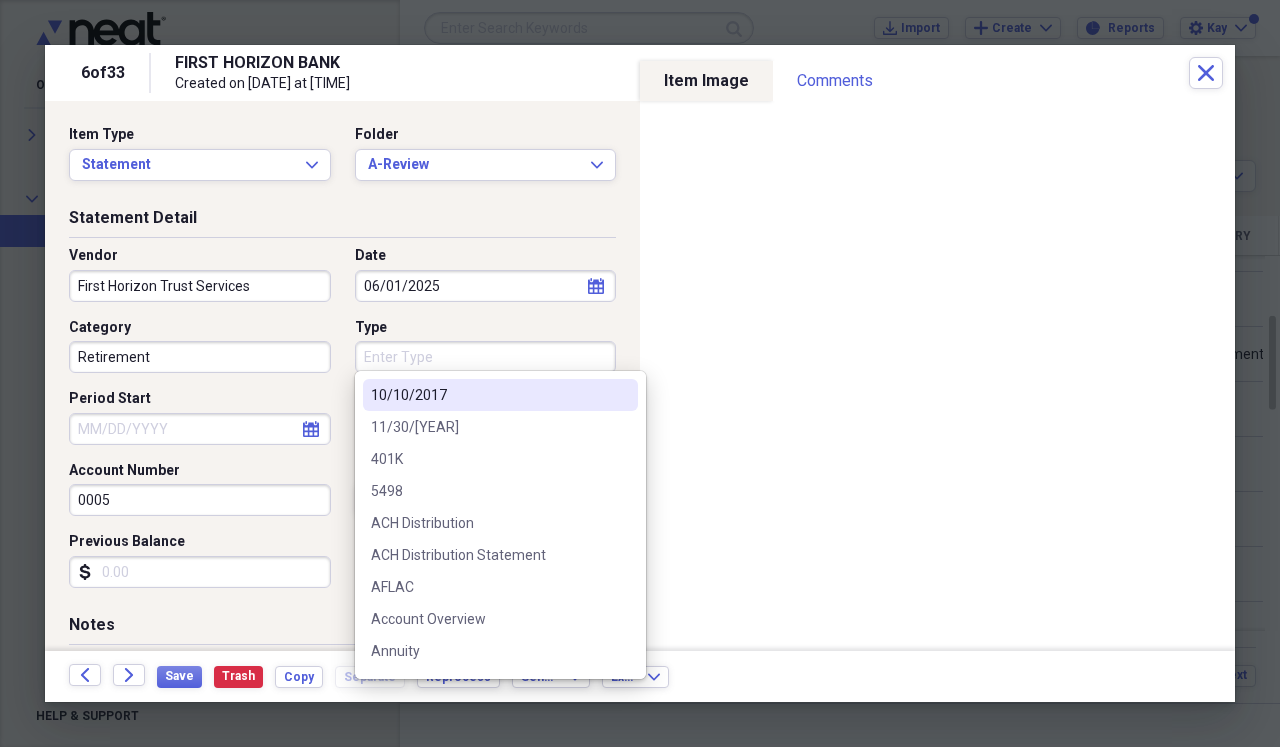 click on "Type" at bounding box center [486, 357] 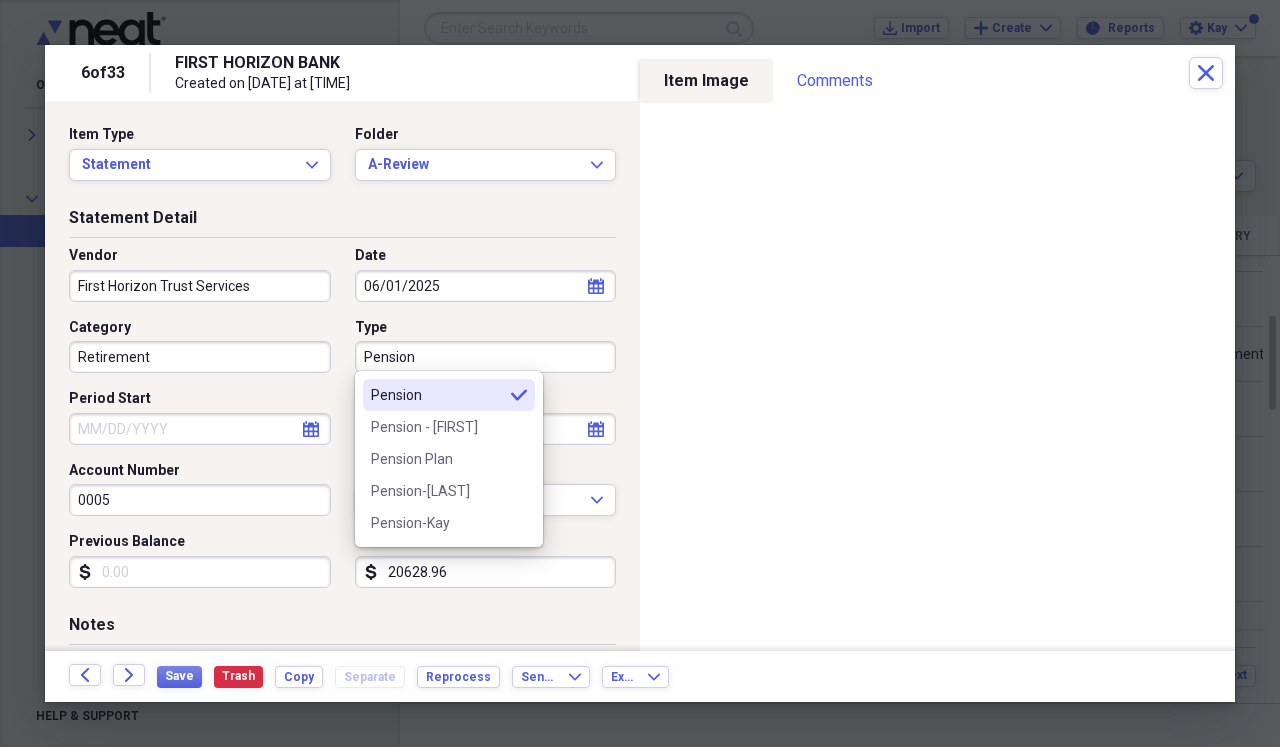 type on "Pension" 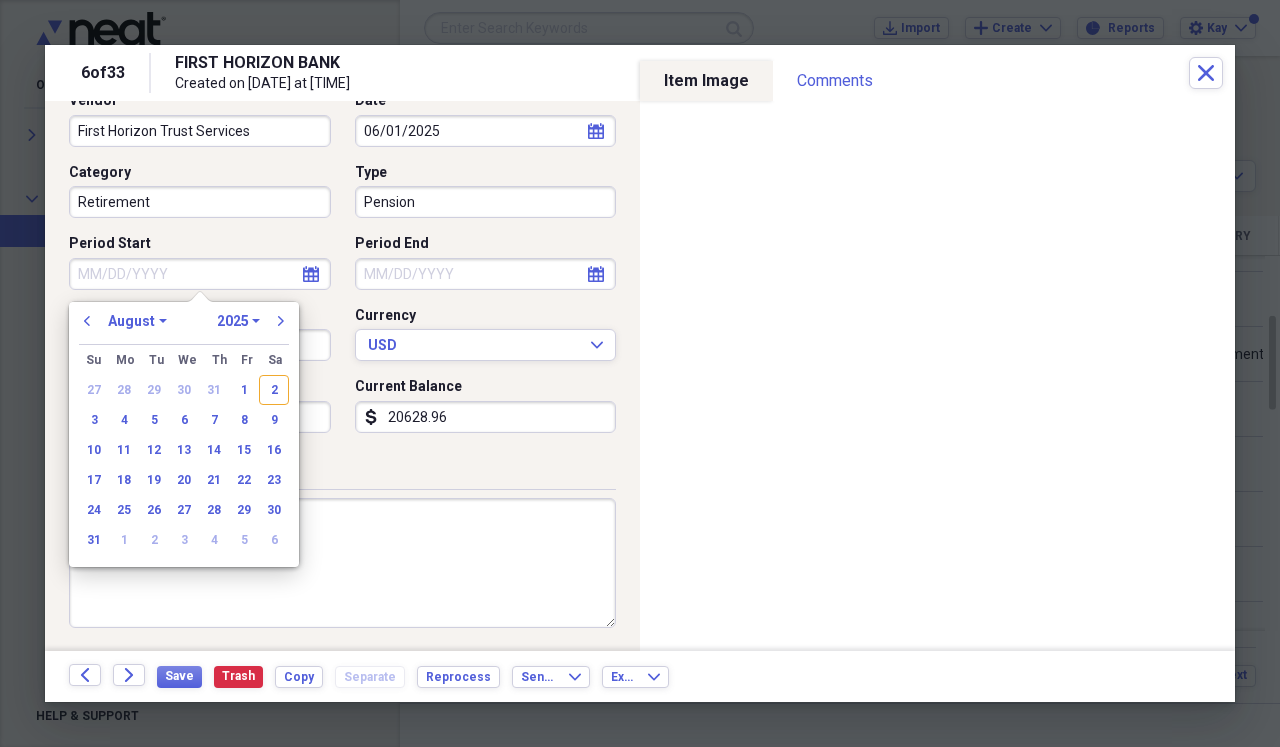 scroll, scrollTop: 154, scrollLeft: 0, axis: vertical 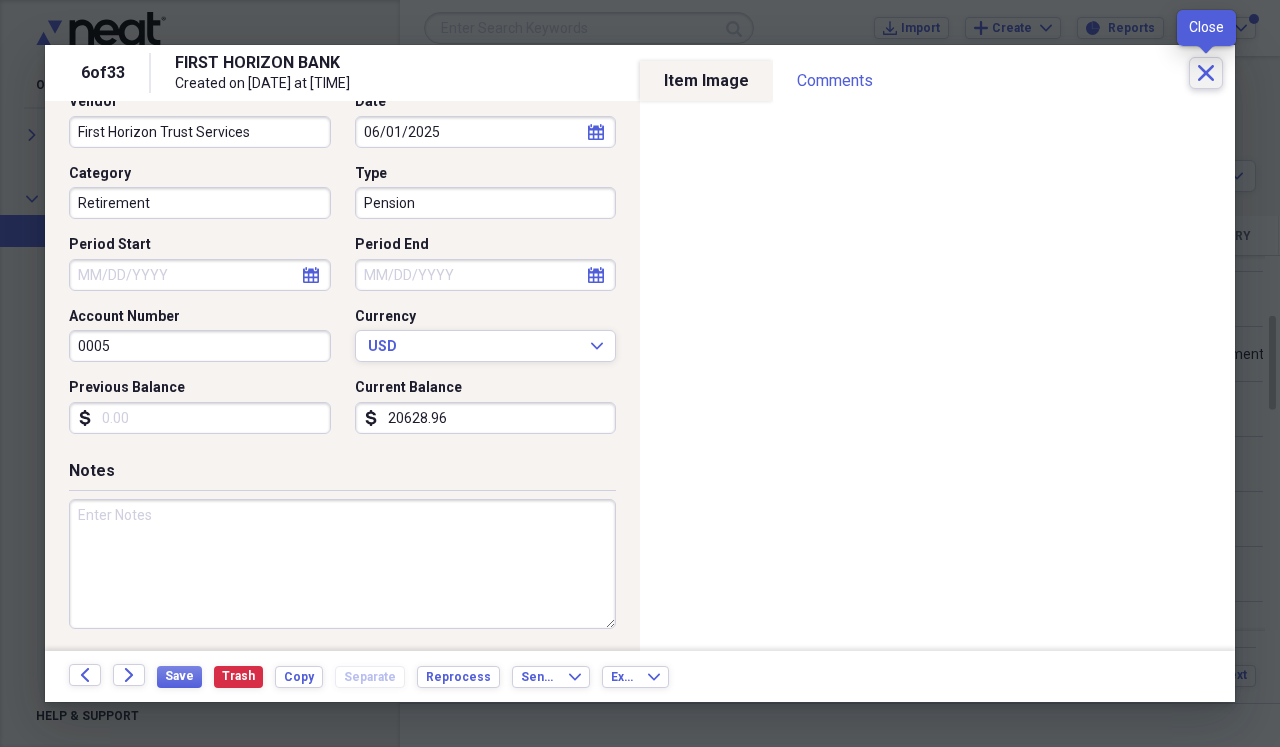 click on "Close" 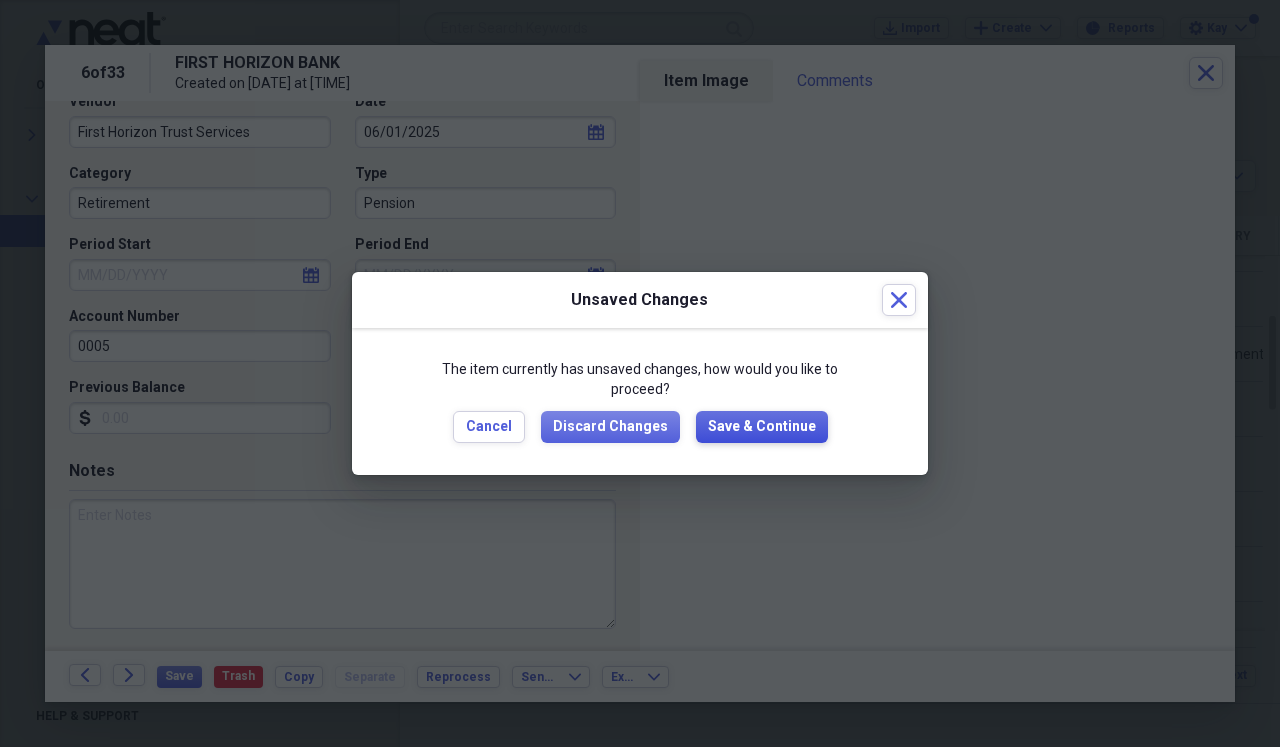 click on "Save & Continue" at bounding box center [762, 427] 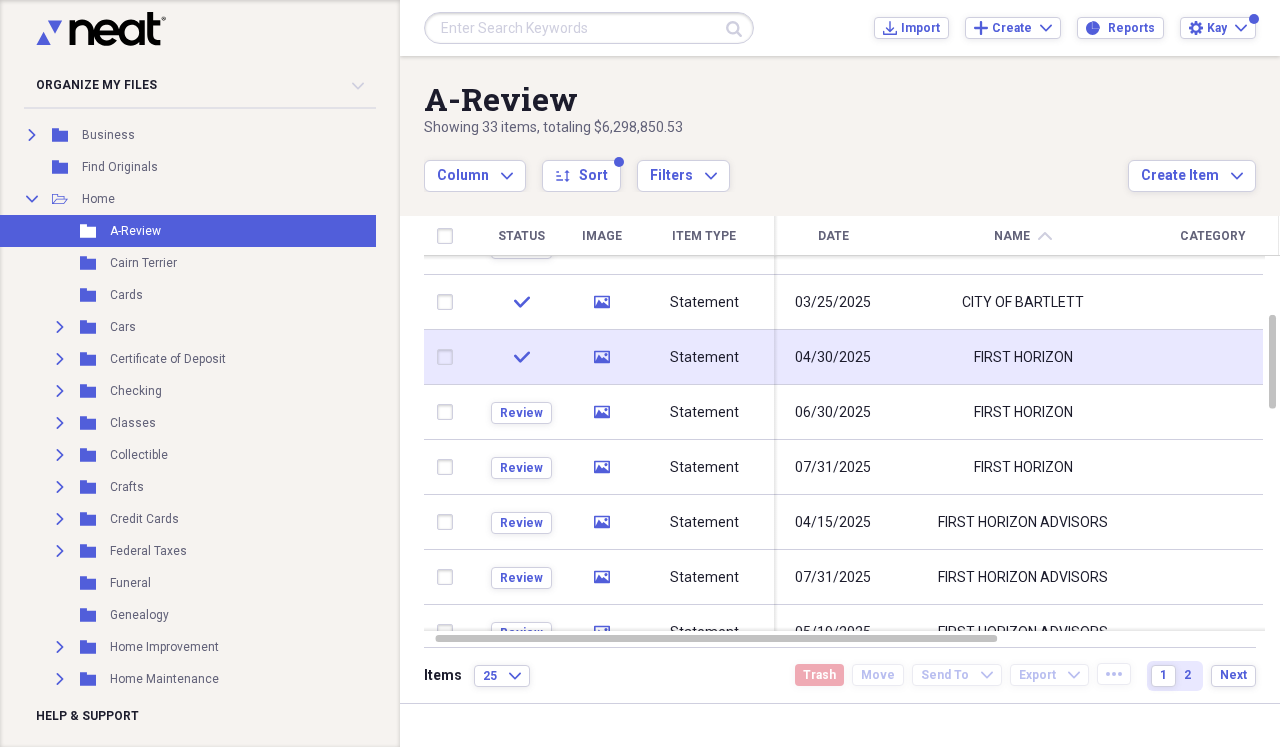 click on "04/30/2025" at bounding box center [833, 357] 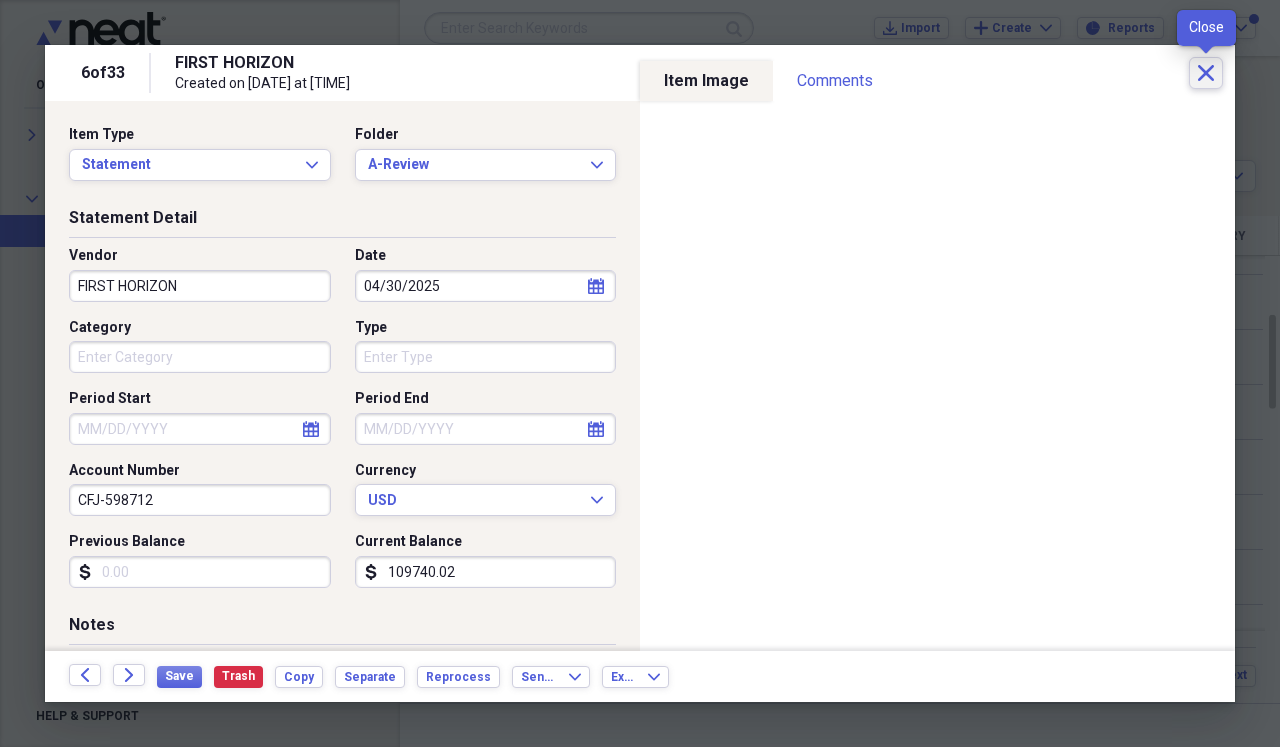 click on "Close" 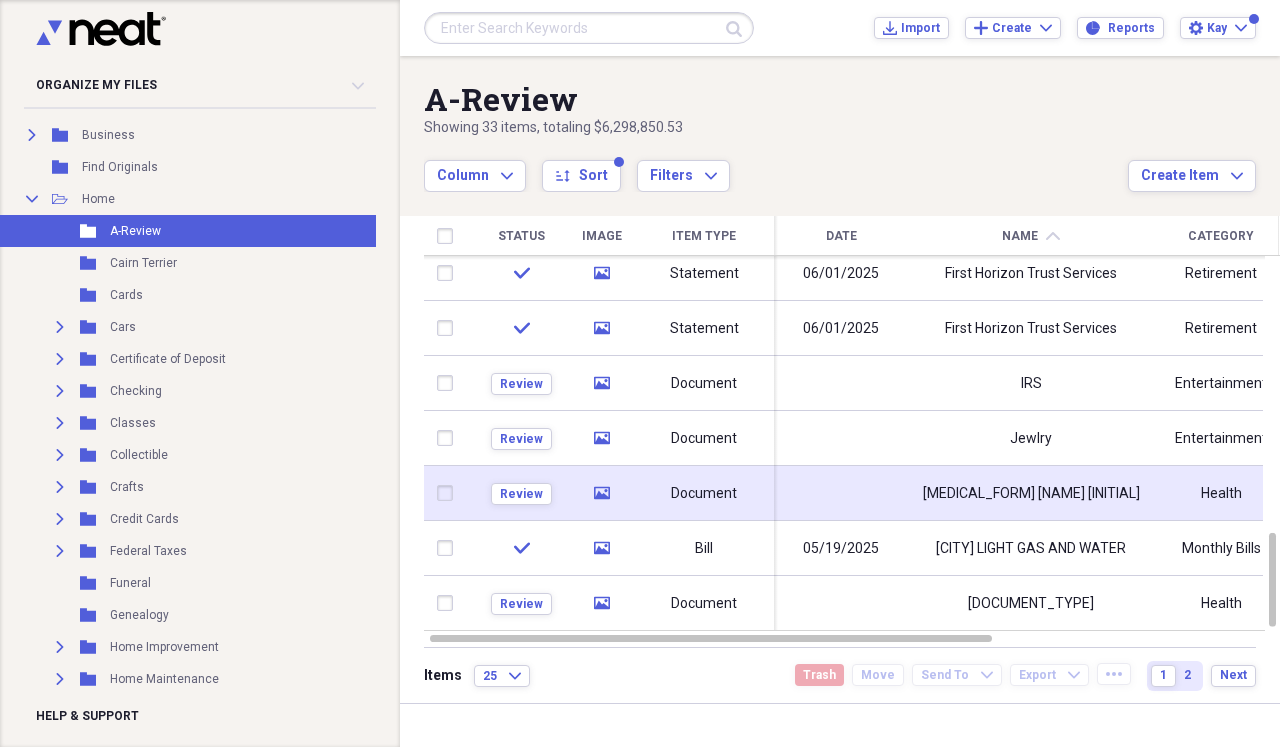 click at bounding box center [841, 493] 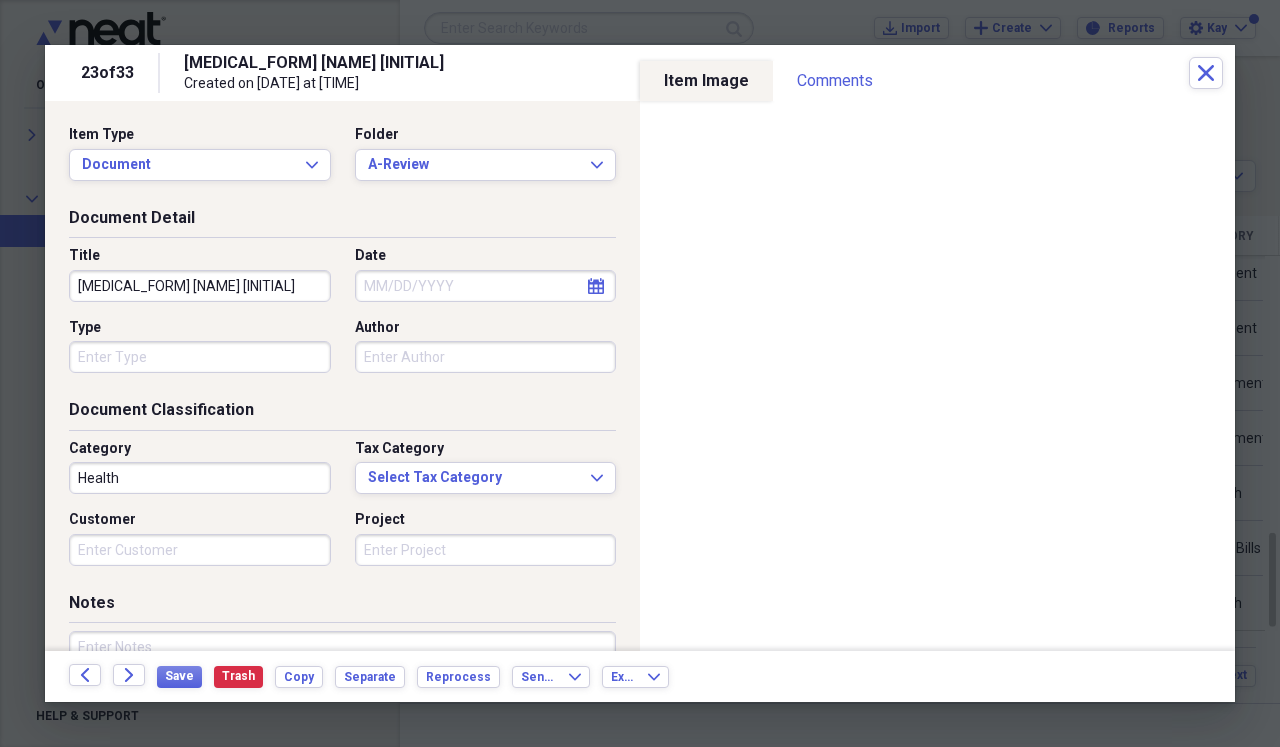click on "[MEDICAL_FORM] [NAME] [INITIAL]" at bounding box center [200, 286] 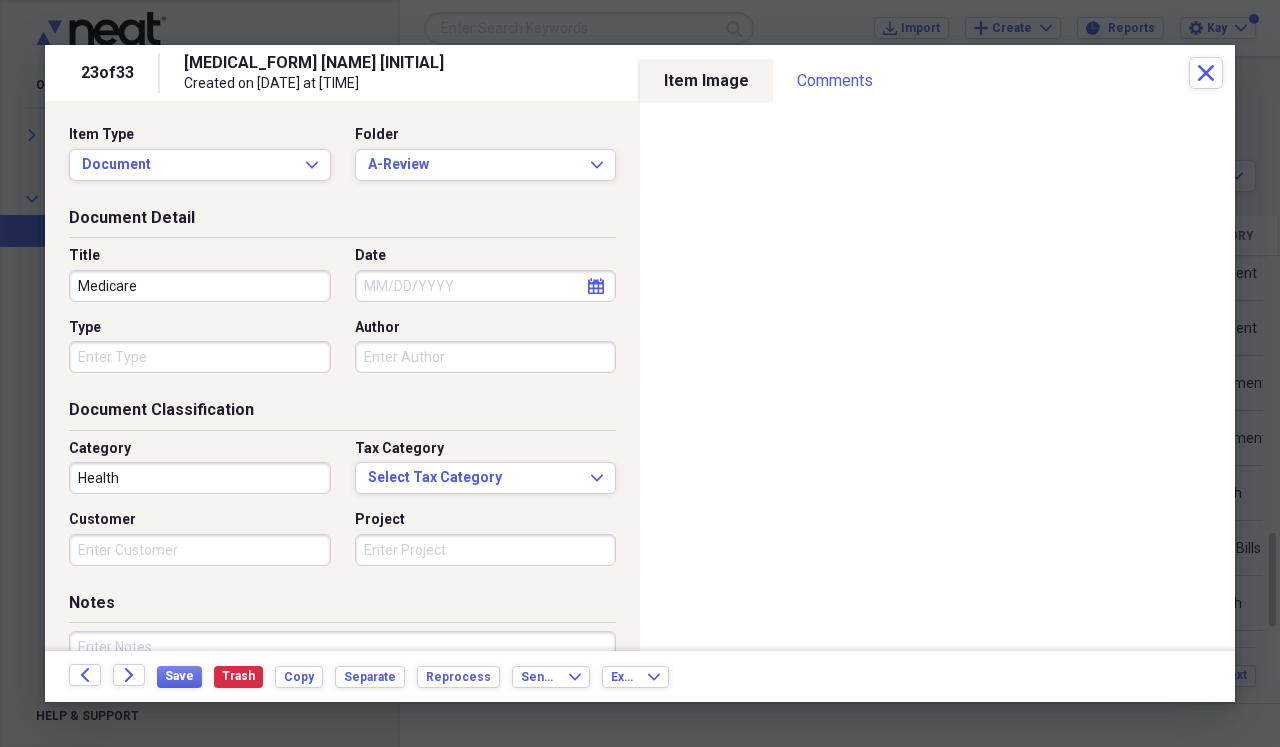 type on "Medicare" 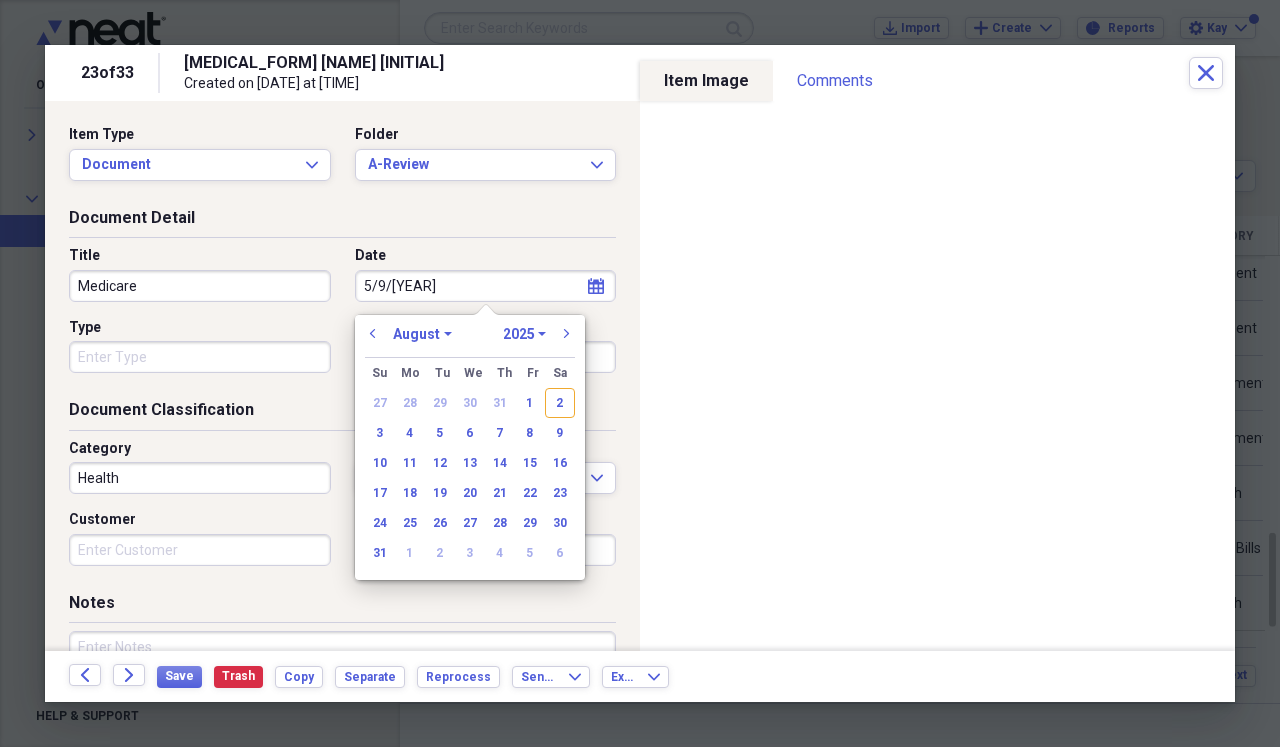type on "[DATE]" 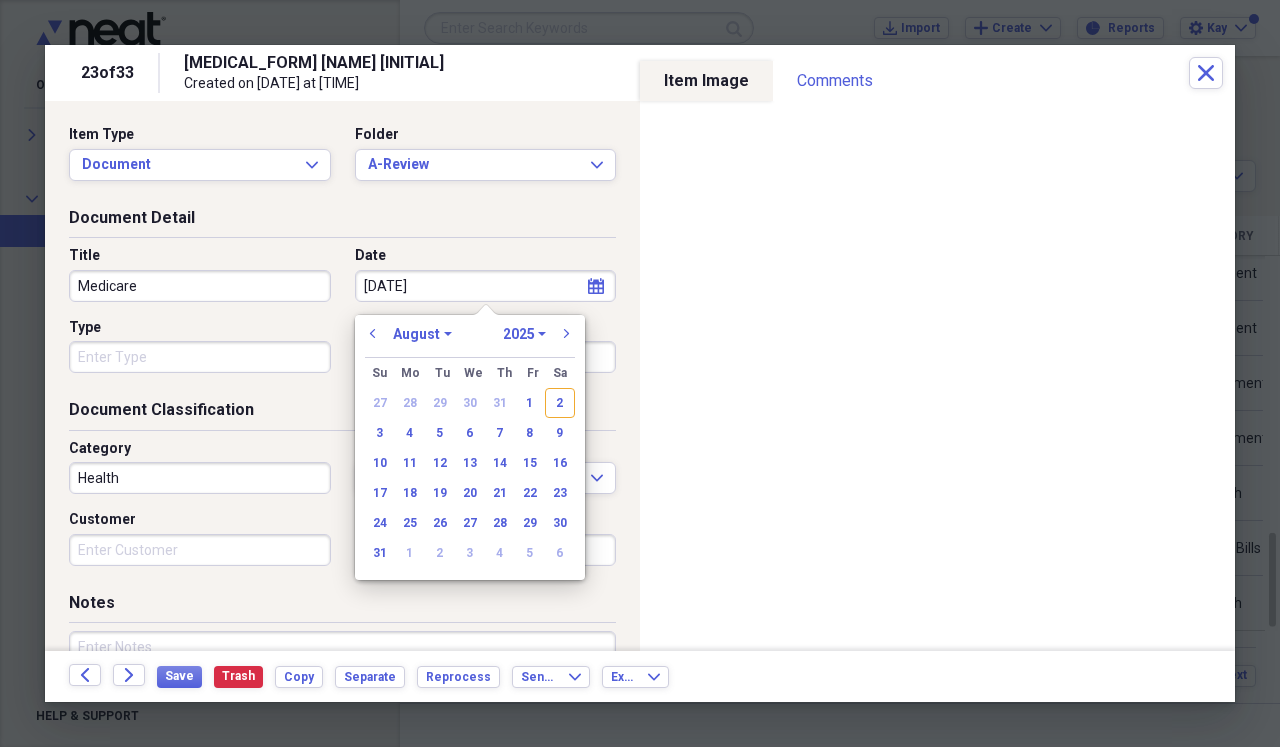 select on "4" 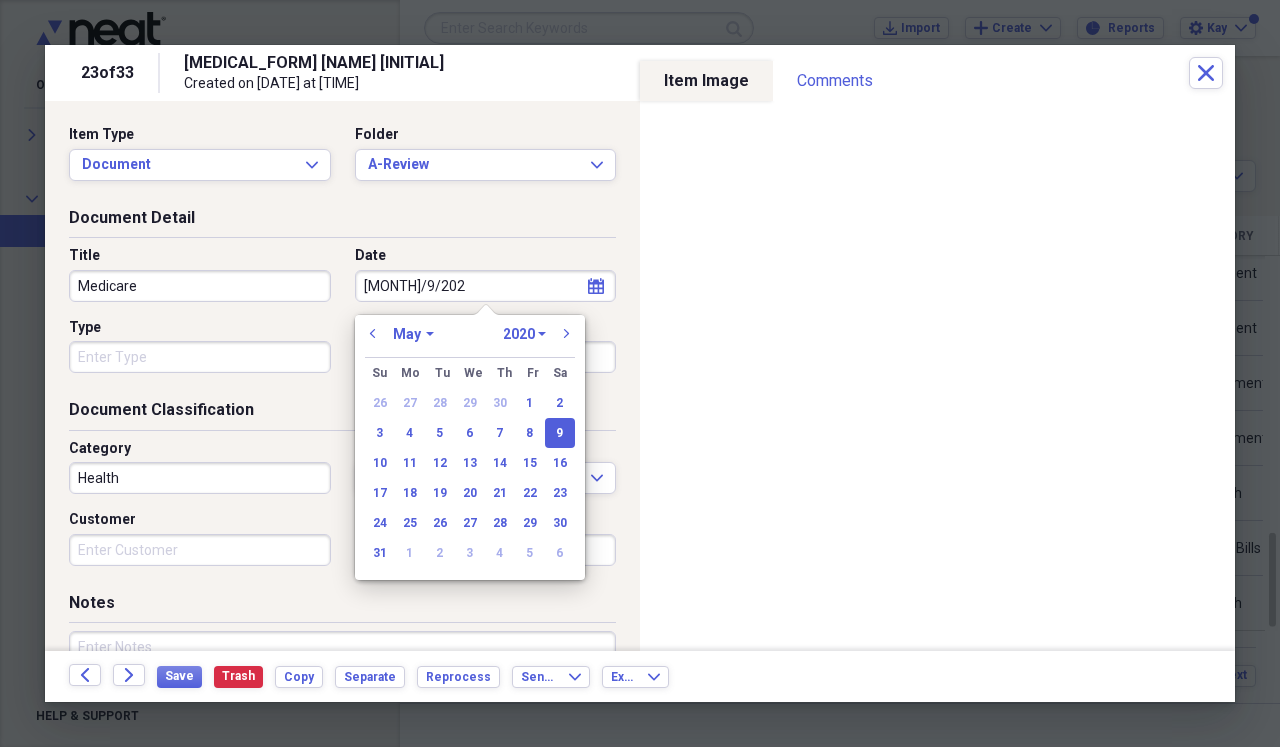 type on "5/9/2025" 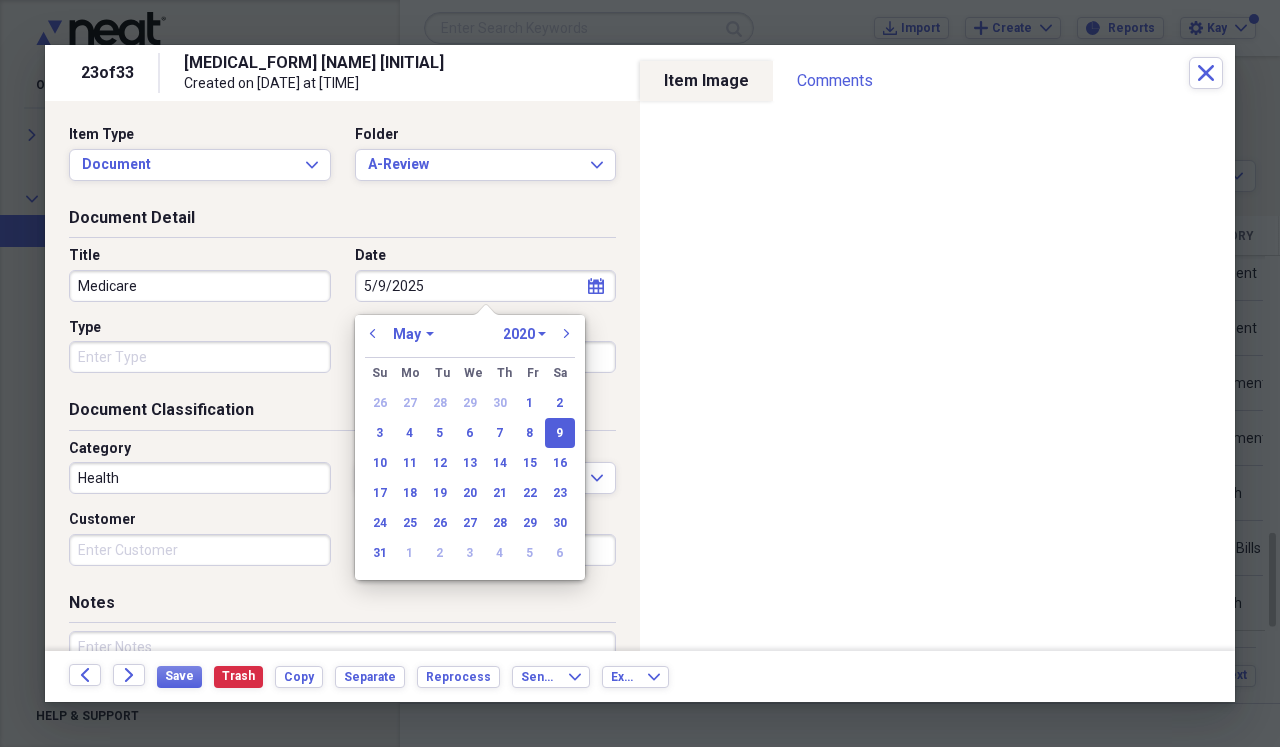 select on "2025" 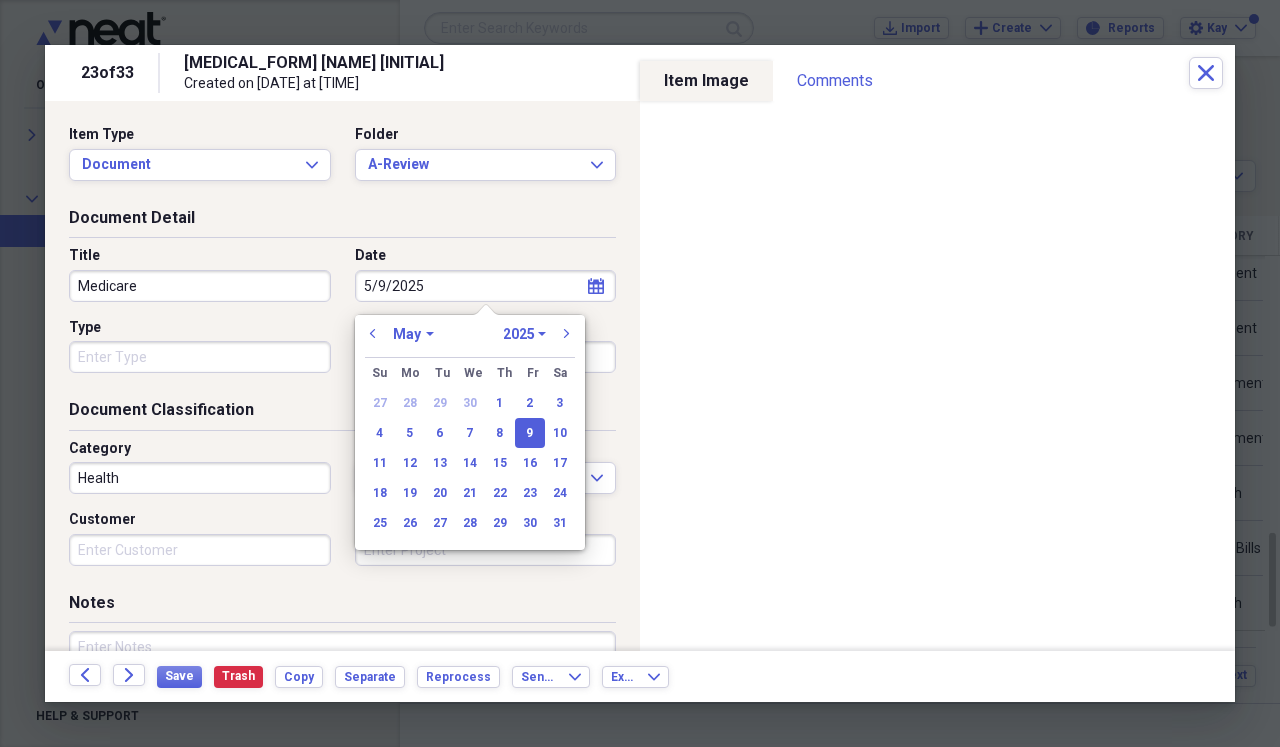 type on "05/09/2025" 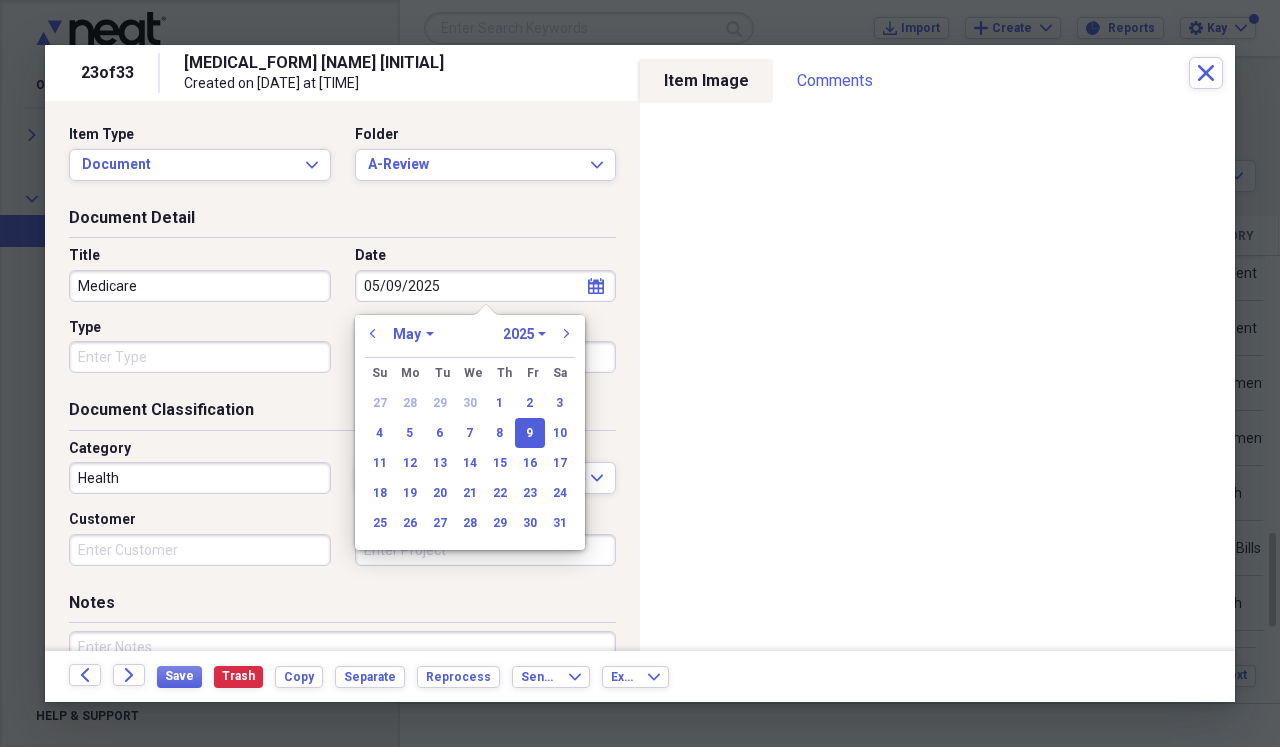 click on "Type" at bounding box center [200, 357] 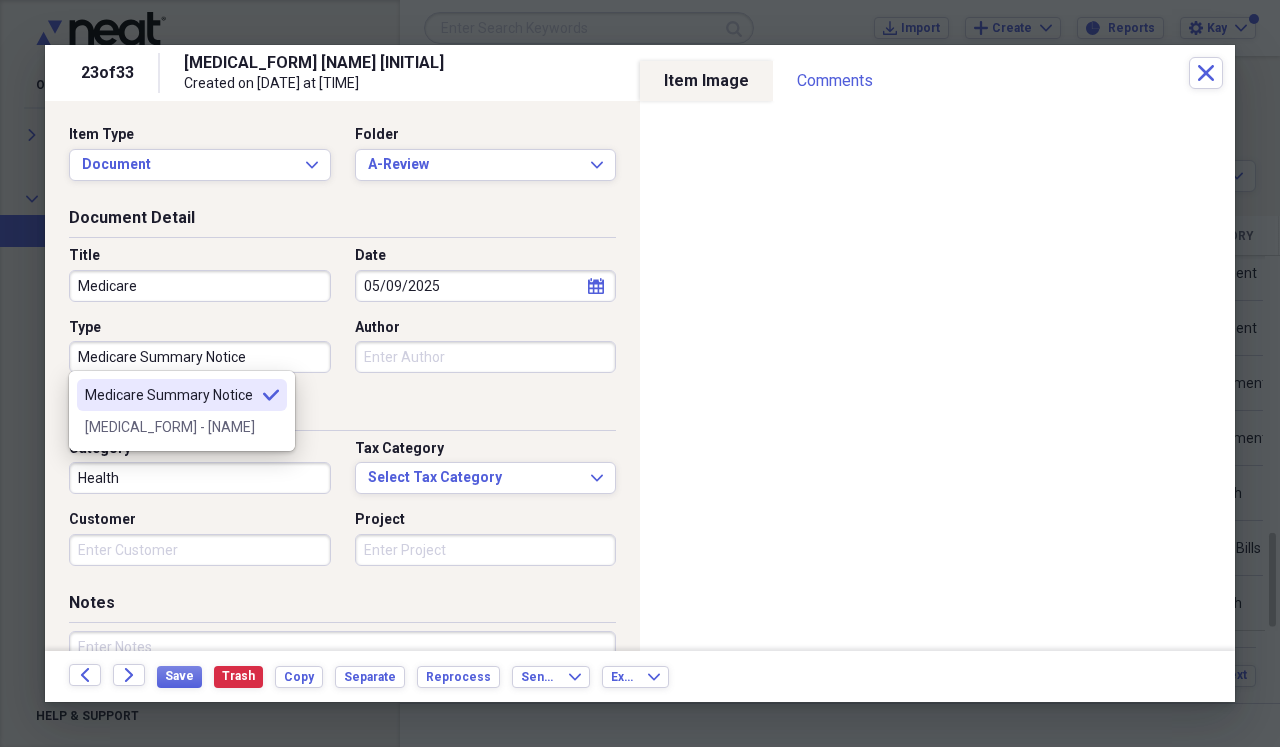 type on "Medicare Summary Notice" 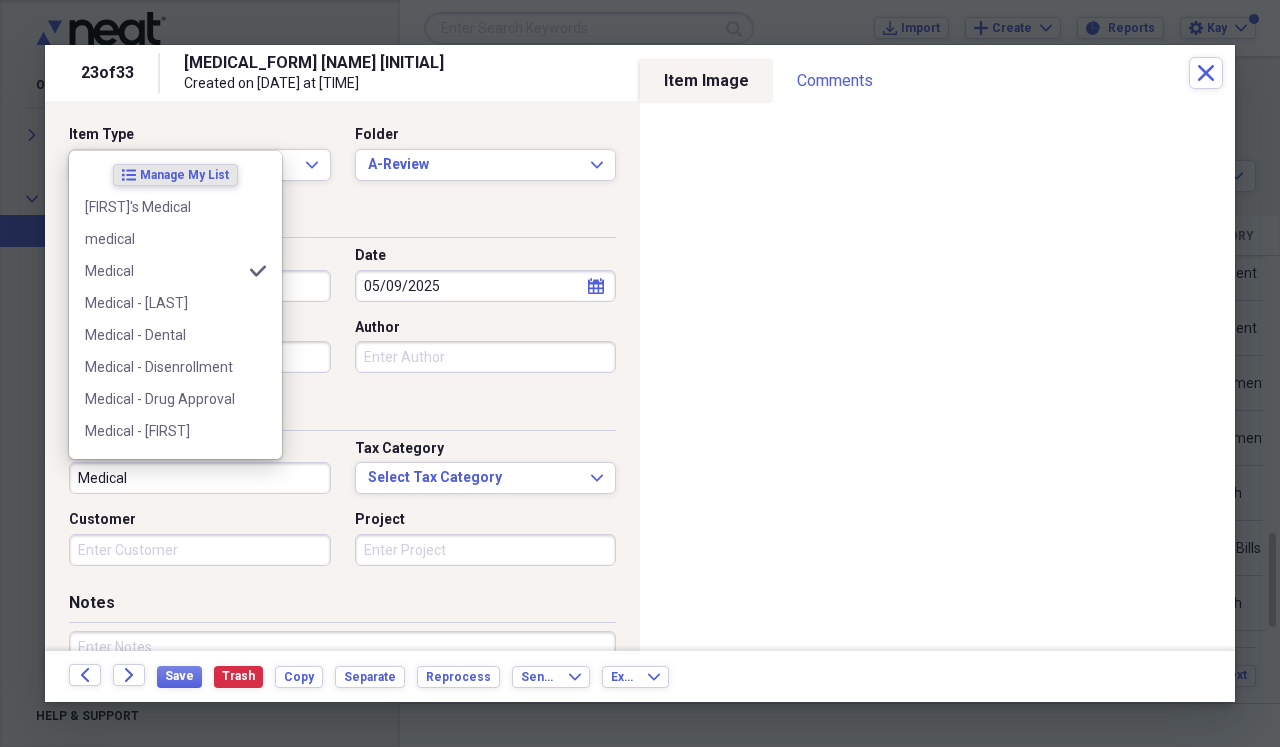 type on "Medical" 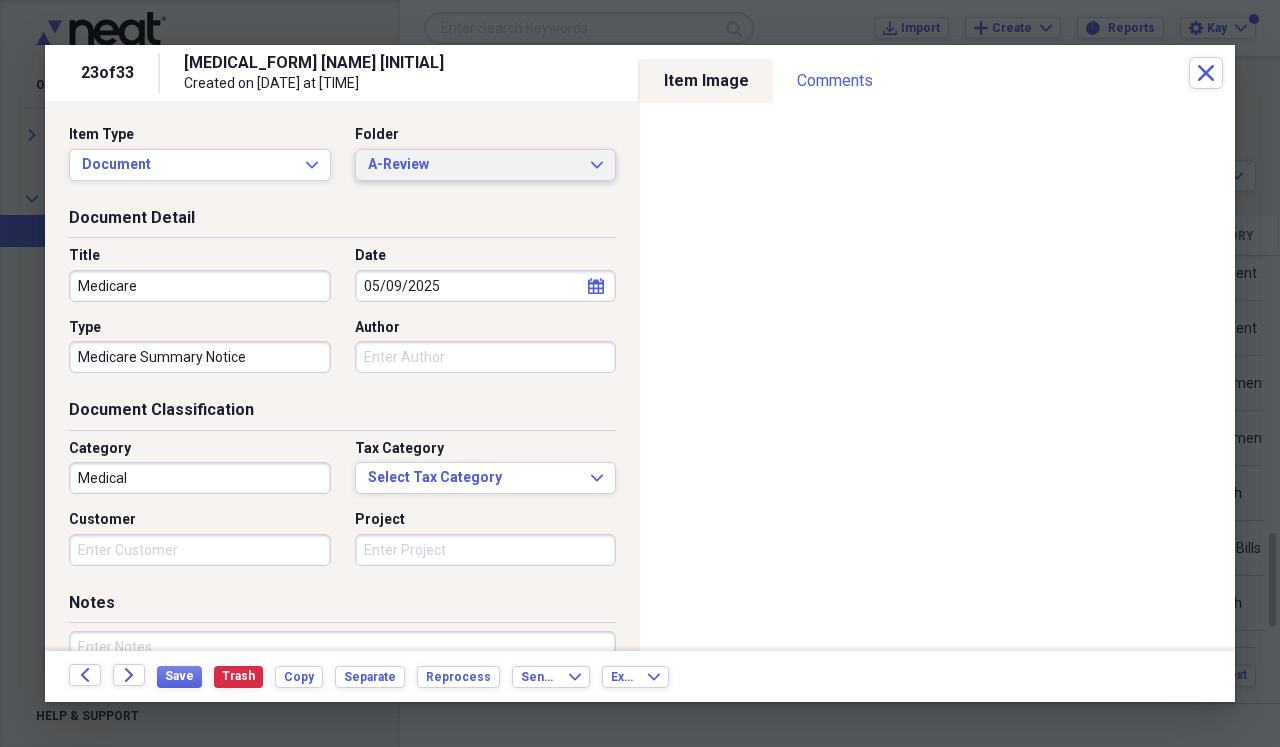 click on "A-Review Expand" at bounding box center (486, 165) 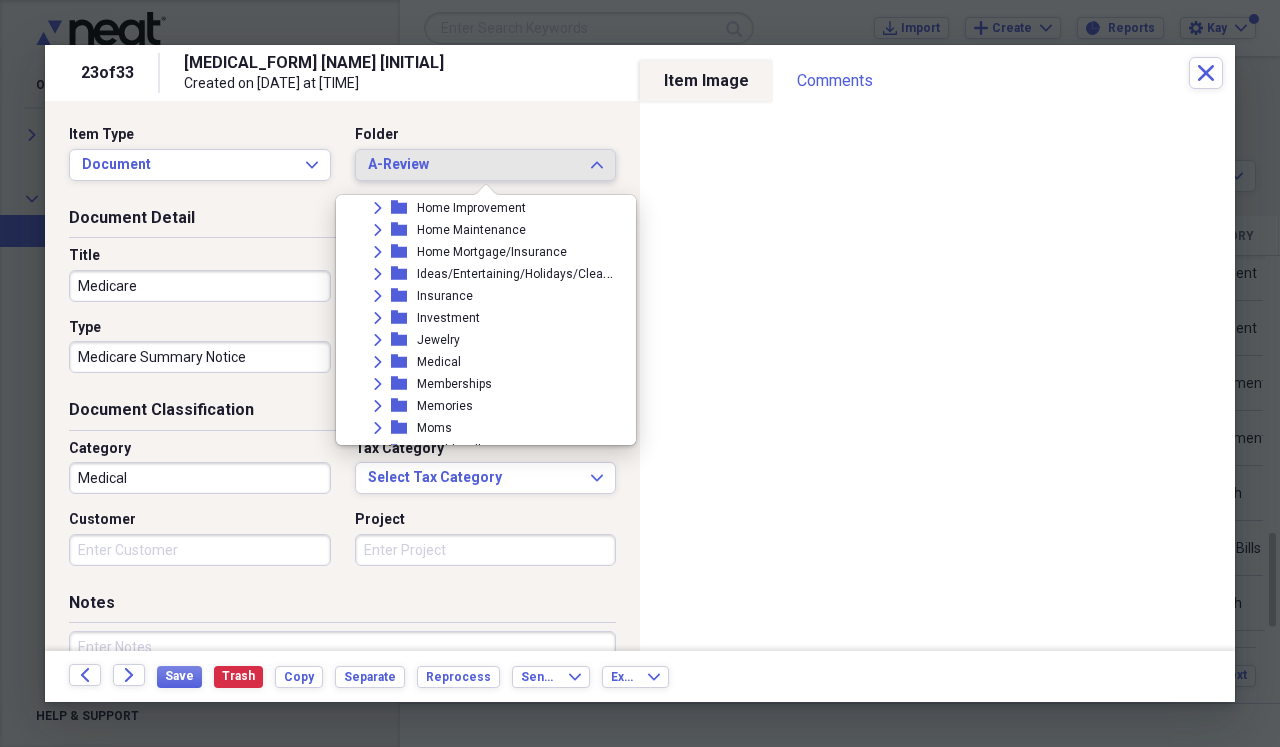 scroll, scrollTop: 433, scrollLeft: 0, axis: vertical 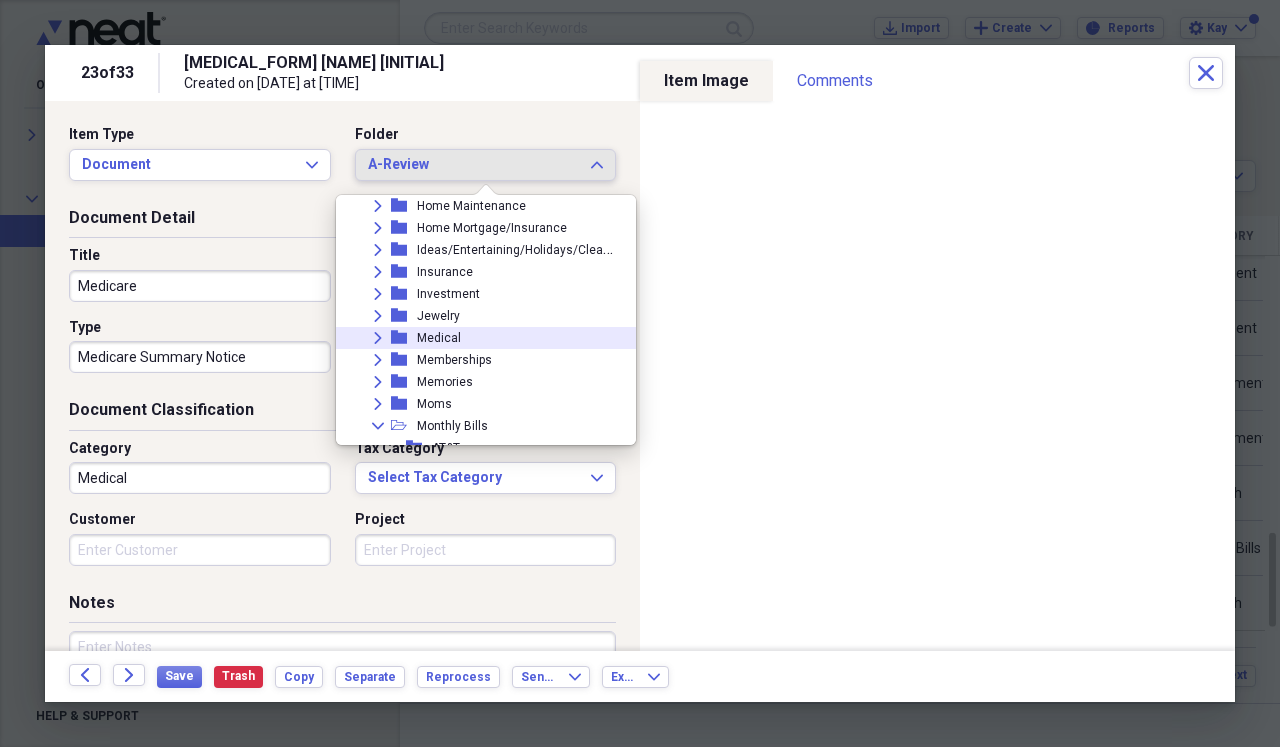 click on "Expand" 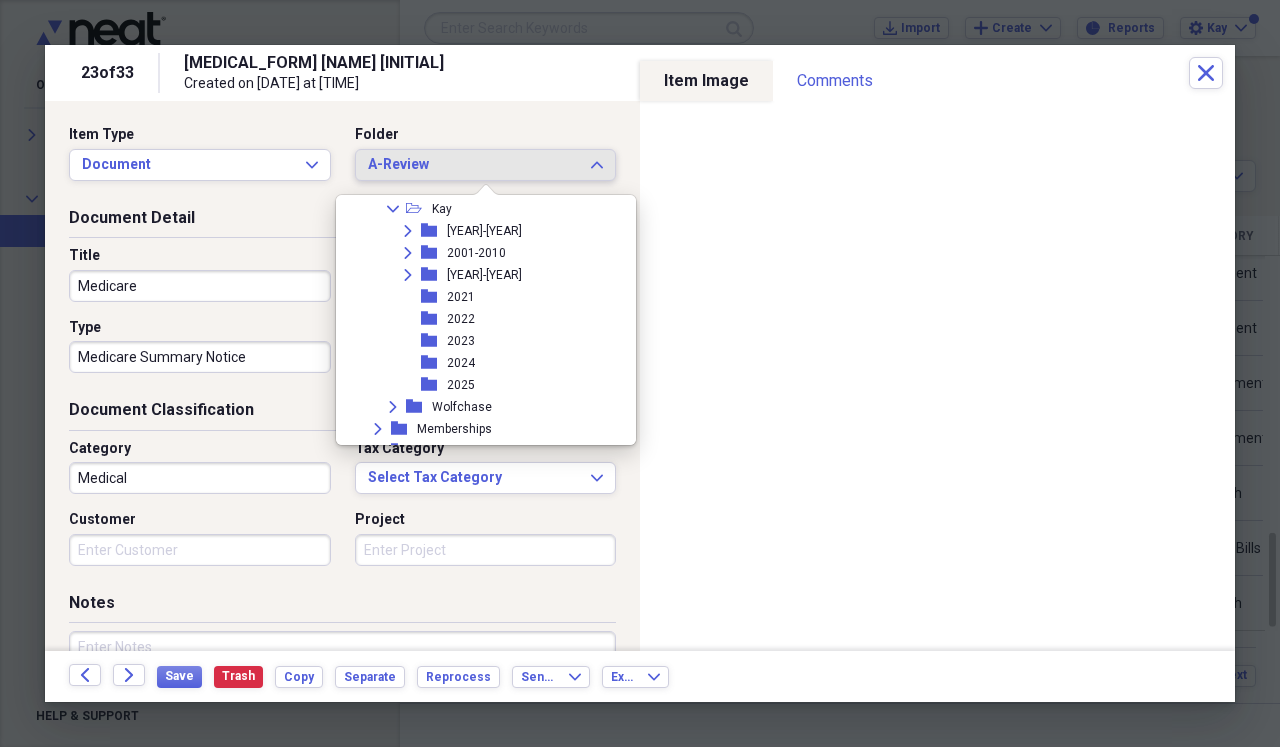 scroll, scrollTop: 714, scrollLeft: 0, axis: vertical 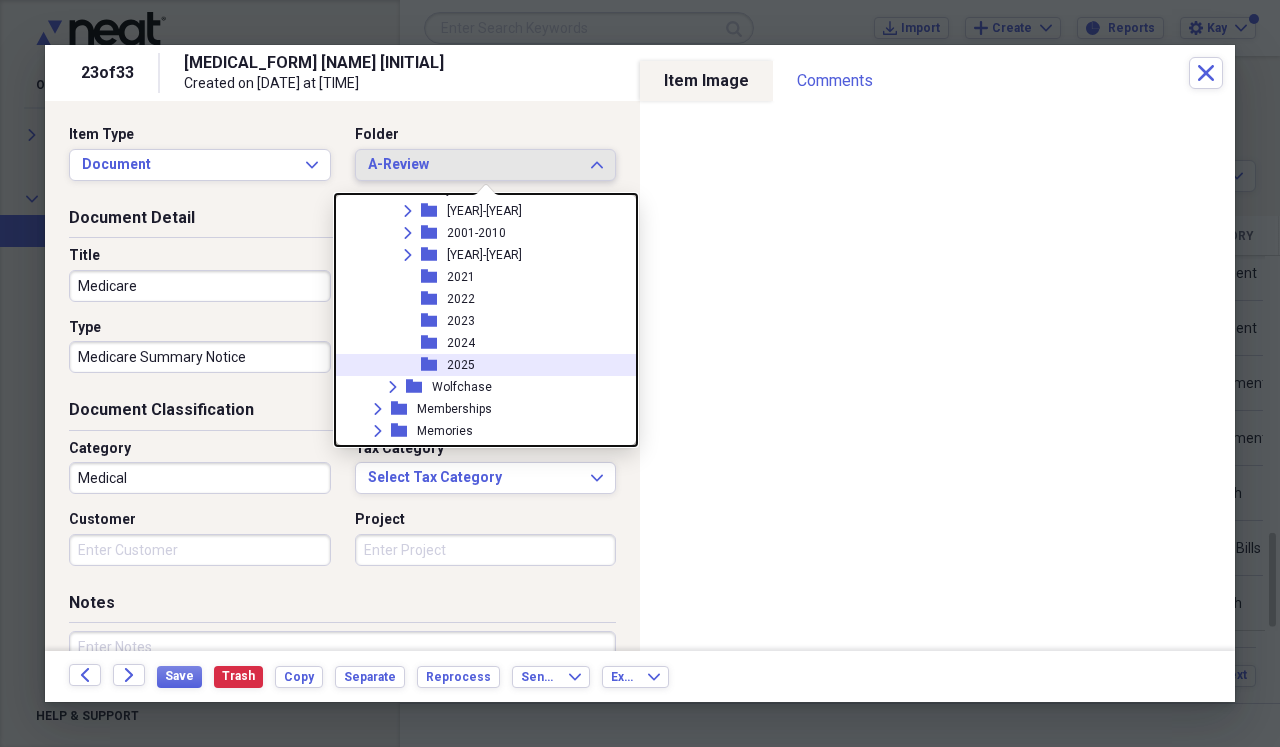 click on "2025" at bounding box center (461, 365) 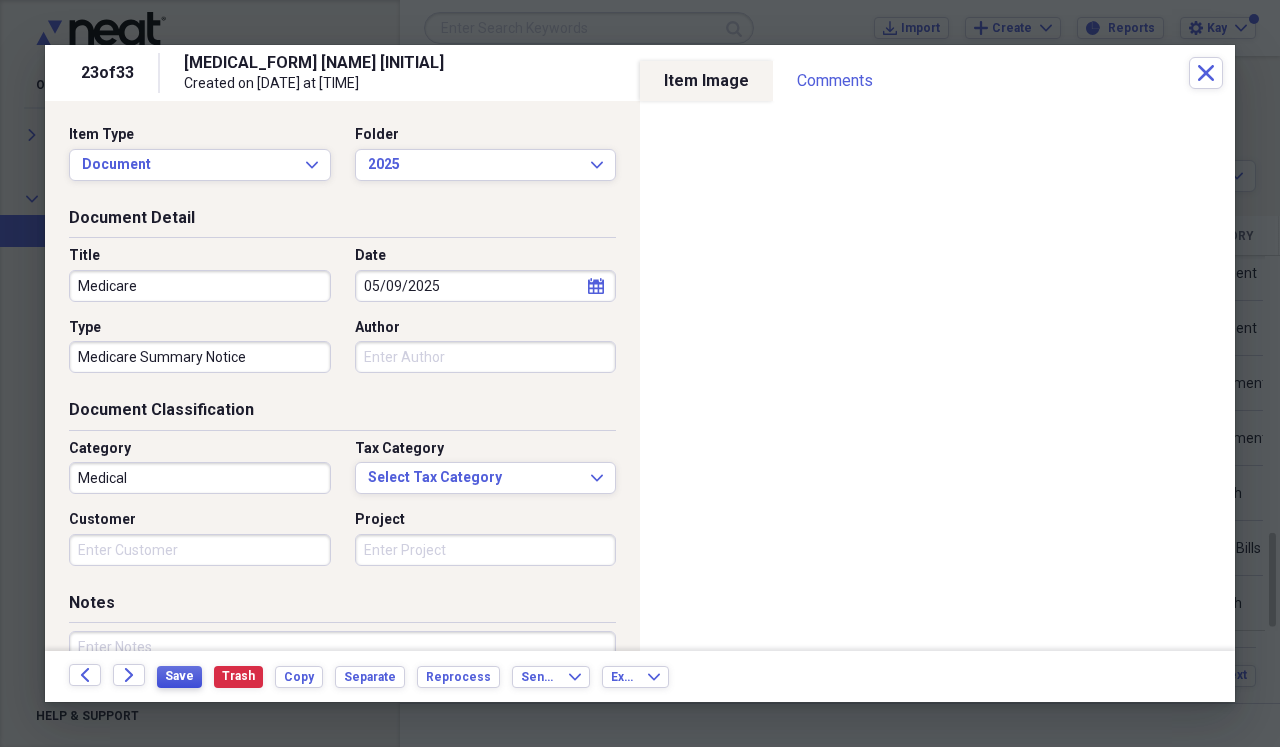 click on "Save" at bounding box center (179, 676) 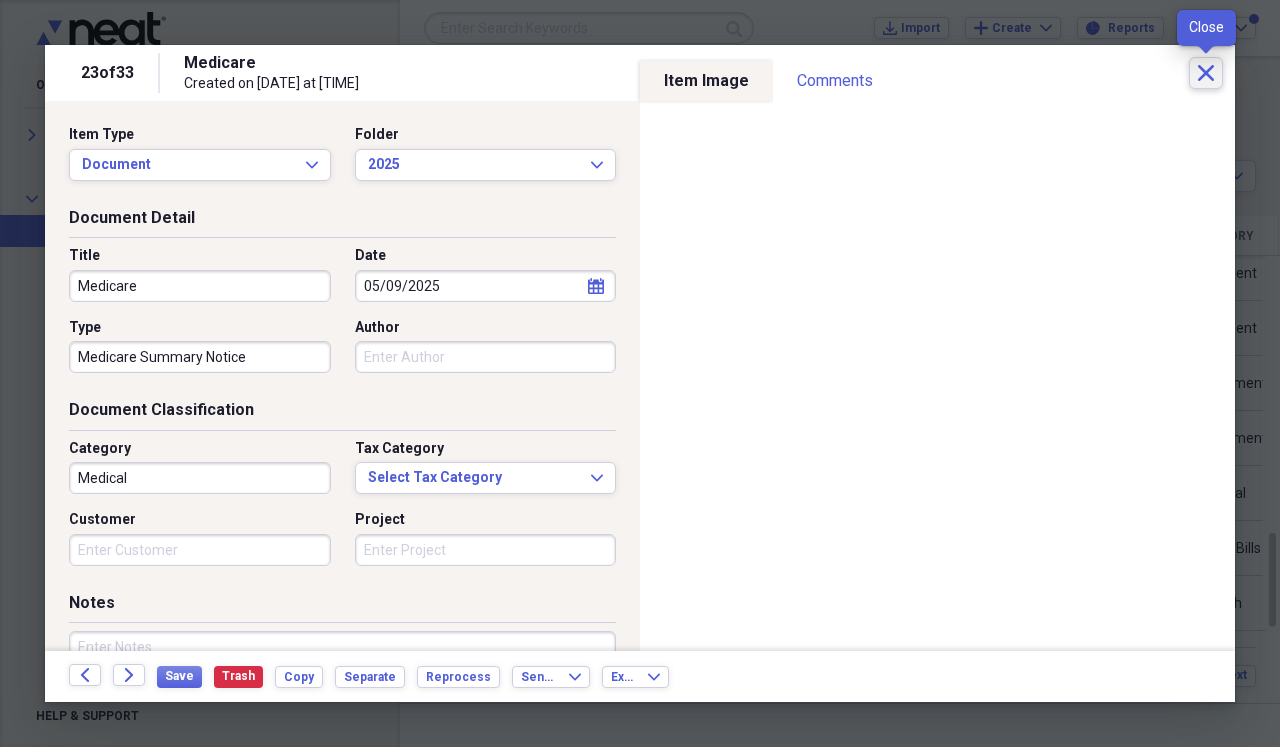 click on "Close" 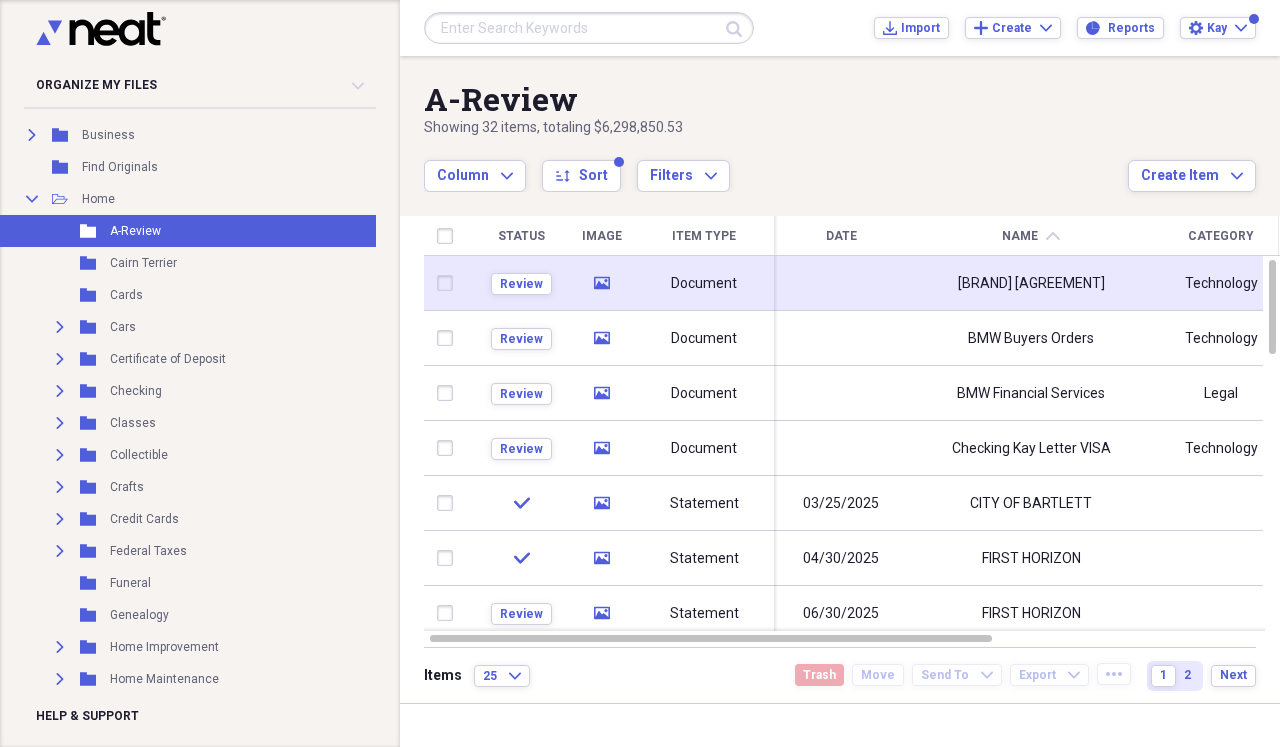 click on "[BRAND] [AGREEMENT]" at bounding box center [1031, 284] 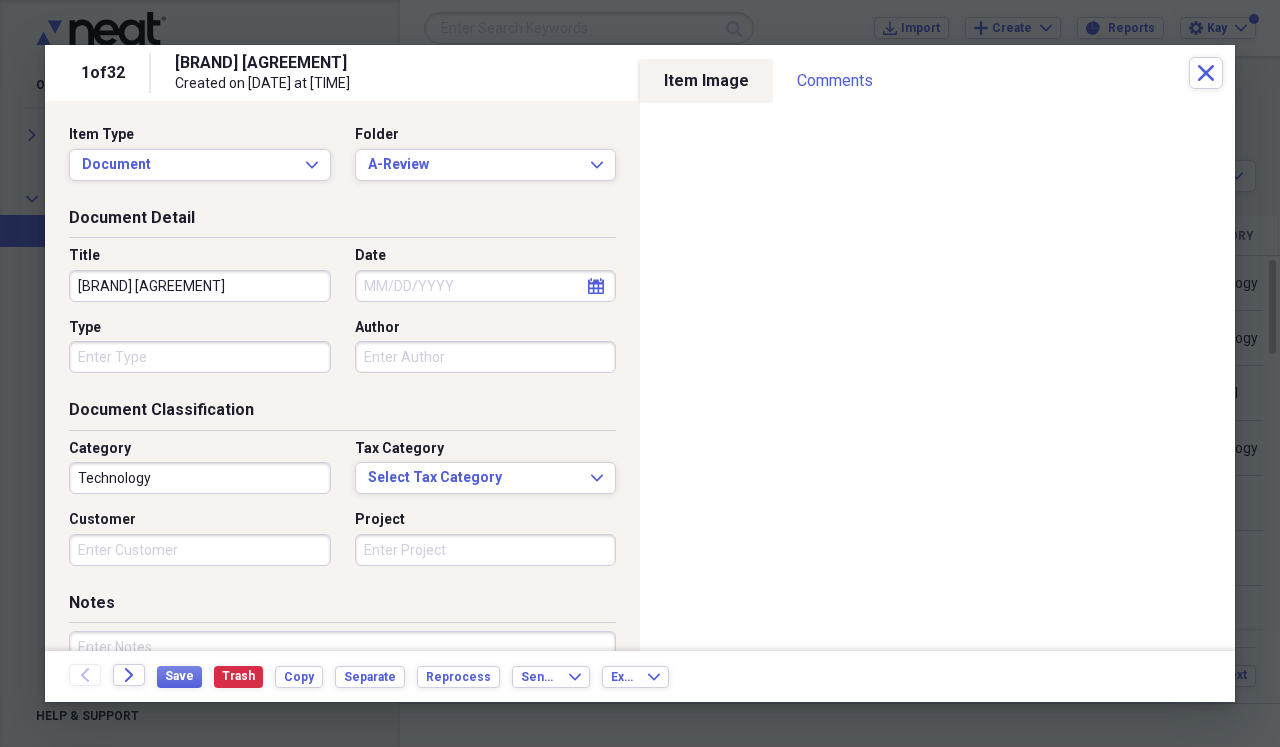 click on "[BRAND] [AGREEMENT]" at bounding box center (200, 286) 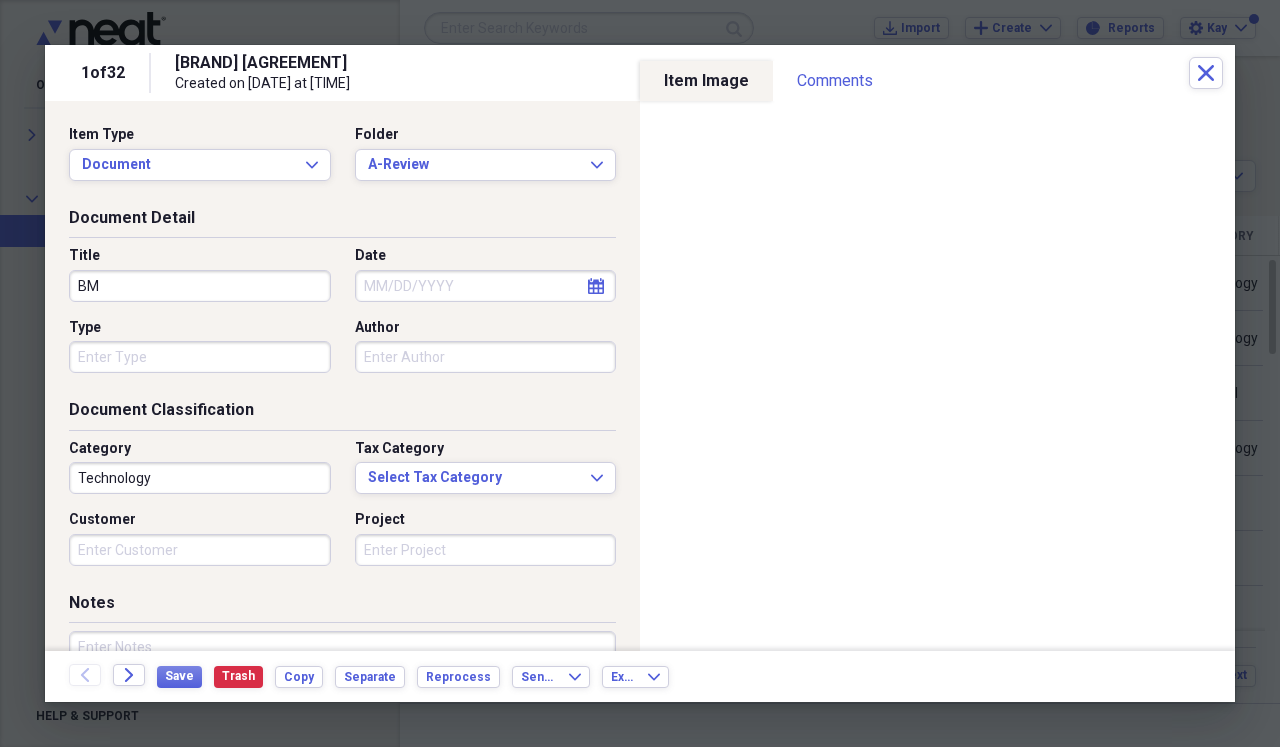 type on "B" 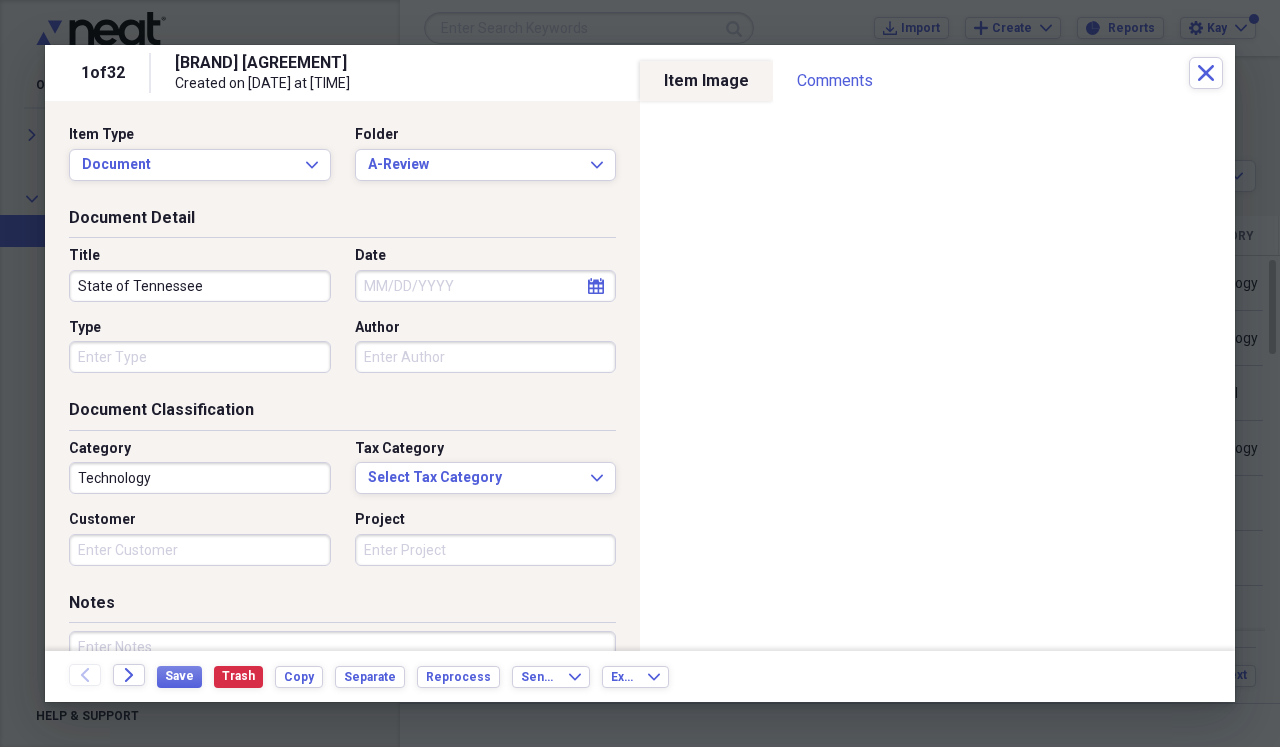 type on "State of Tennessee" 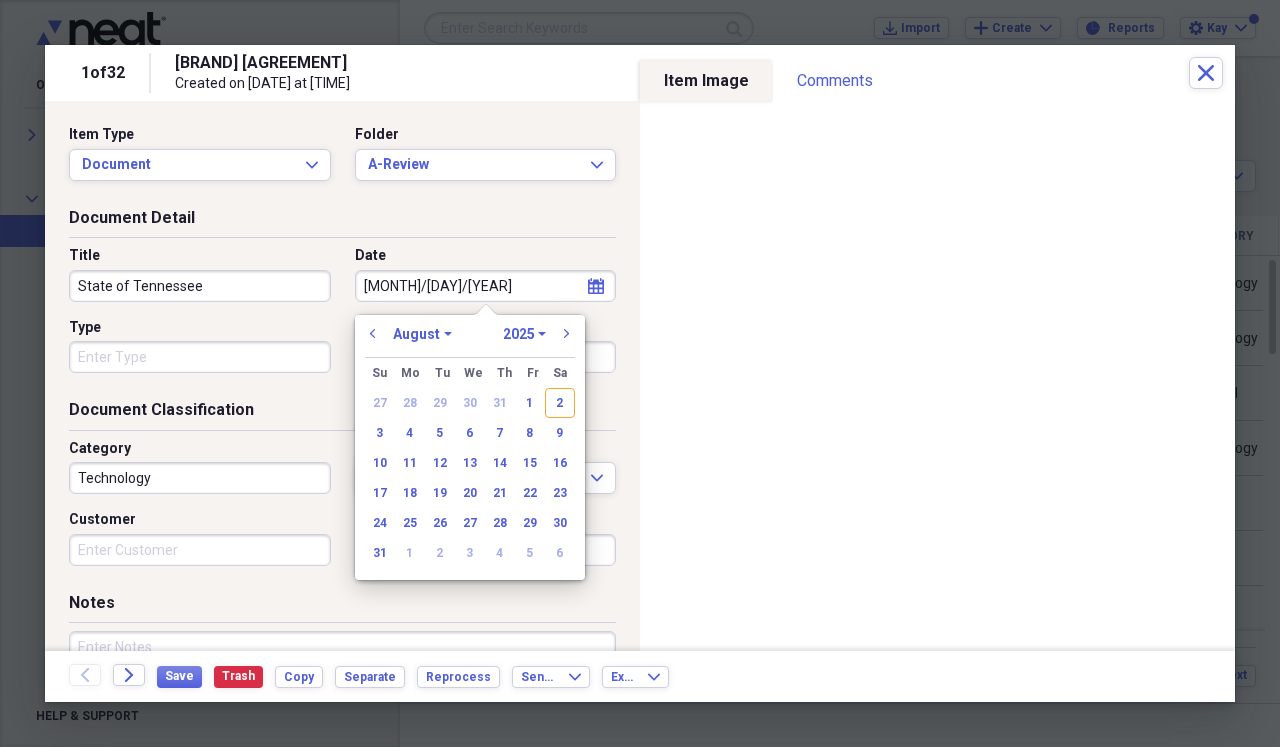 type on "[DATE]" 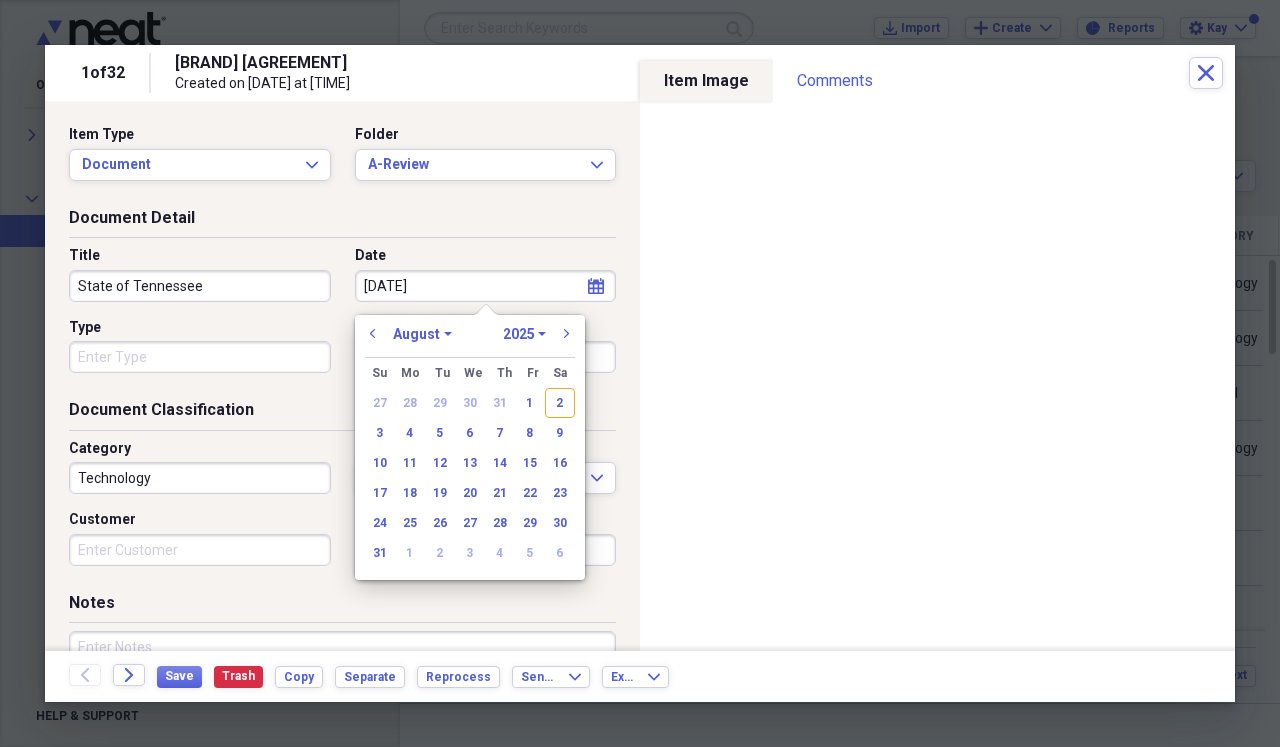 select on "2" 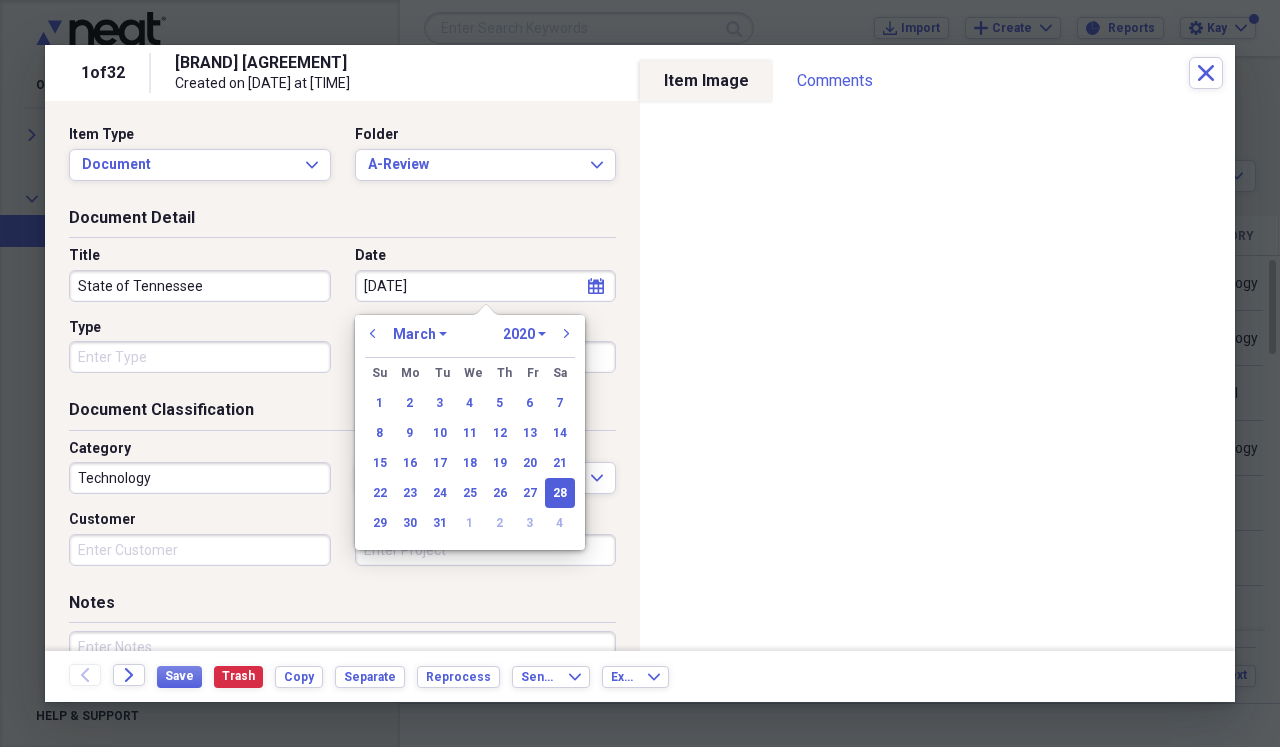 type on "[DATE]" 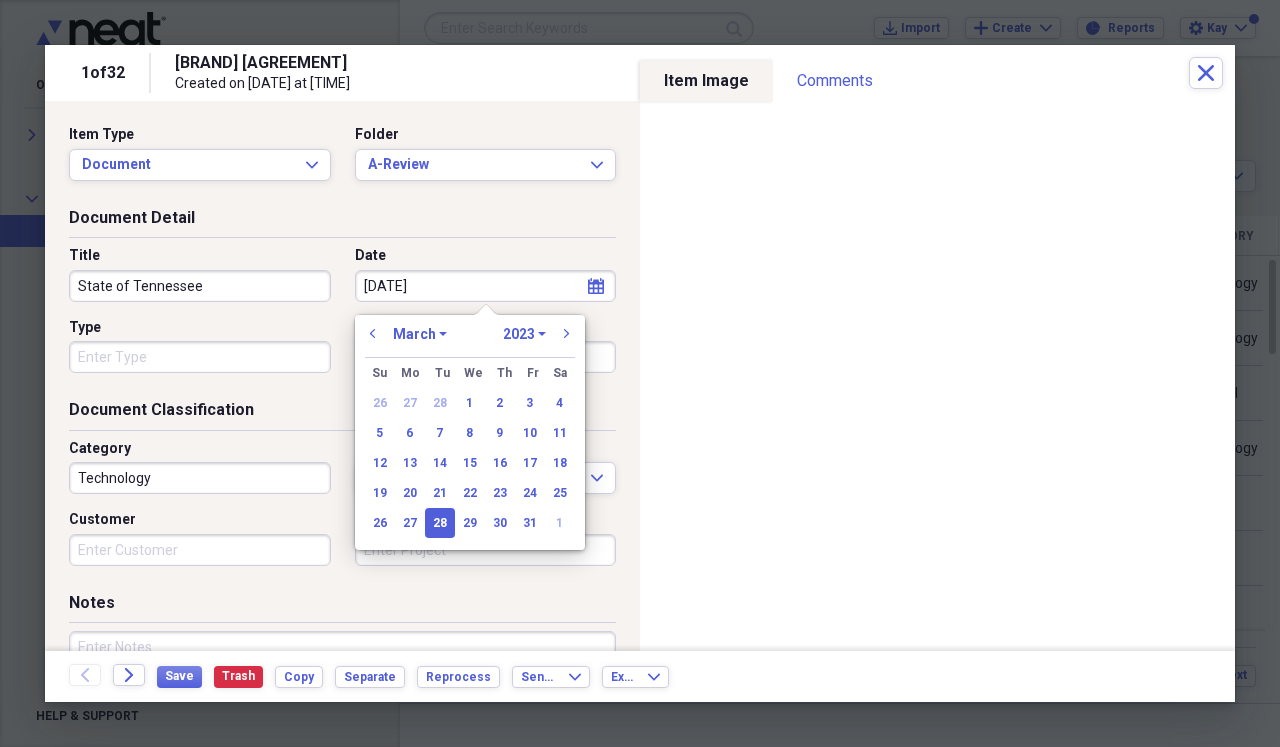 type on "[DATE]" 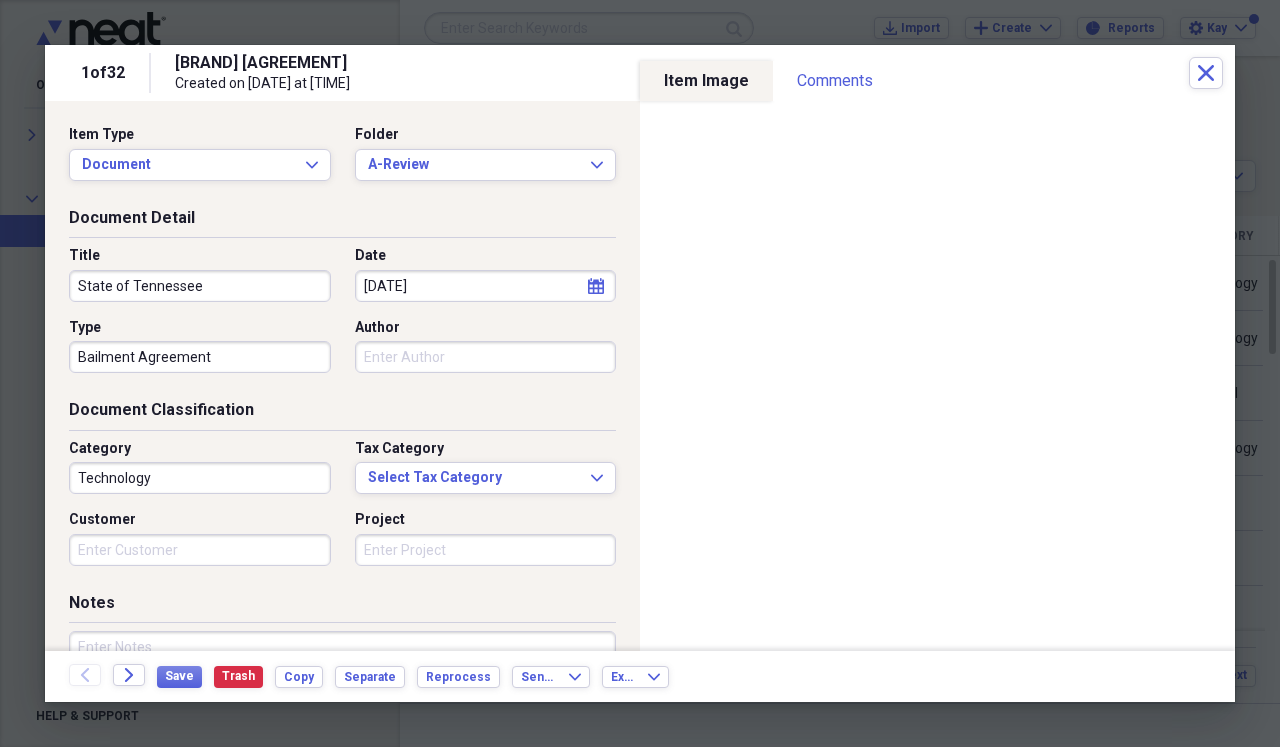type on "Bailment Agreement" 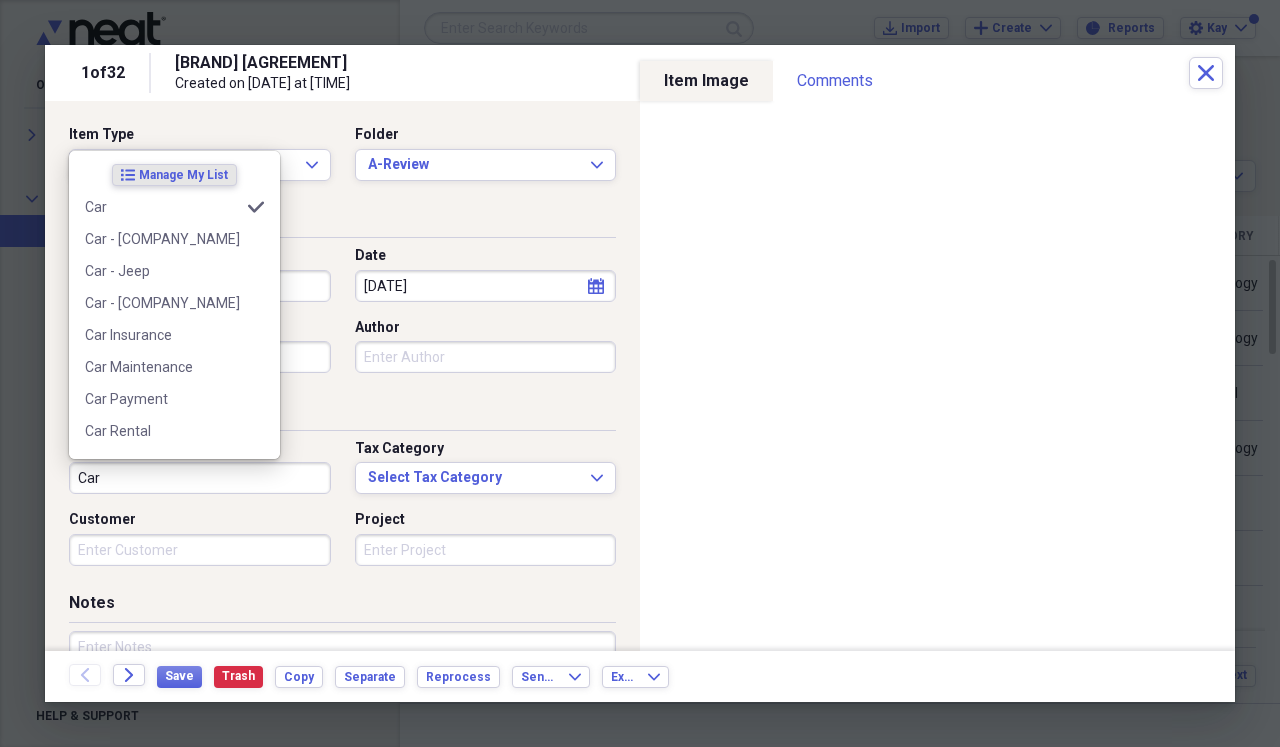 type on "Car" 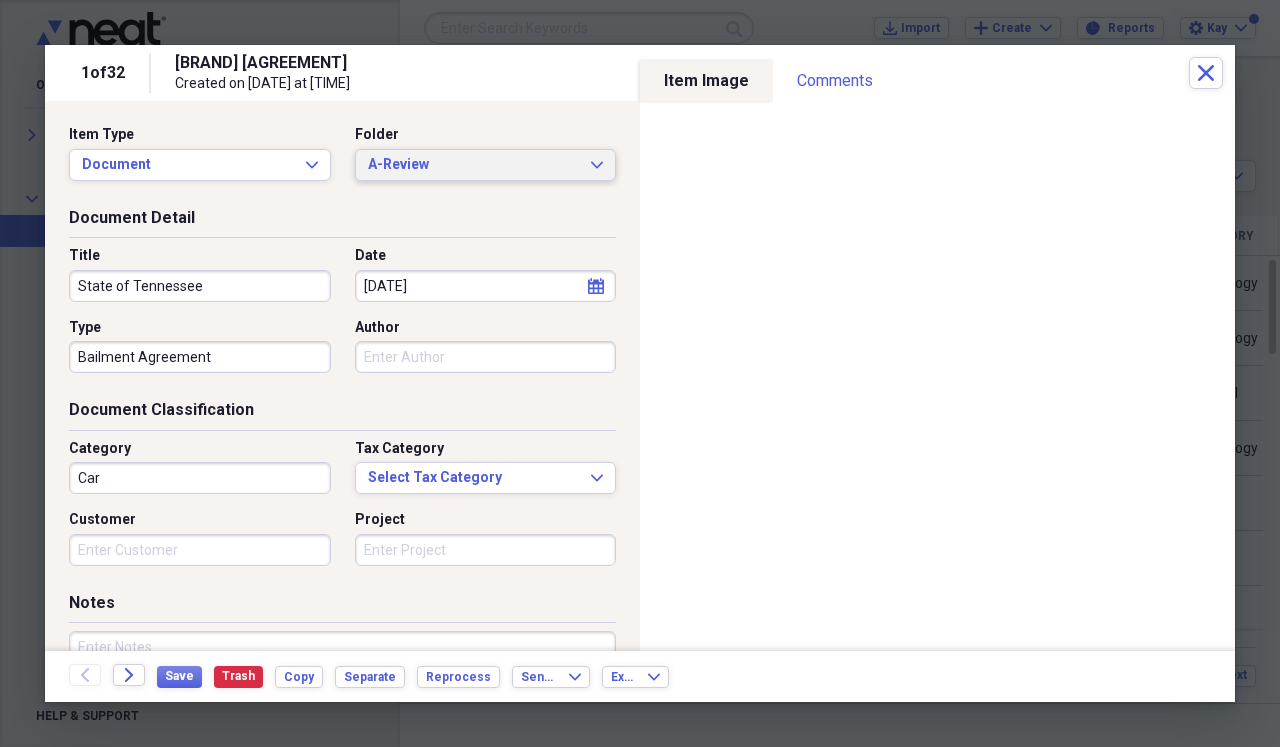 click on "Expand" 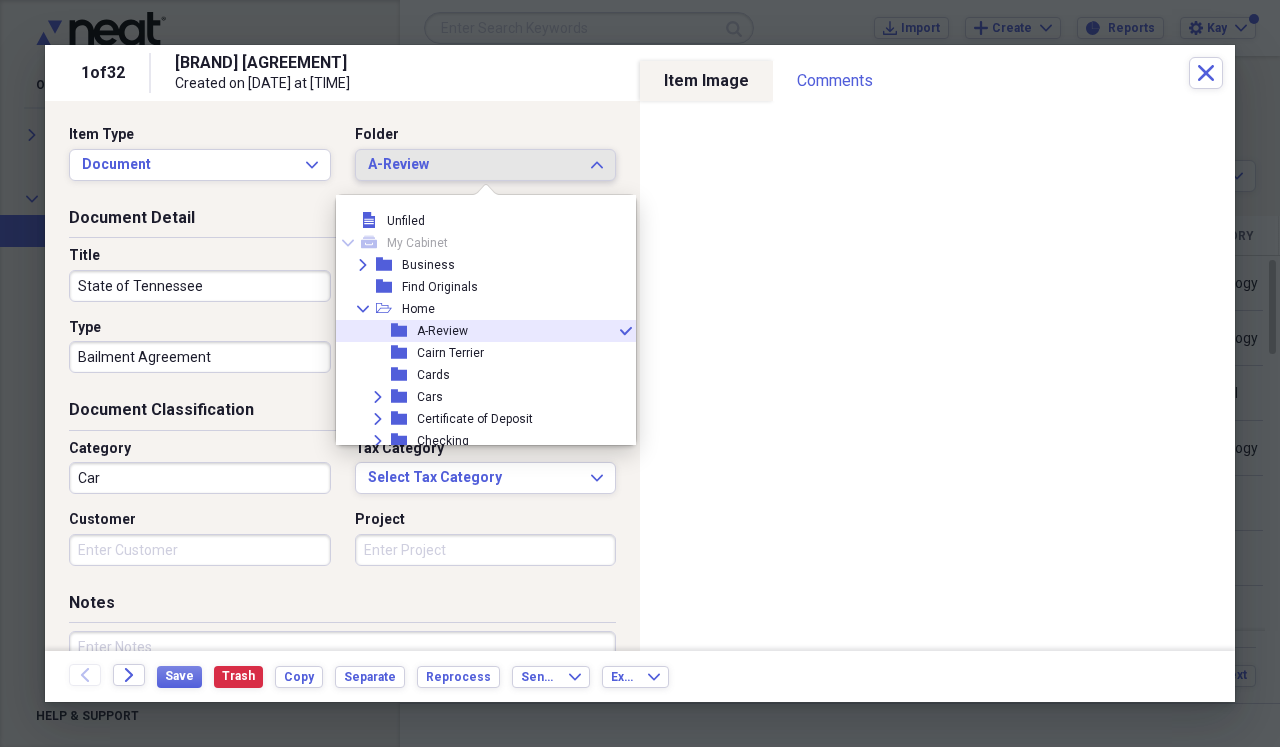 scroll, scrollTop: 11, scrollLeft: 0, axis: vertical 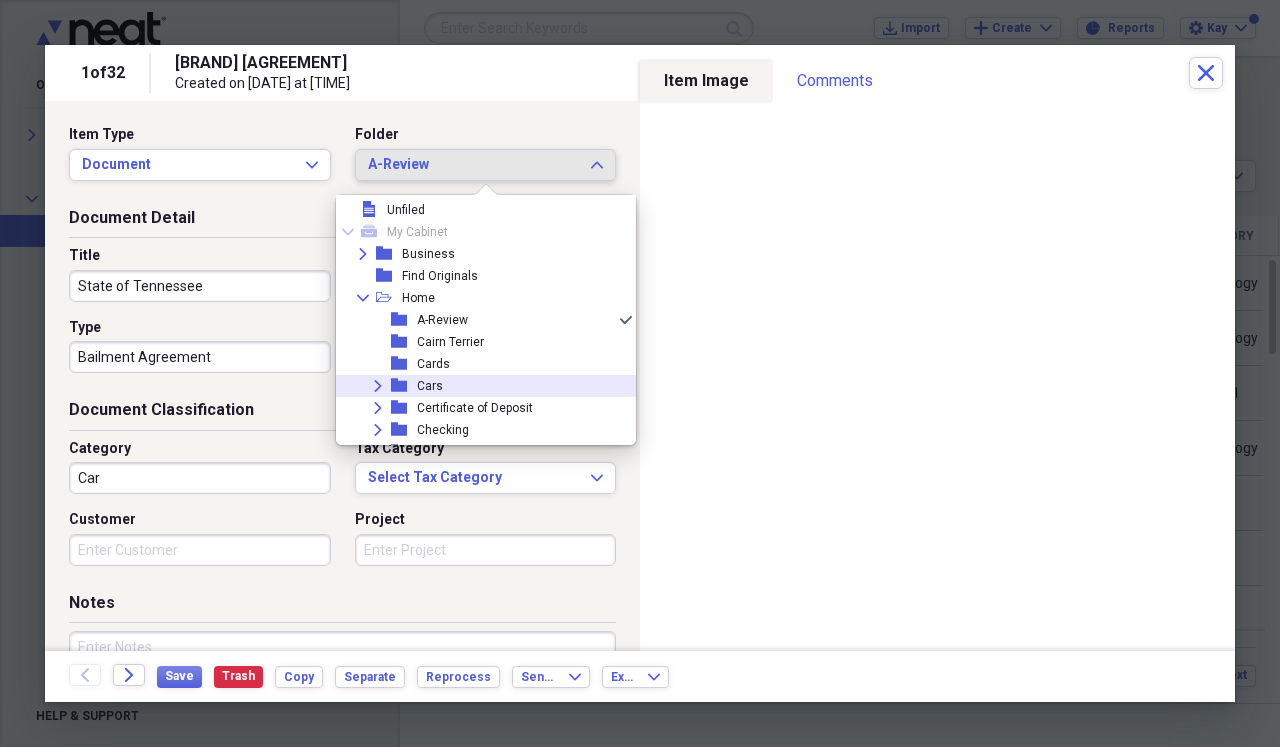 click on "Expand" 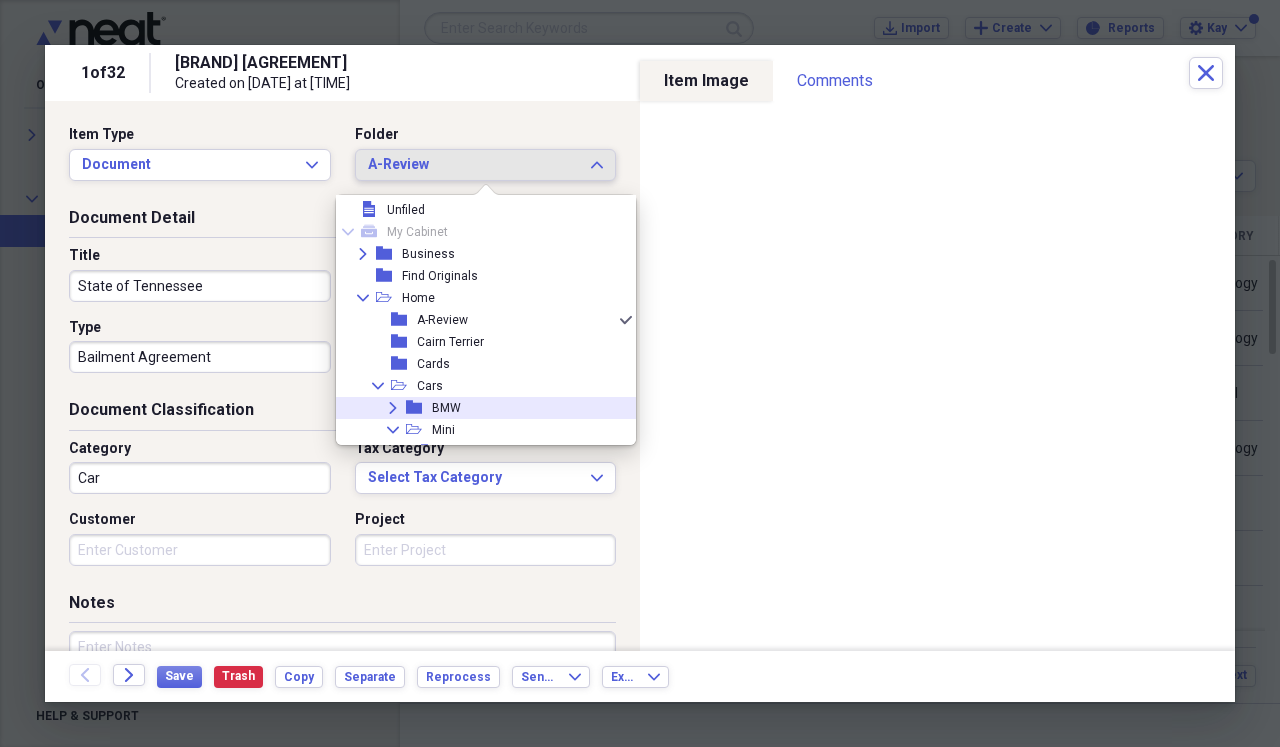 click on "Expand" 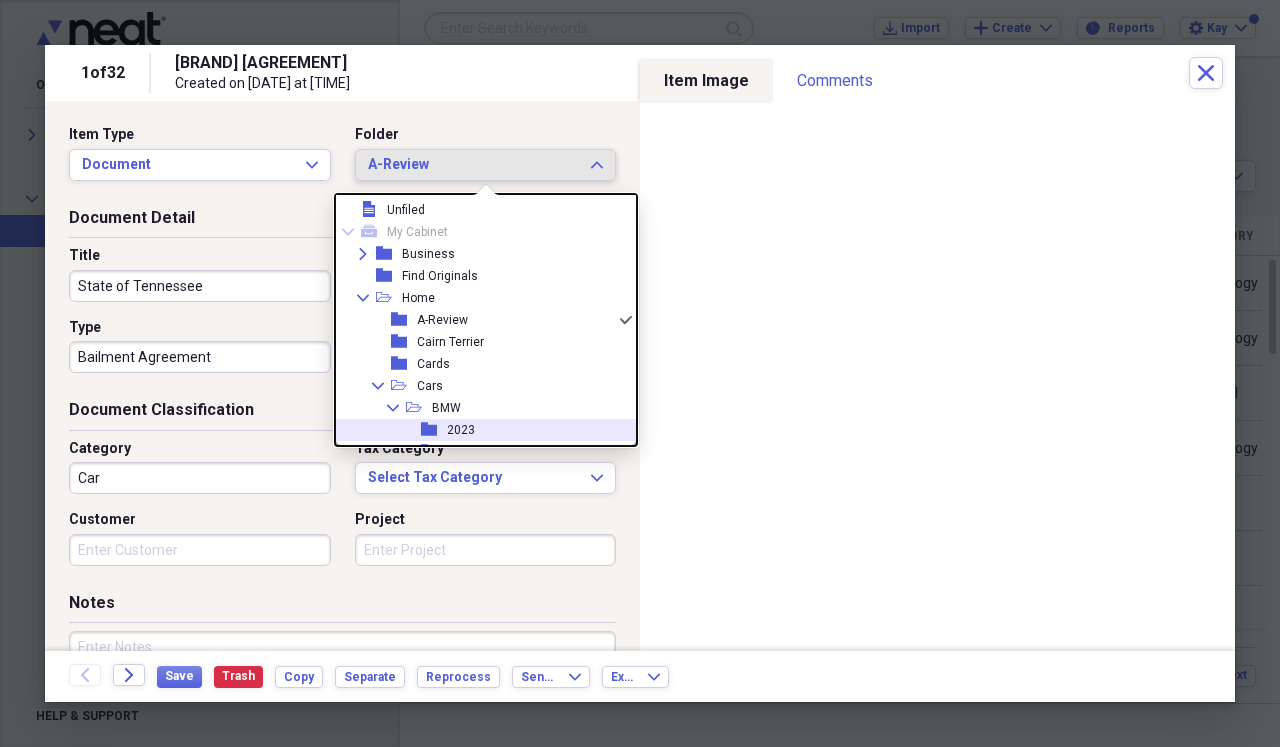 click on "folder" at bounding box center [434, 430] 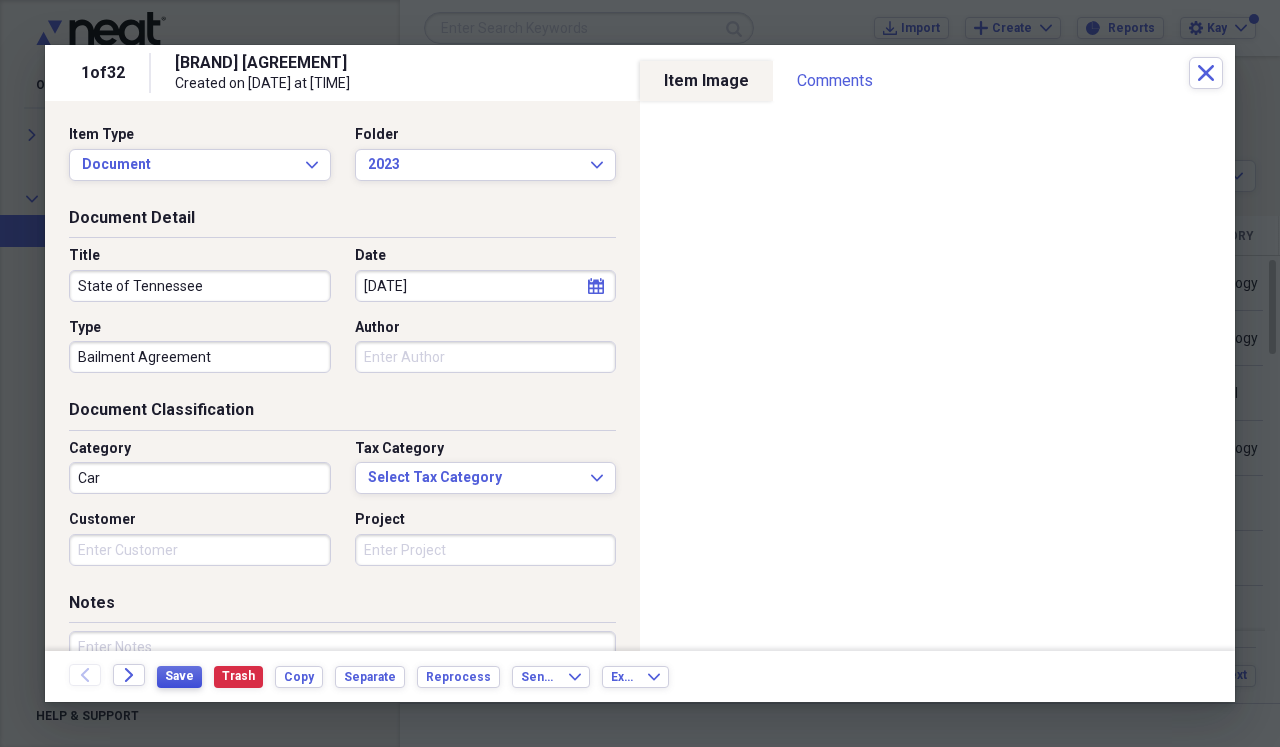 click on "Save" at bounding box center (179, 676) 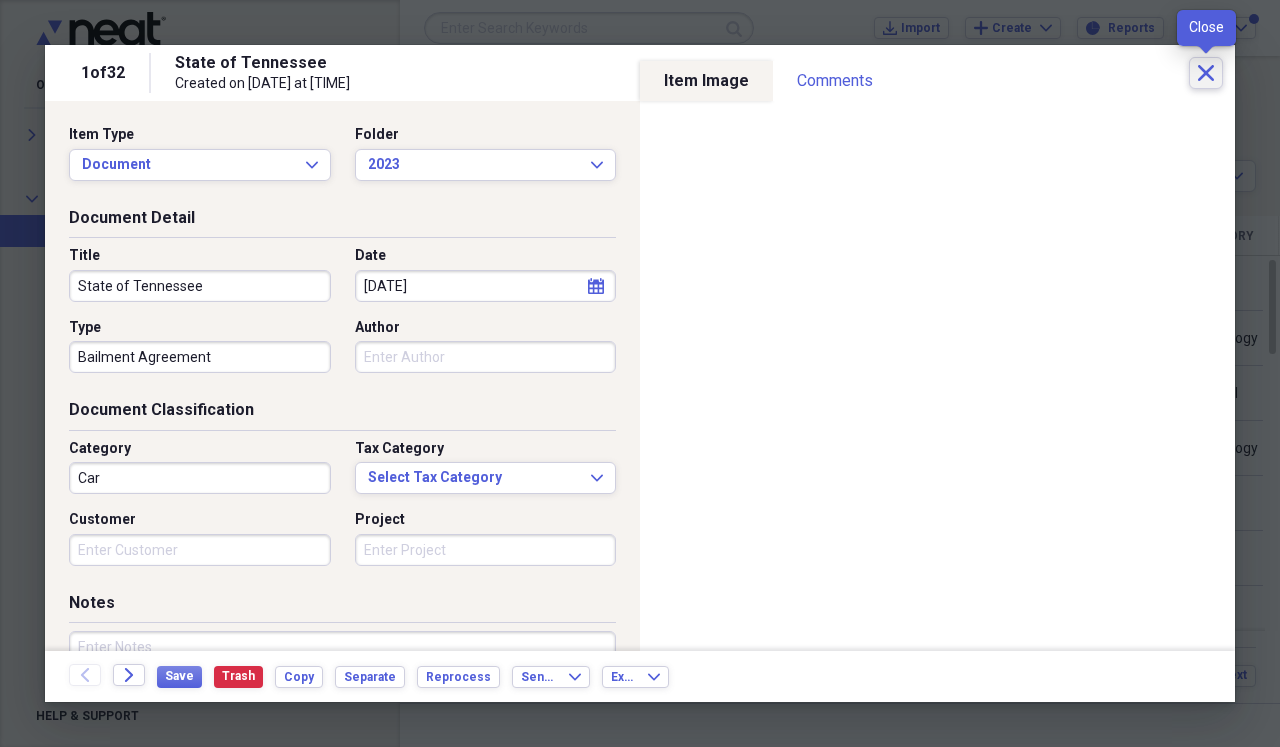 click on "Close" 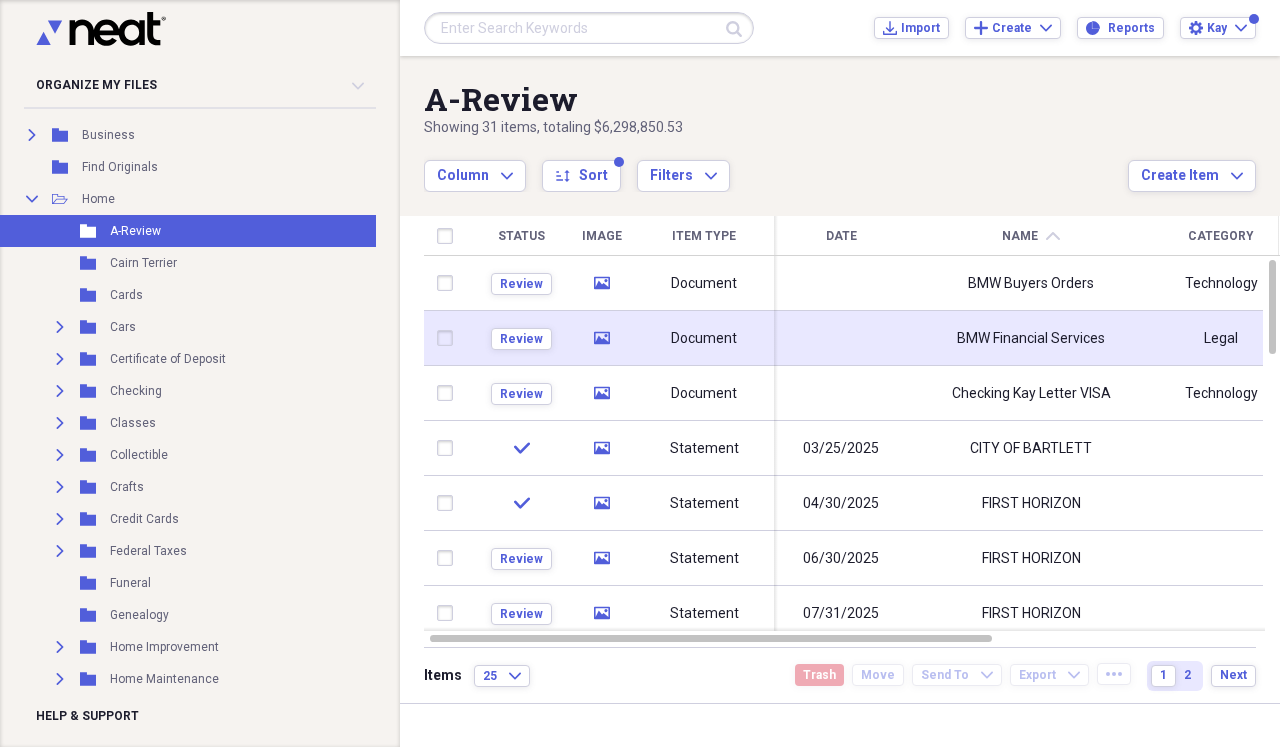 click at bounding box center [841, 338] 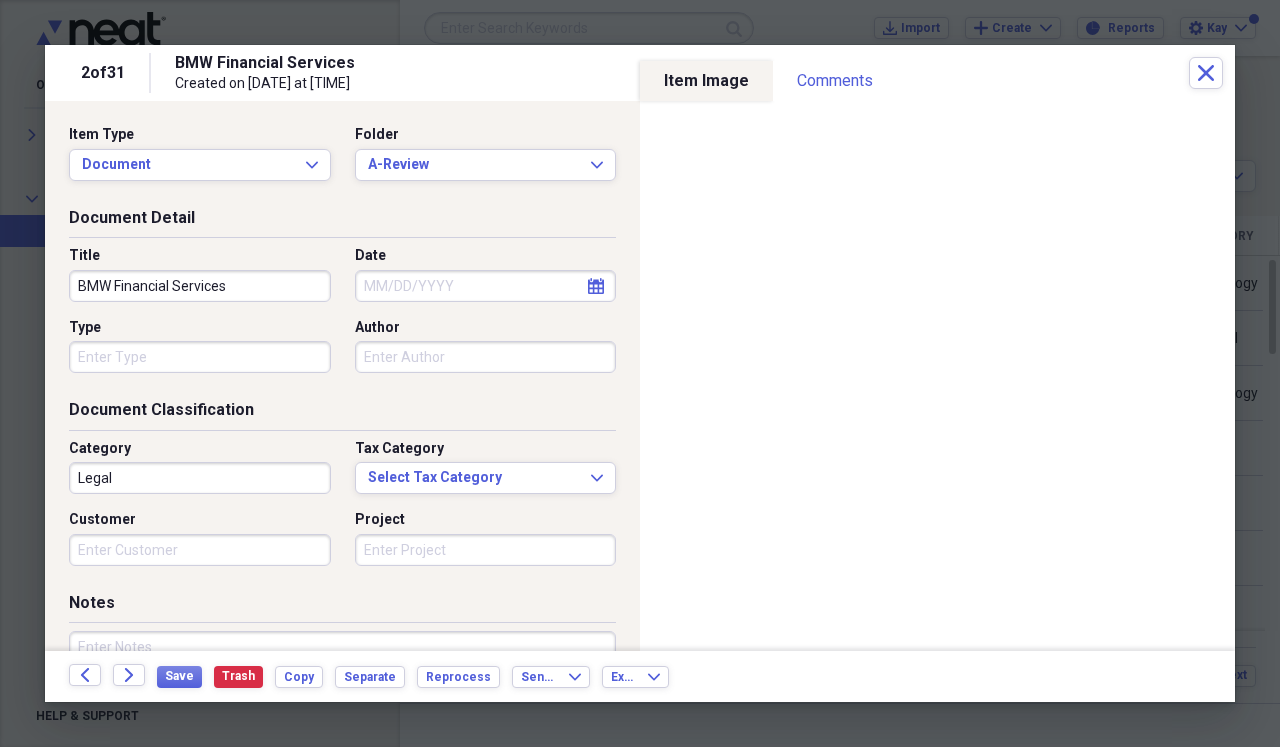 select on "7" 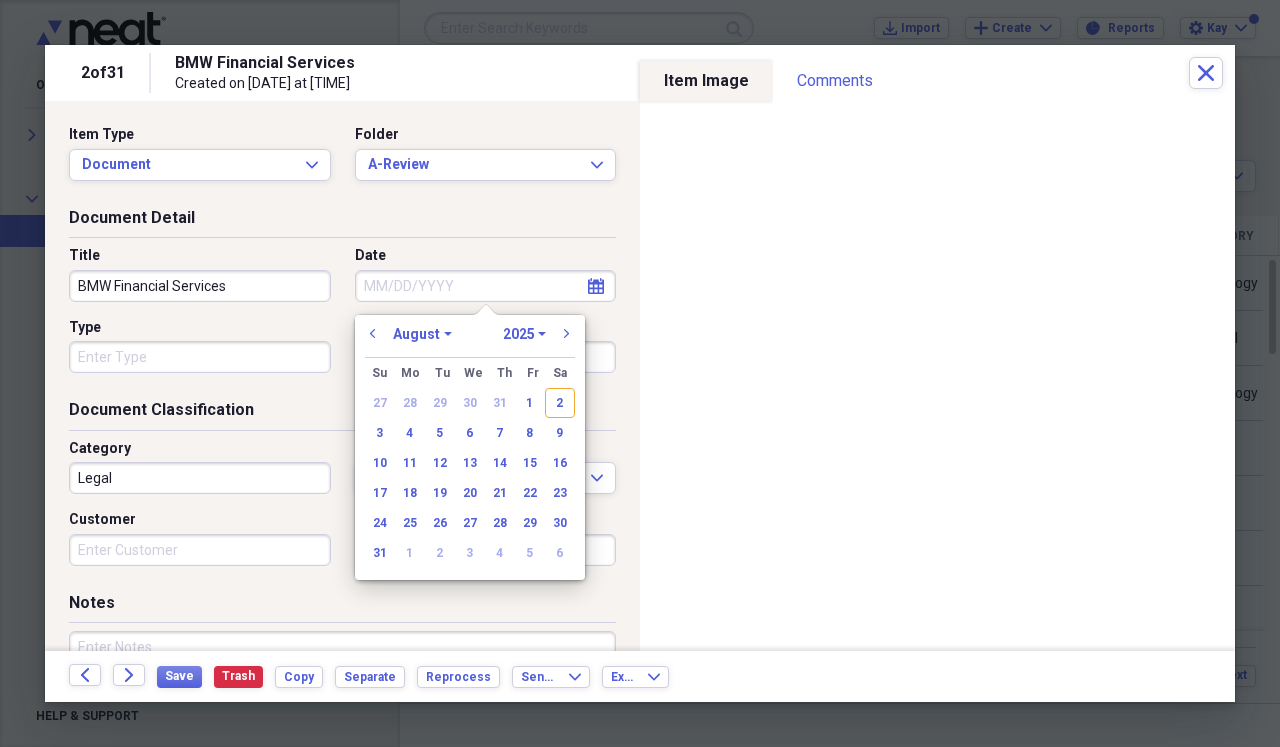 click on "Date" at bounding box center (486, 286) 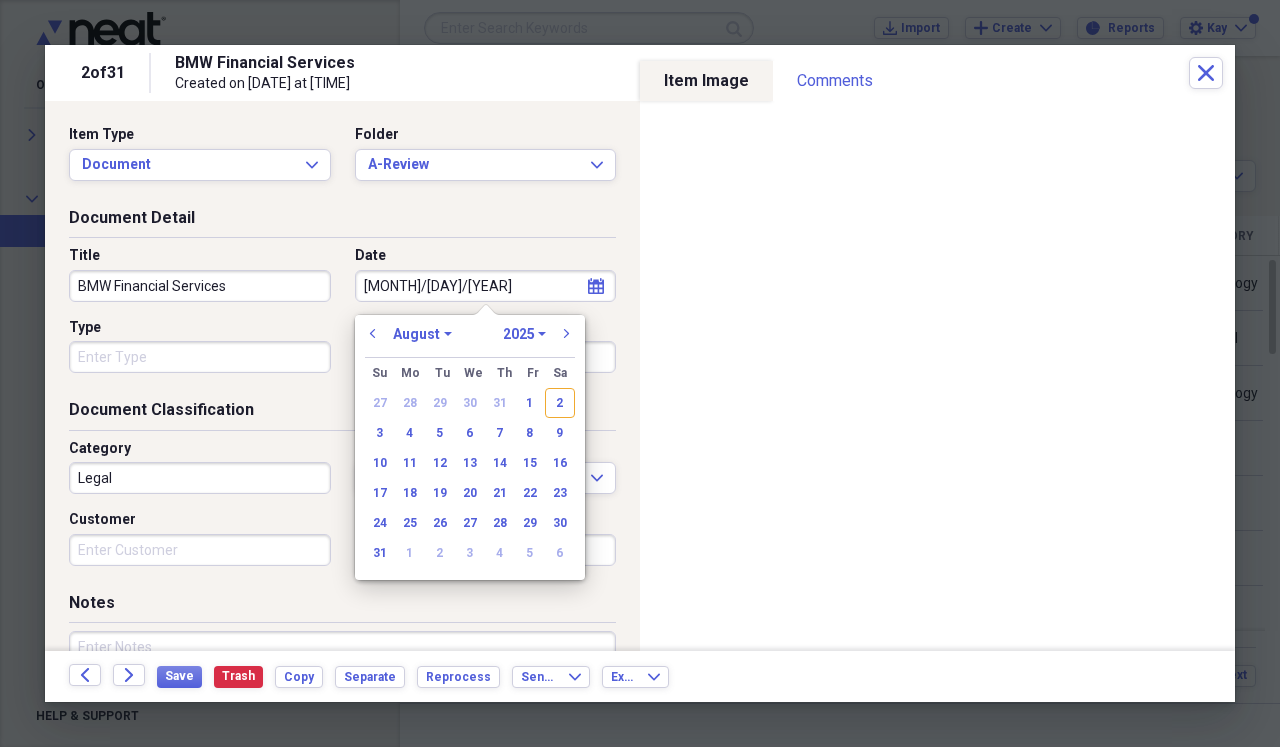 type on "[DATE]" 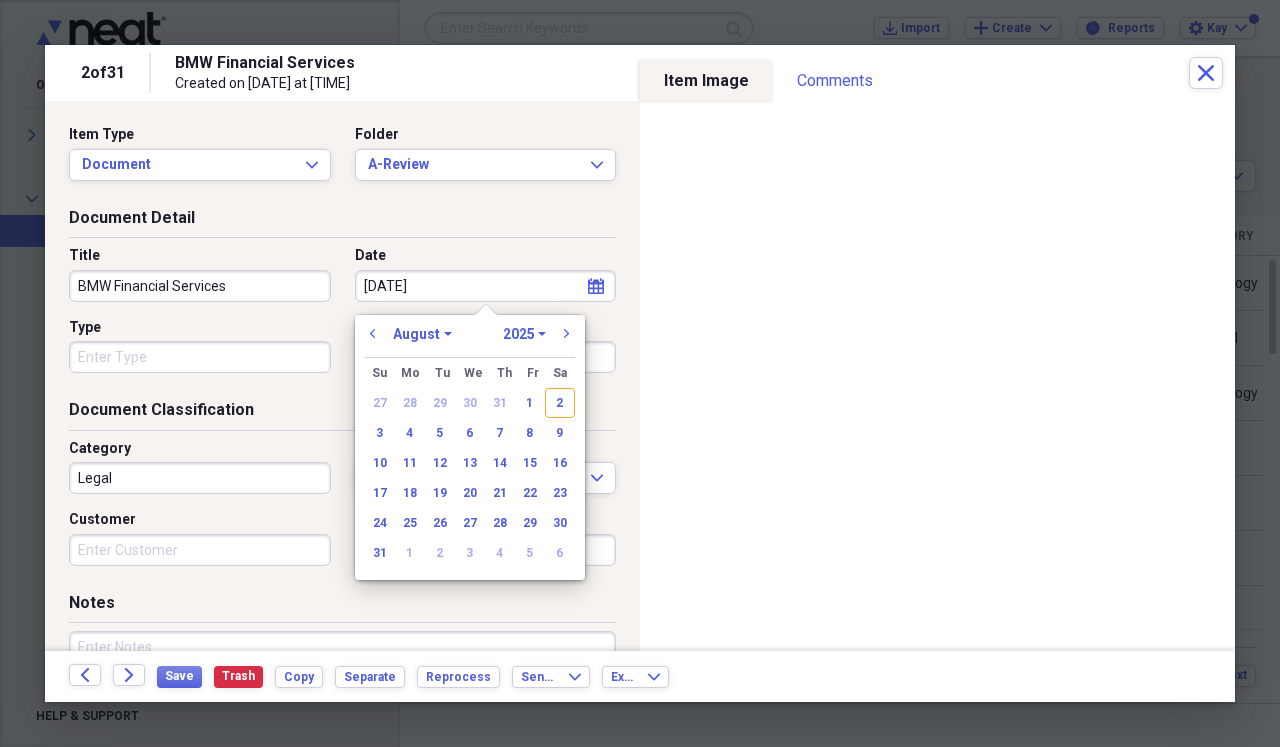 select on "2" 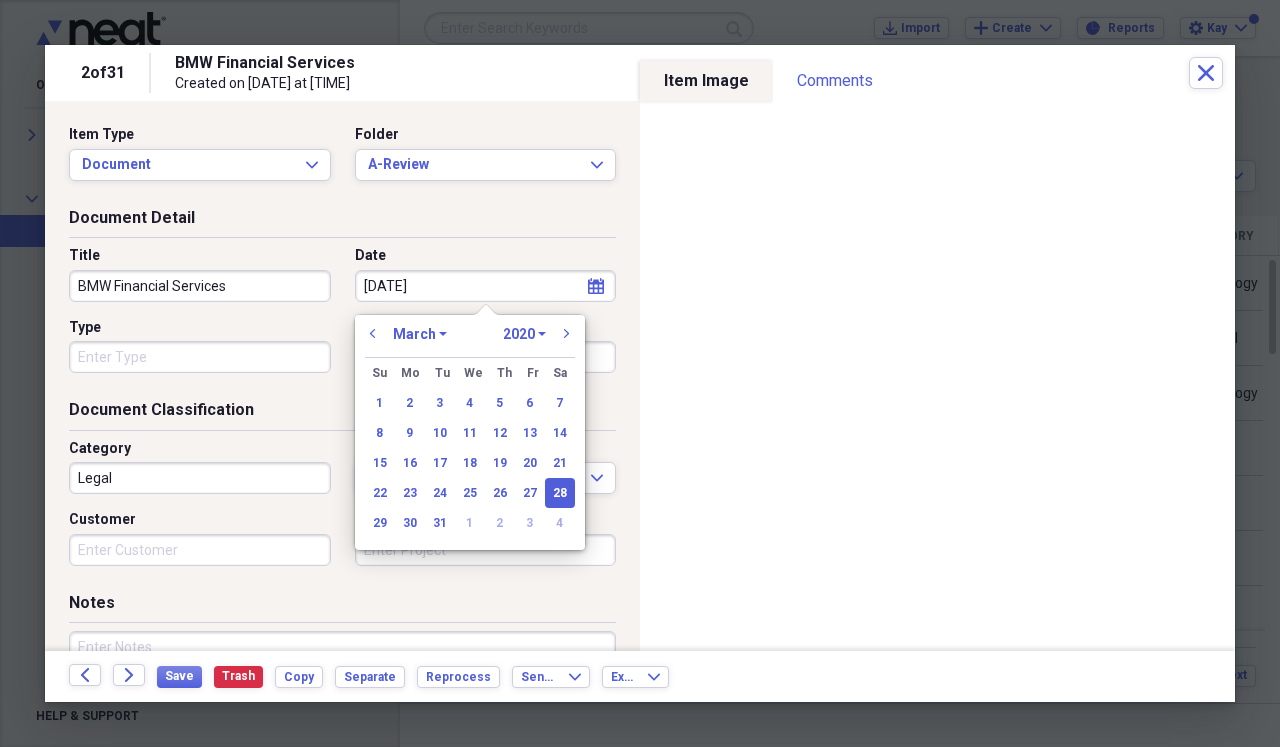 type on "[DATE]" 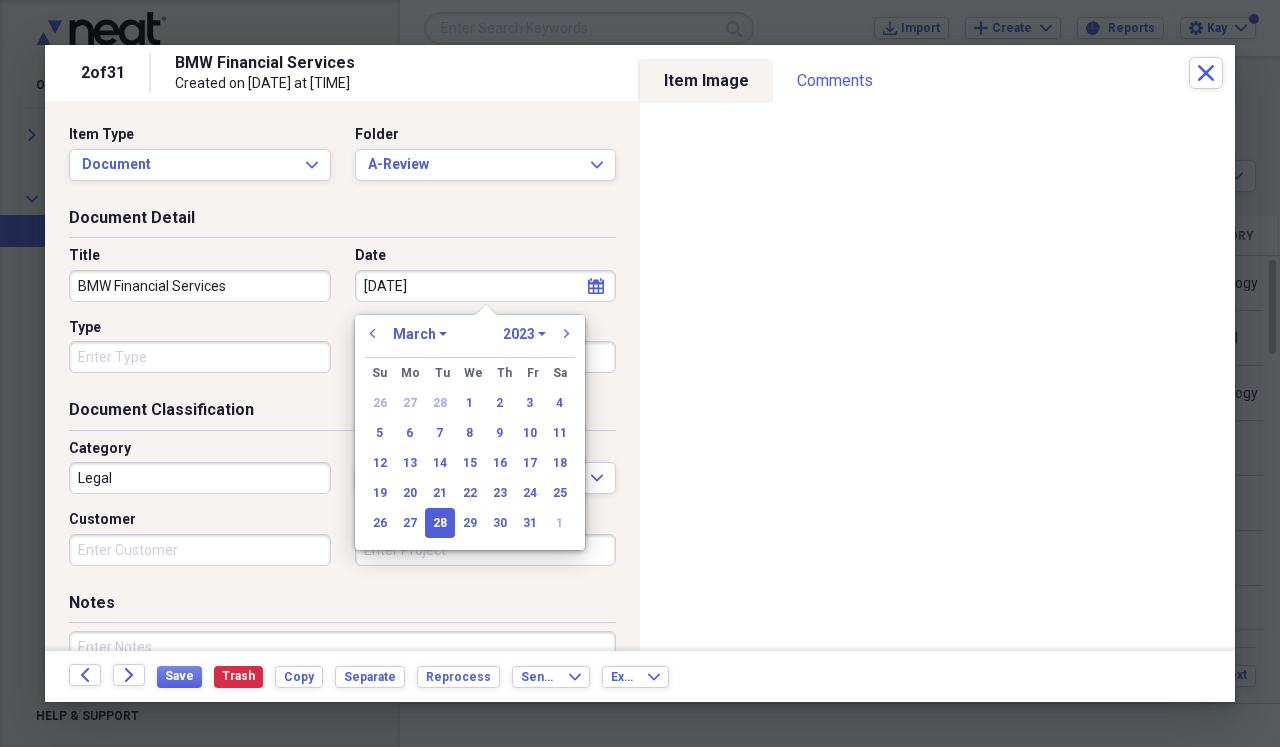 type on "[DATE]" 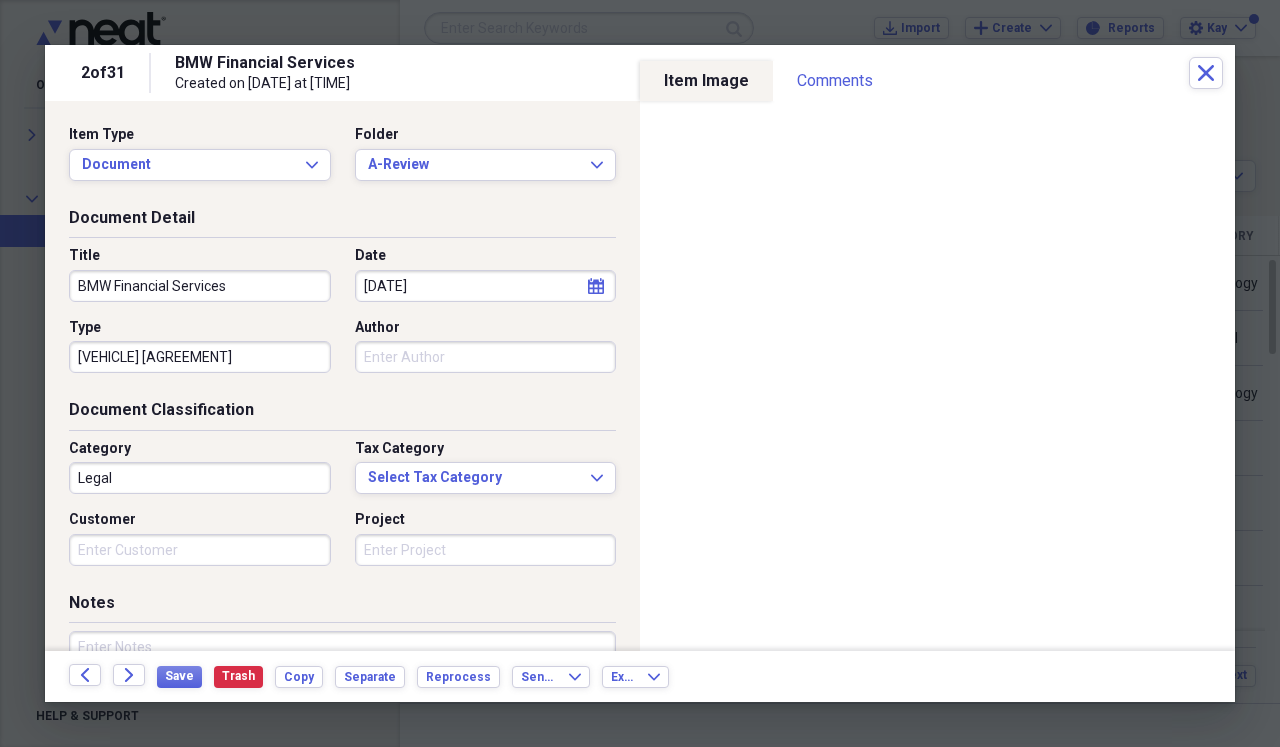 type on "[VEHICLE] [AGREEMENT]" 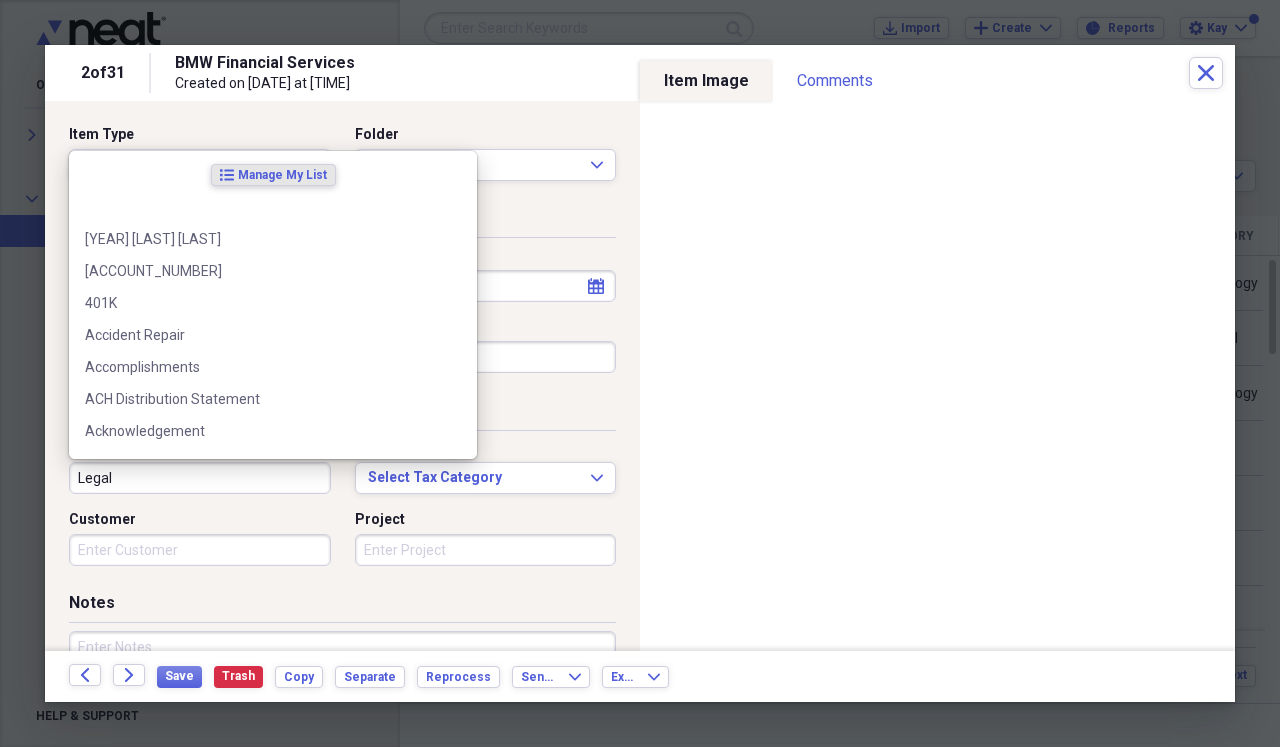 click on "Legal" at bounding box center (200, 478) 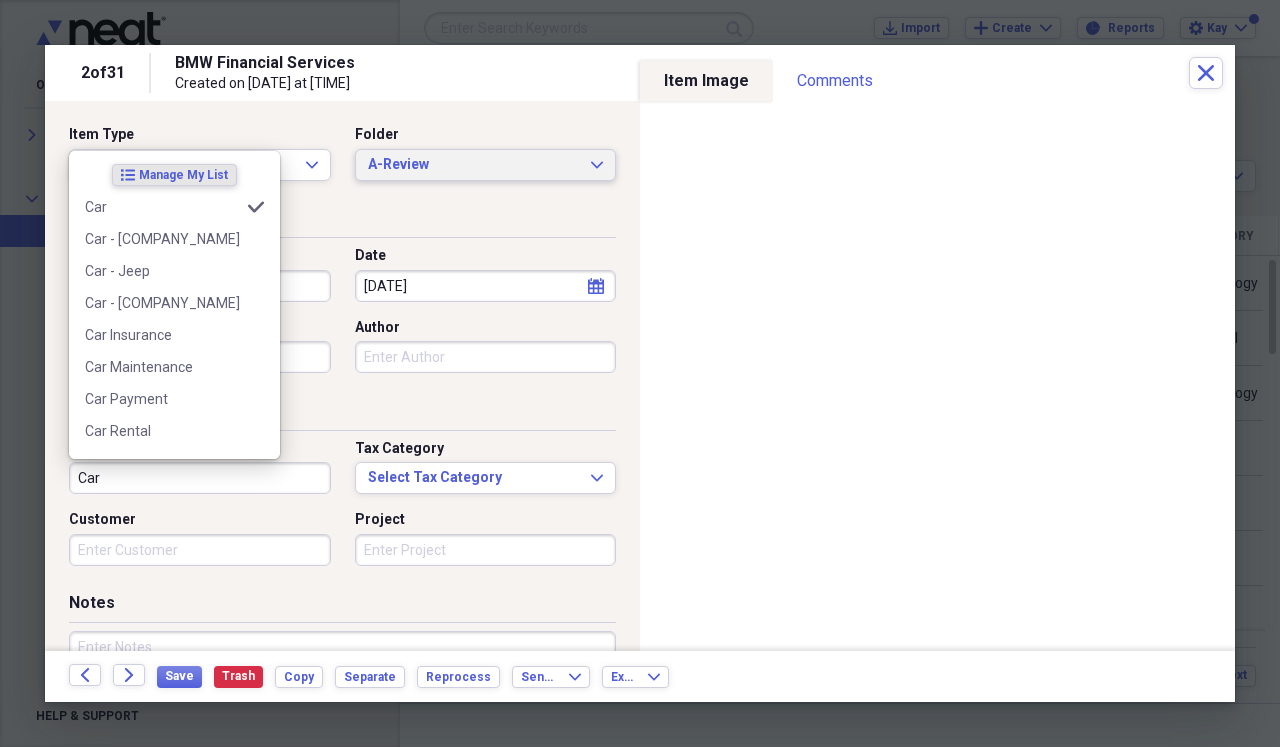 type on "Car" 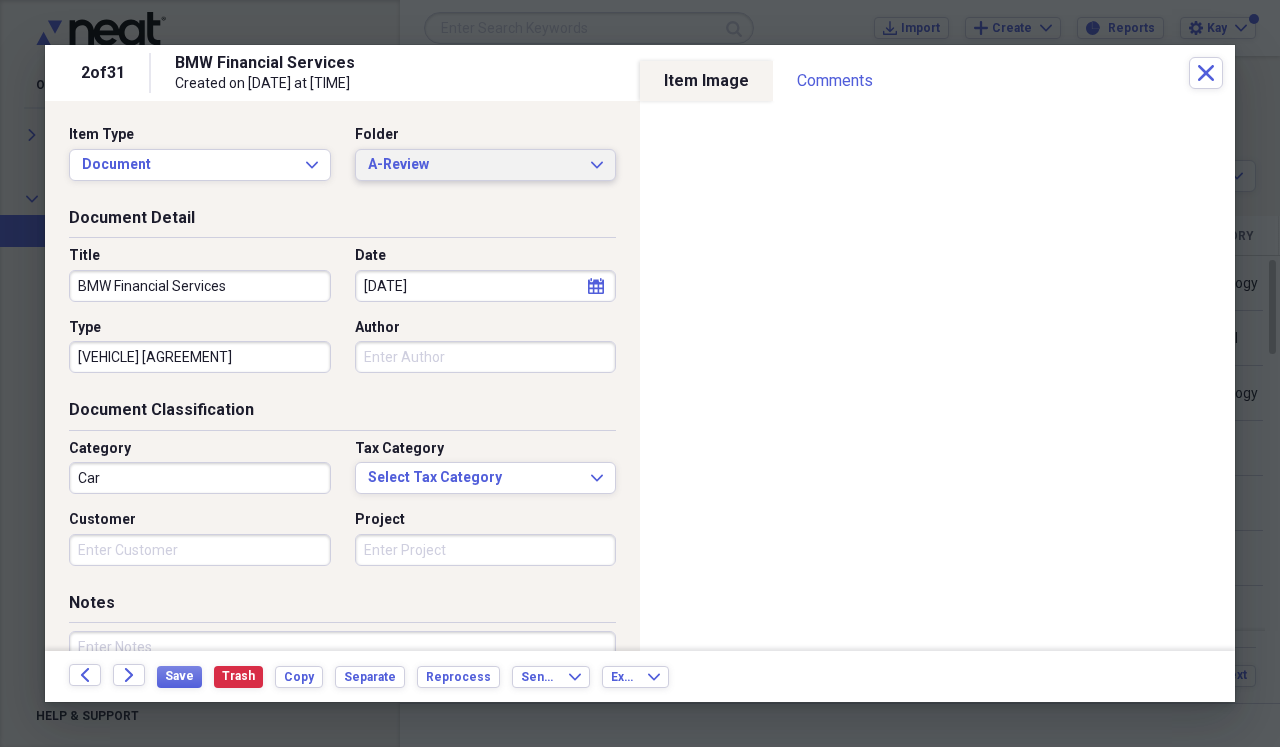 click on "A-Review Expand" at bounding box center [486, 165] 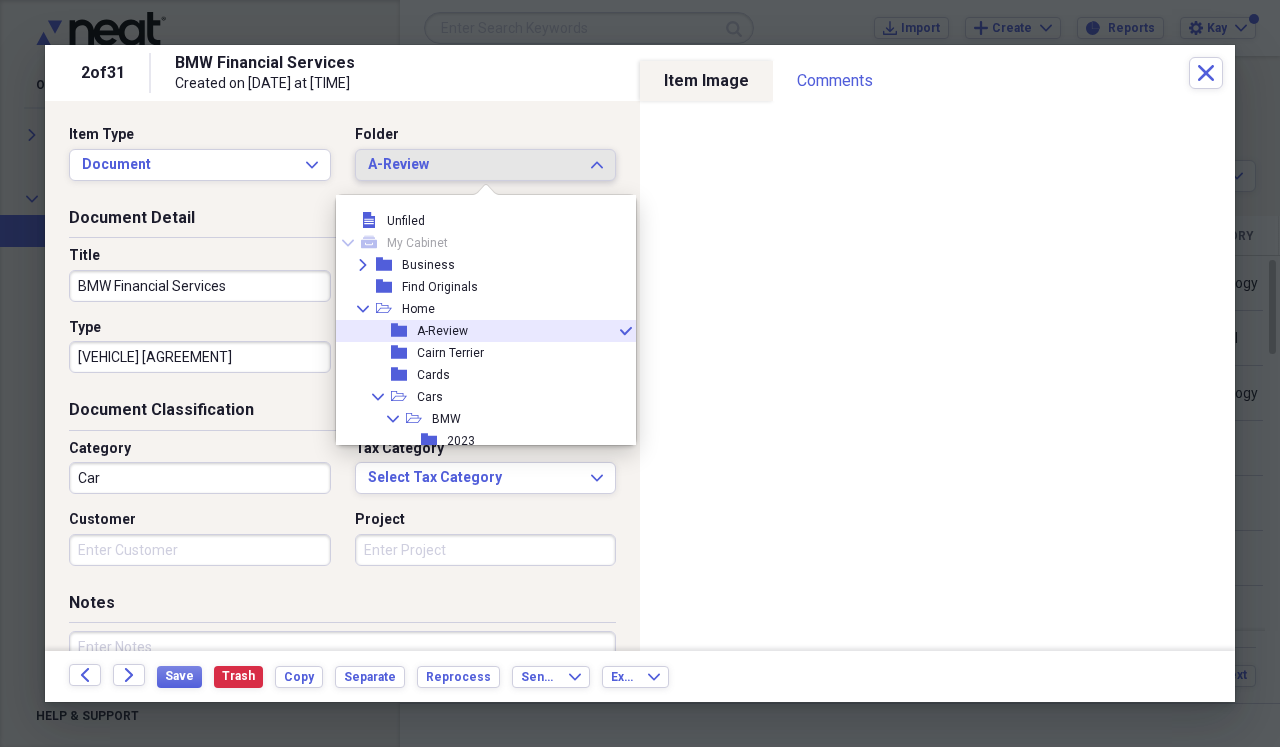 scroll, scrollTop: 11, scrollLeft: 0, axis: vertical 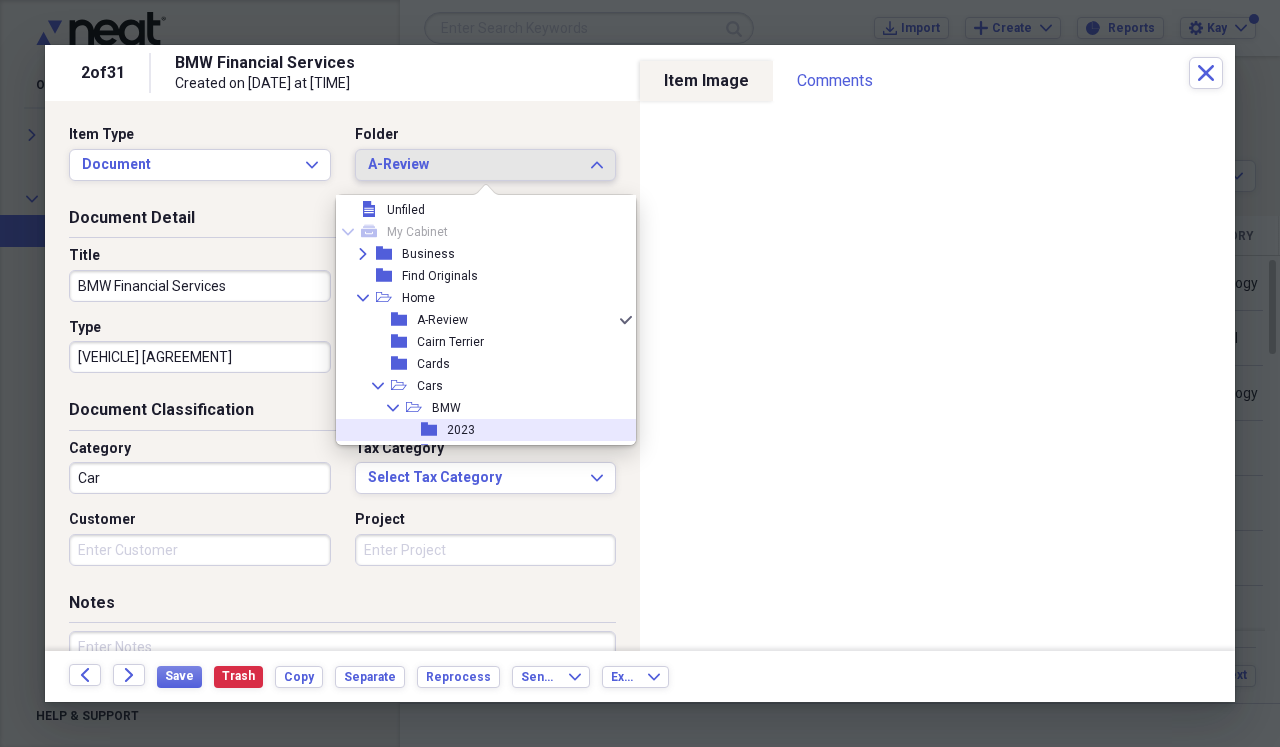 click on "2023" at bounding box center (461, 430) 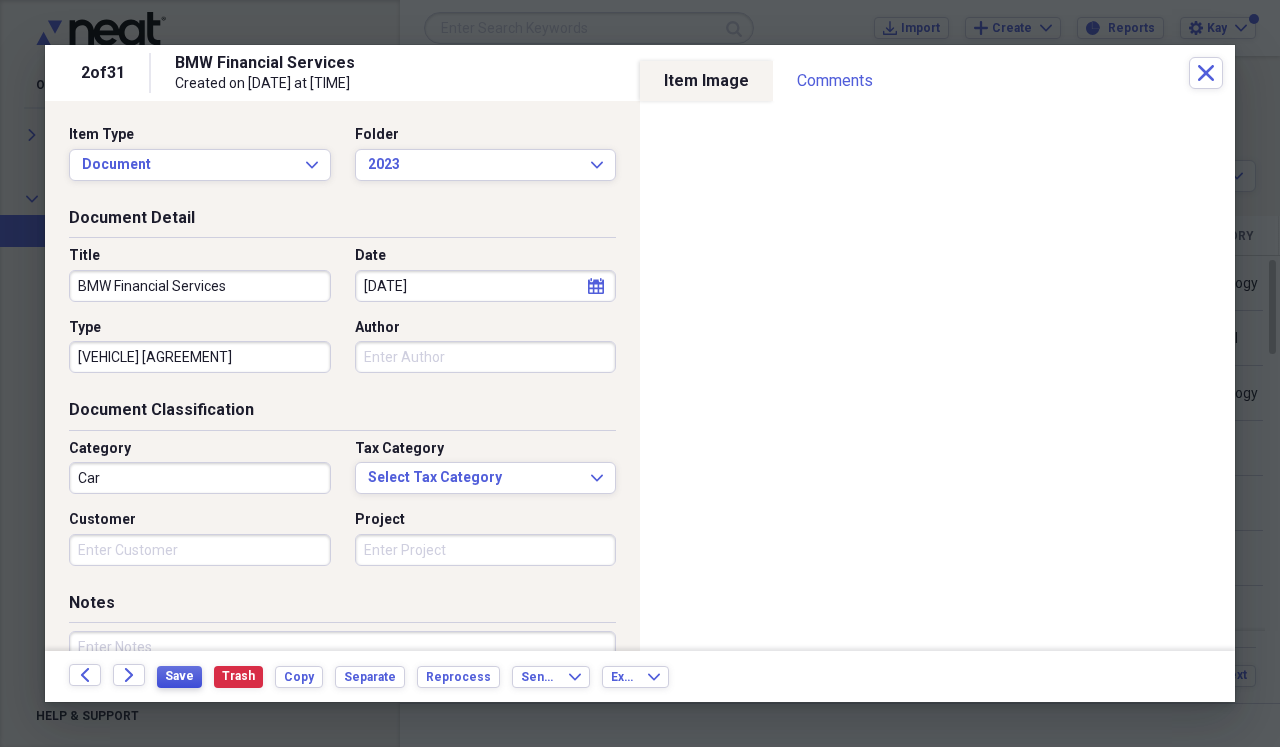 click on "Save" at bounding box center [179, 676] 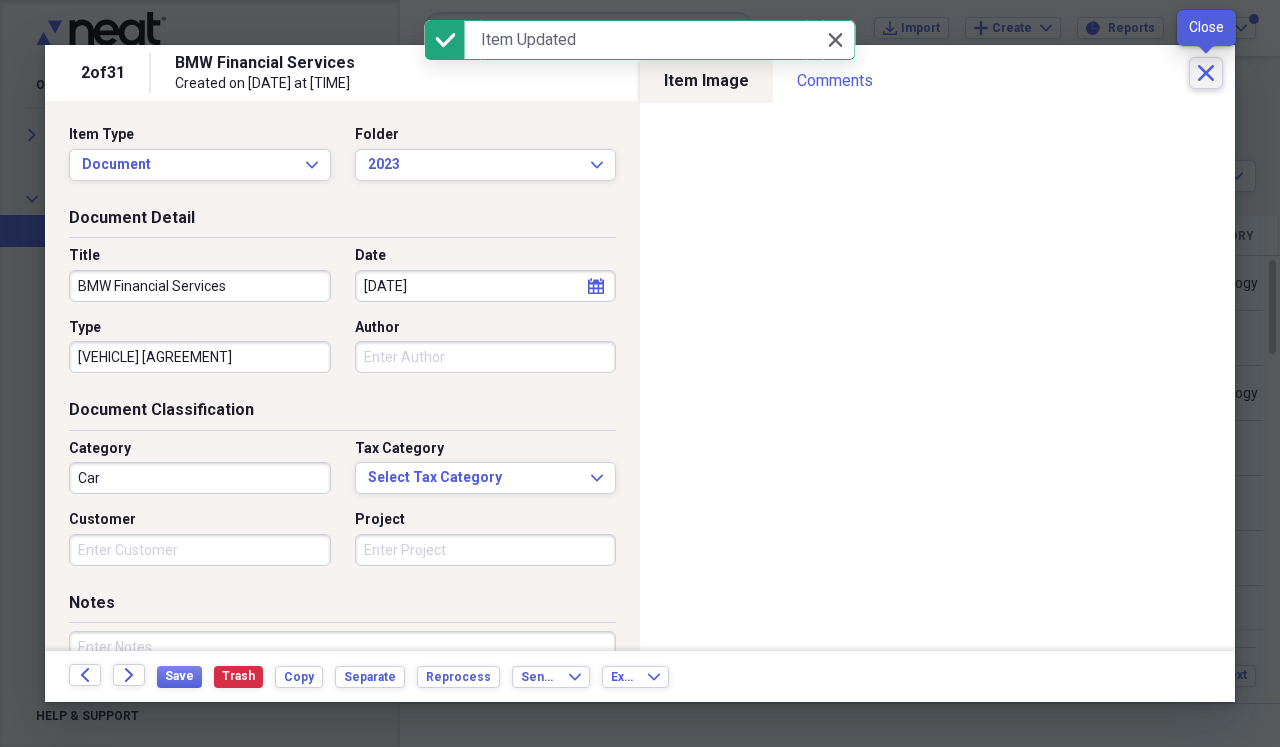 click 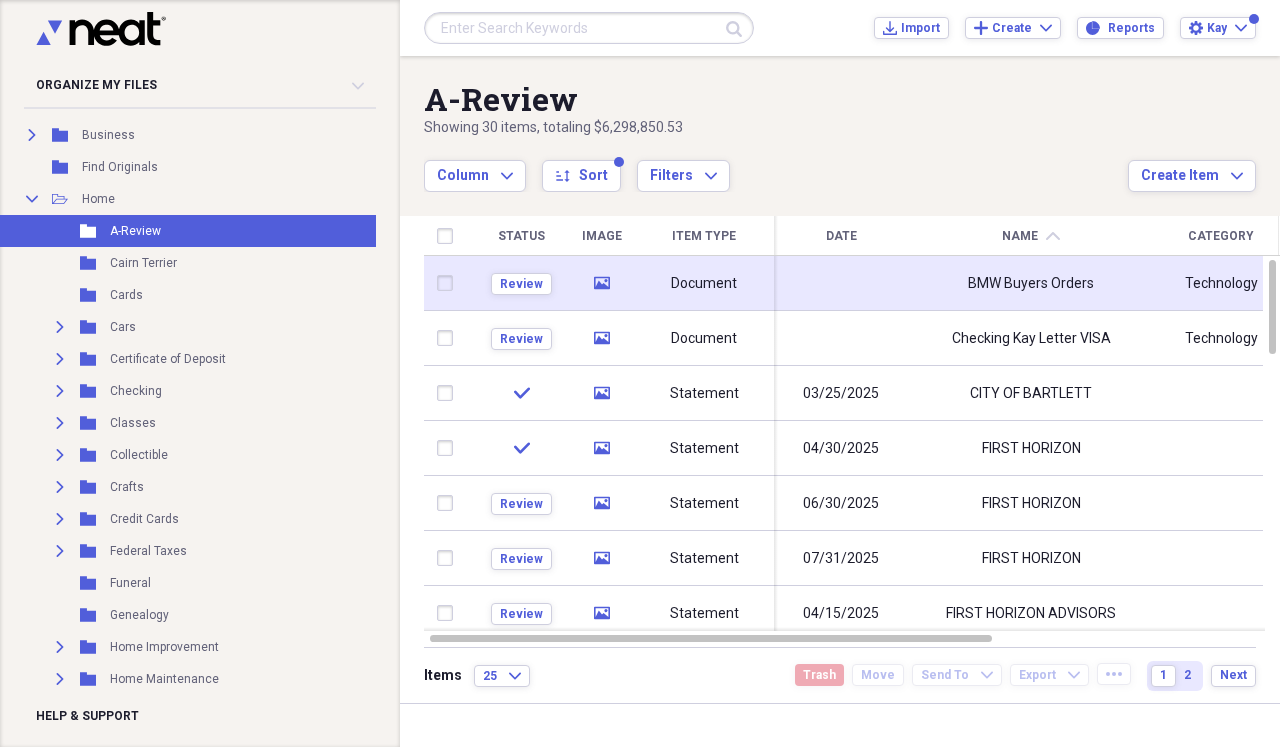 click on "BMW Buyers Orders" at bounding box center (1031, 283) 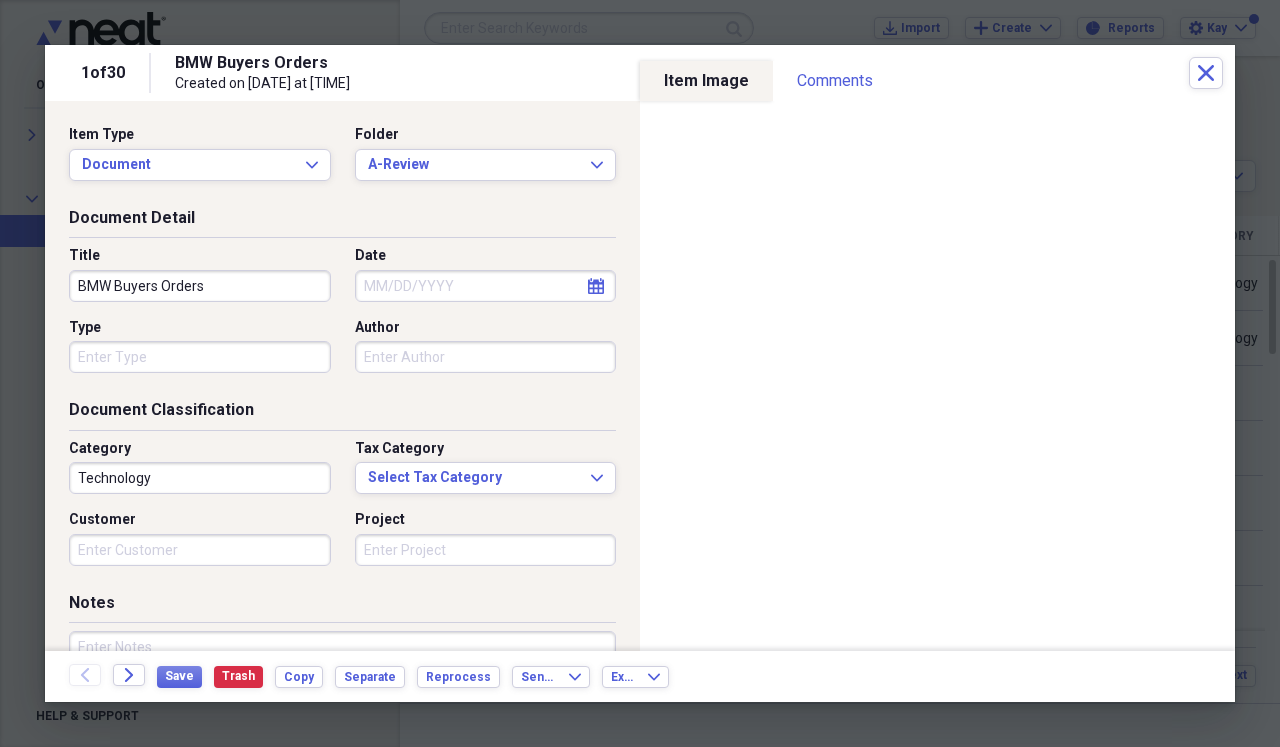 click on "BMW Buyers Orders" at bounding box center [200, 286] 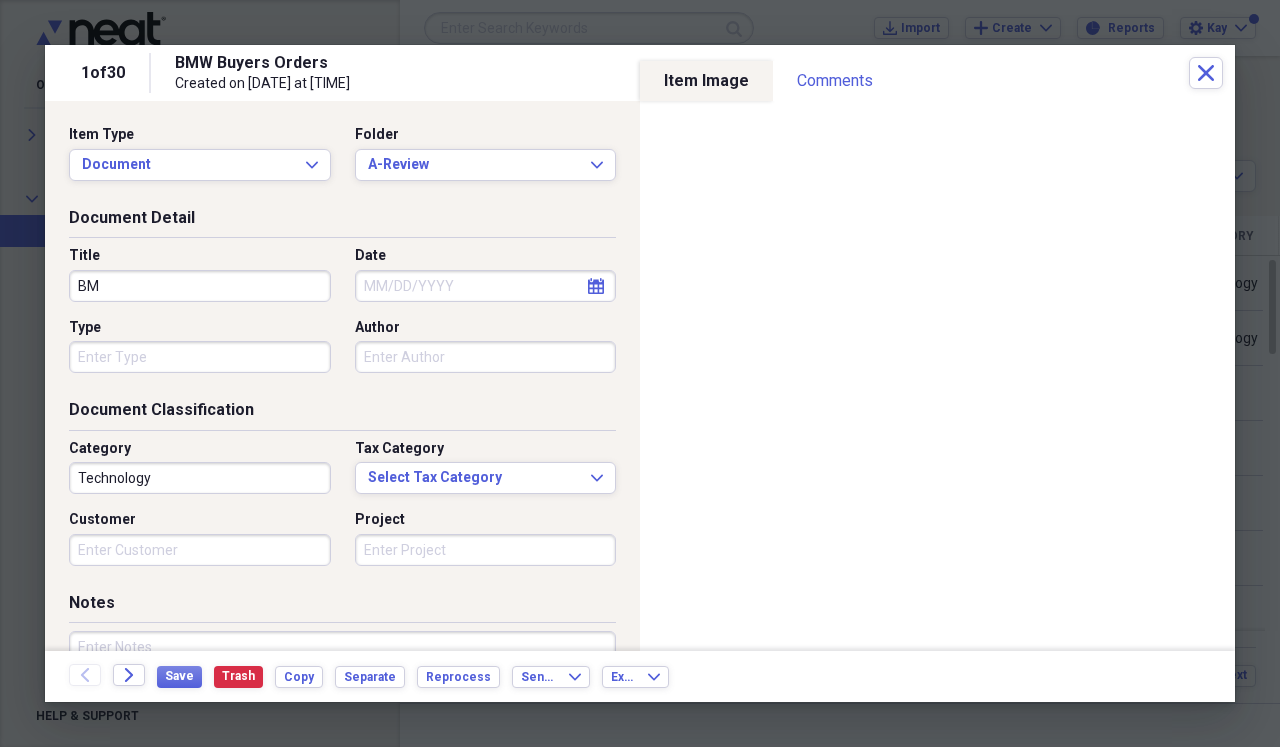 type on "B" 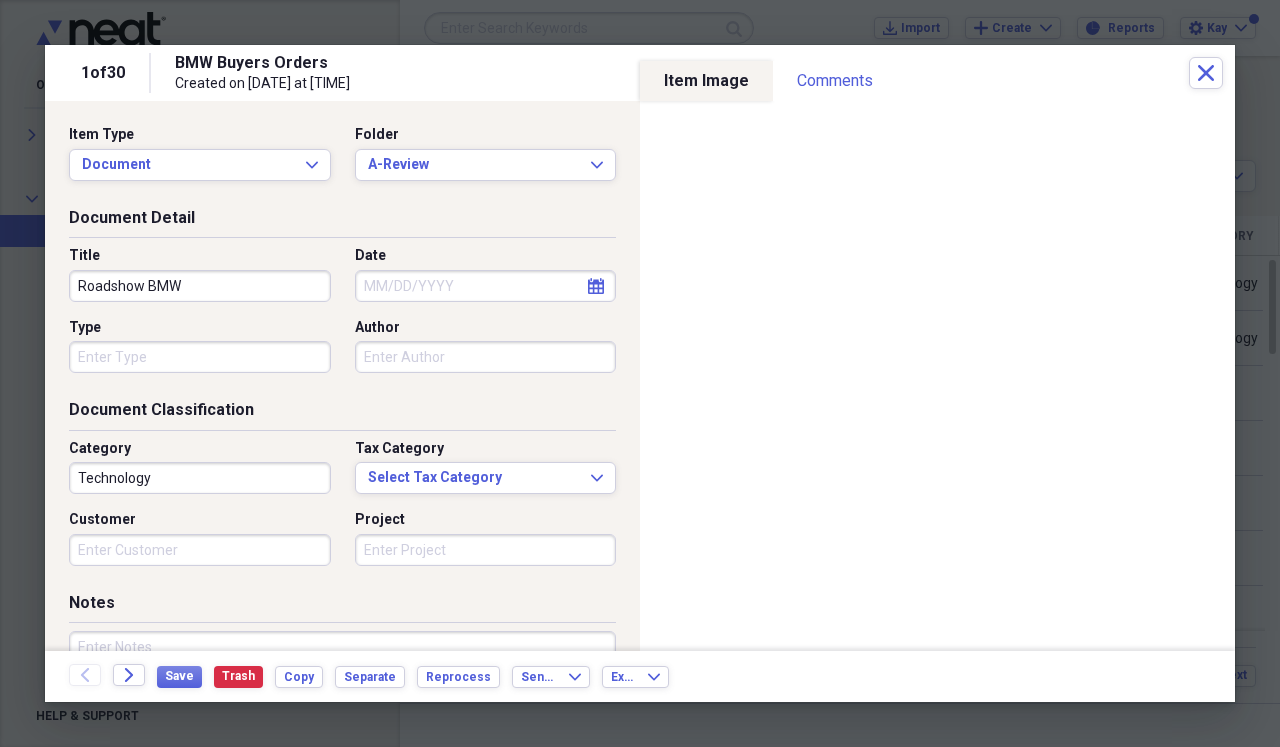 type on "Roadshow BMW" 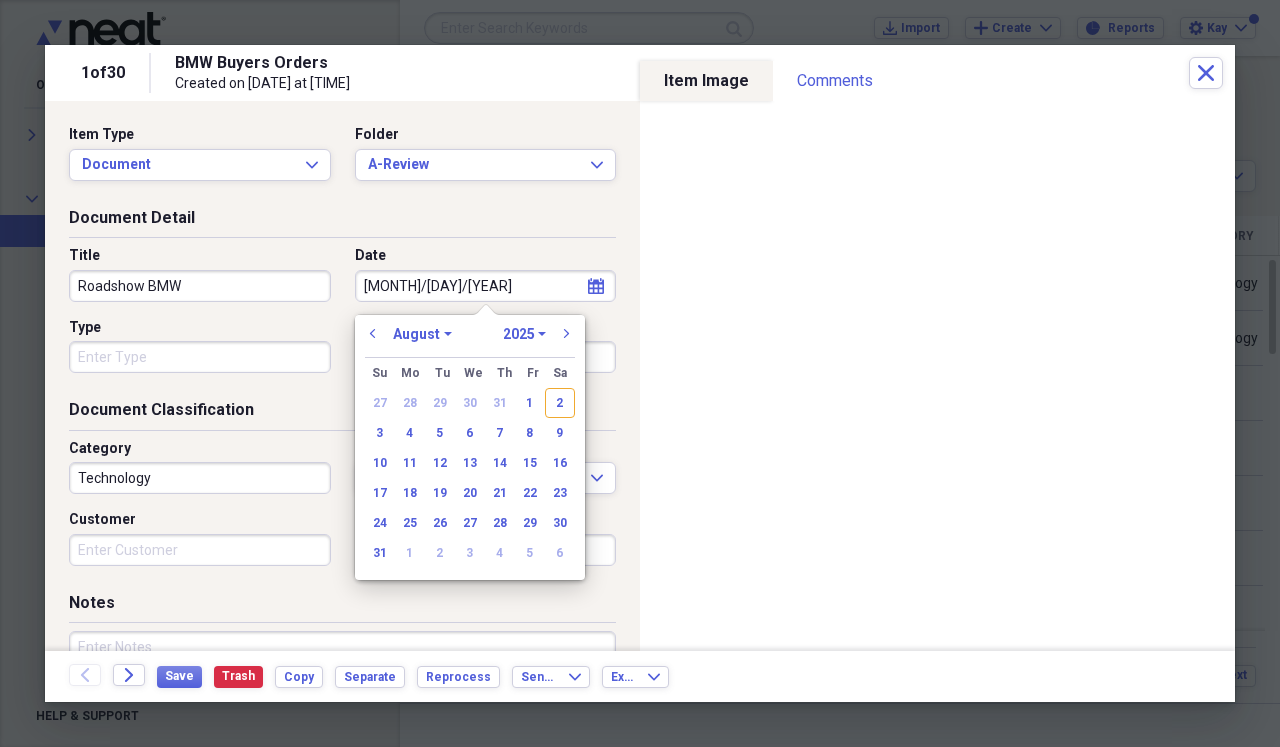 type on "[DATE]" 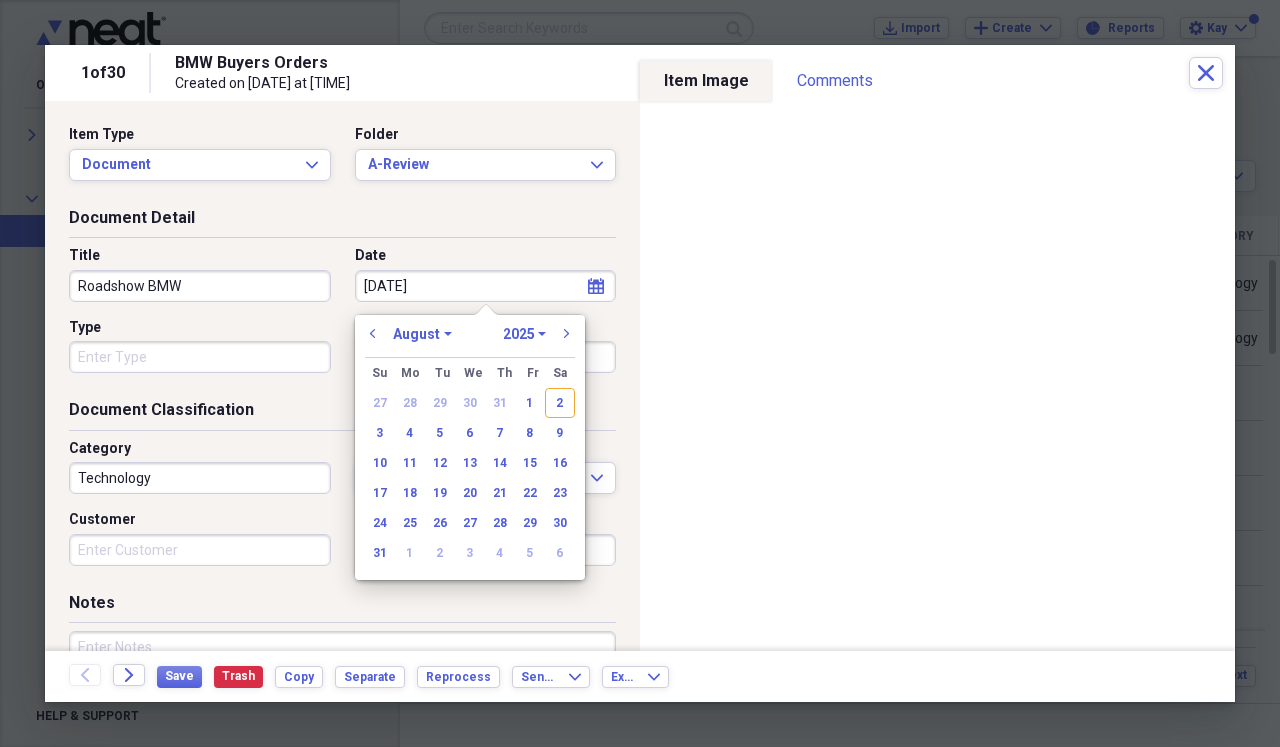 select on "2" 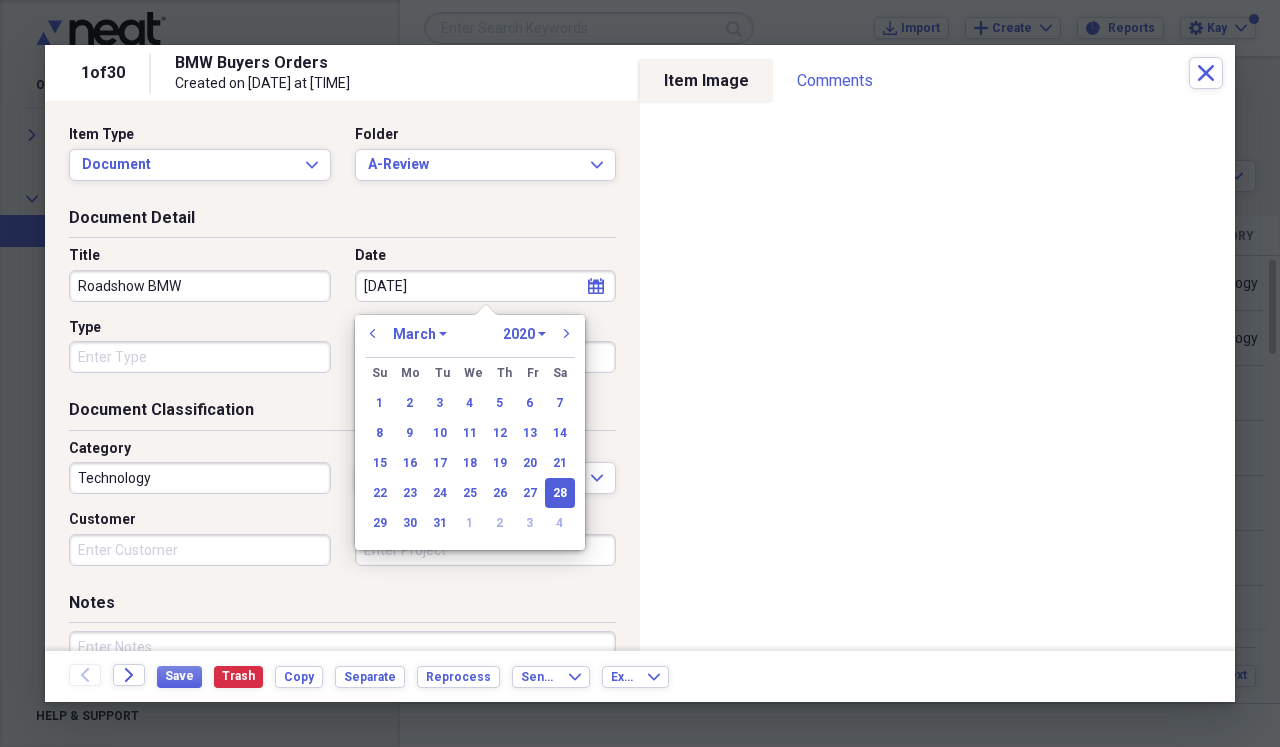 type on "[DATE]" 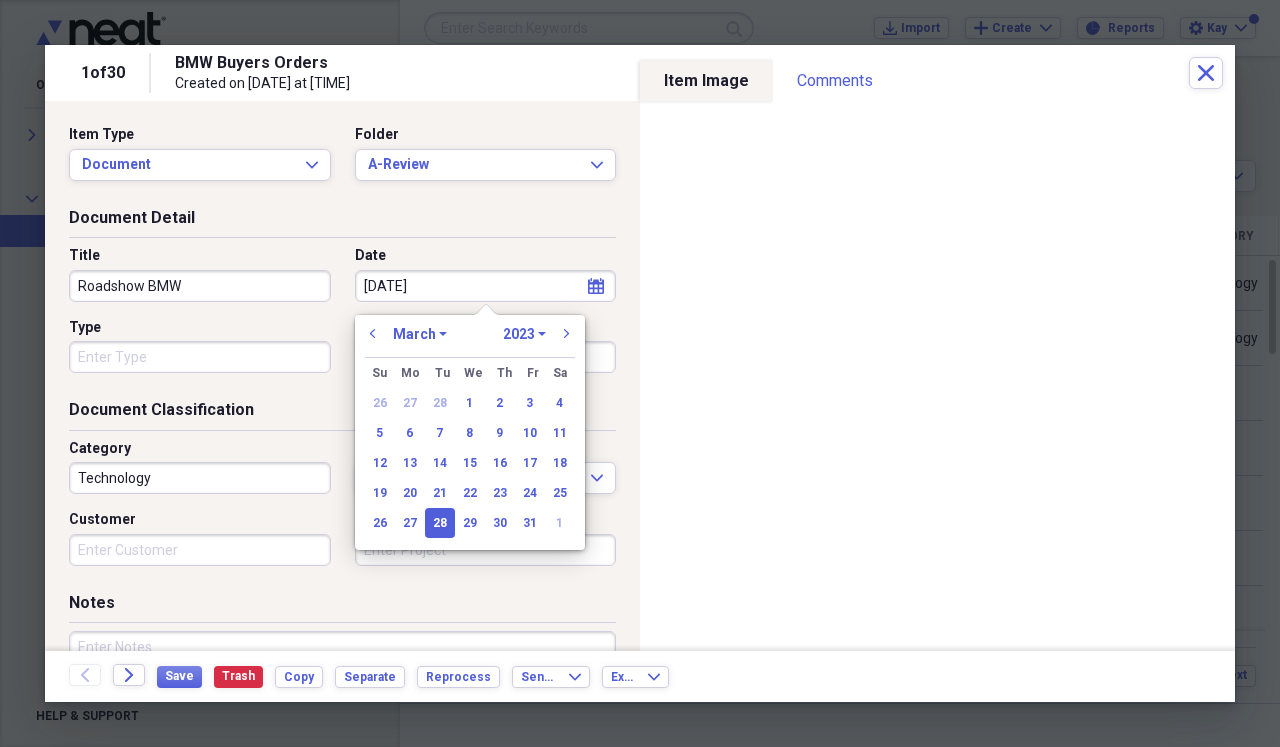 type on "[DATE]" 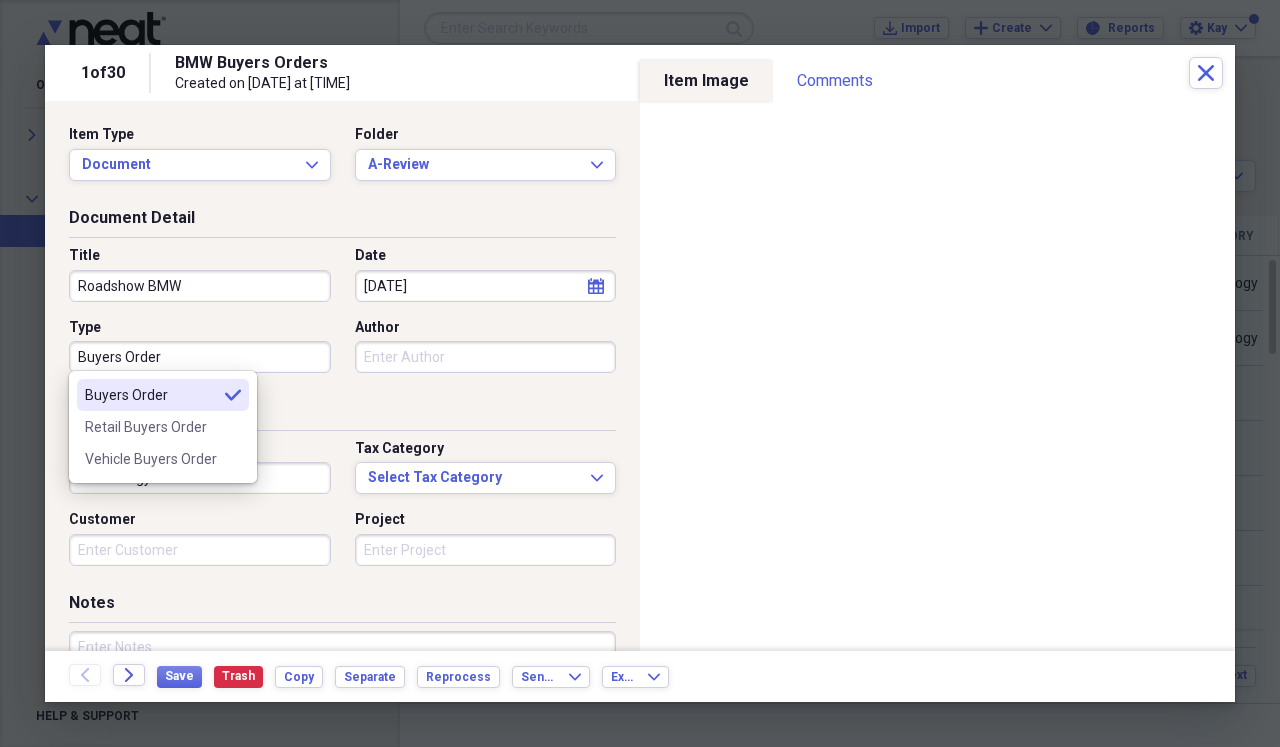 type on "Buyers Order" 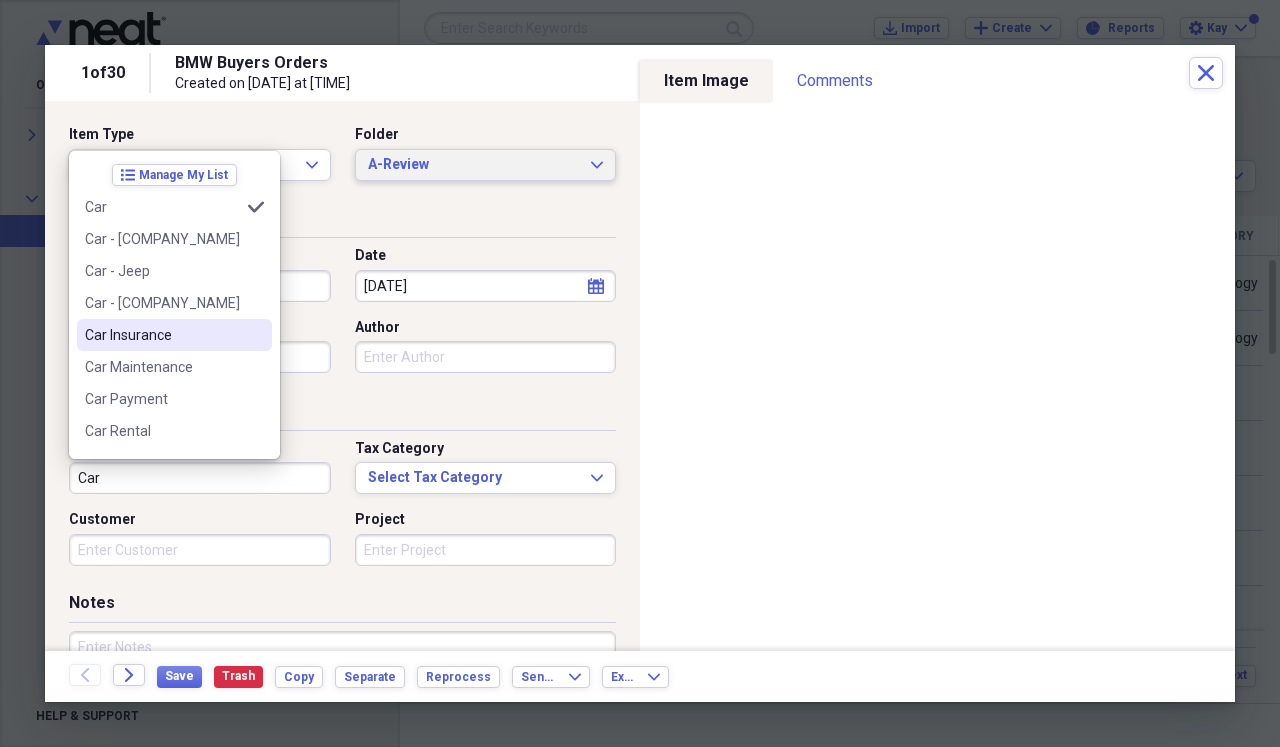 type on "Car" 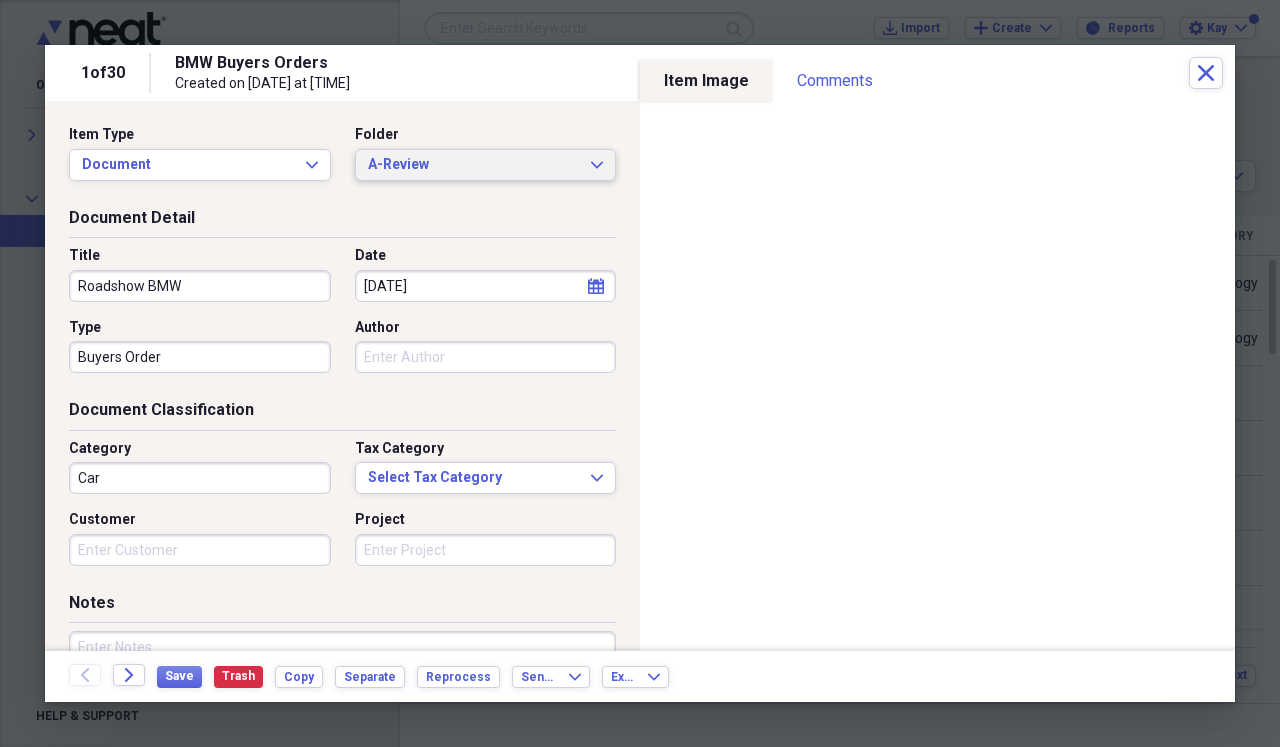 click on "Expand" 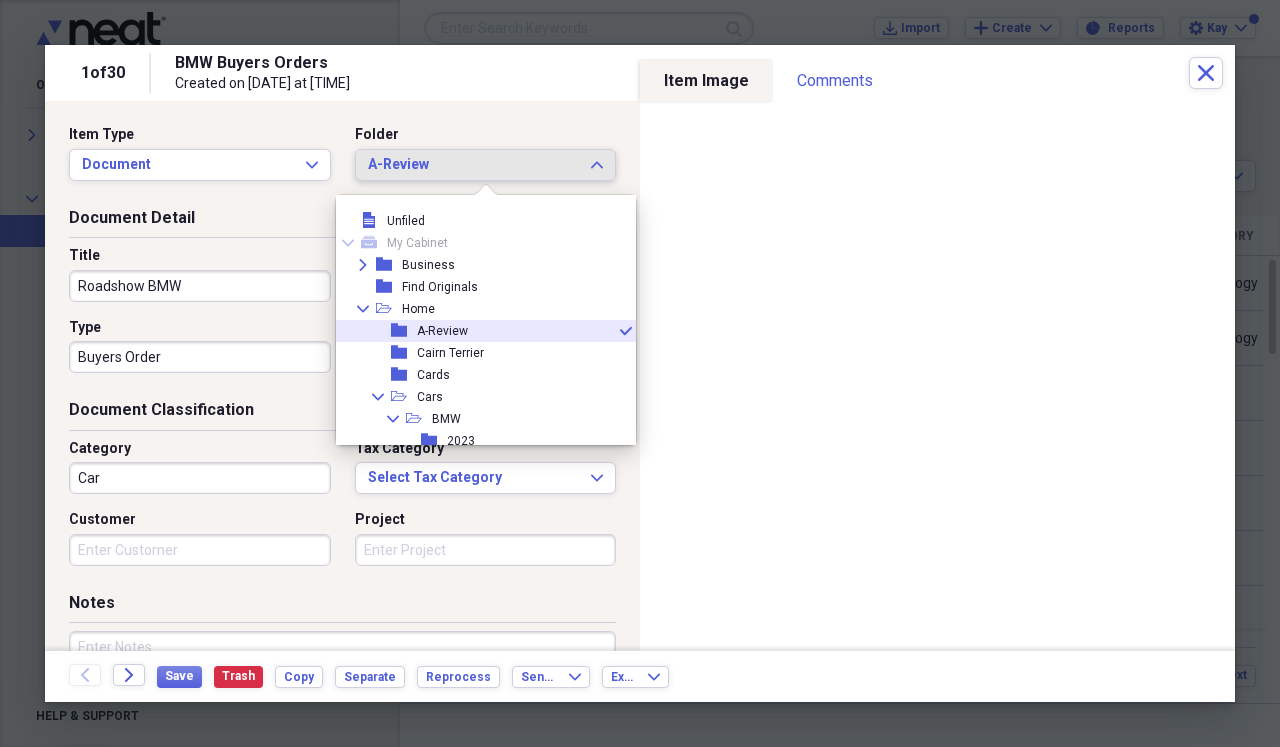 scroll, scrollTop: 11, scrollLeft: 0, axis: vertical 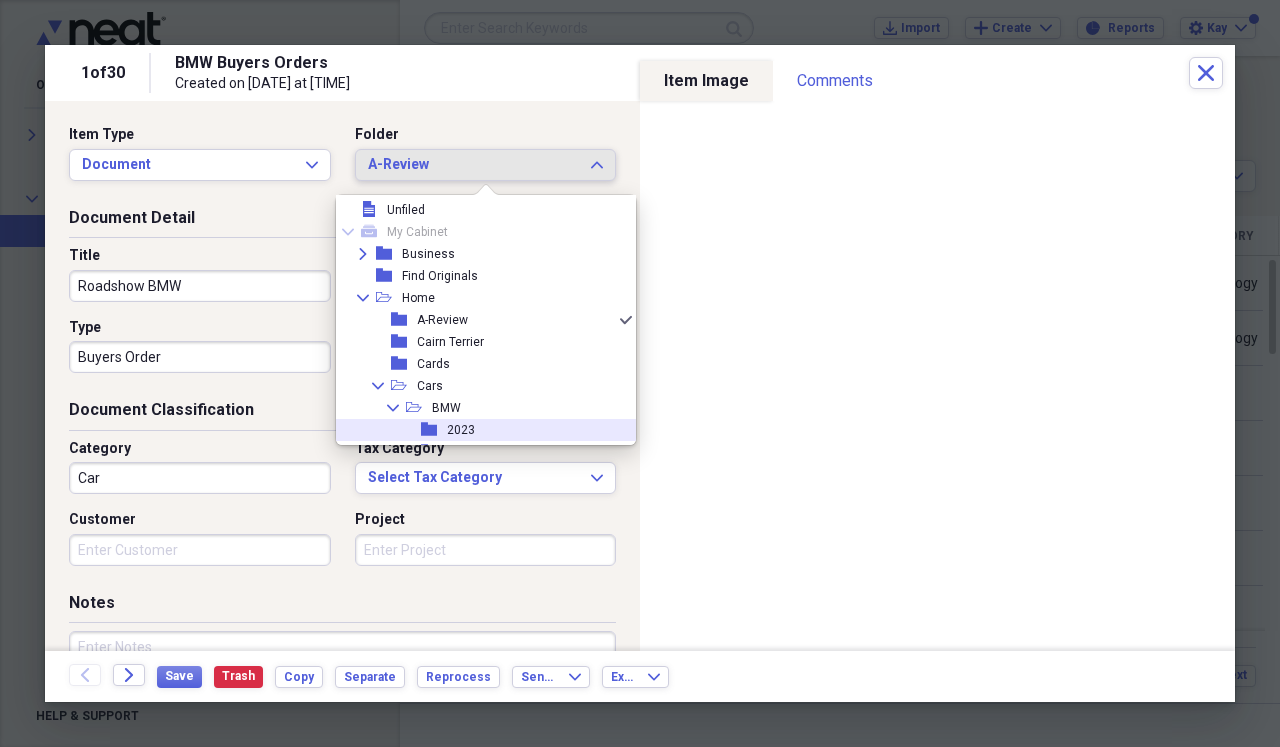 click on "2023" at bounding box center [461, 430] 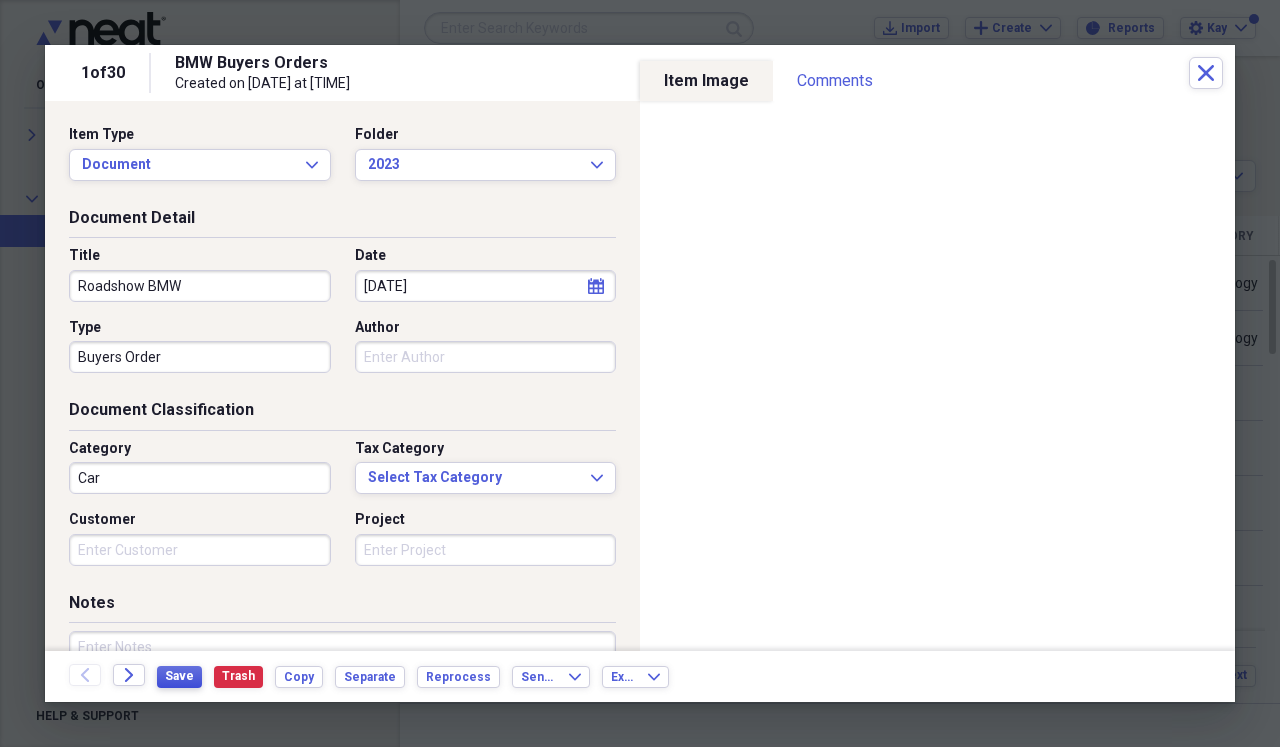 click on "Save" at bounding box center (179, 676) 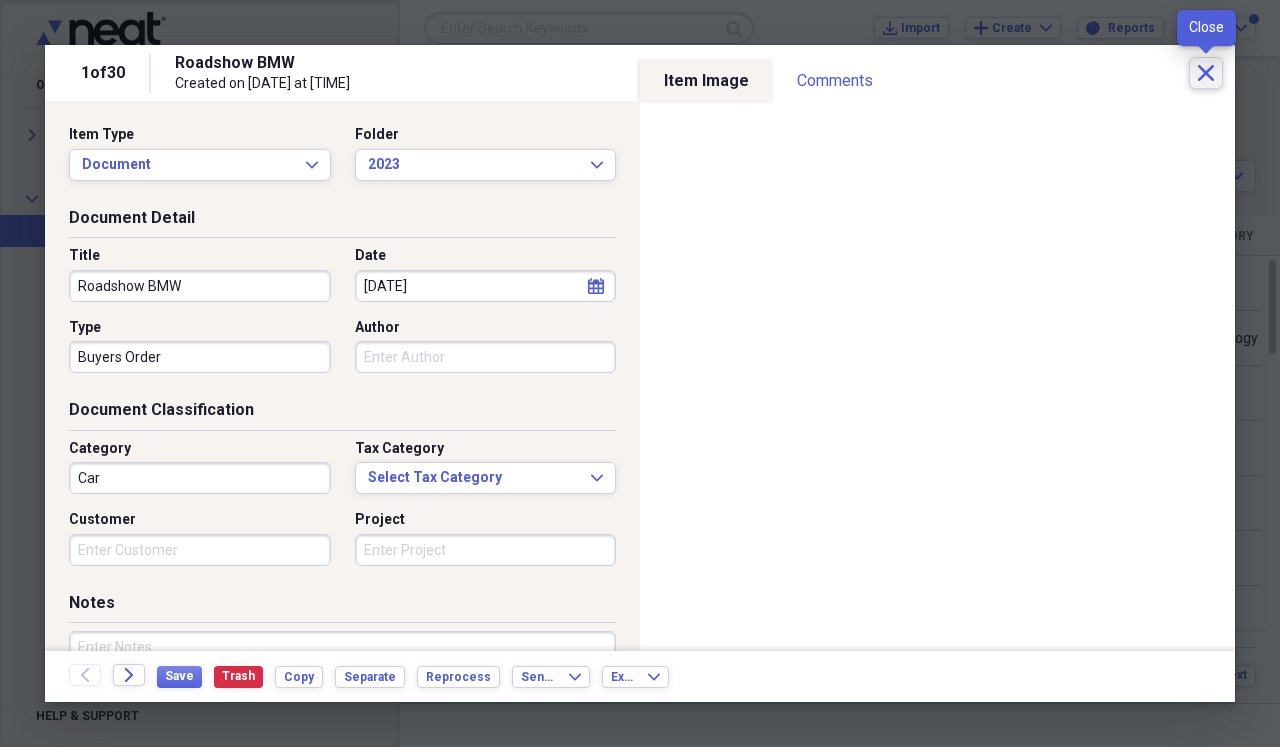 click on "Close" 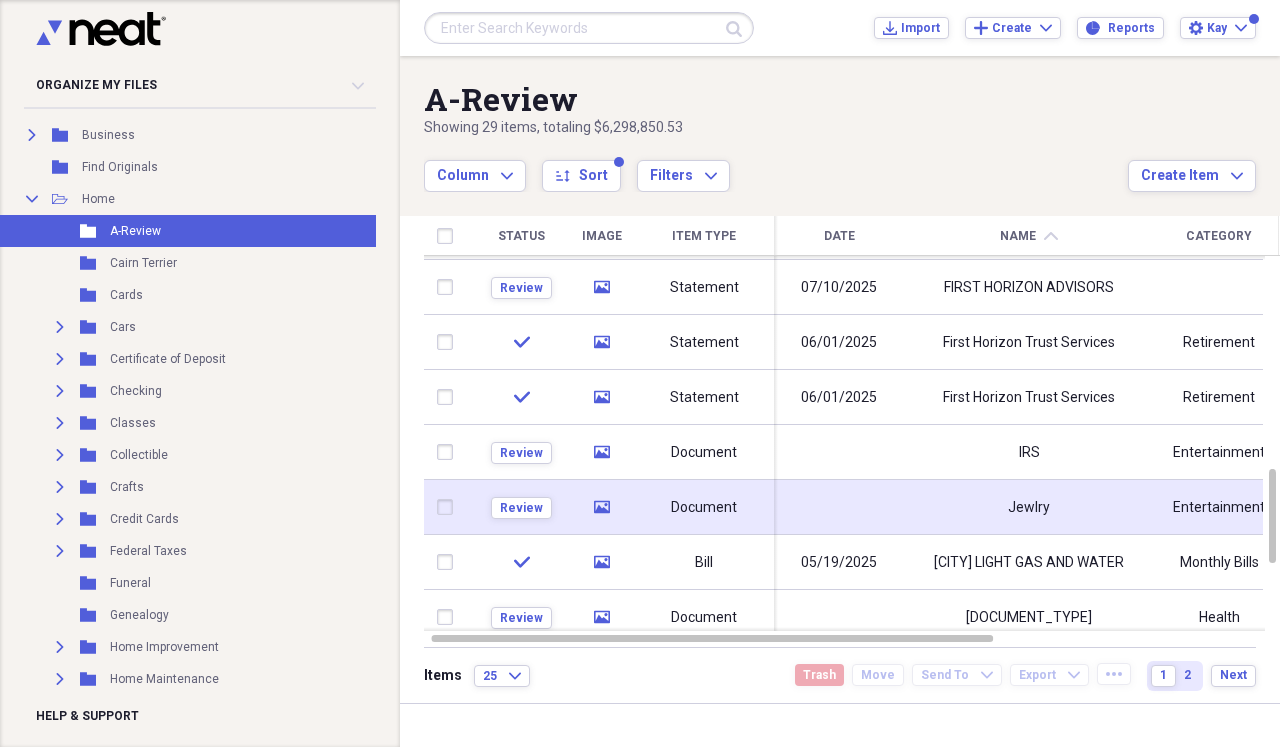 click on "Jewlry" at bounding box center (1029, 507) 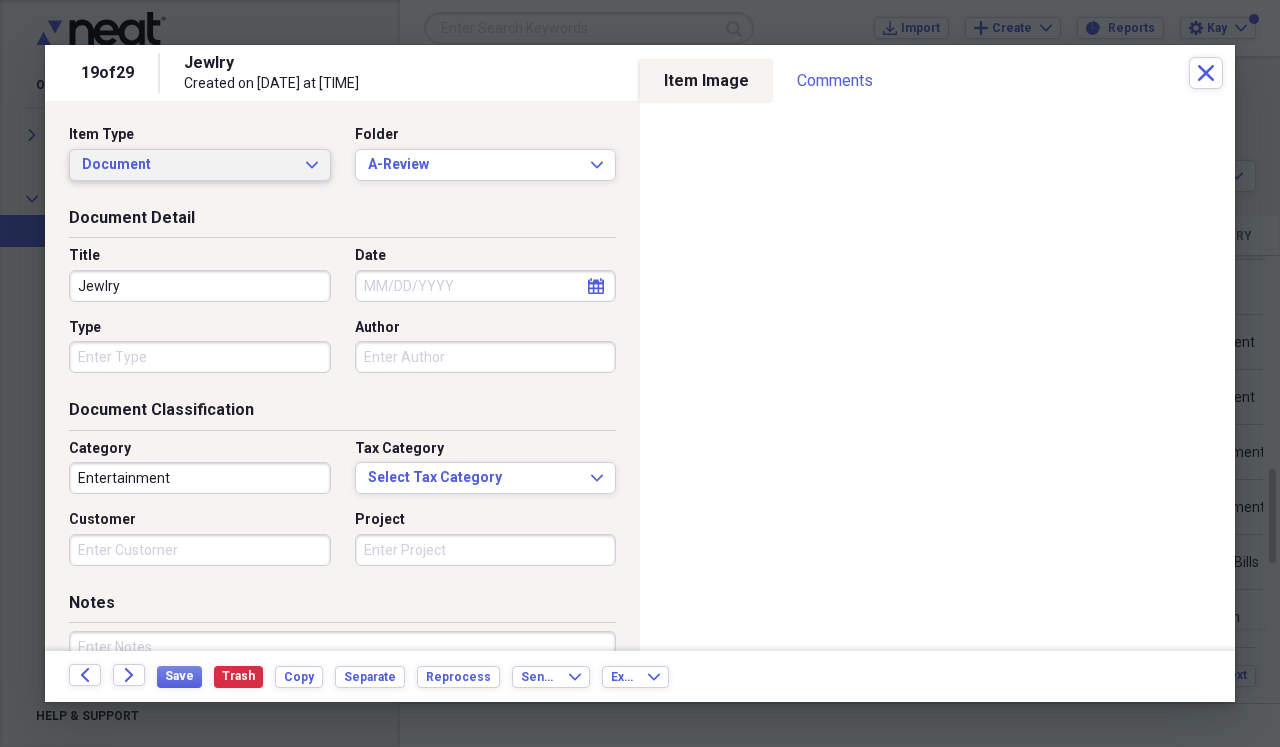 click on "Expand" 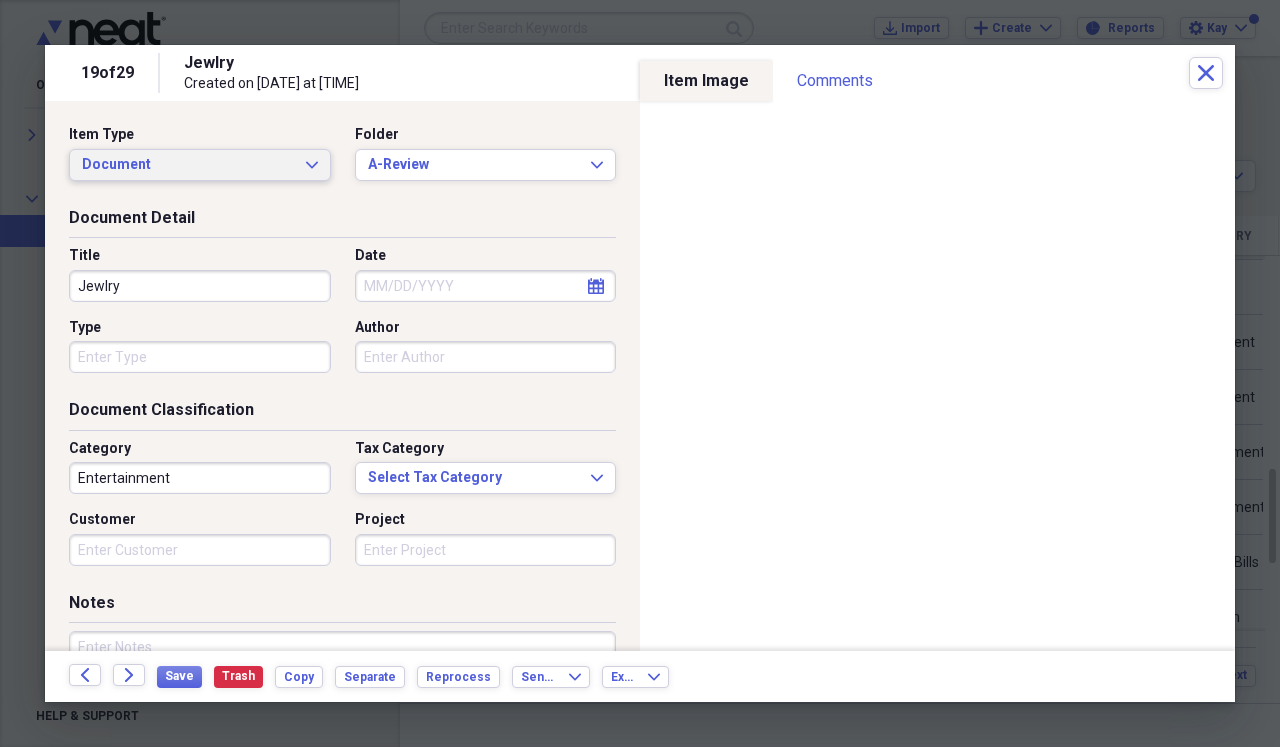 click on "Document Detail" at bounding box center (342, 222) 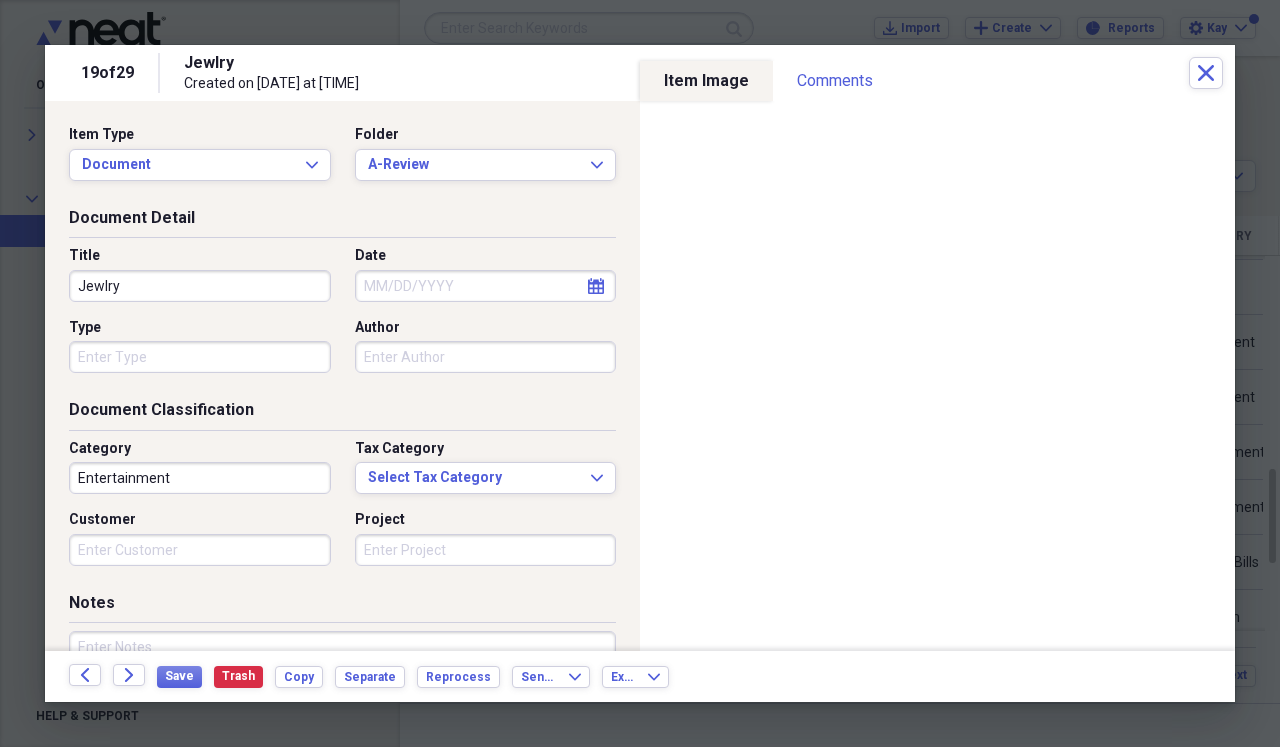 click on "Jewlry" at bounding box center (200, 286) 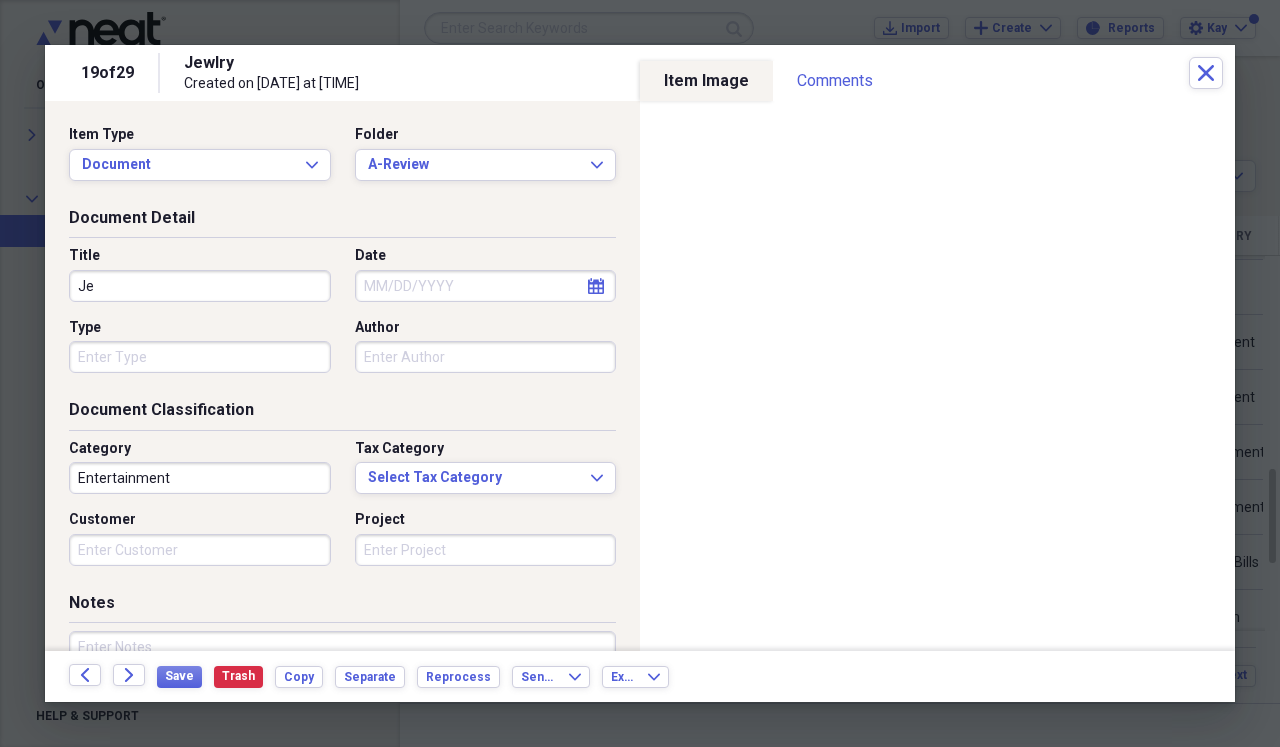 type on "J" 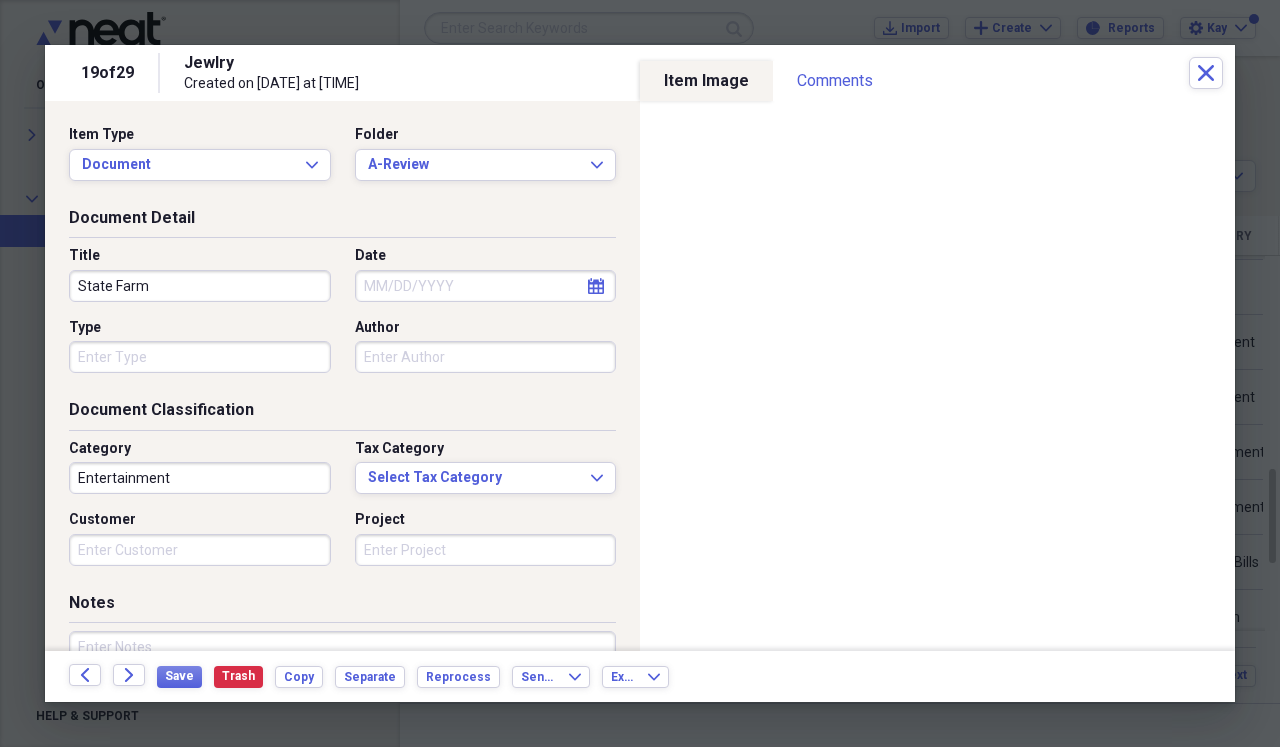 type on "State Farm" 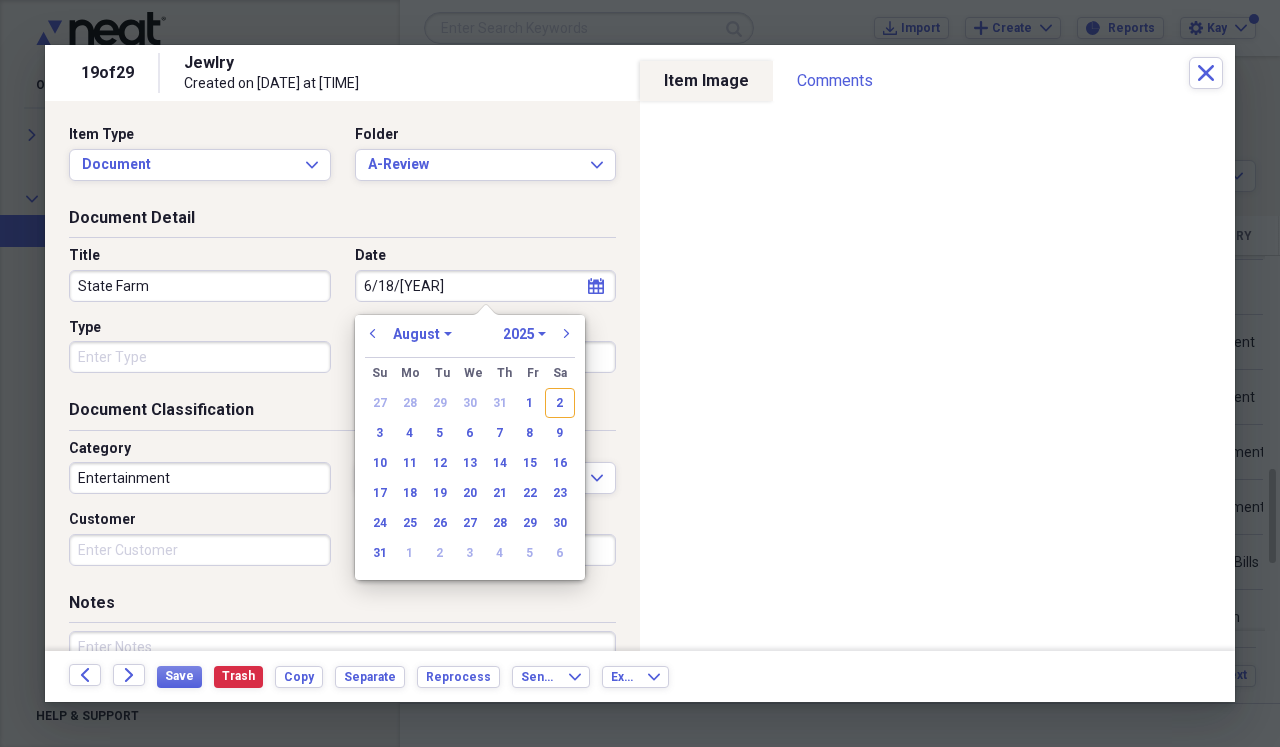 type on "6/18/20" 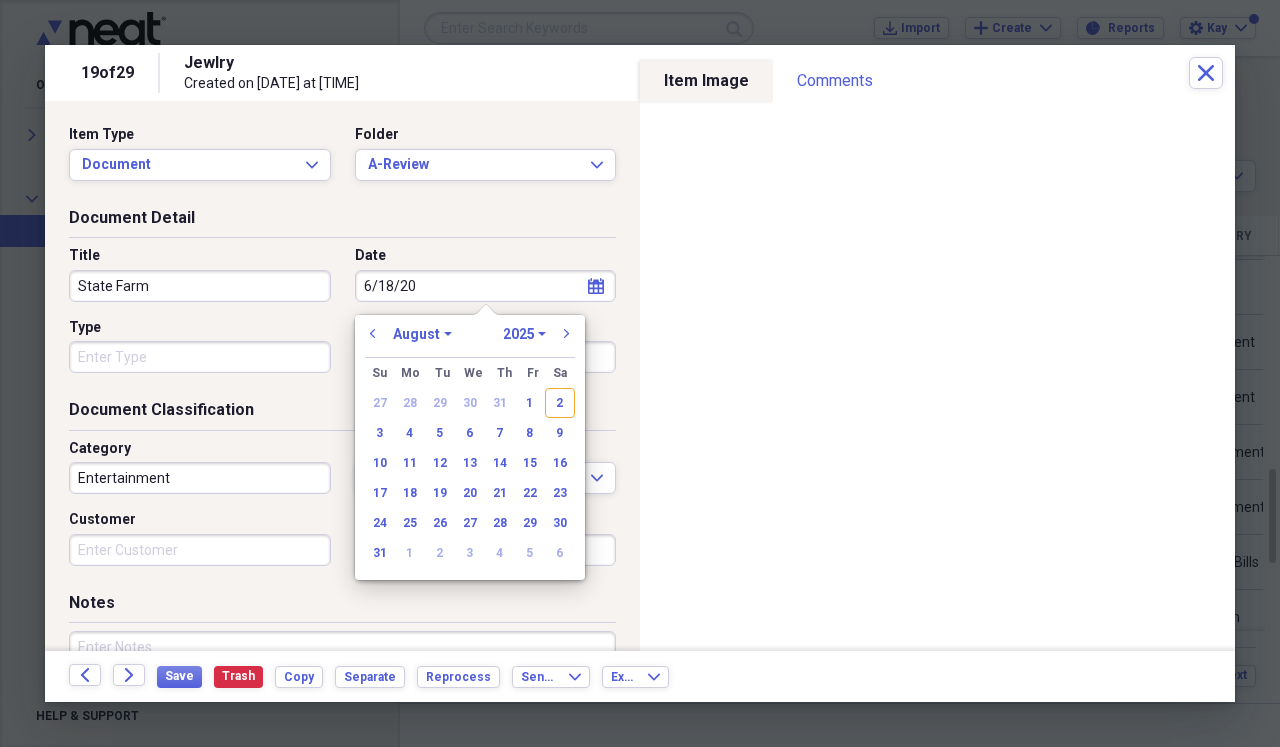 select on "5" 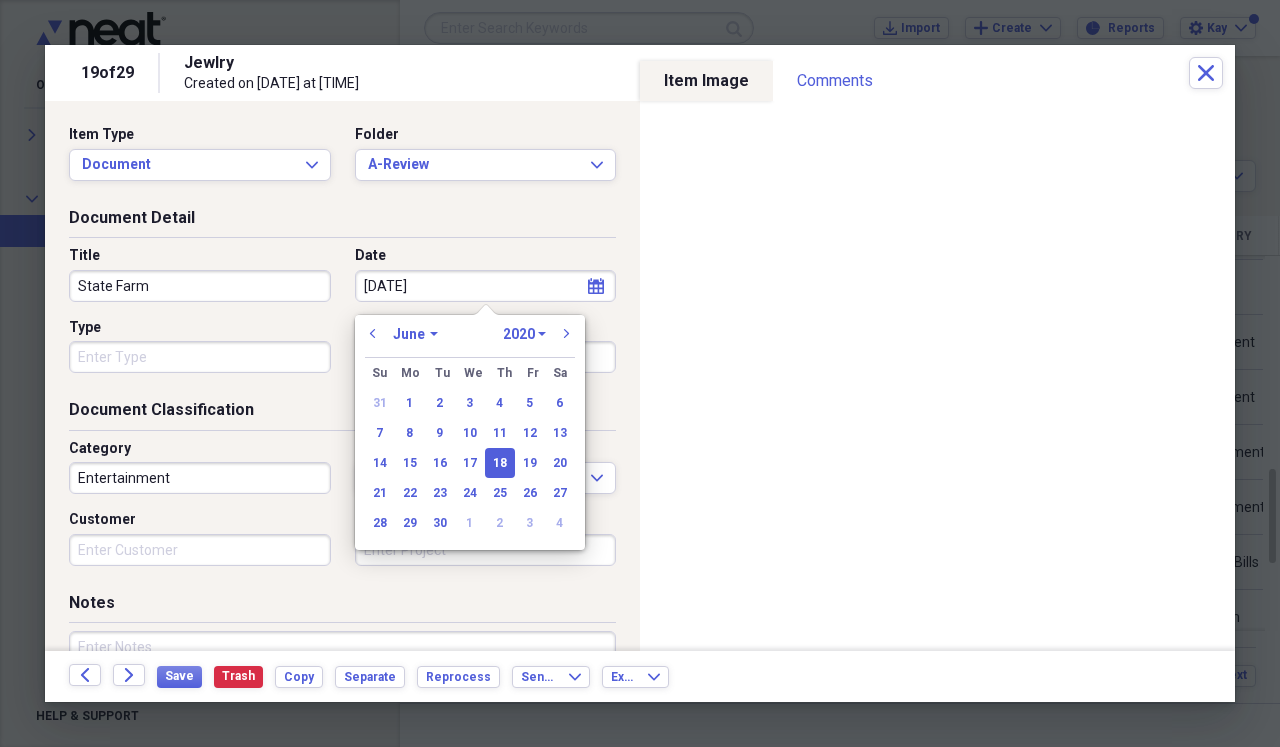 type on "6/18/[YEAR]" 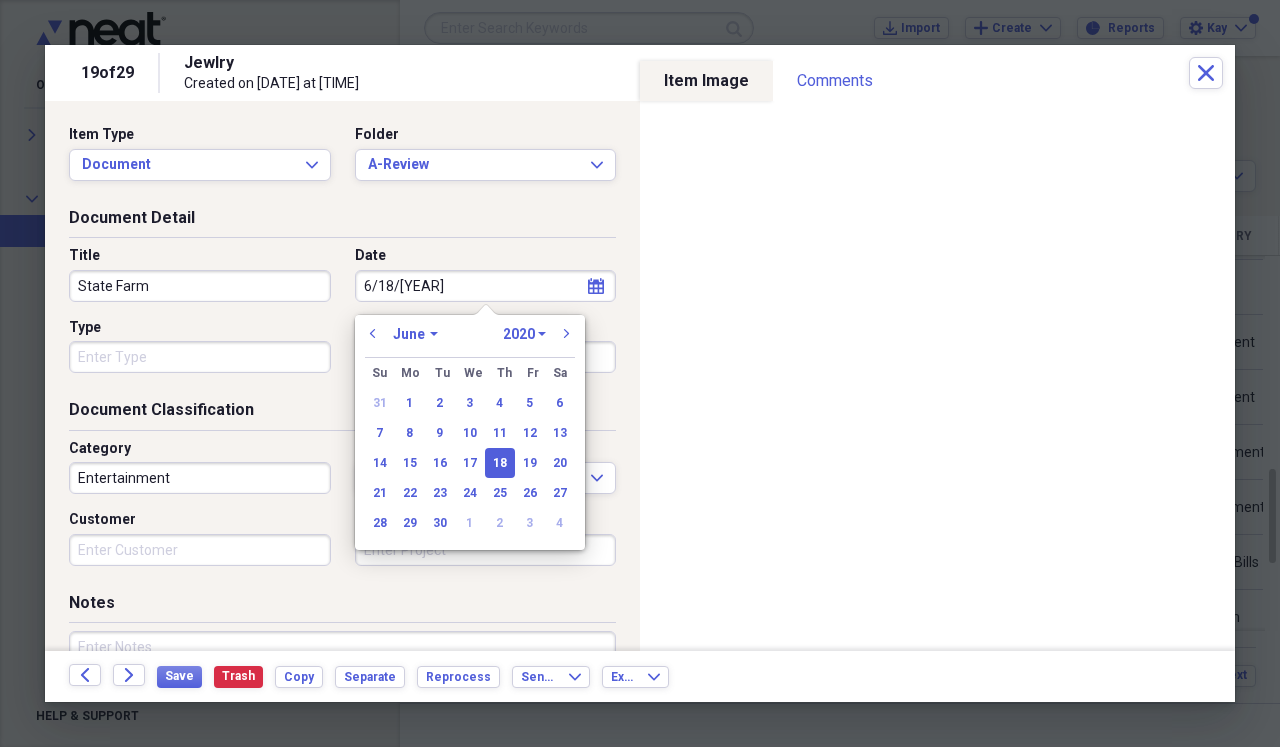select on "2025" 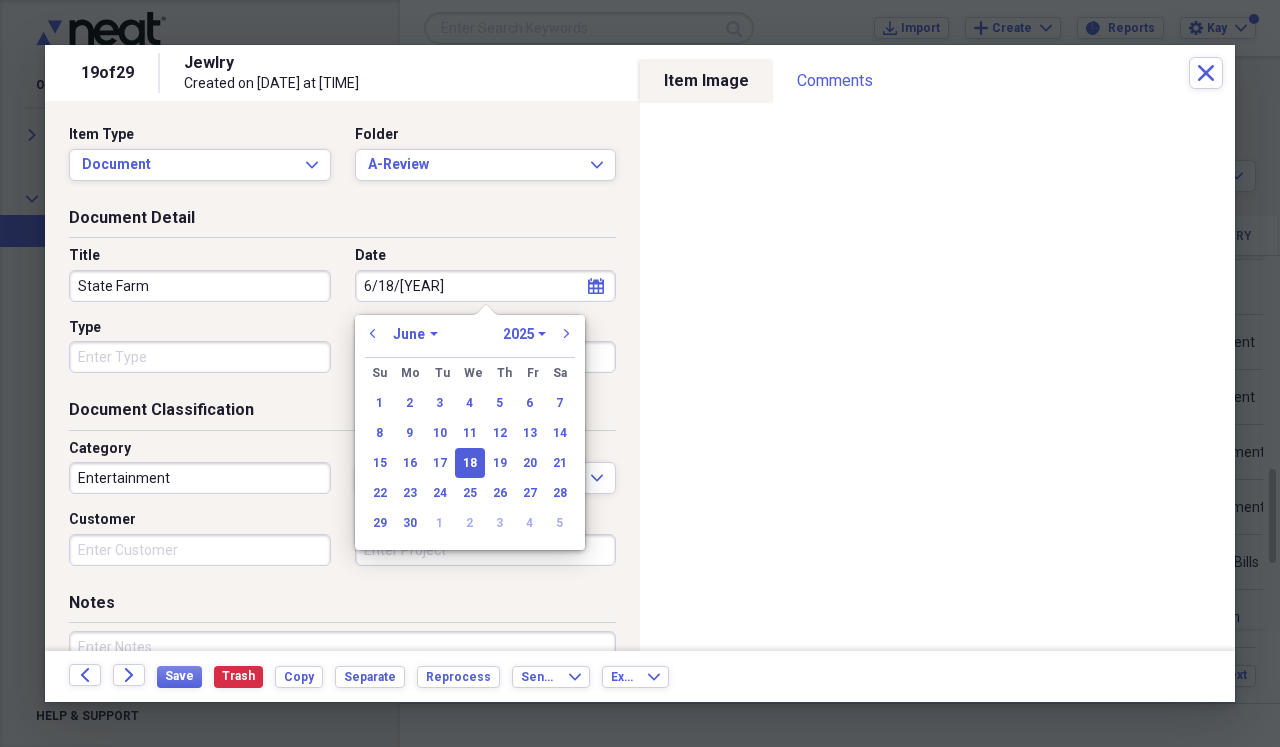 type on "06/18/2025" 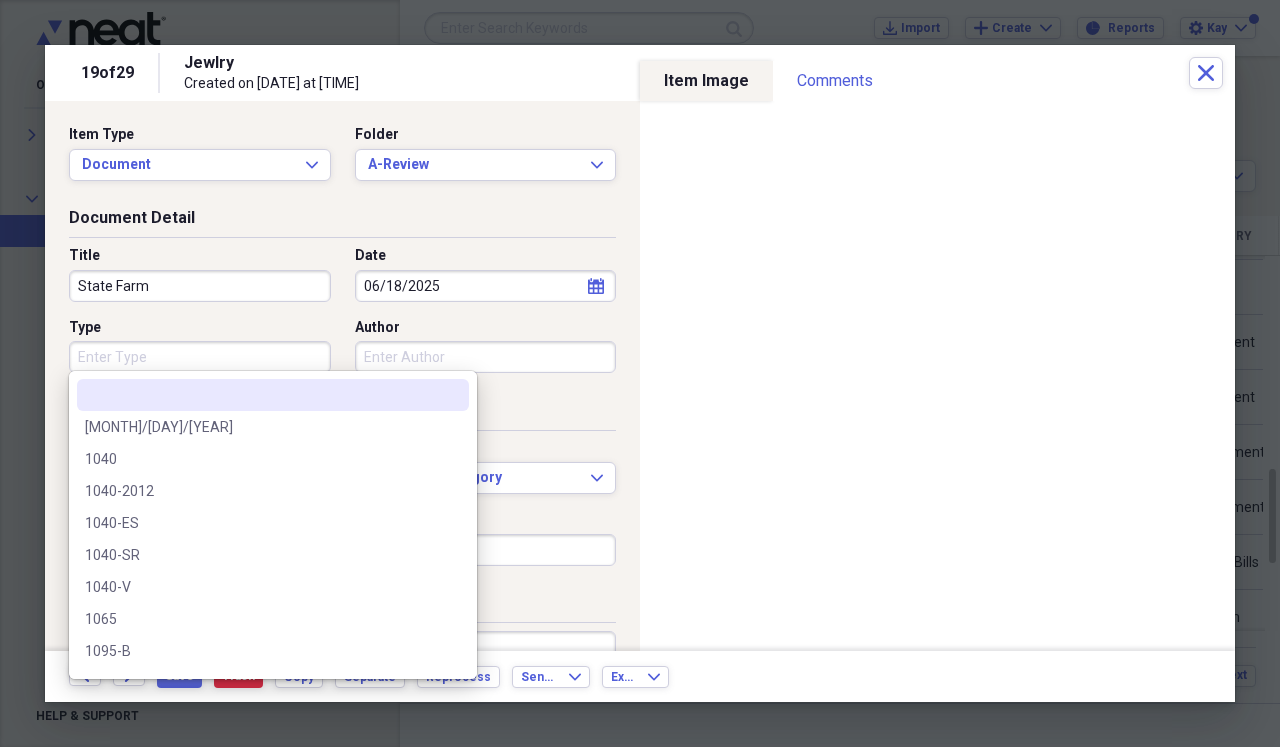 click on "Type" at bounding box center [200, 357] 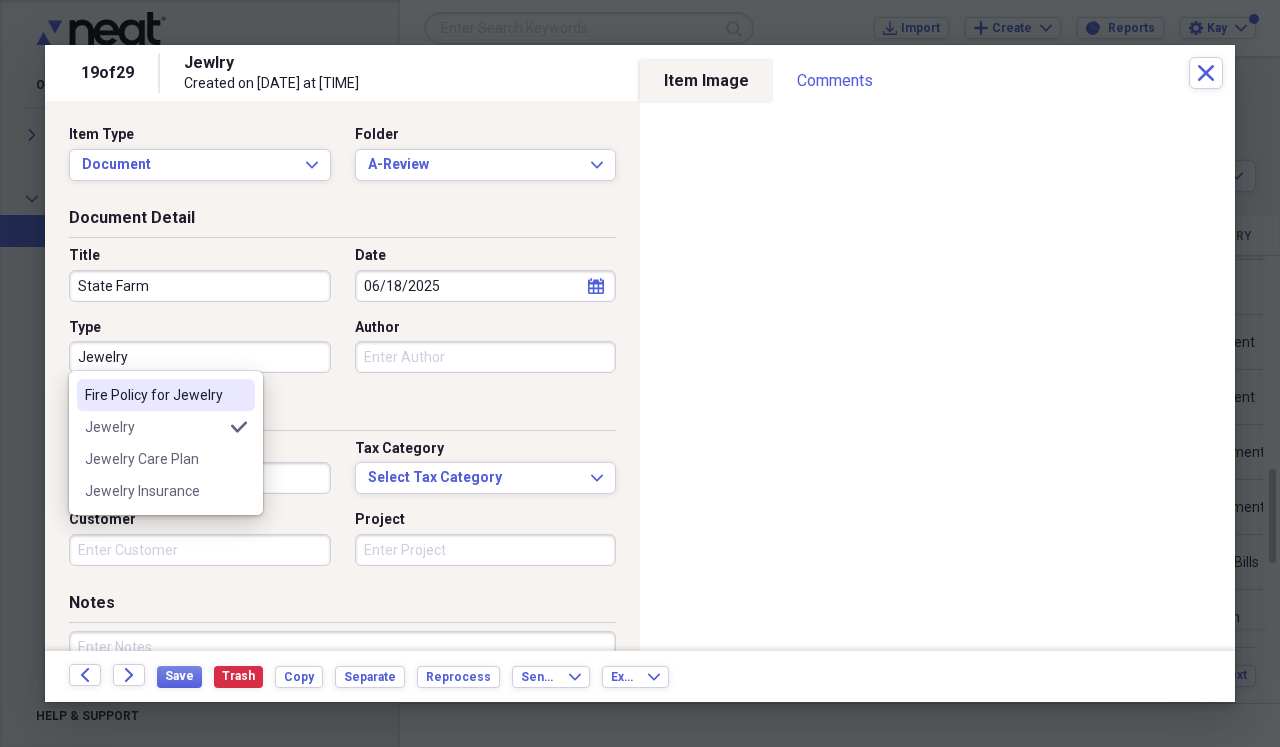 type on "Jewelry" 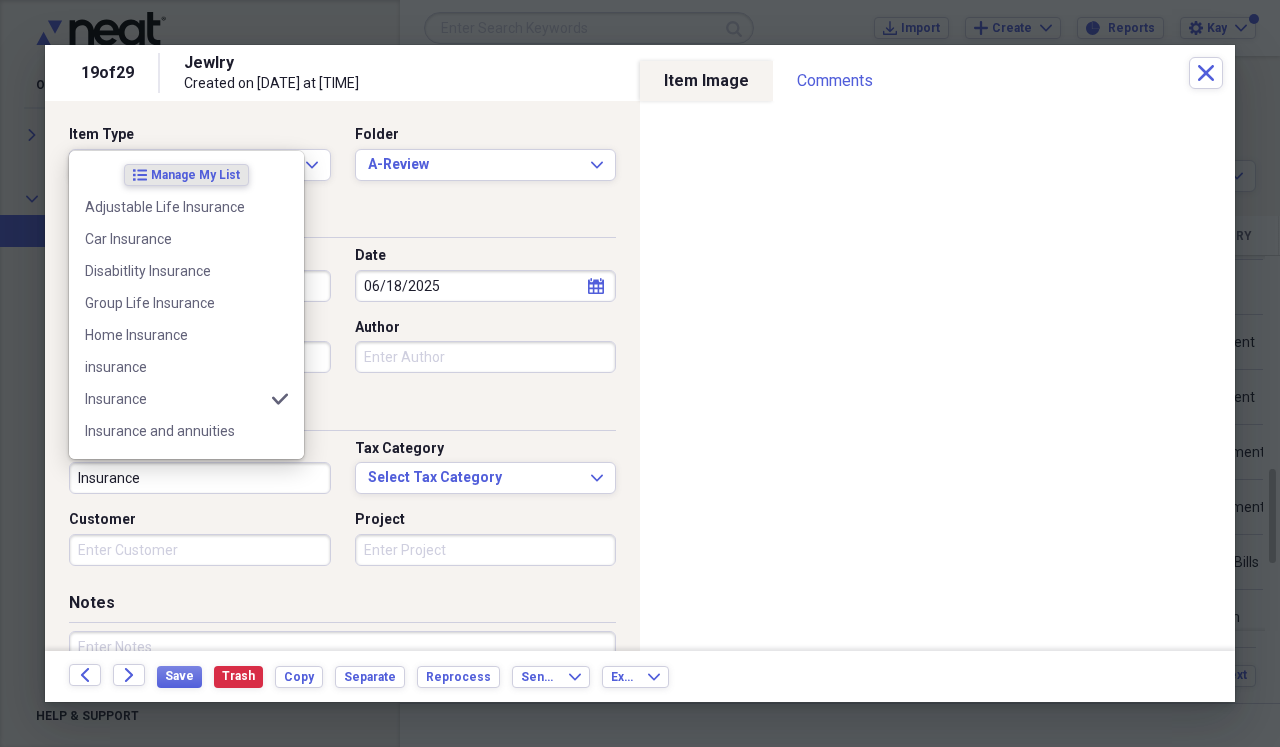 type on "Insurance" 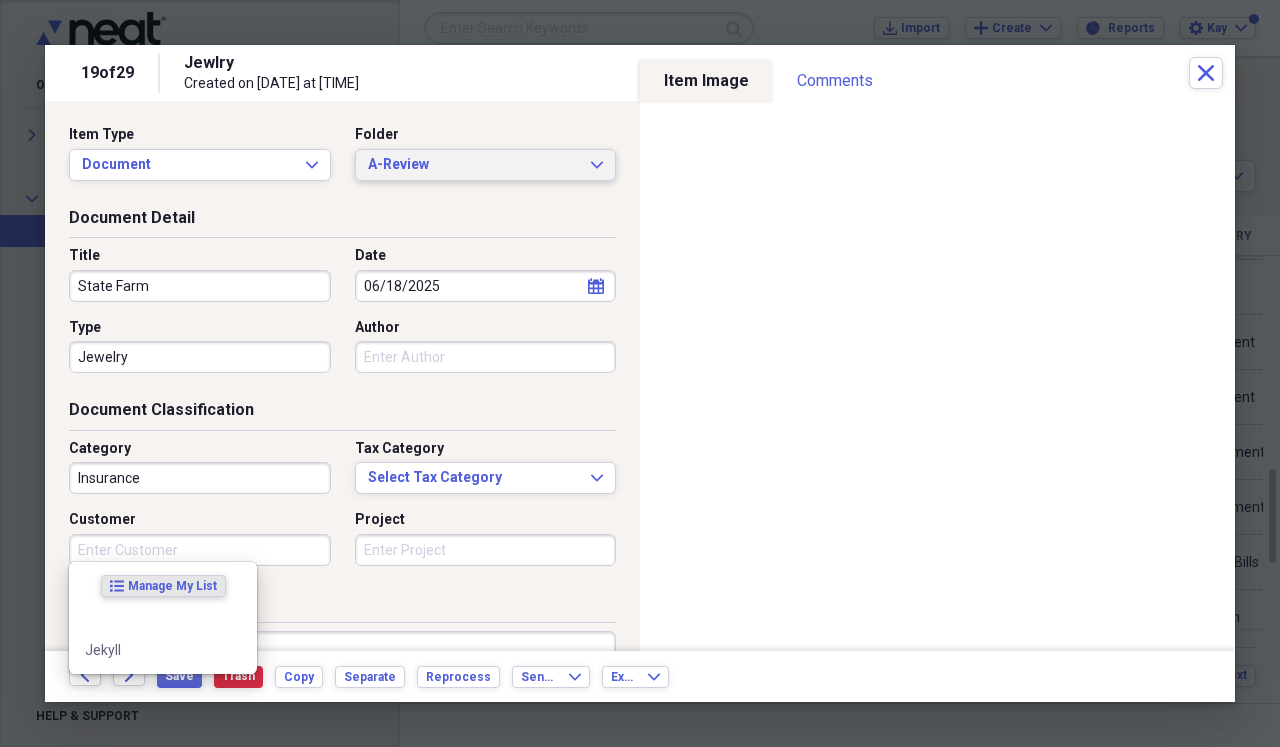 click on "A-Review Expand" at bounding box center [486, 165] 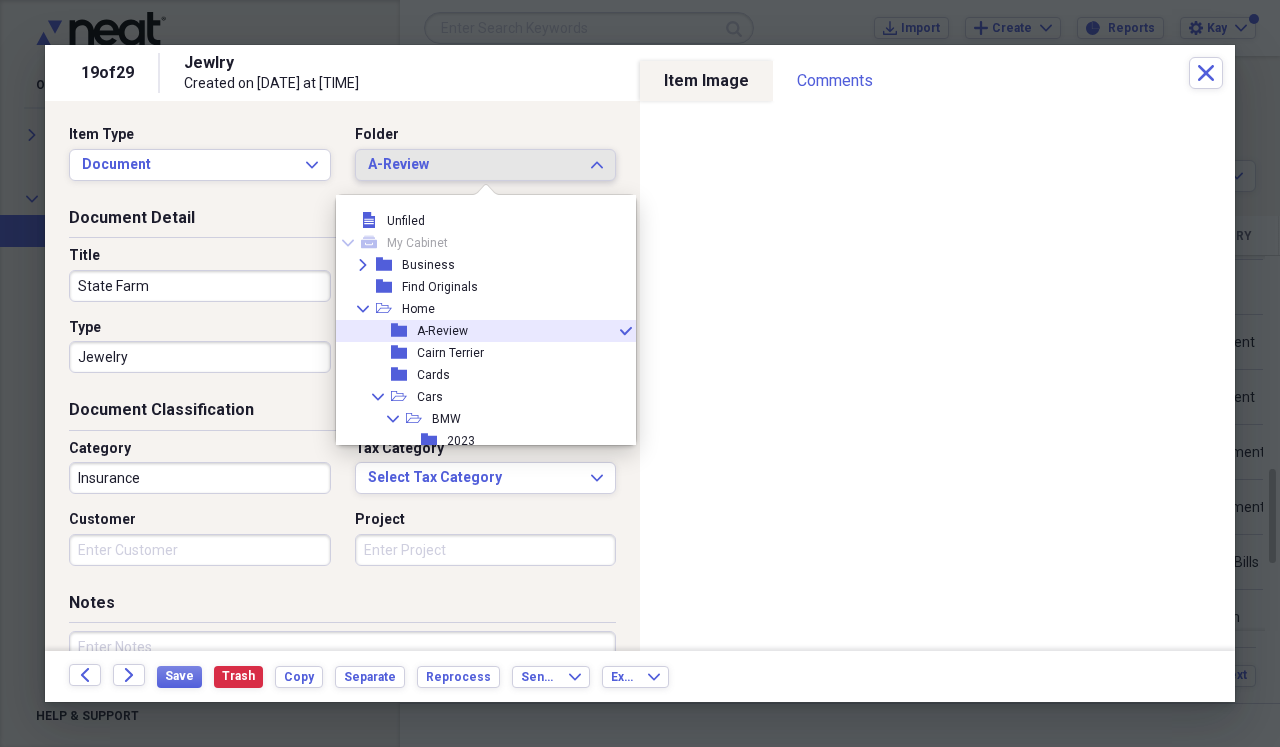 scroll, scrollTop: 11, scrollLeft: 0, axis: vertical 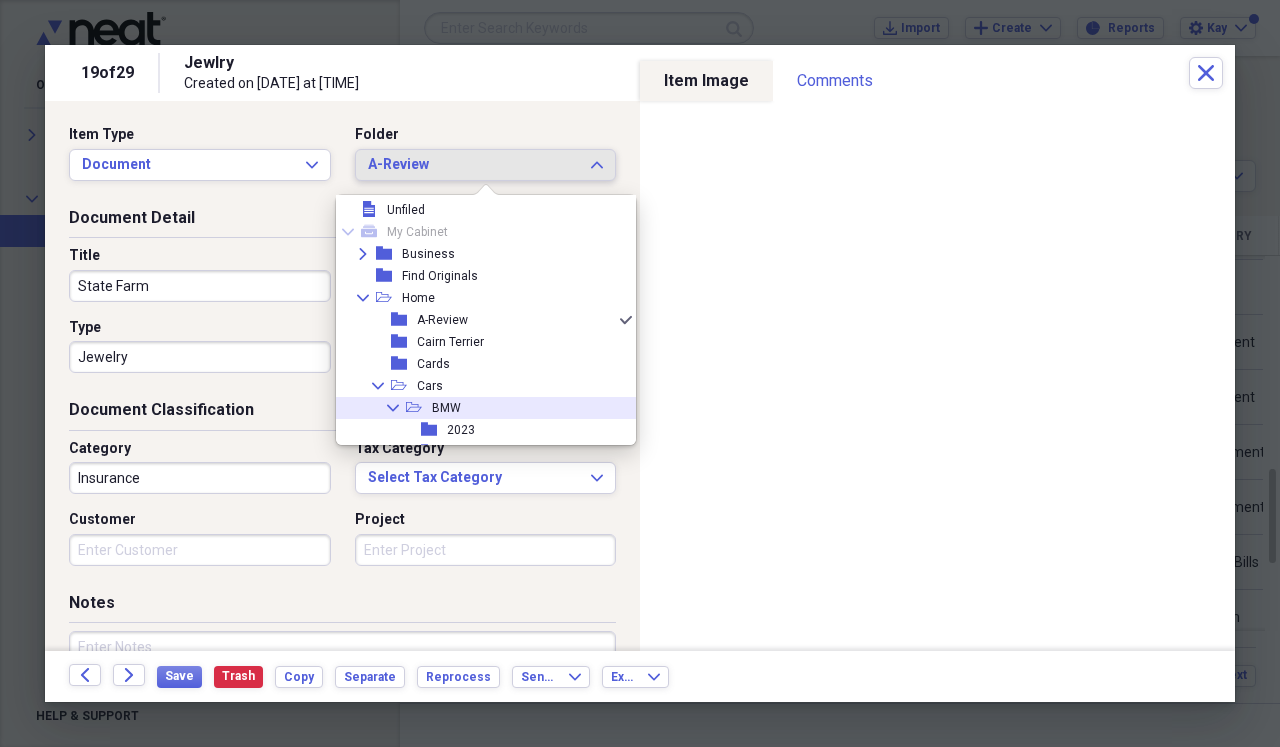 click on "Collapse" 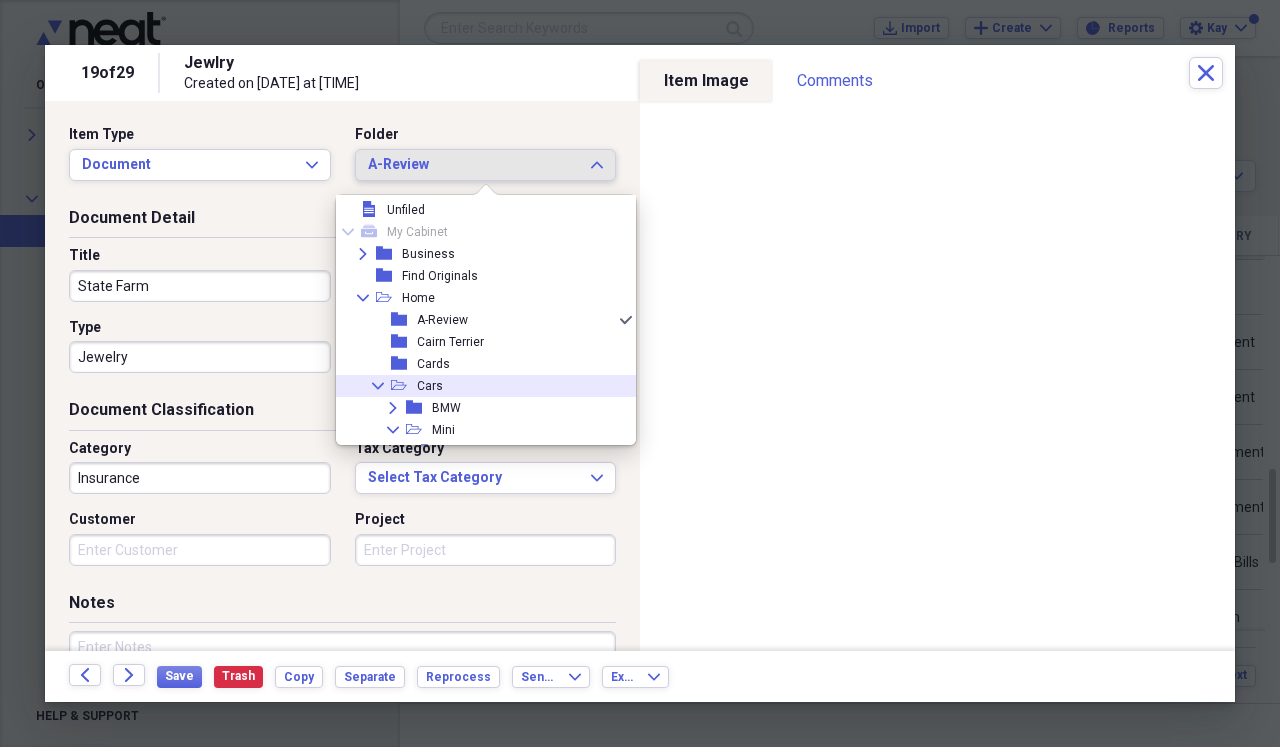 click on "Collapse" 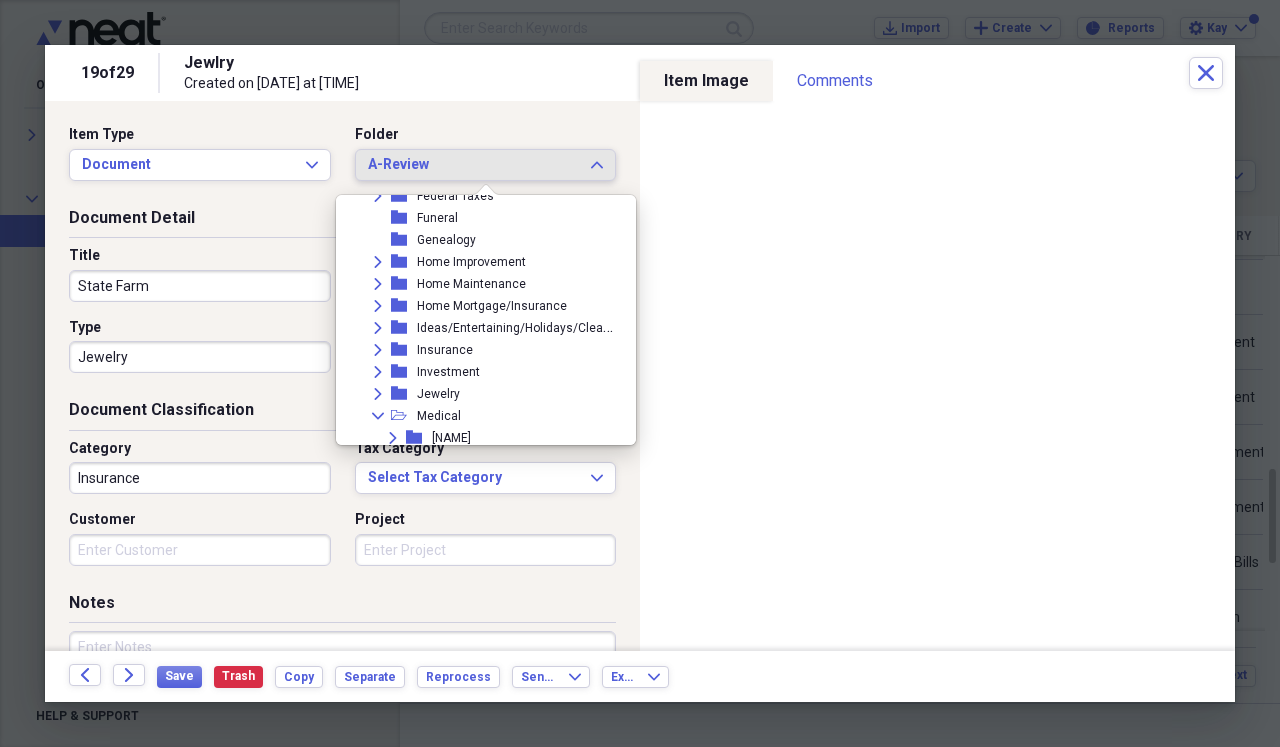 scroll, scrollTop: 359, scrollLeft: 0, axis: vertical 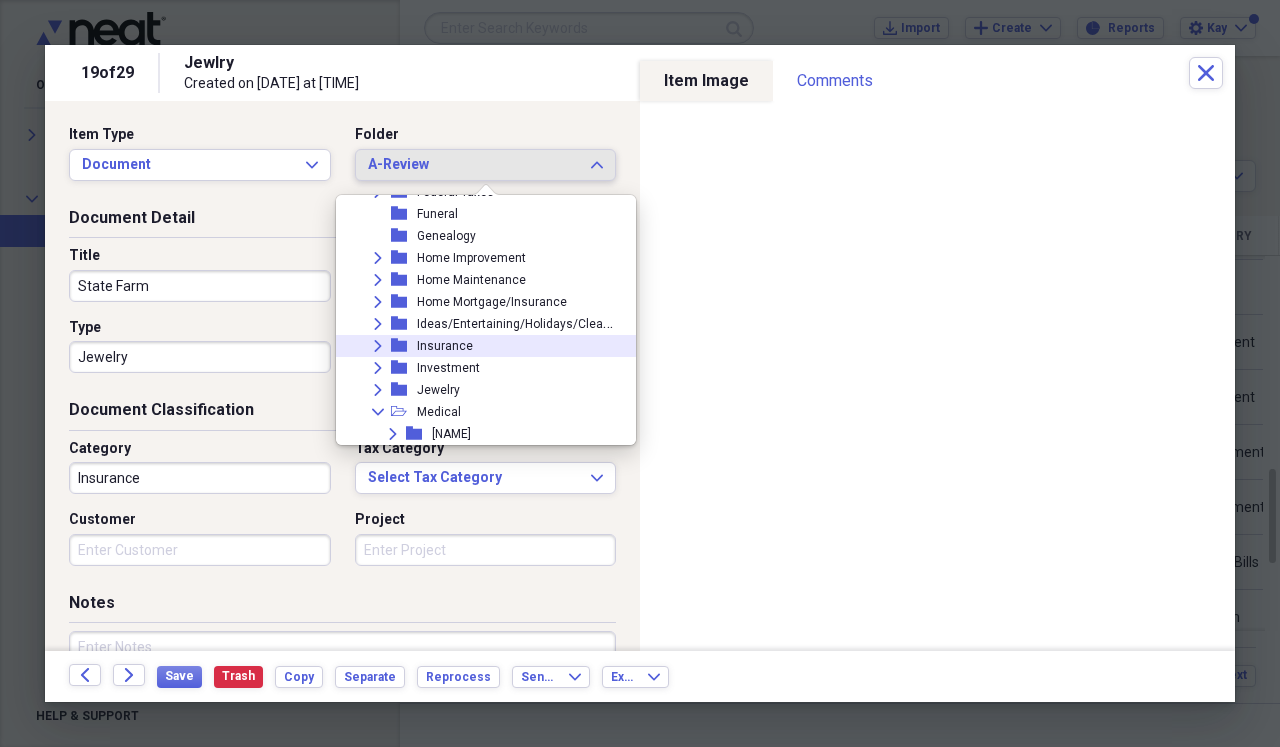 click on "Expand" 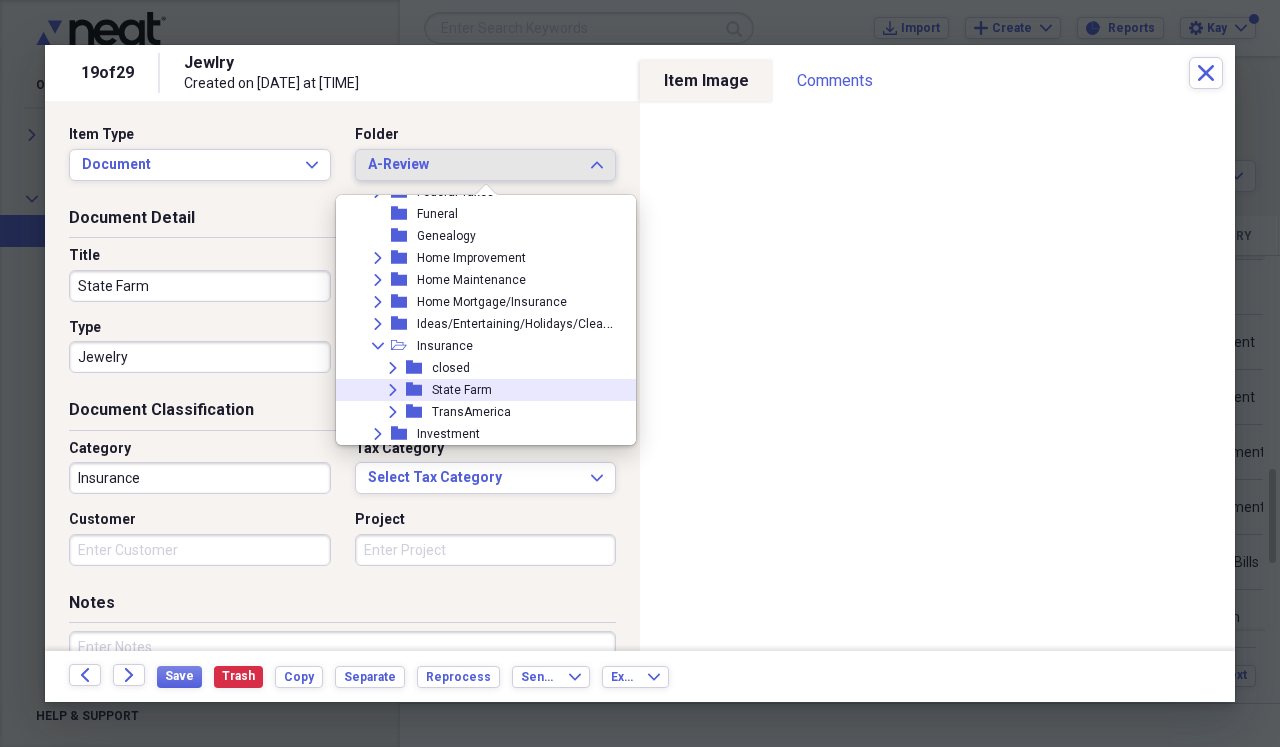 click 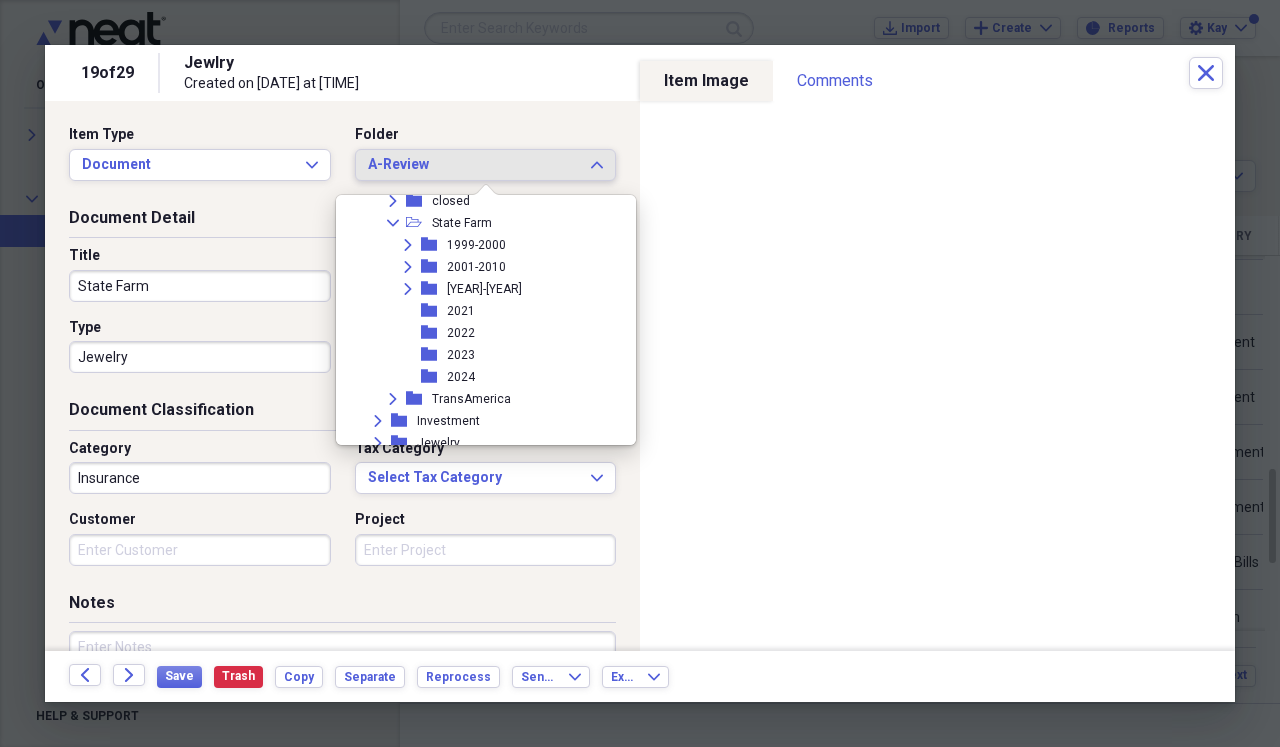 scroll, scrollTop: 534, scrollLeft: 0, axis: vertical 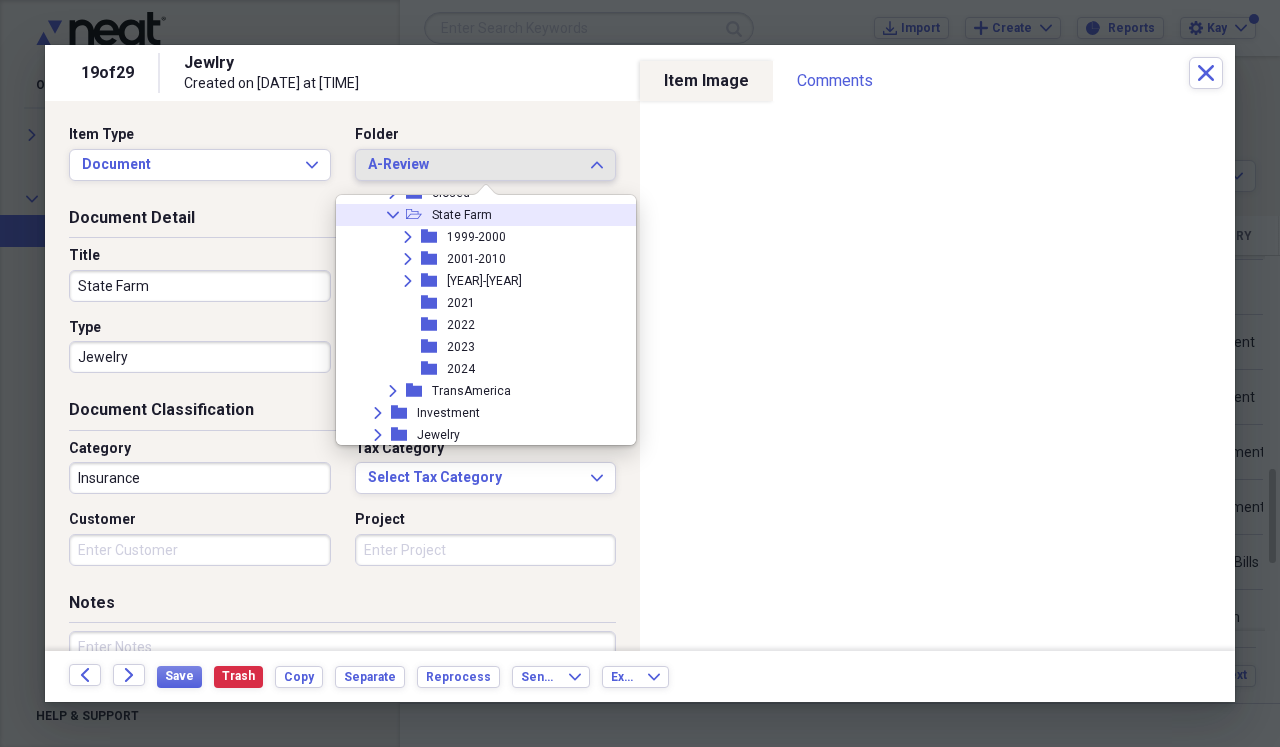 click at bounding box center (486, 199) 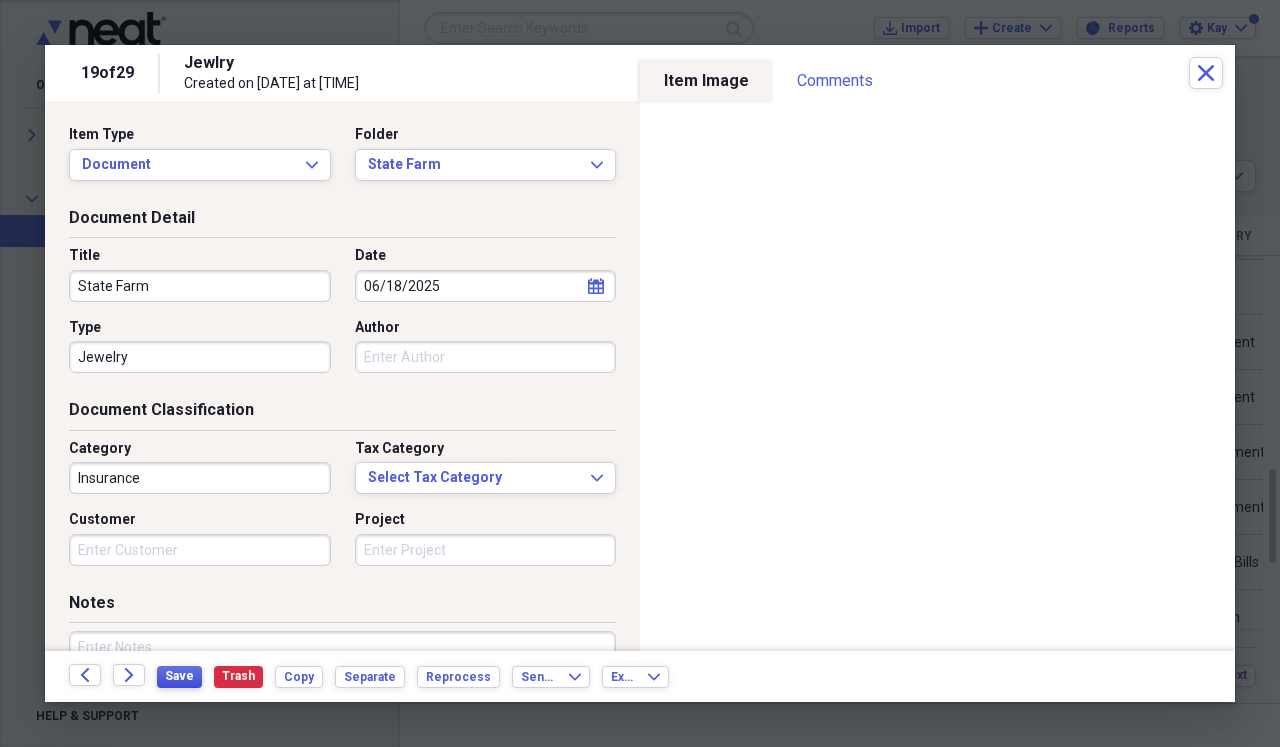 click on "Save" at bounding box center (179, 676) 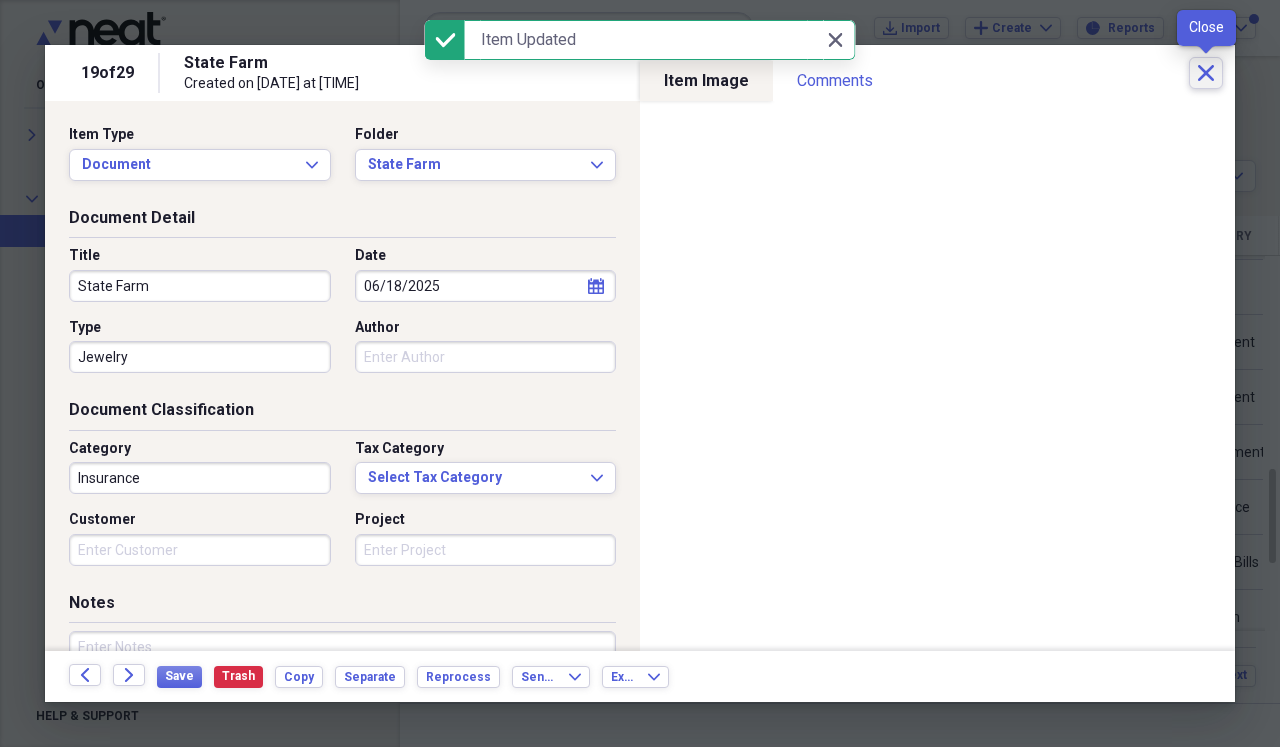 click on "Close" 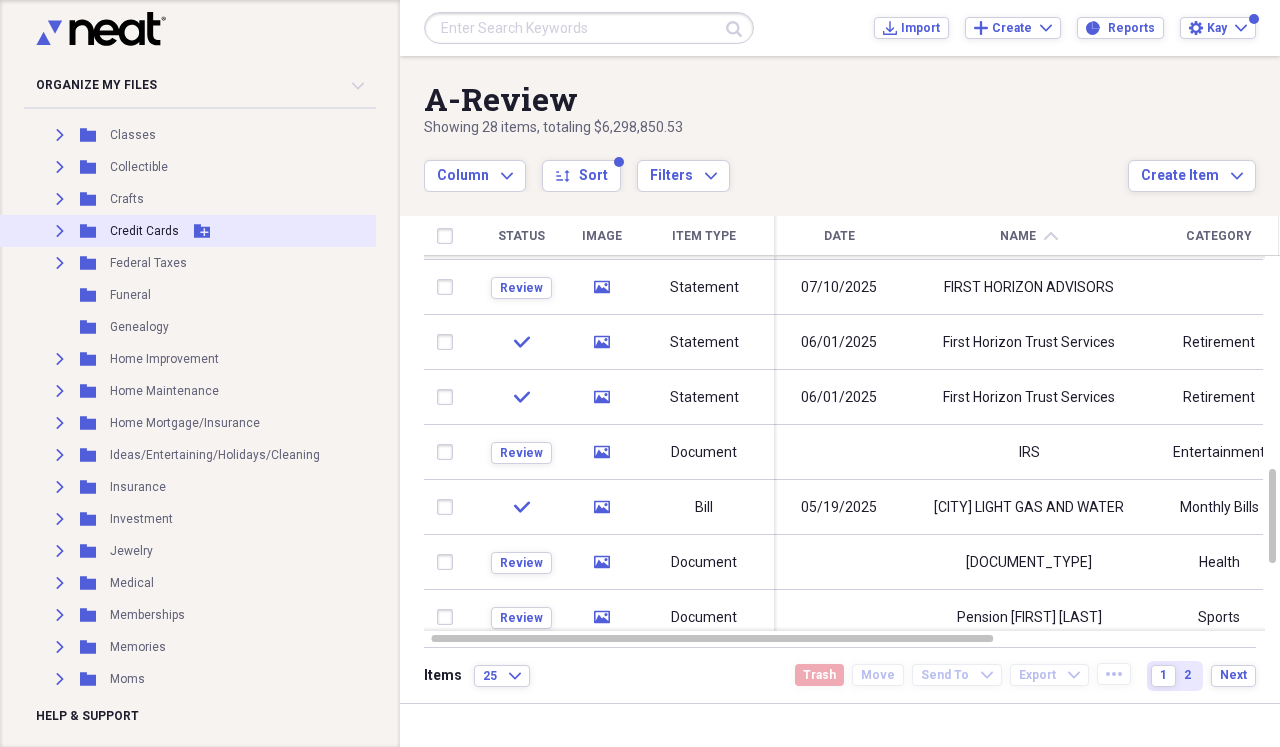 scroll, scrollTop: 469, scrollLeft: 12, axis: both 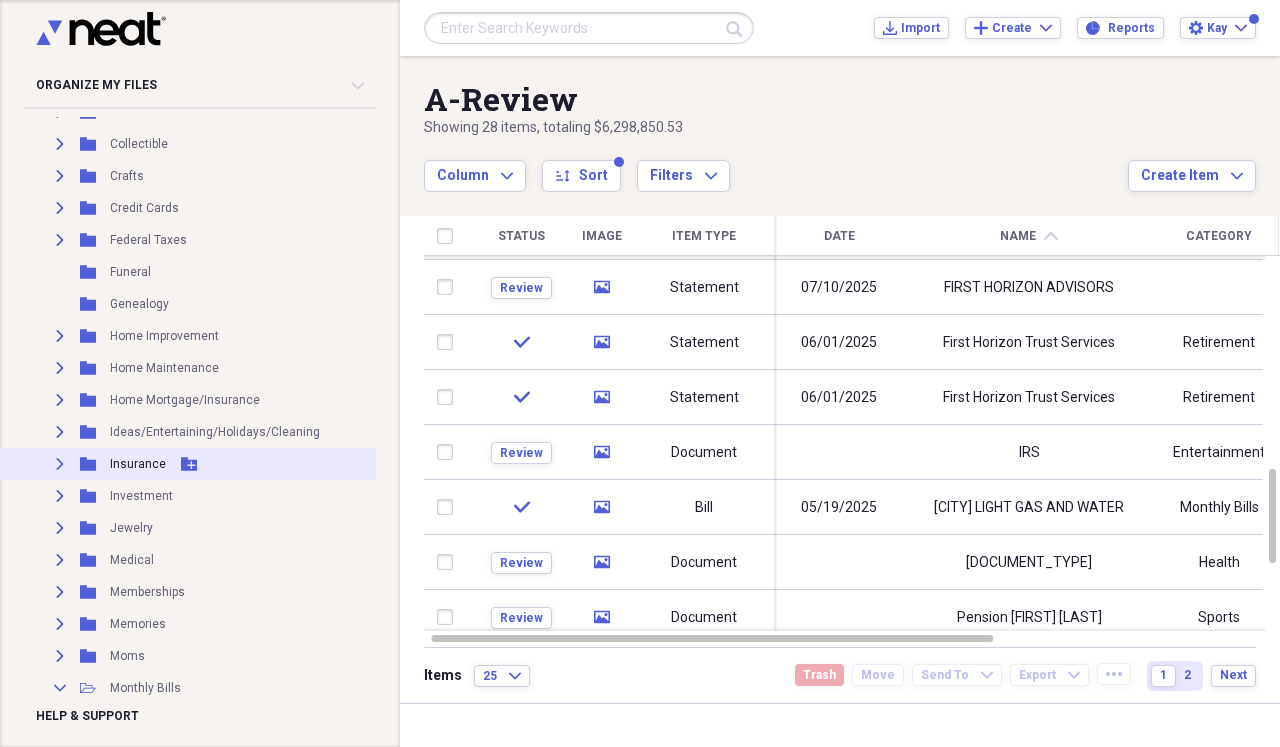 click on "Expand" at bounding box center [60, 464] 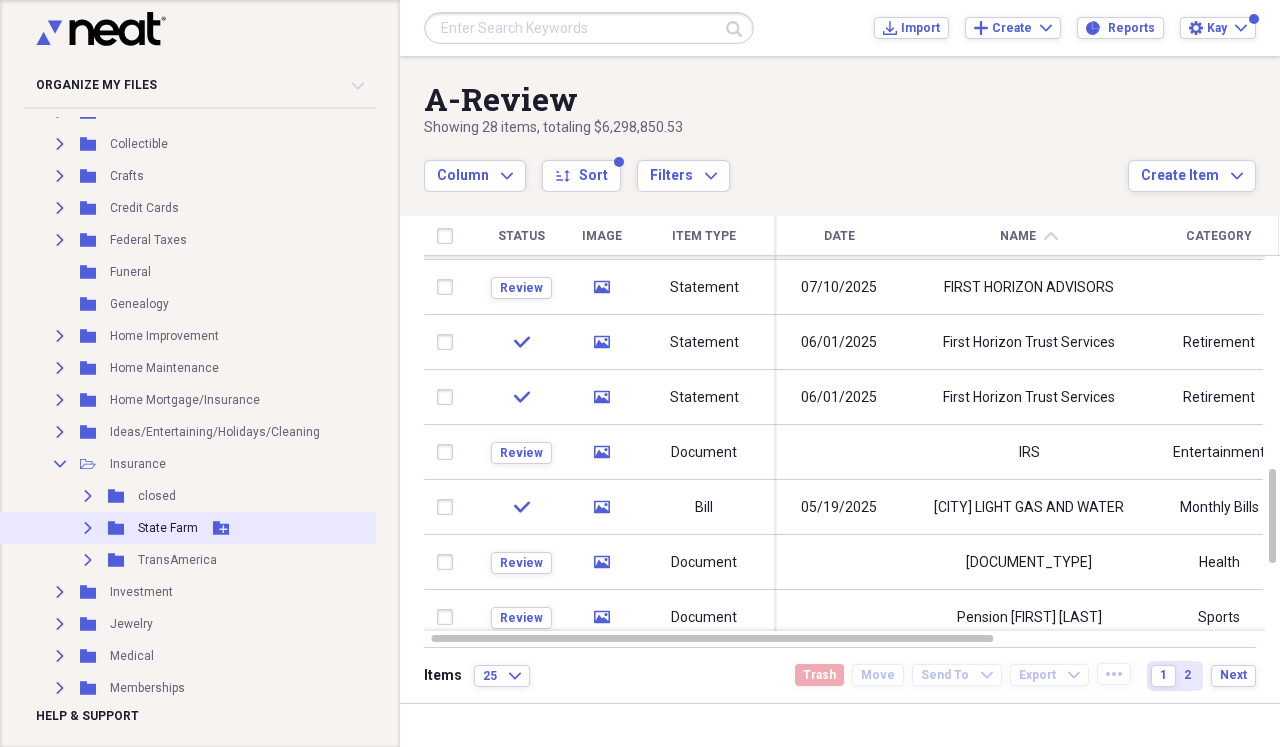 click 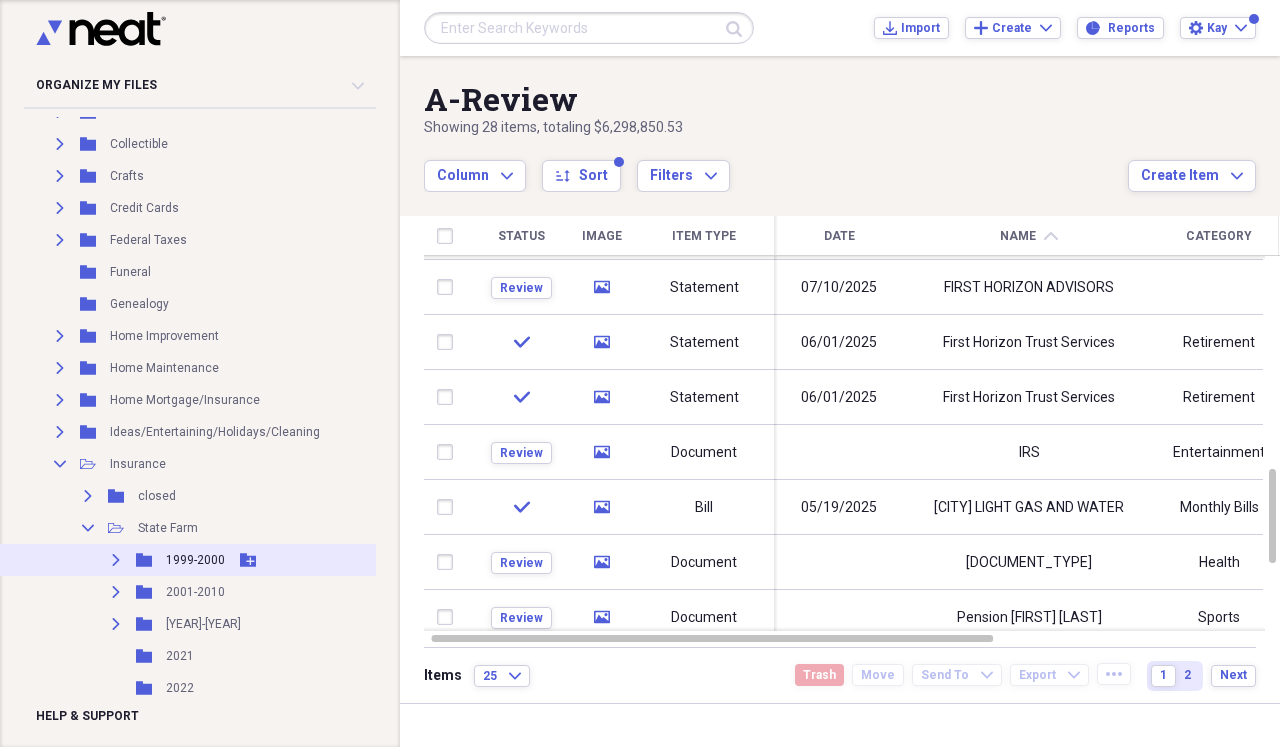 click 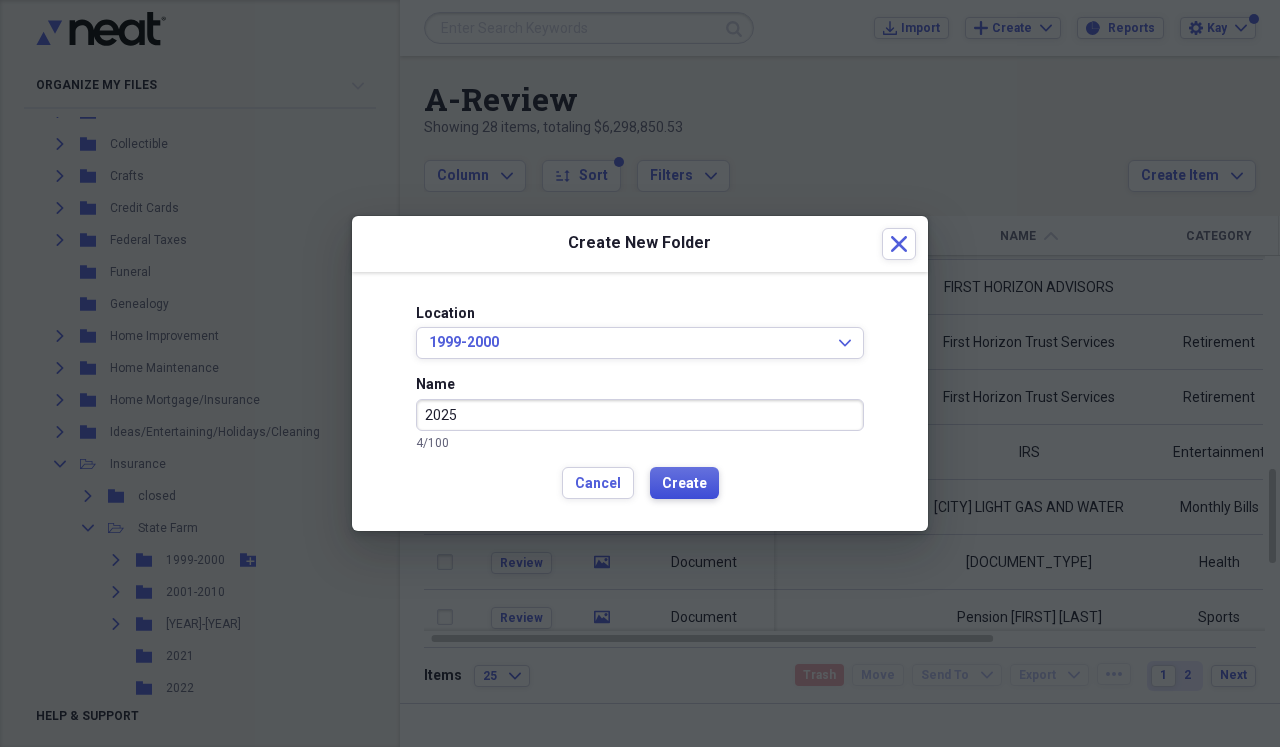 type on "2025" 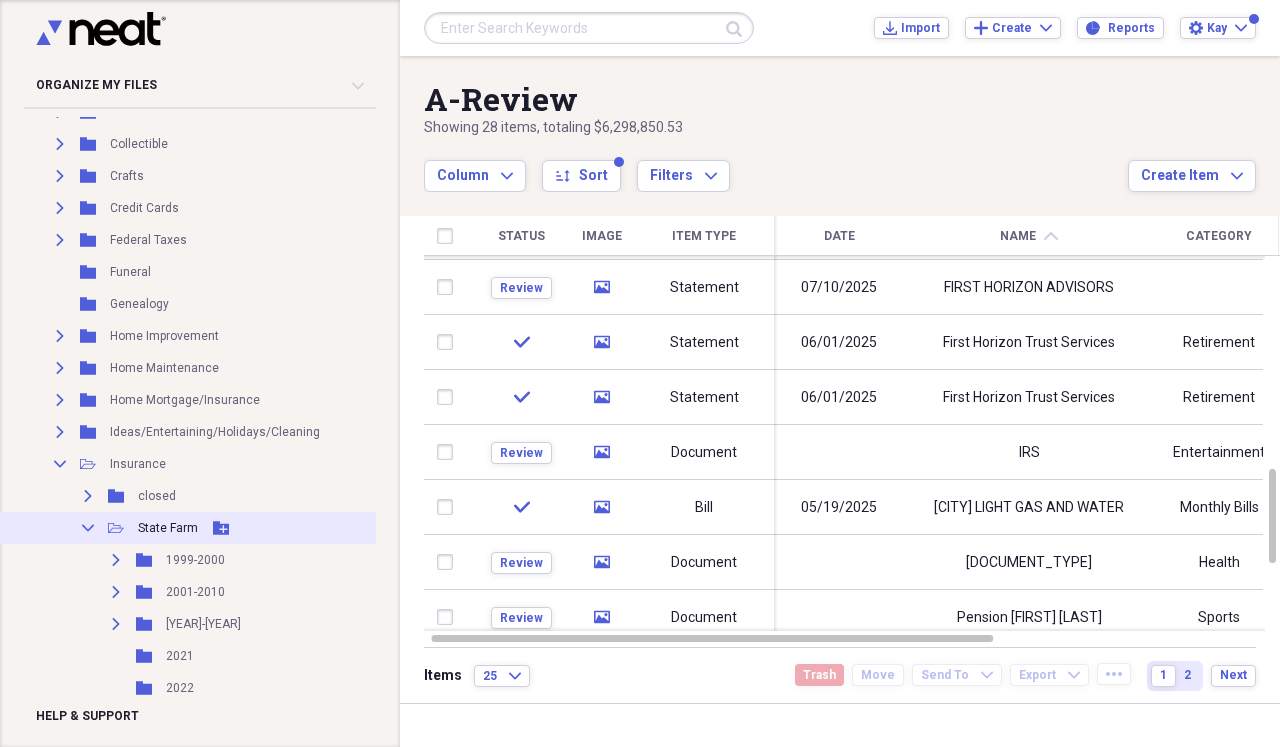 click on "State Farm" at bounding box center [168, 528] 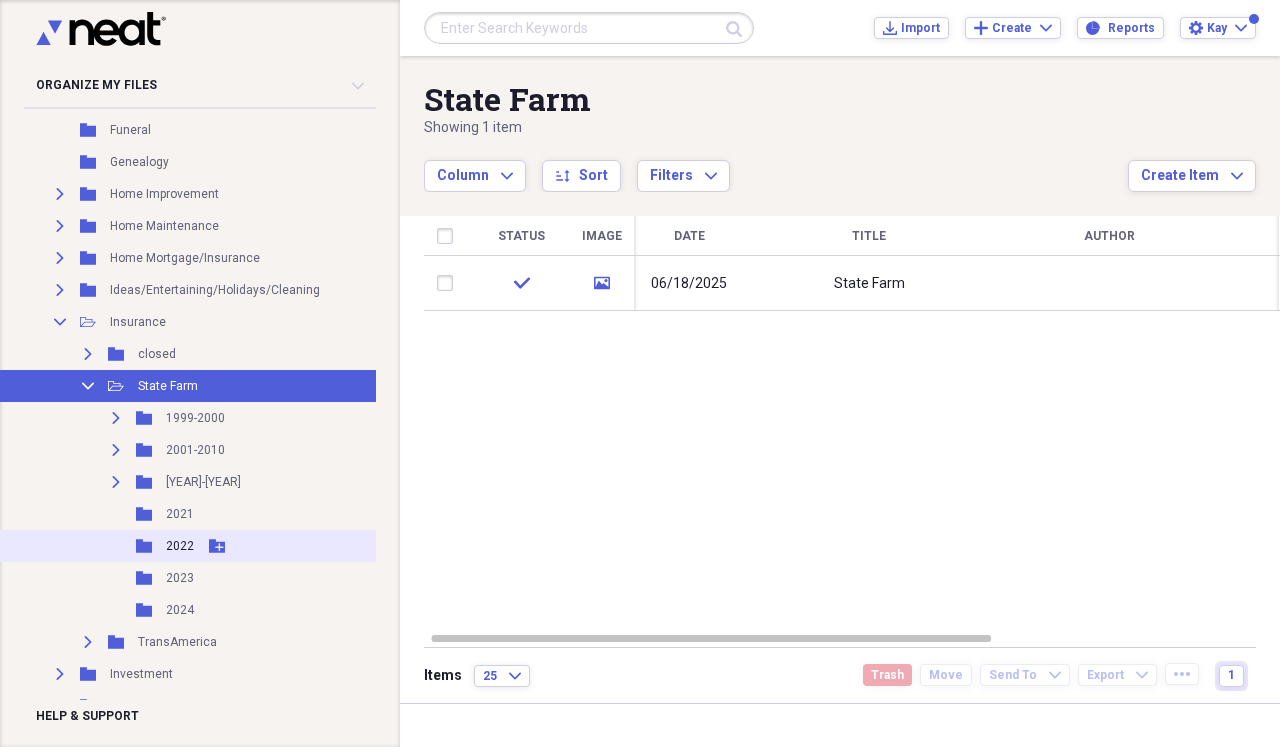 scroll, scrollTop: 633, scrollLeft: 12, axis: both 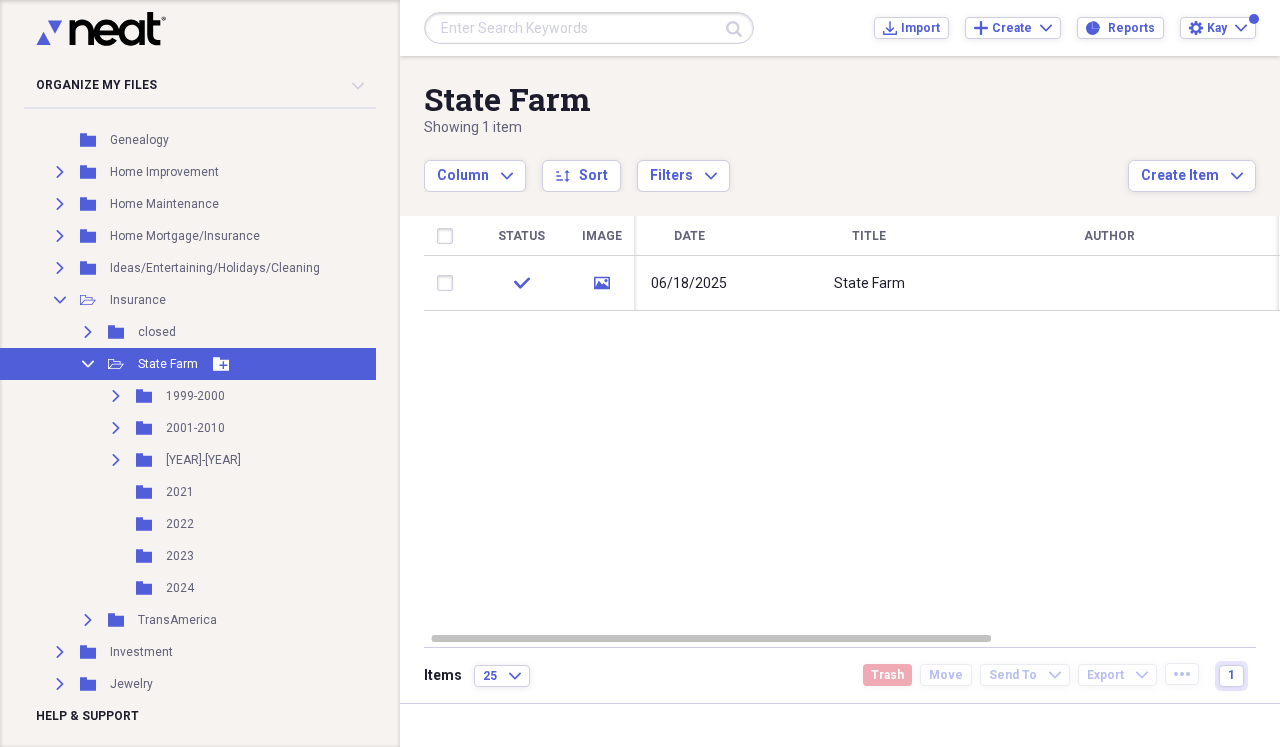 click on "Add Folder" 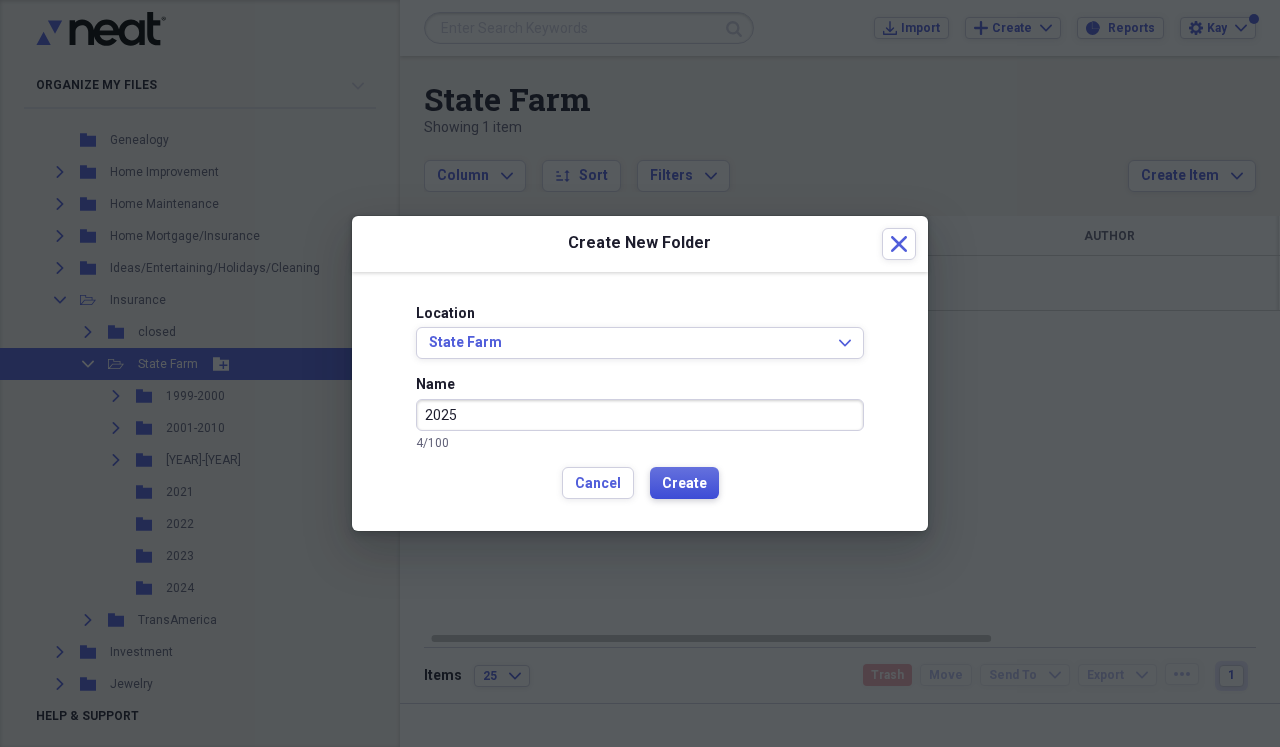 type on "2025" 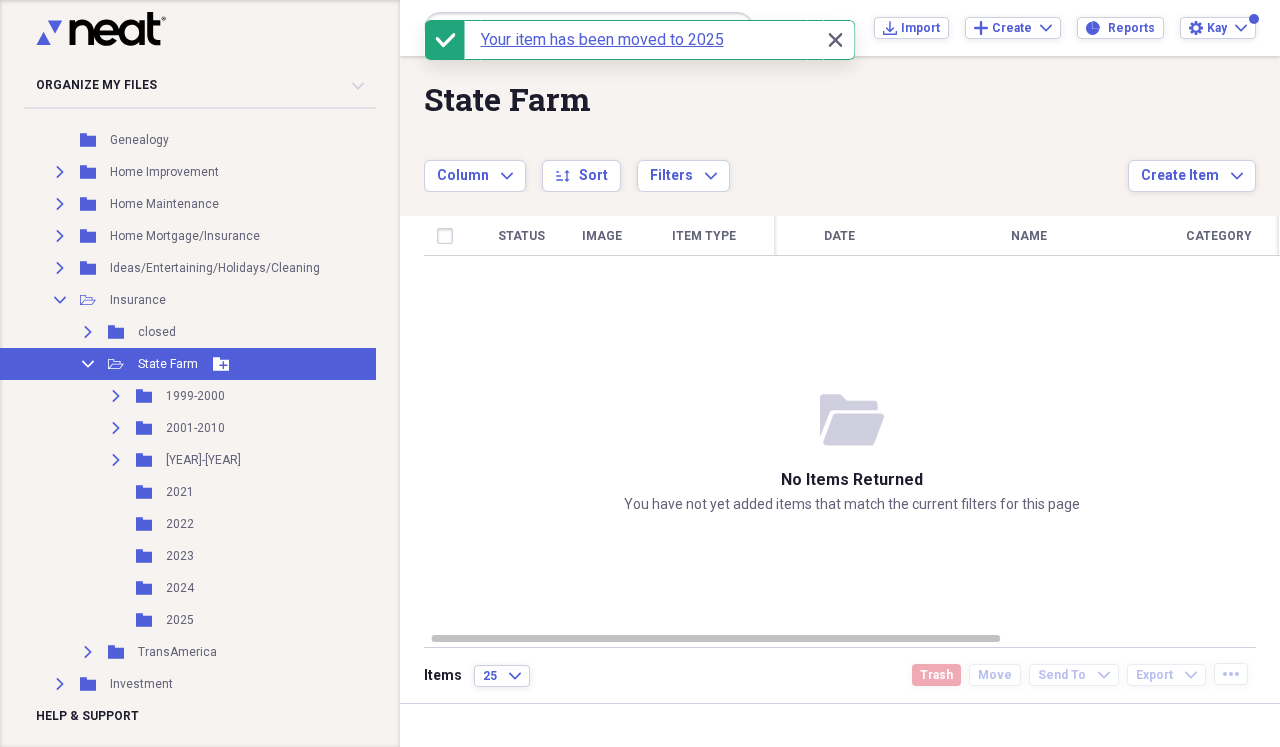 click on "Collapse" 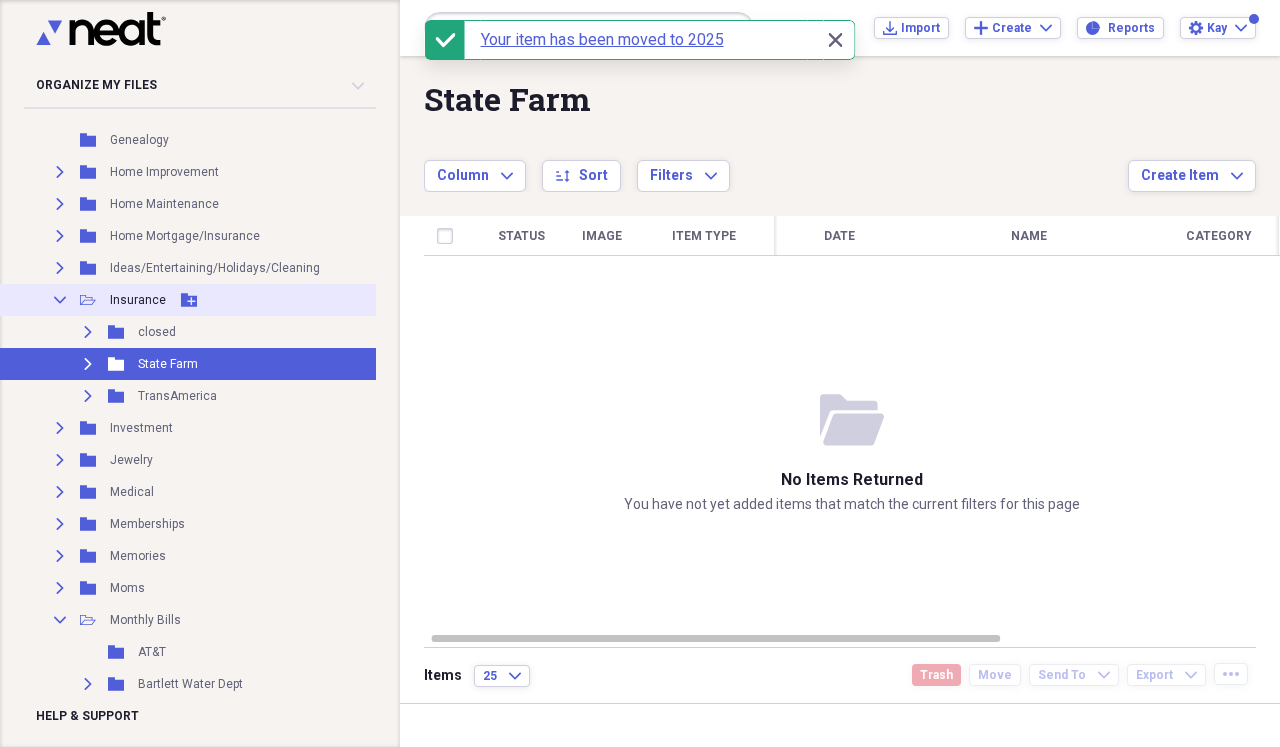 click on "Collapse" 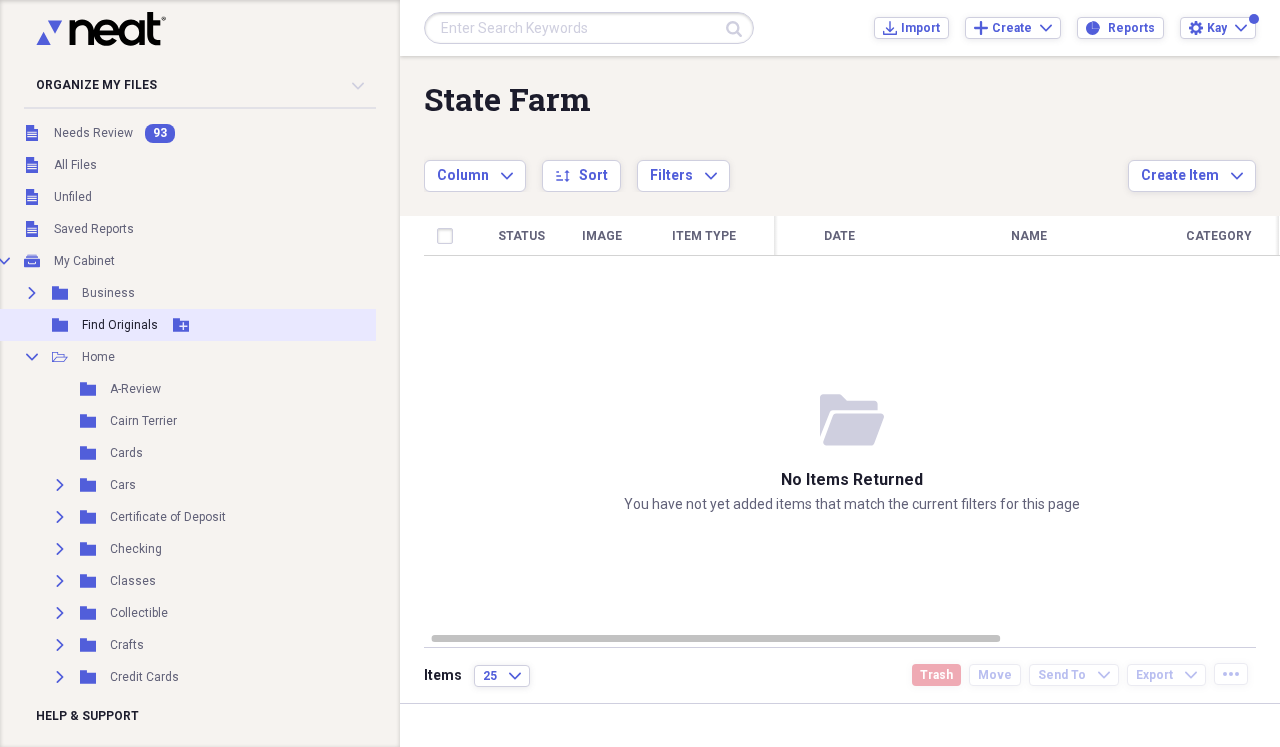 scroll, scrollTop: 0, scrollLeft: 12, axis: horizontal 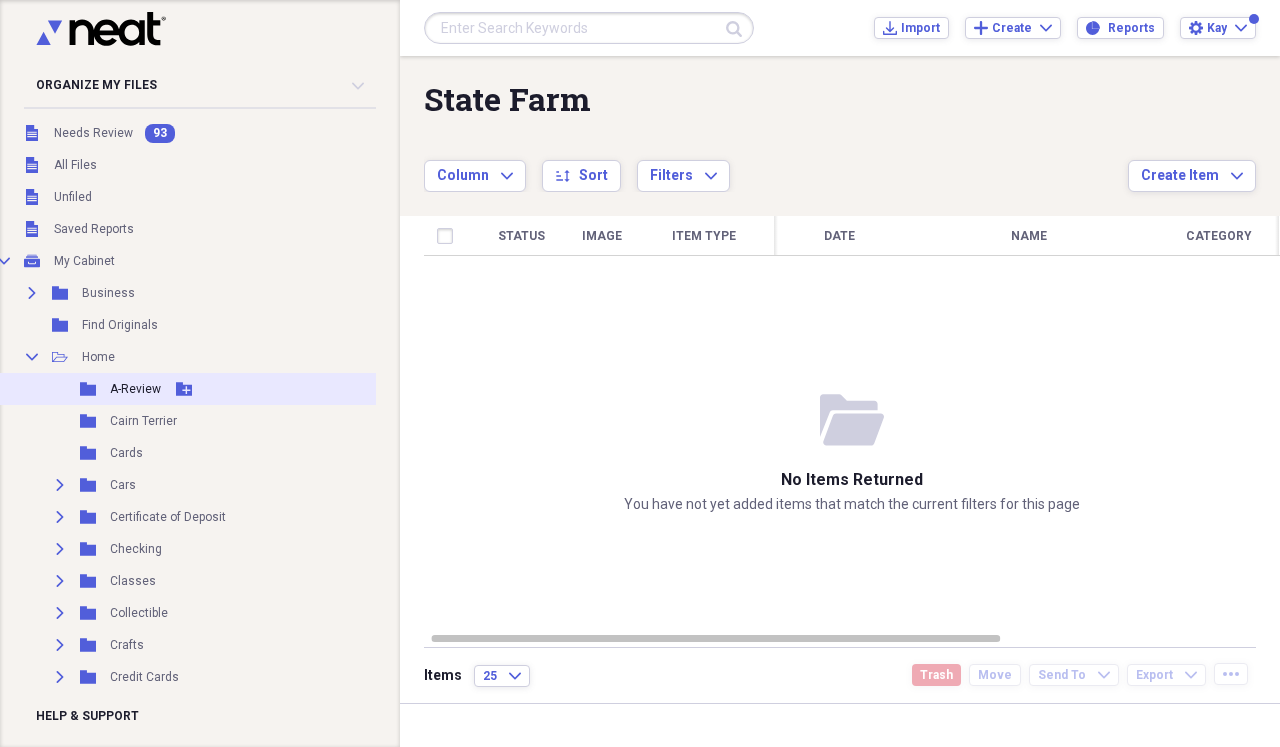 click on "A-Review" at bounding box center [135, 389] 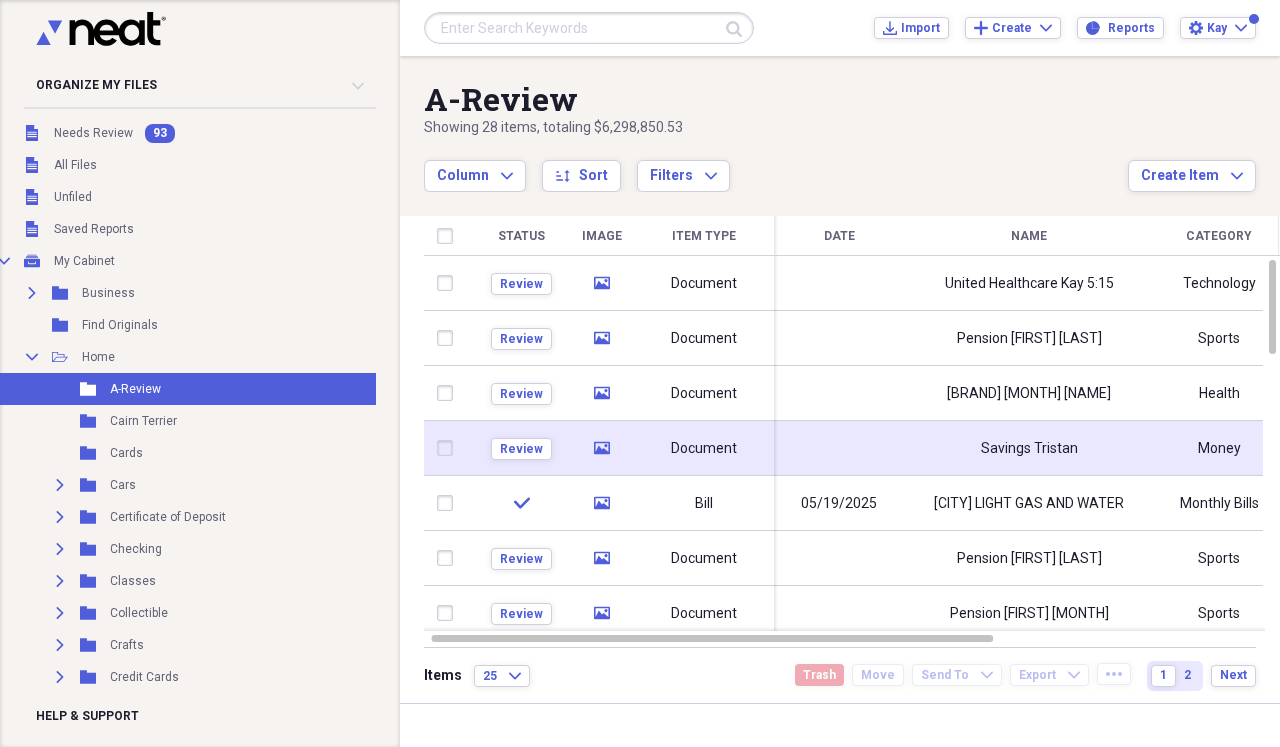 click on "Savings Tristan" at bounding box center (1029, 448) 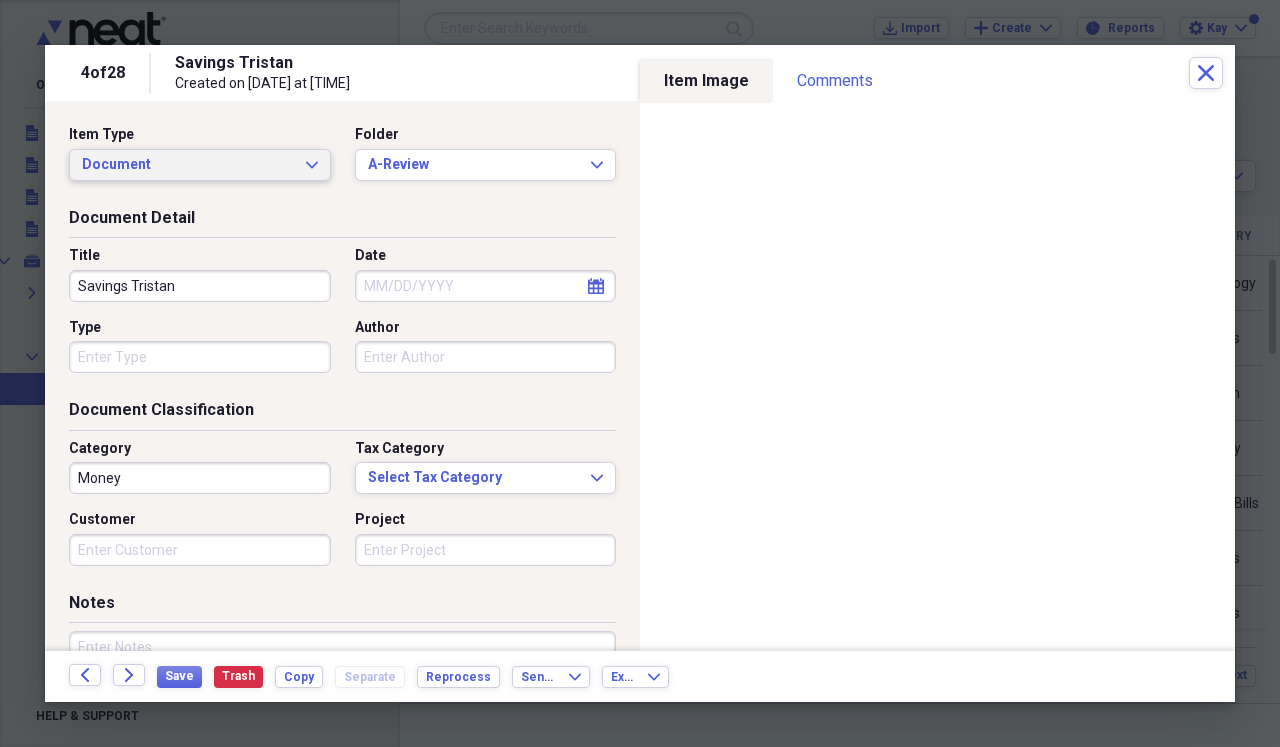 click 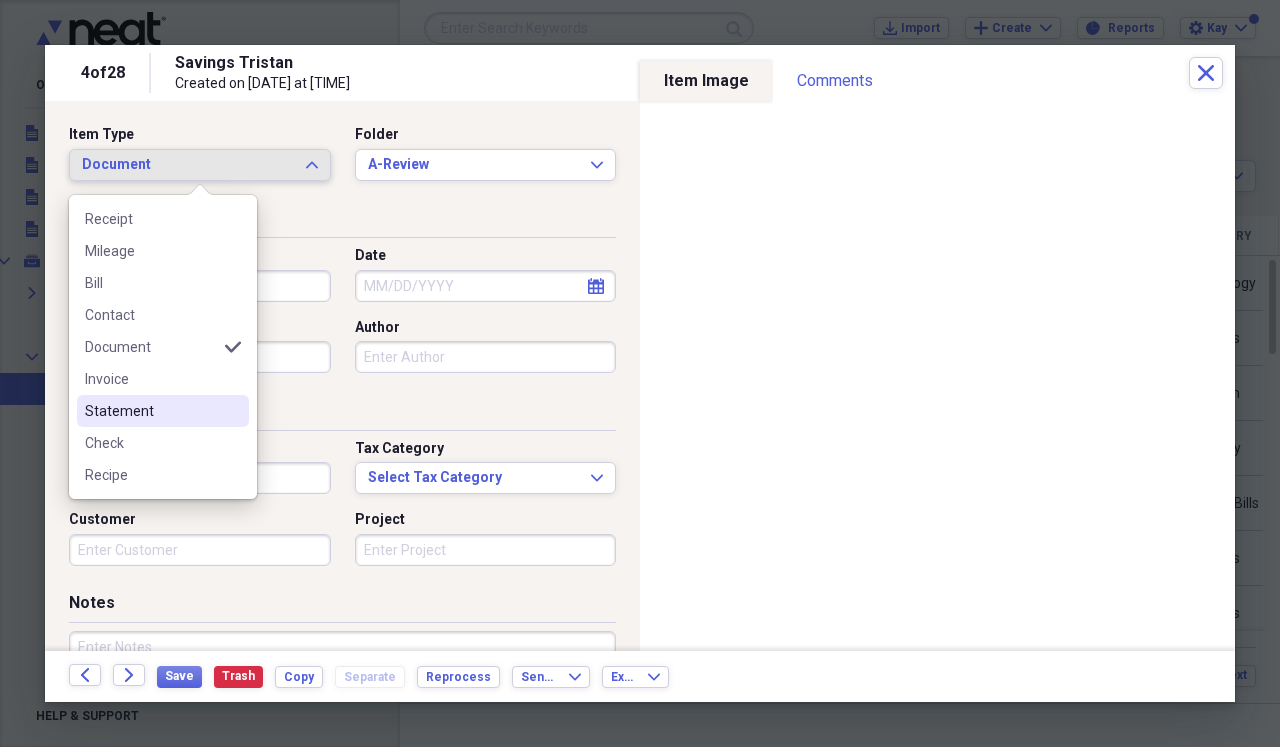 click on "Statement" at bounding box center (151, 411) 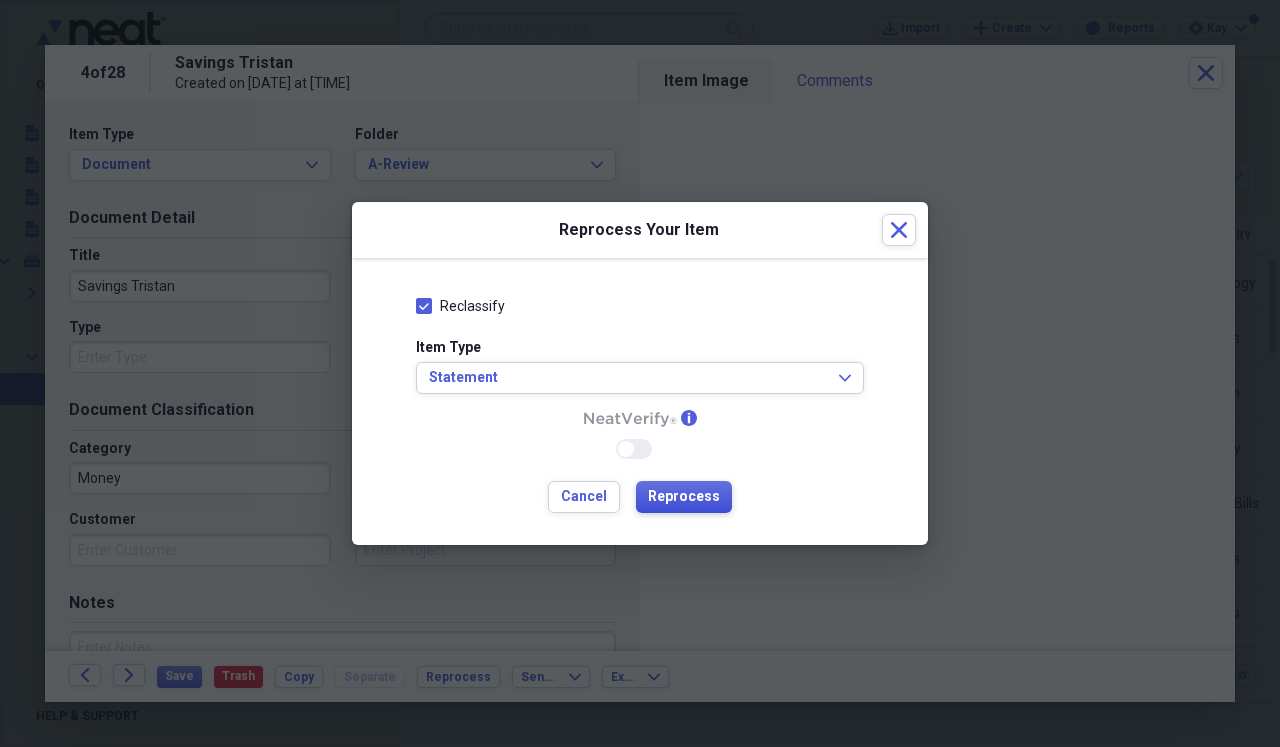 click on "Reprocess" at bounding box center [684, 497] 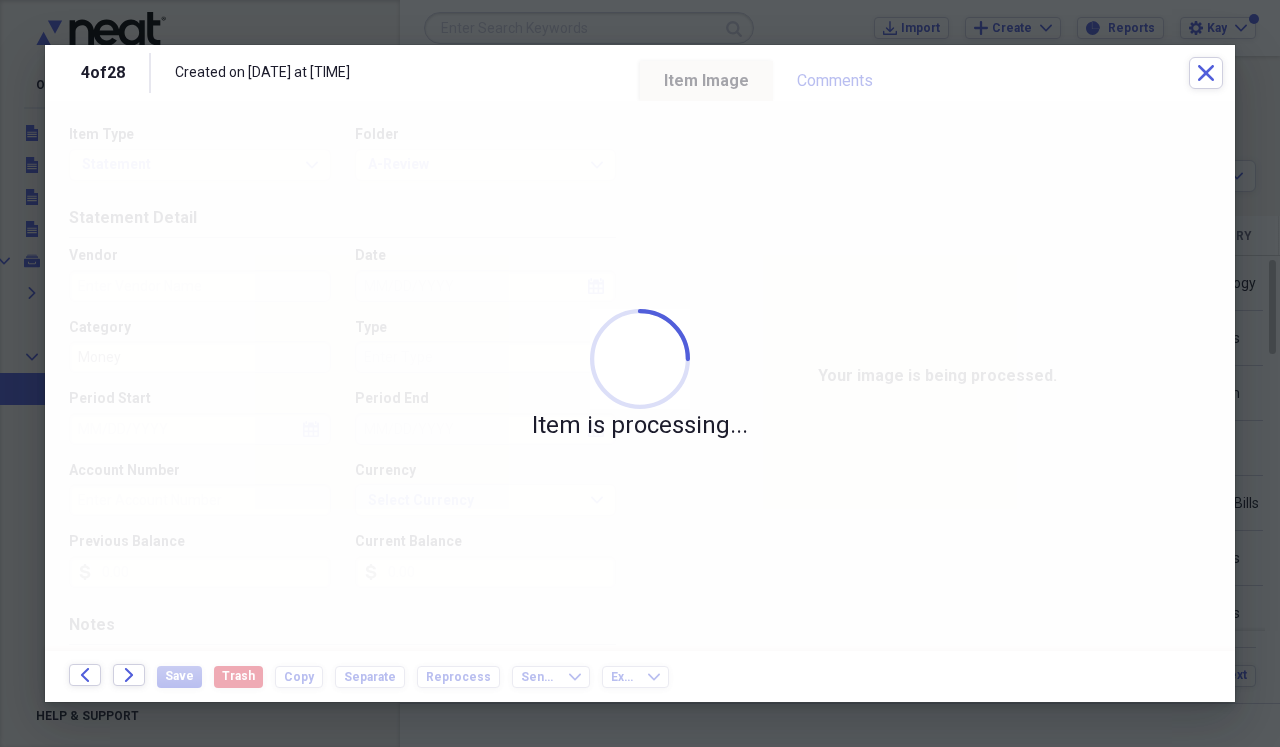 type on "[ACCOUNT_NUMBER]" 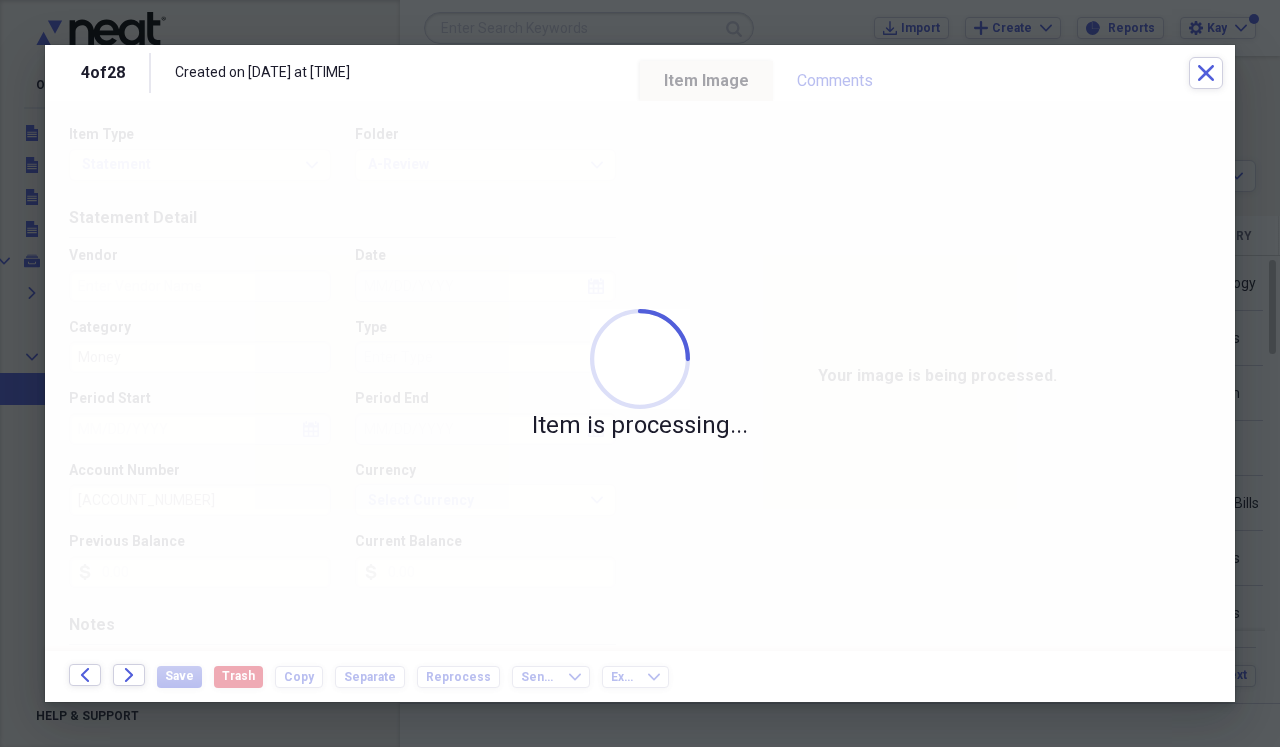 type on "FIRST HORIZON BANK" 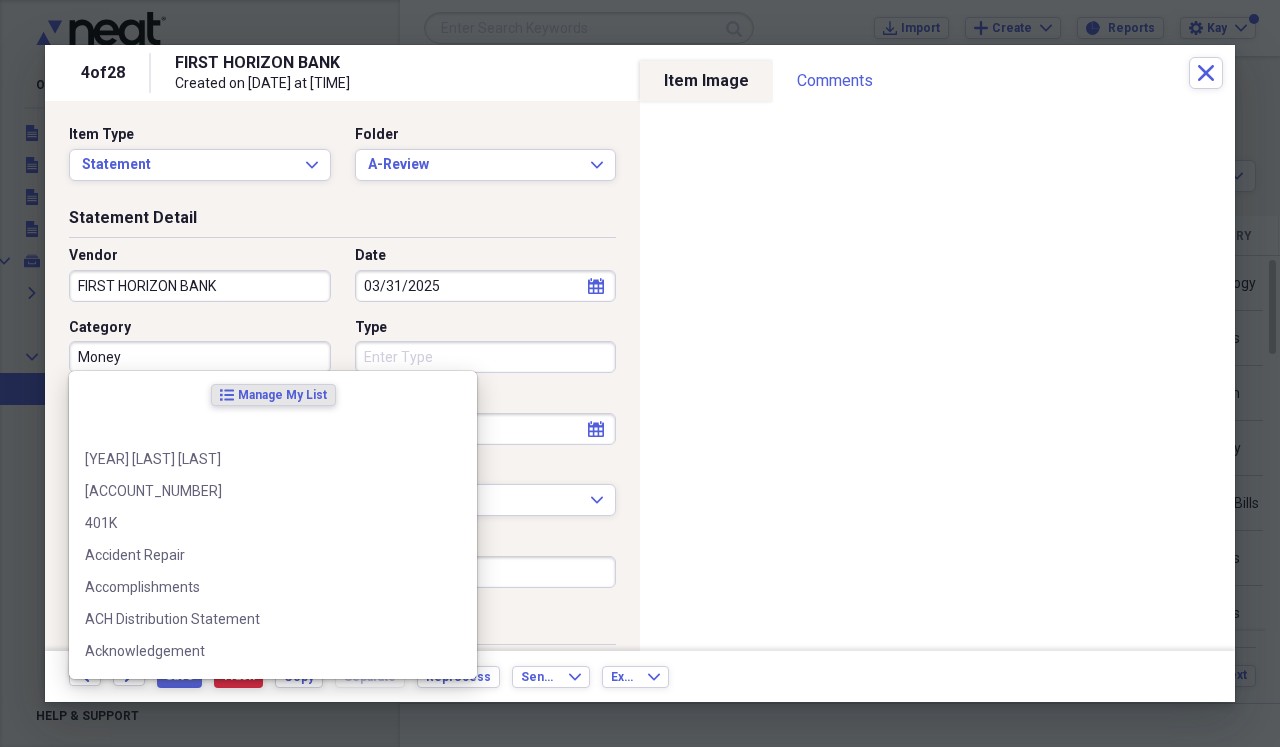 click on "Money" at bounding box center [200, 357] 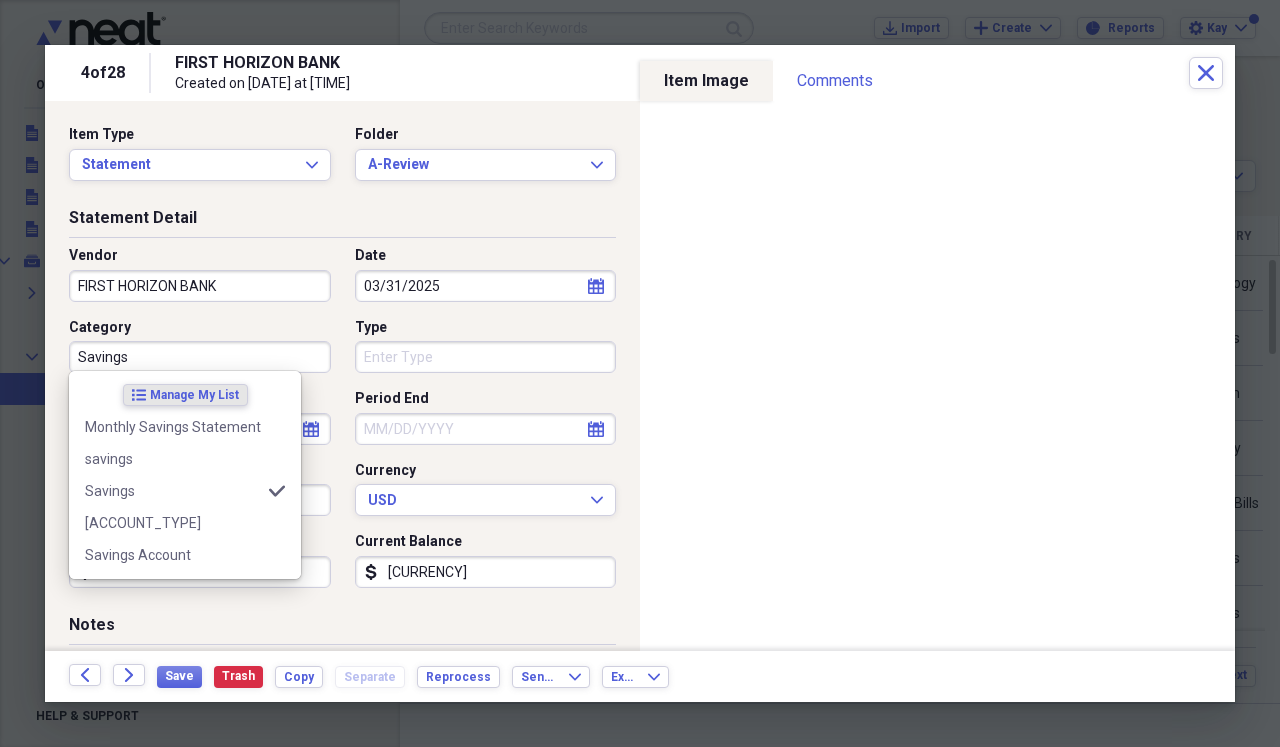 type on "Savings" 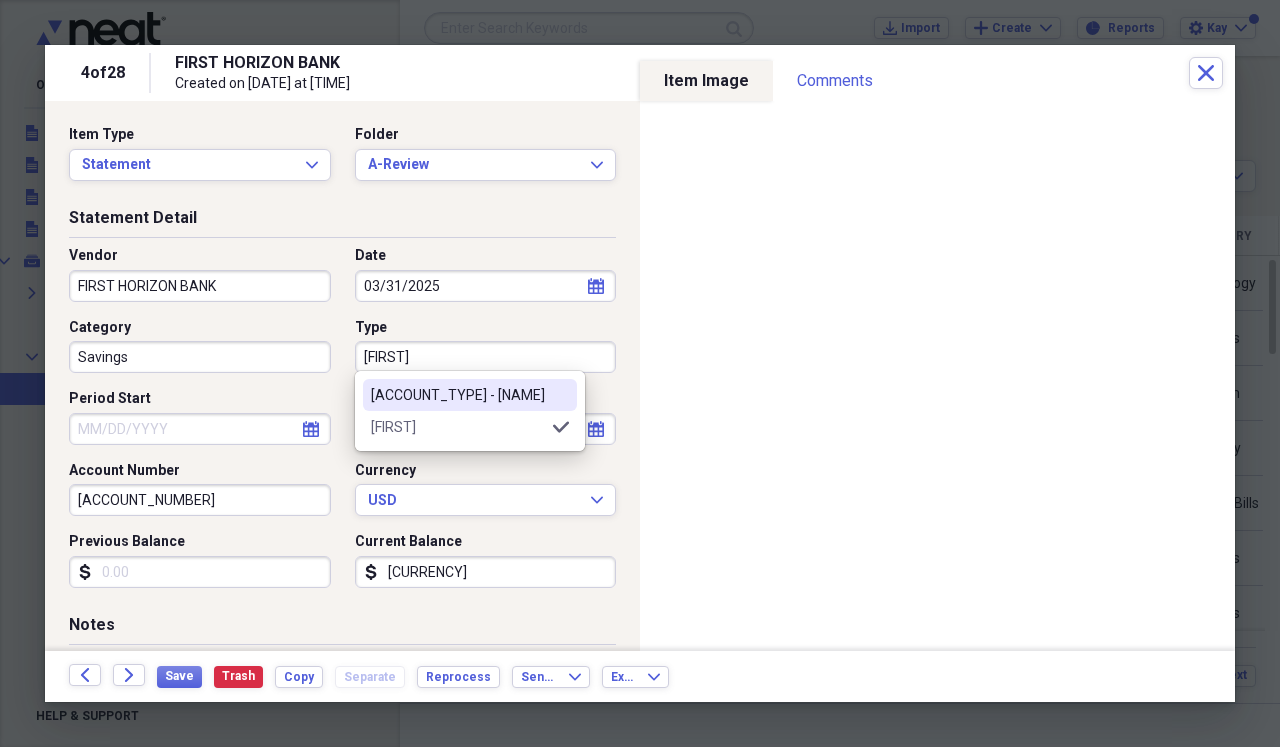 type on "[FIRST]" 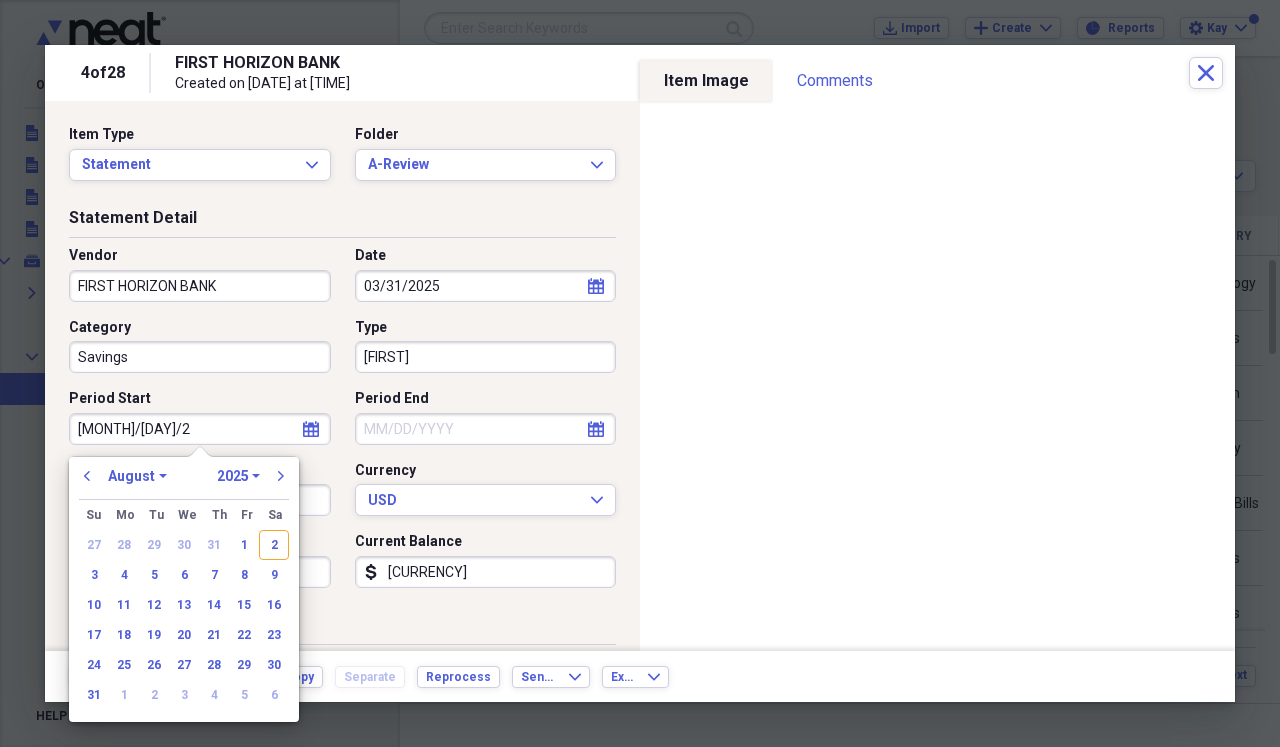 type on "12/31/20" 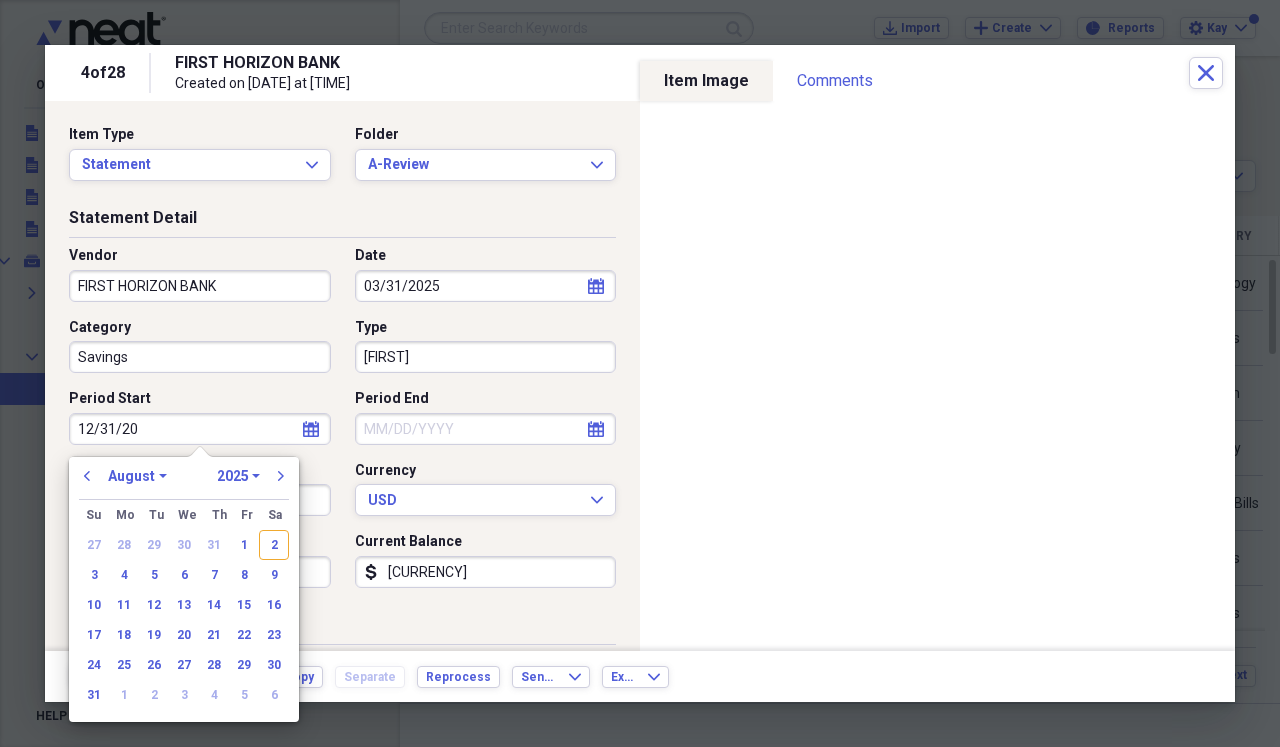 select on "11" 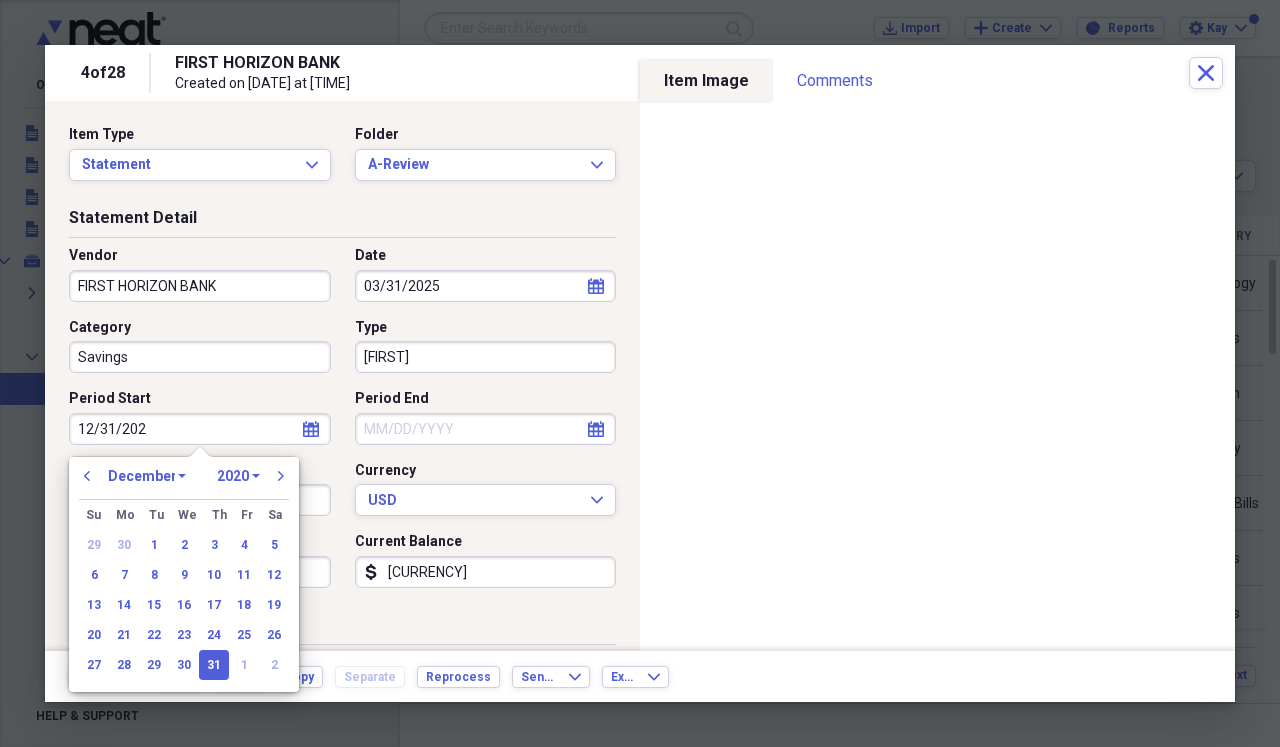 type on "12/31/2024" 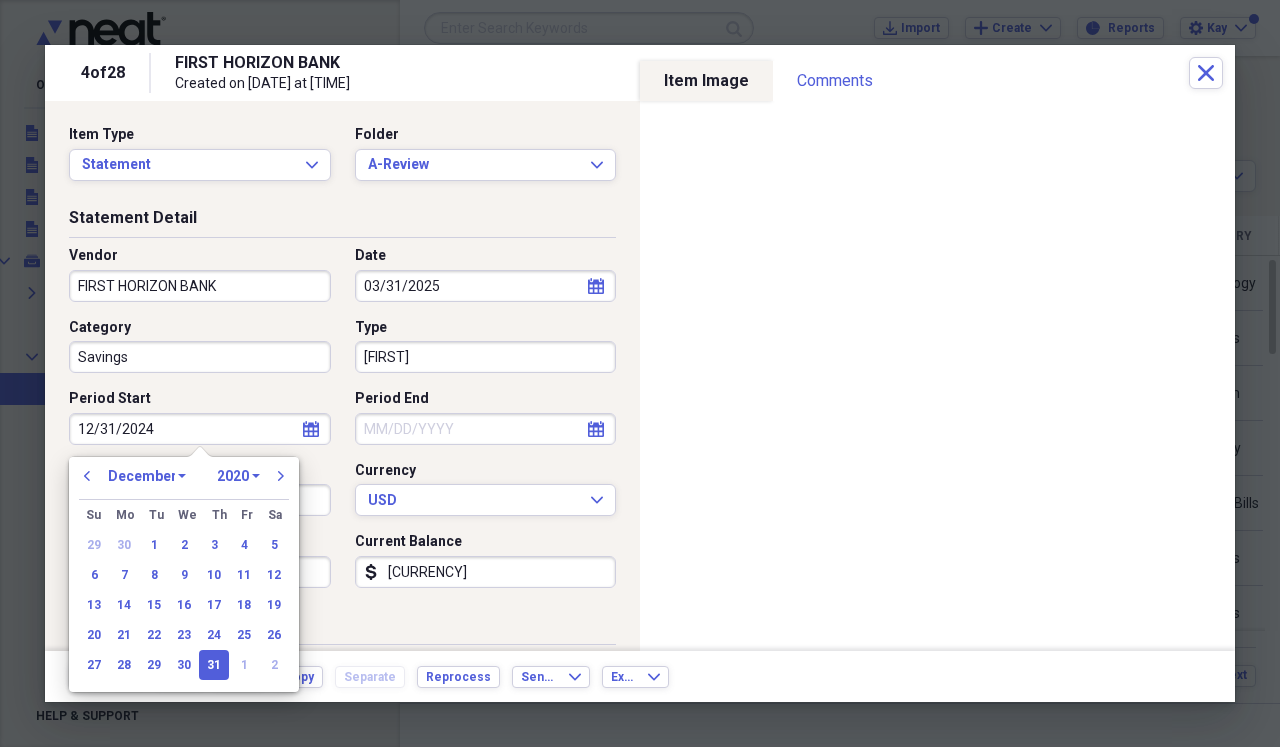 select on "2024" 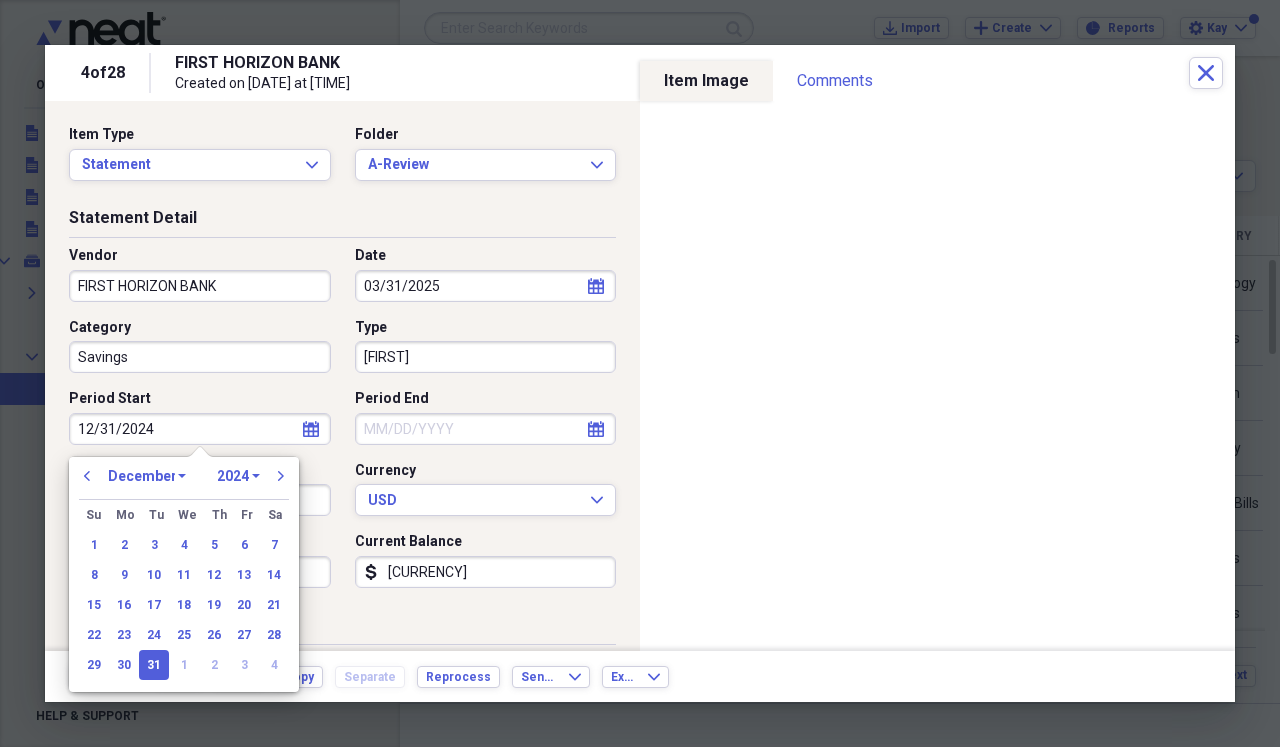 type on "12/31/2024" 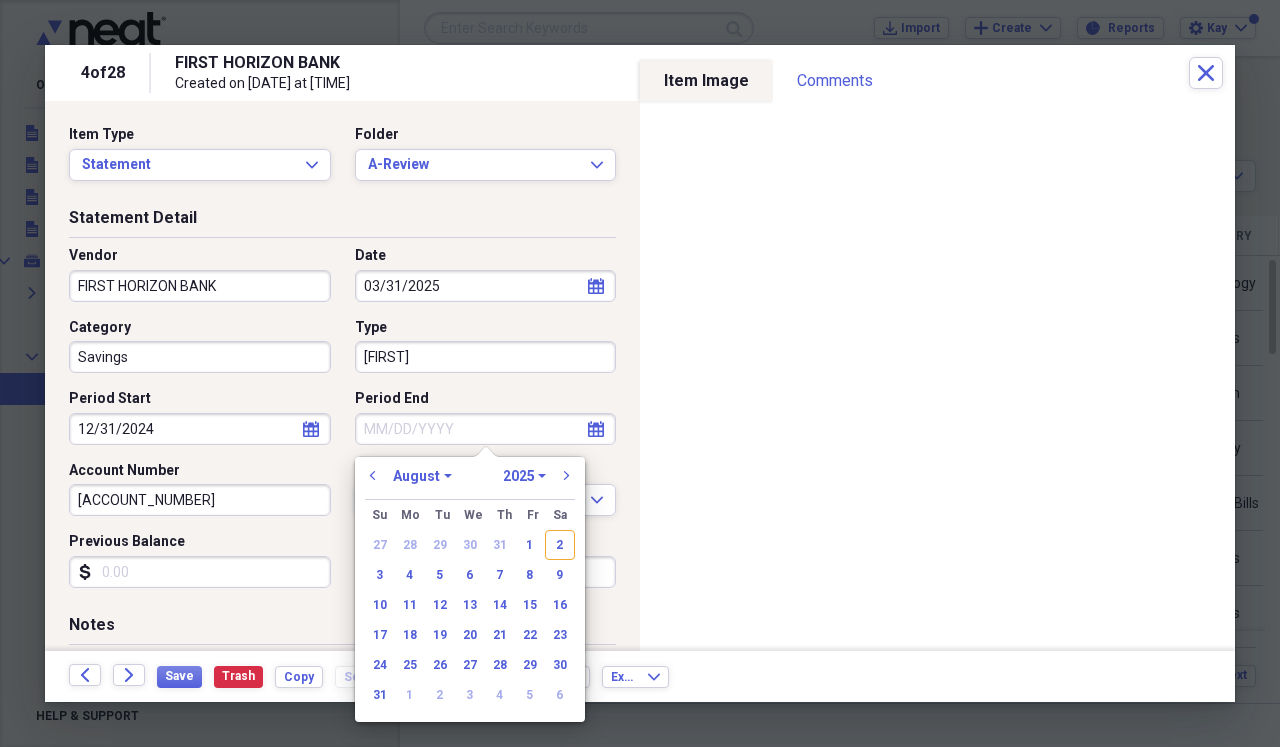 click on "Period End" at bounding box center (486, 429) 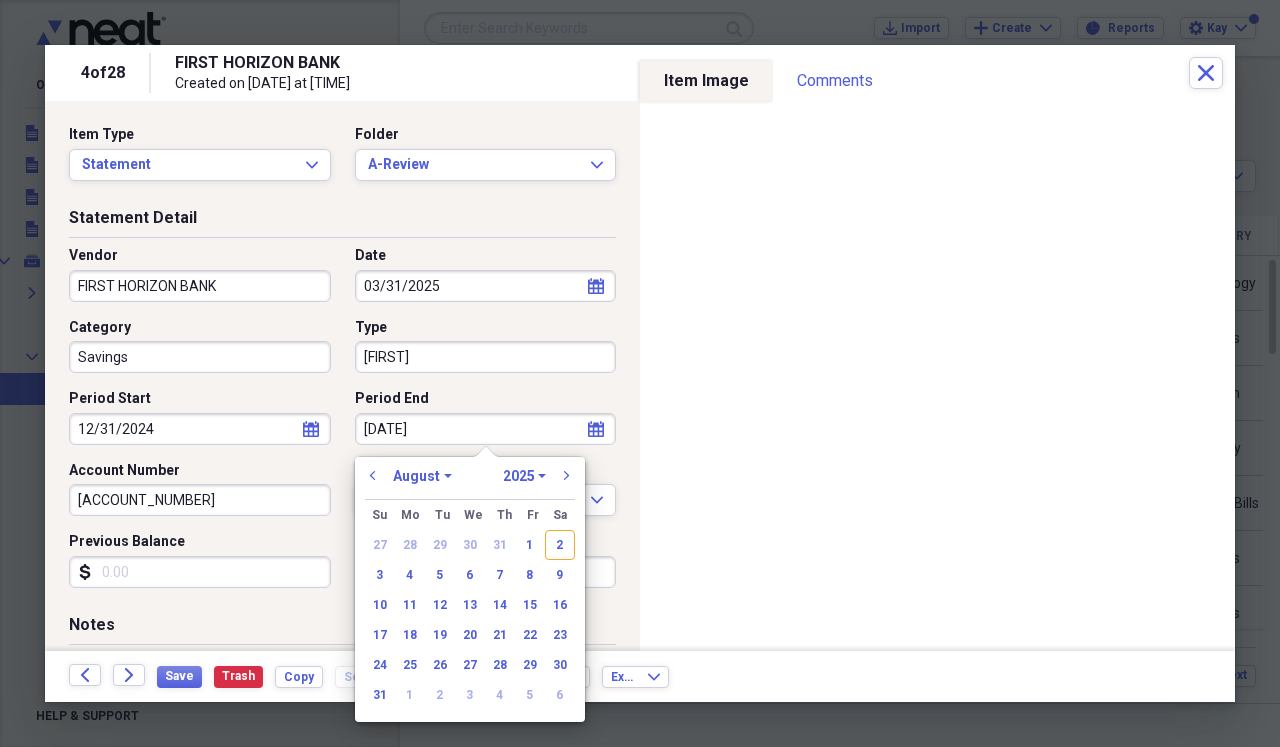 type on "3/31/[YEAR]" 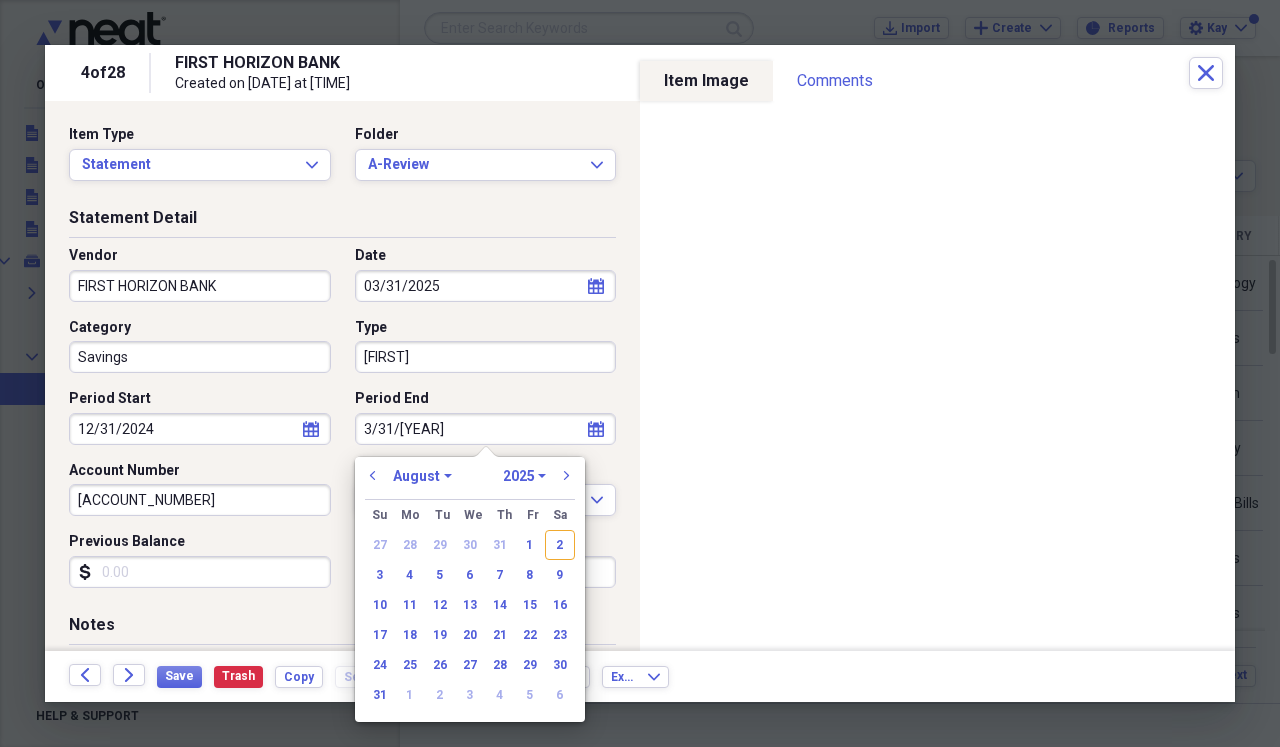 select on "2" 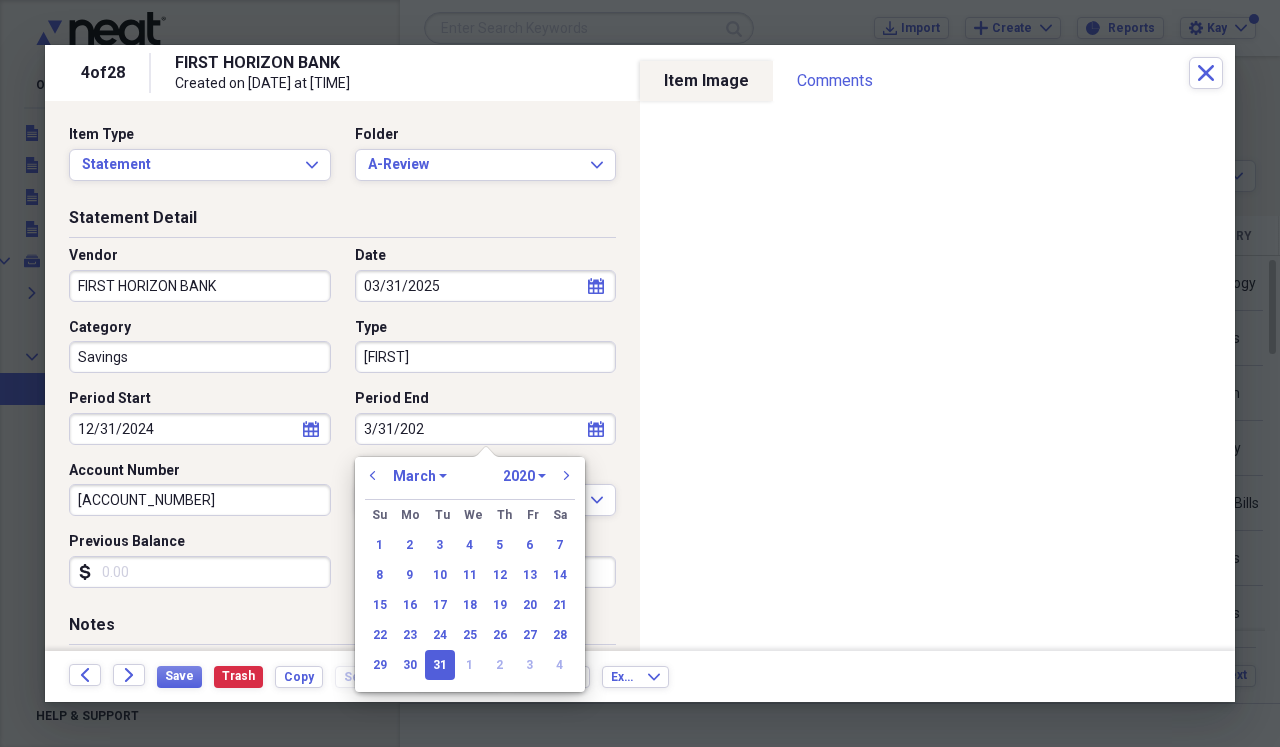 type on "3/31/[YEAR]" 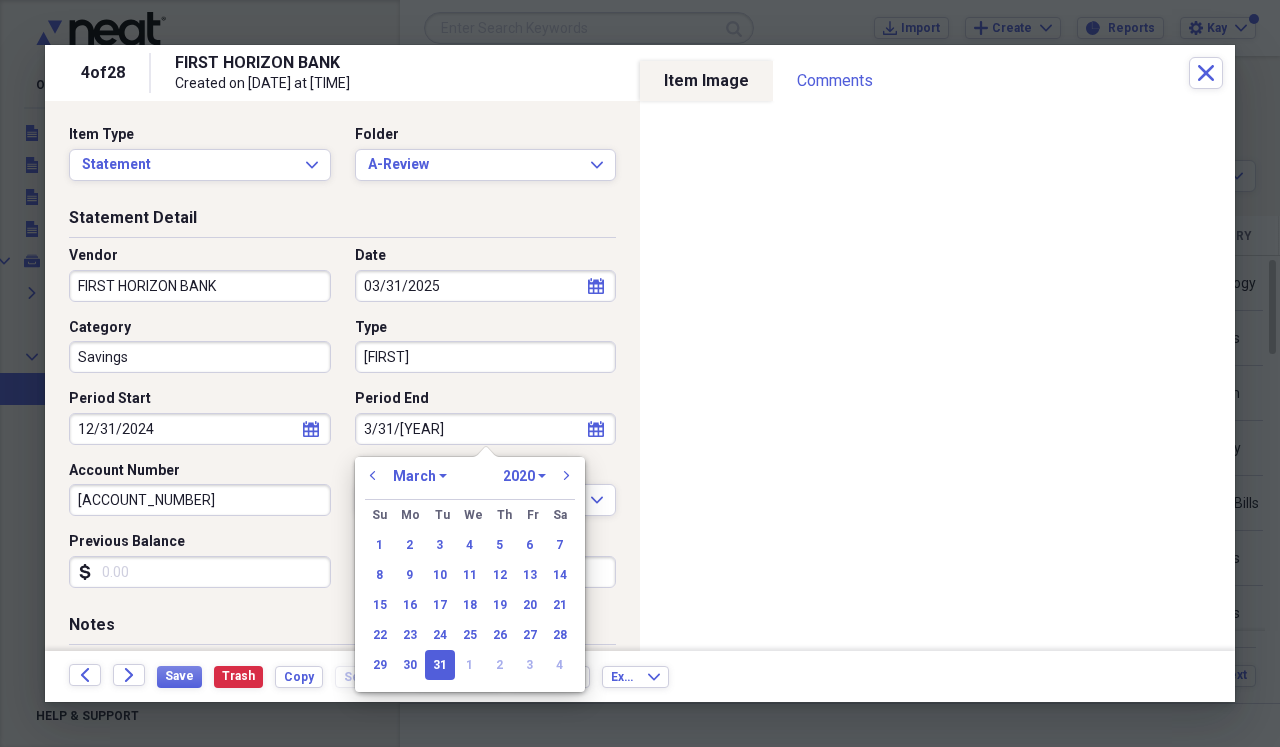 select on "2025" 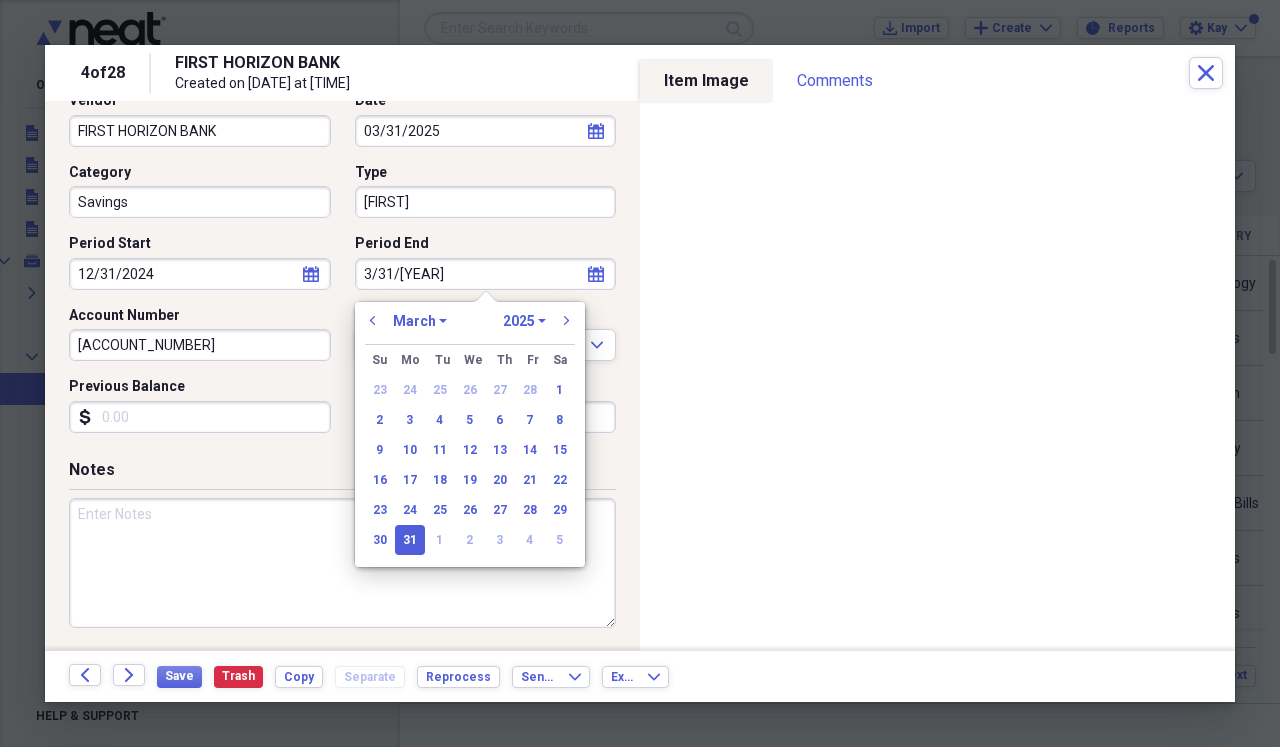 scroll, scrollTop: 154, scrollLeft: 0, axis: vertical 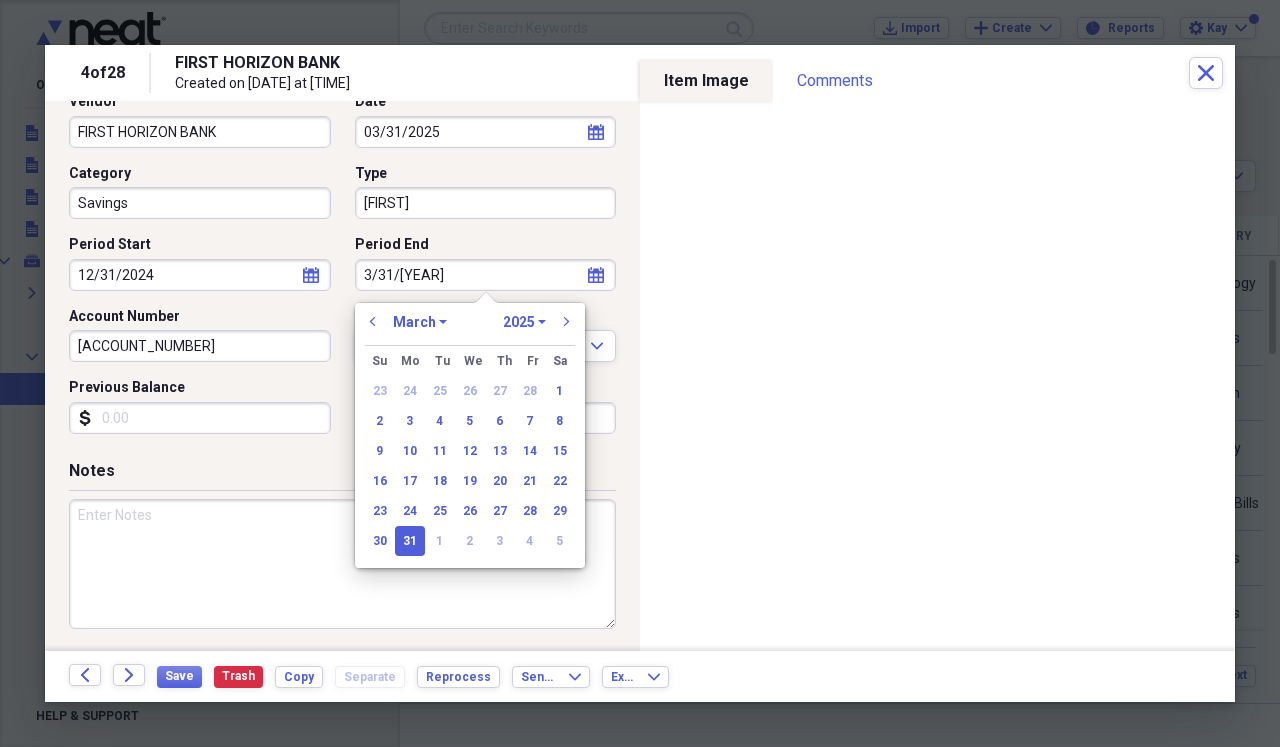 type on "03/31/2025" 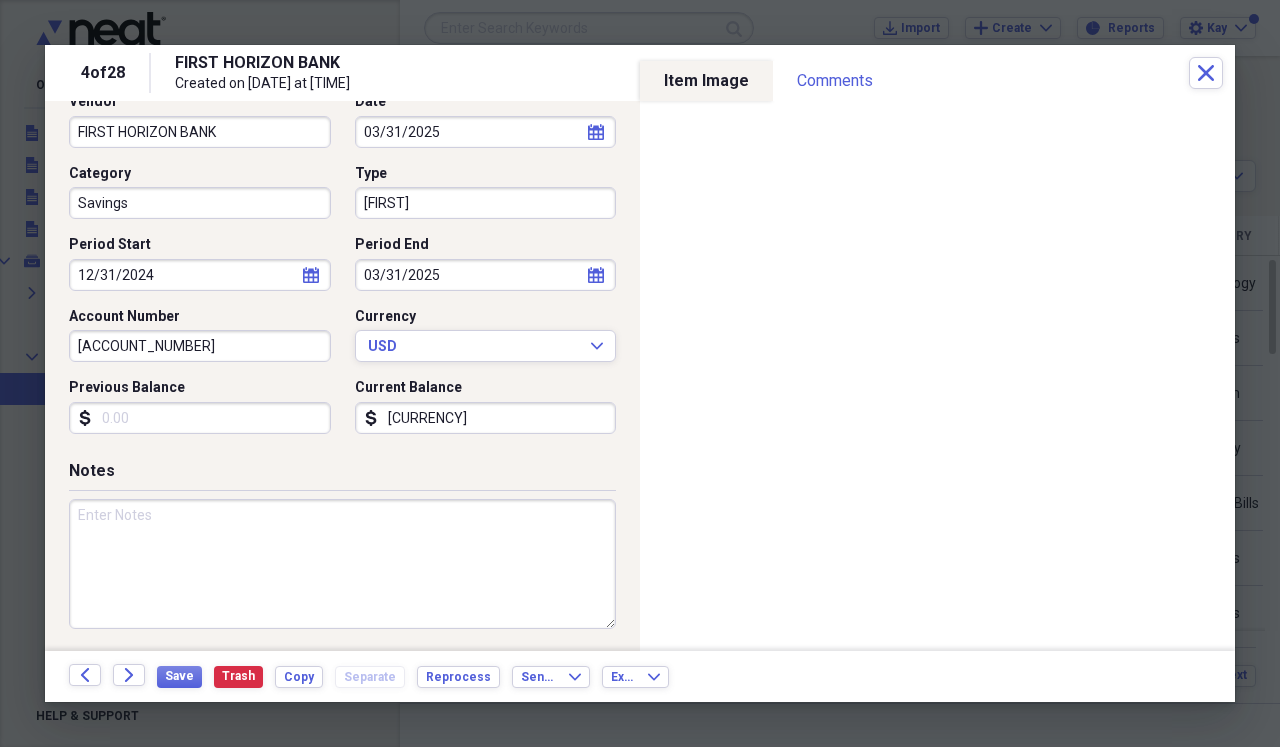 click on "Notes" at bounding box center (342, 475) 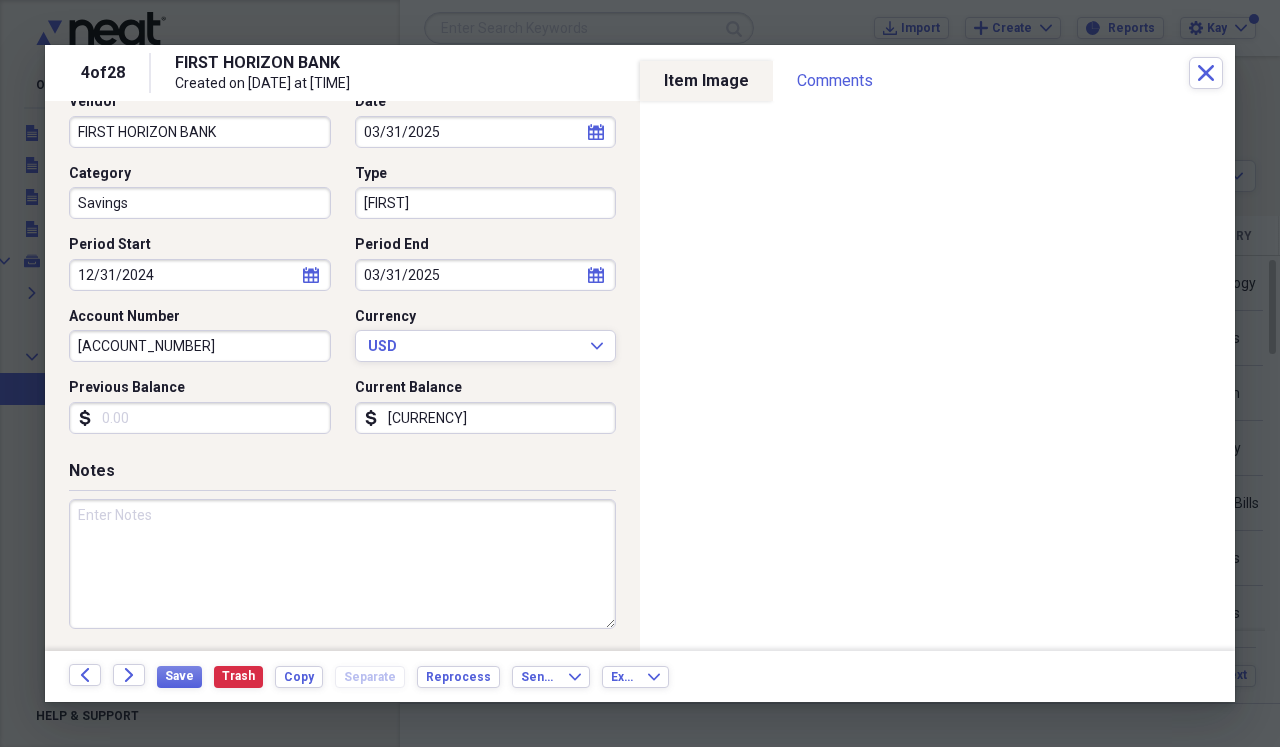 click on "Previous Balance" at bounding box center [200, 418] 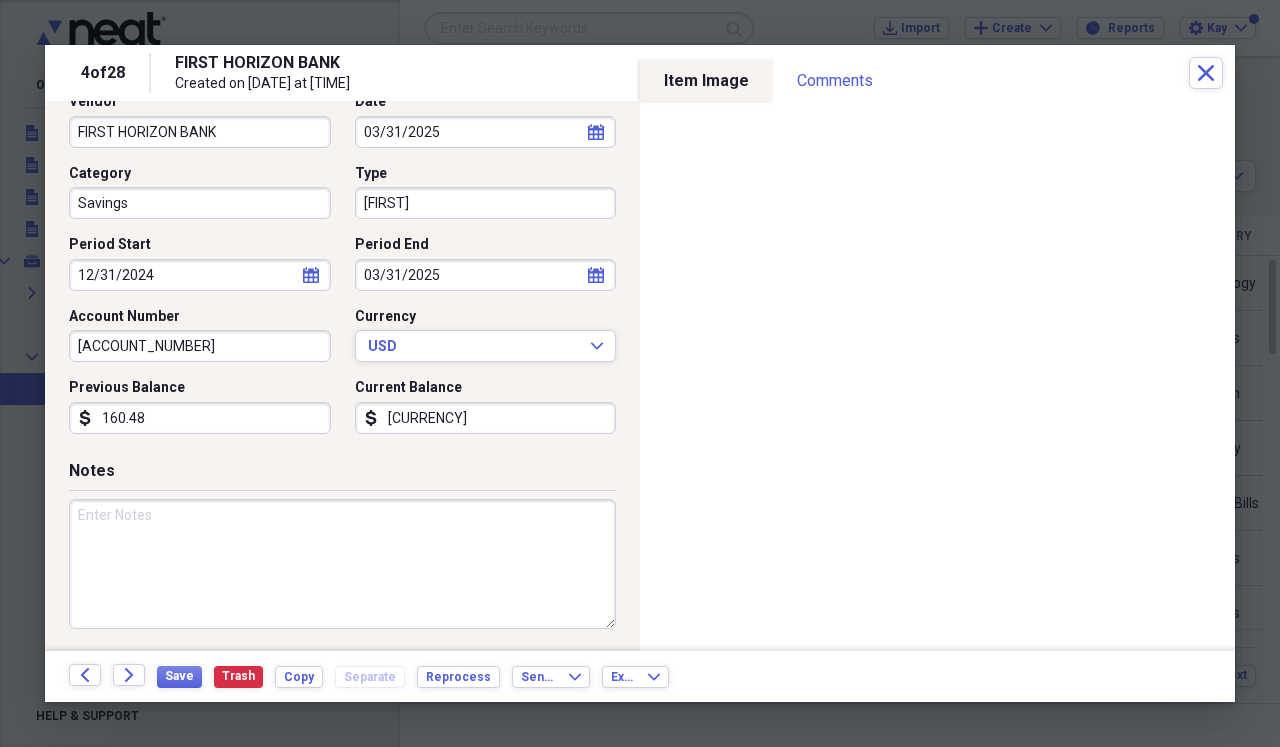 type on "1604.87" 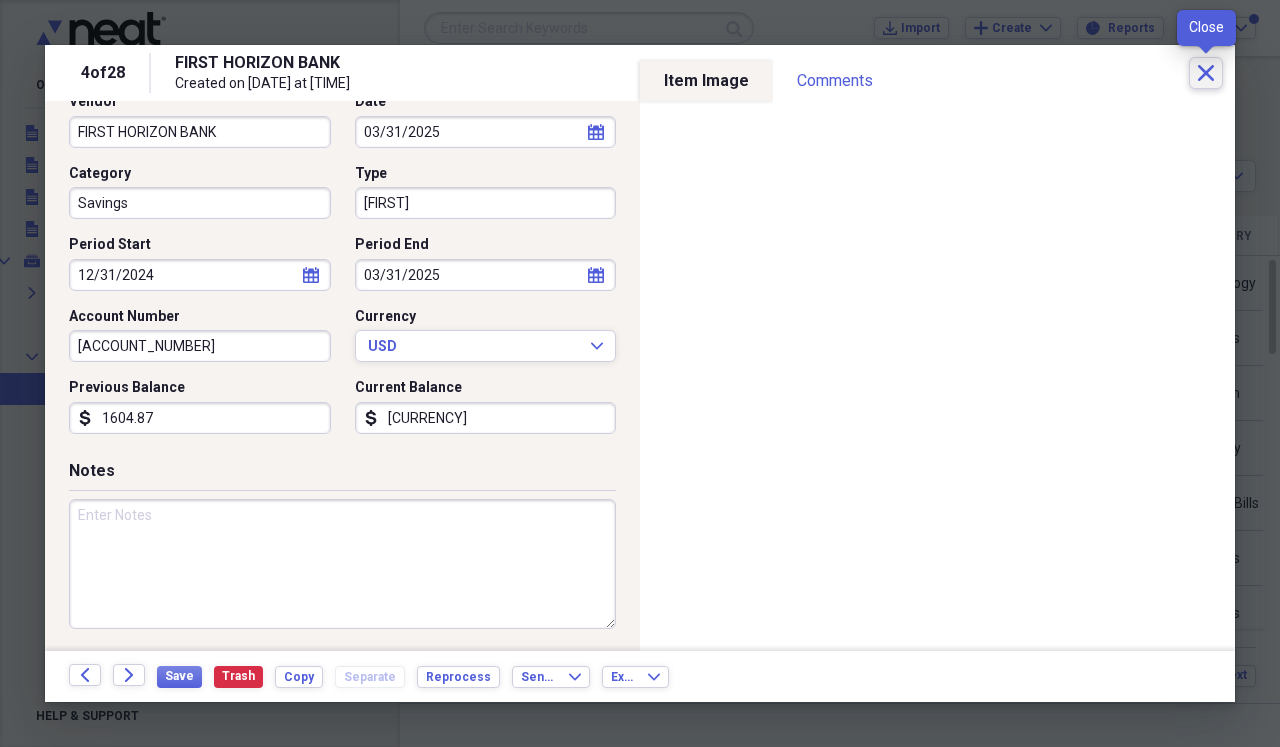 click 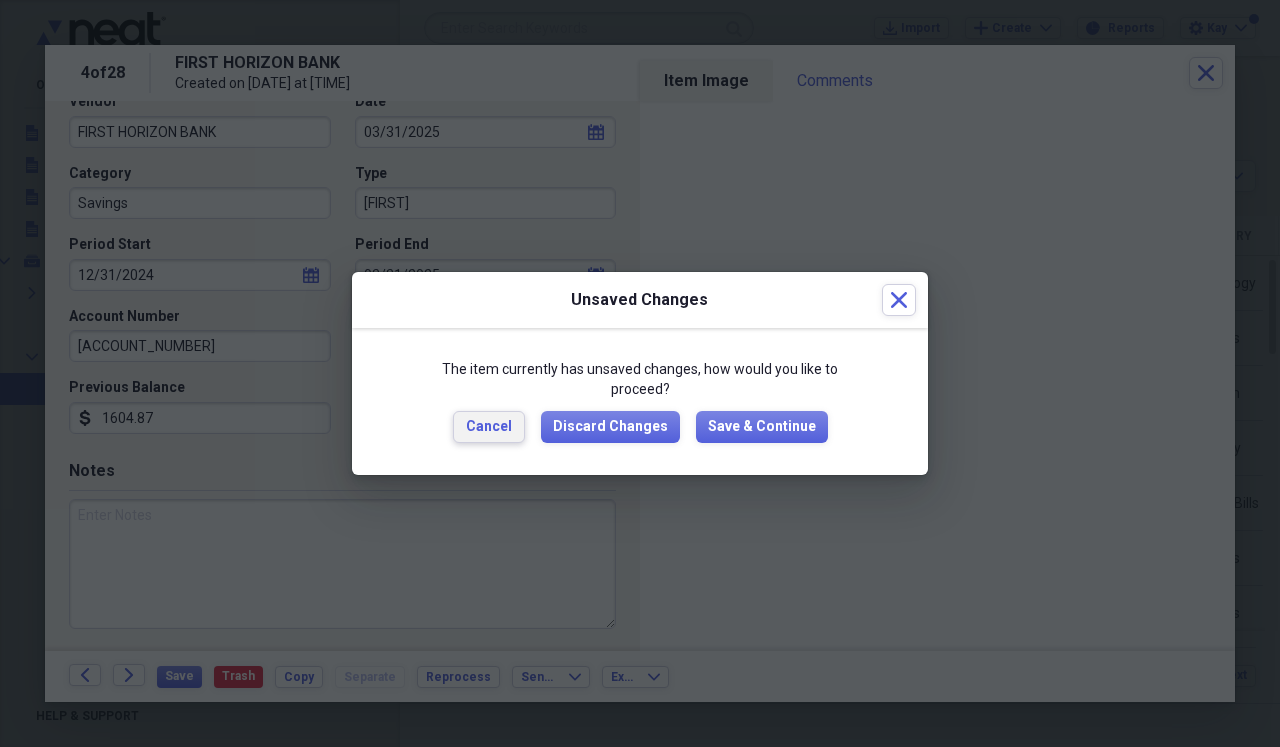 click on "Cancel" at bounding box center [489, 427] 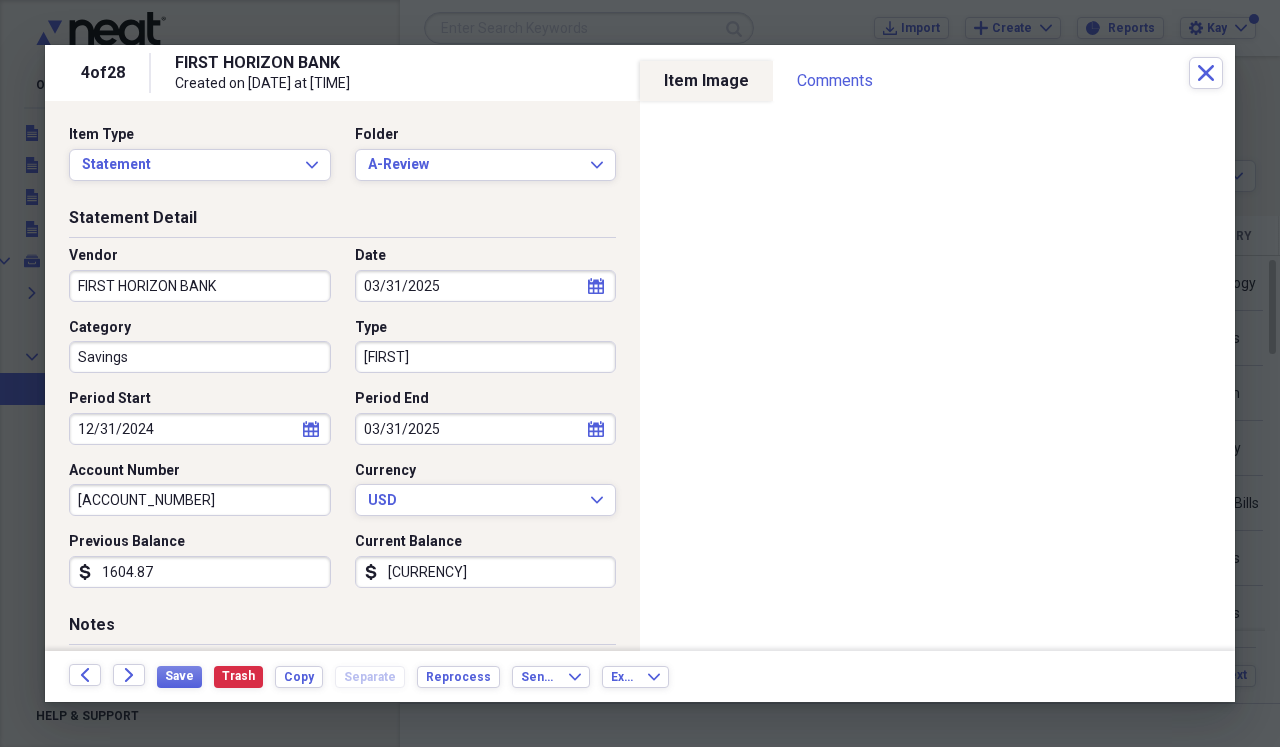 scroll, scrollTop: 0, scrollLeft: 0, axis: both 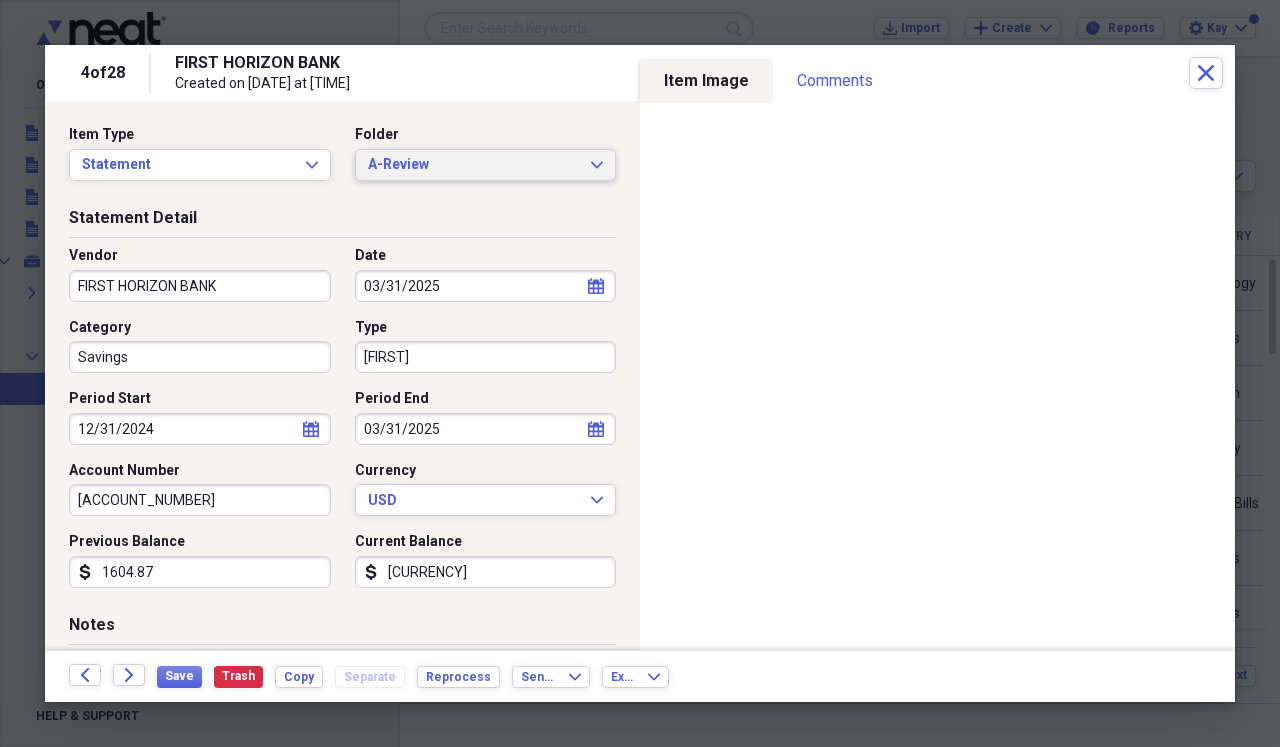 click on "Expand" 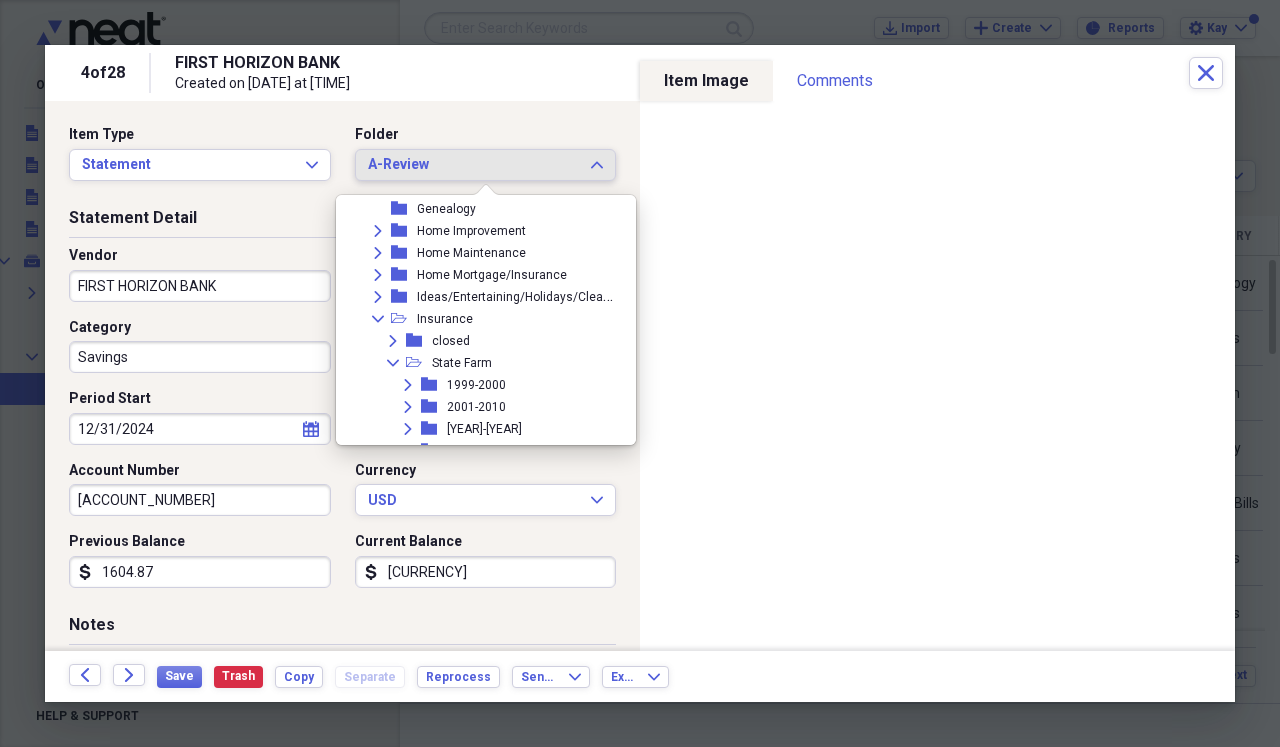 scroll, scrollTop: 384, scrollLeft: 0, axis: vertical 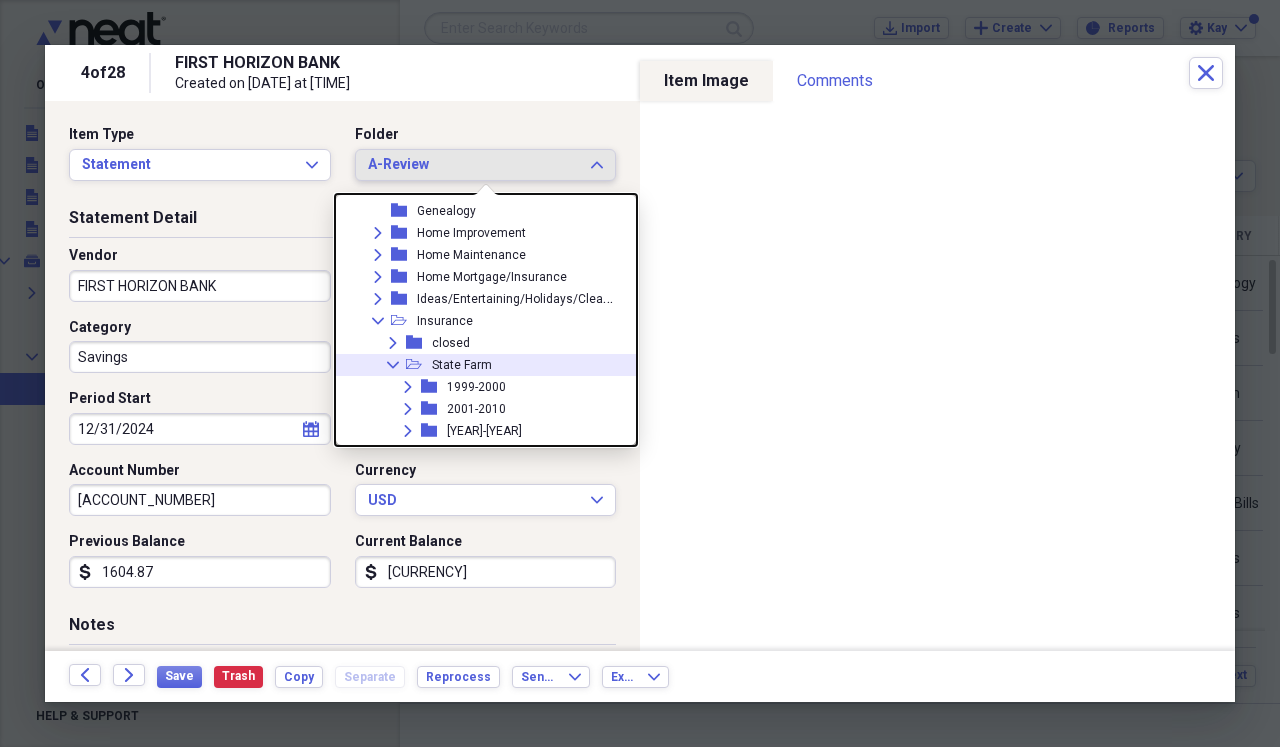 click 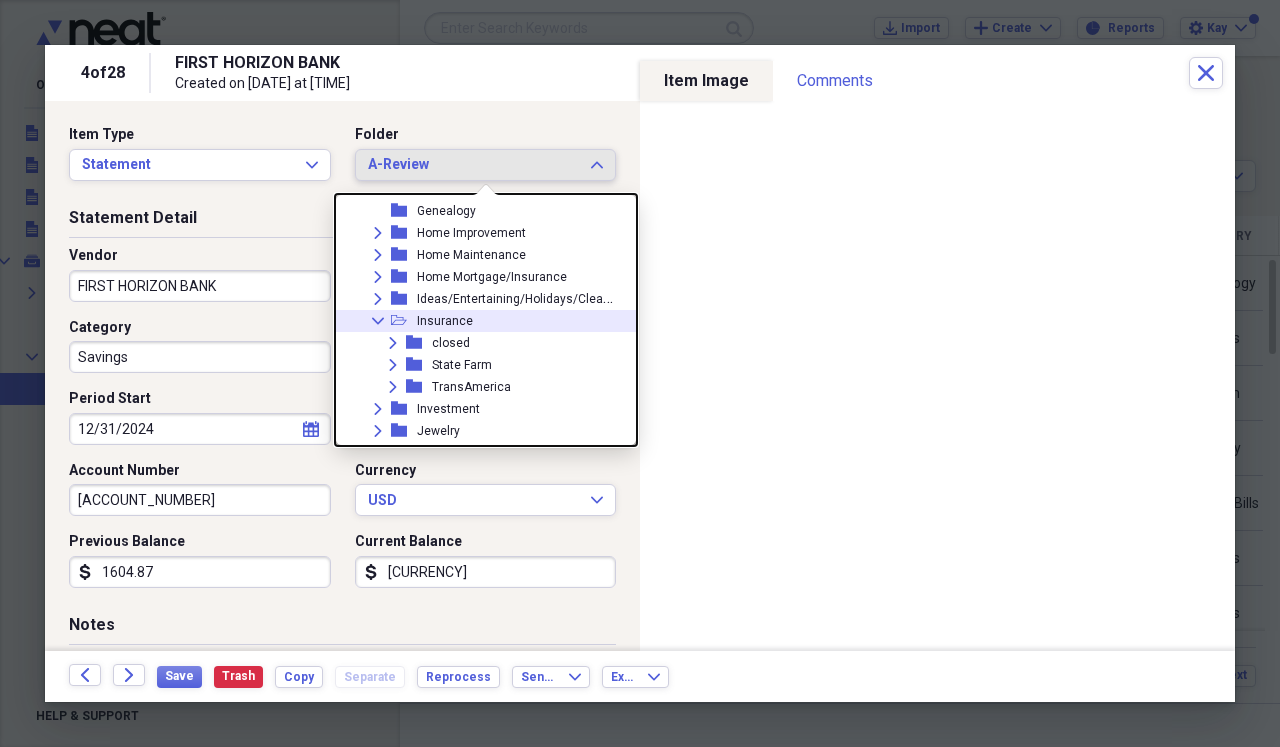 click on "Collapse" 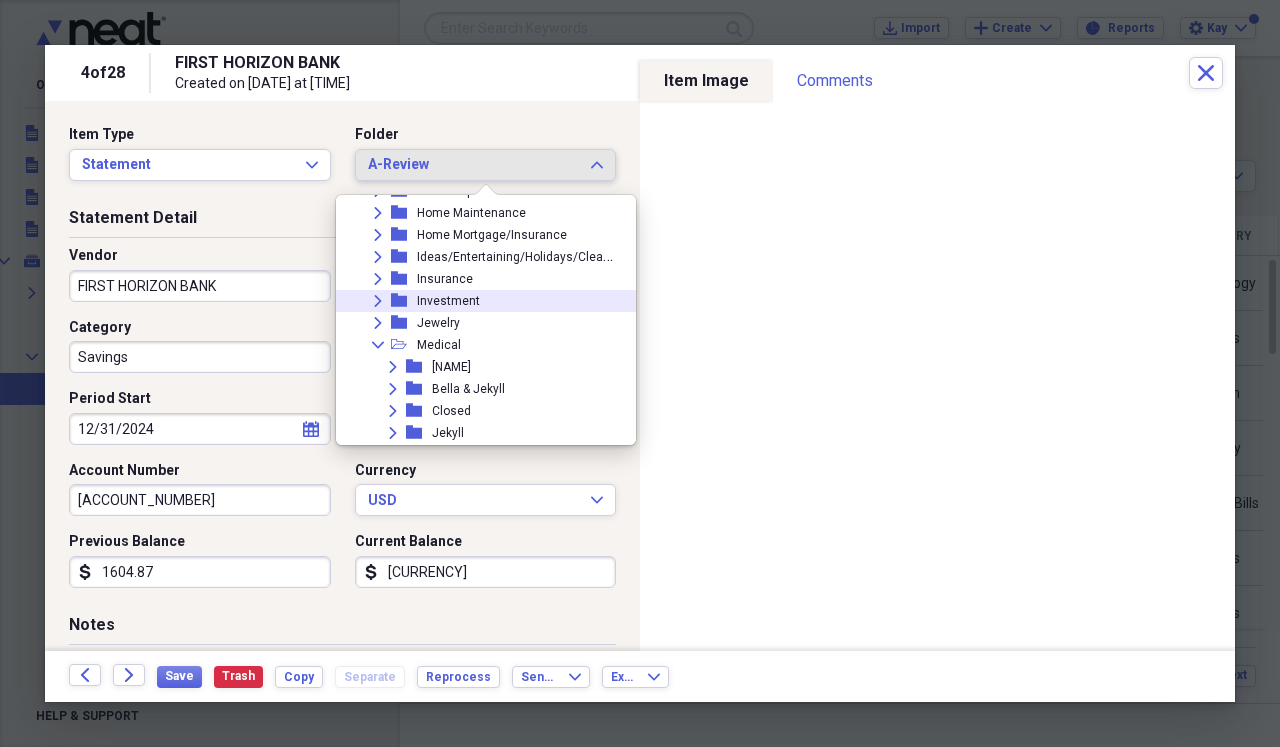 scroll, scrollTop: 438, scrollLeft: 0, axis: vertical 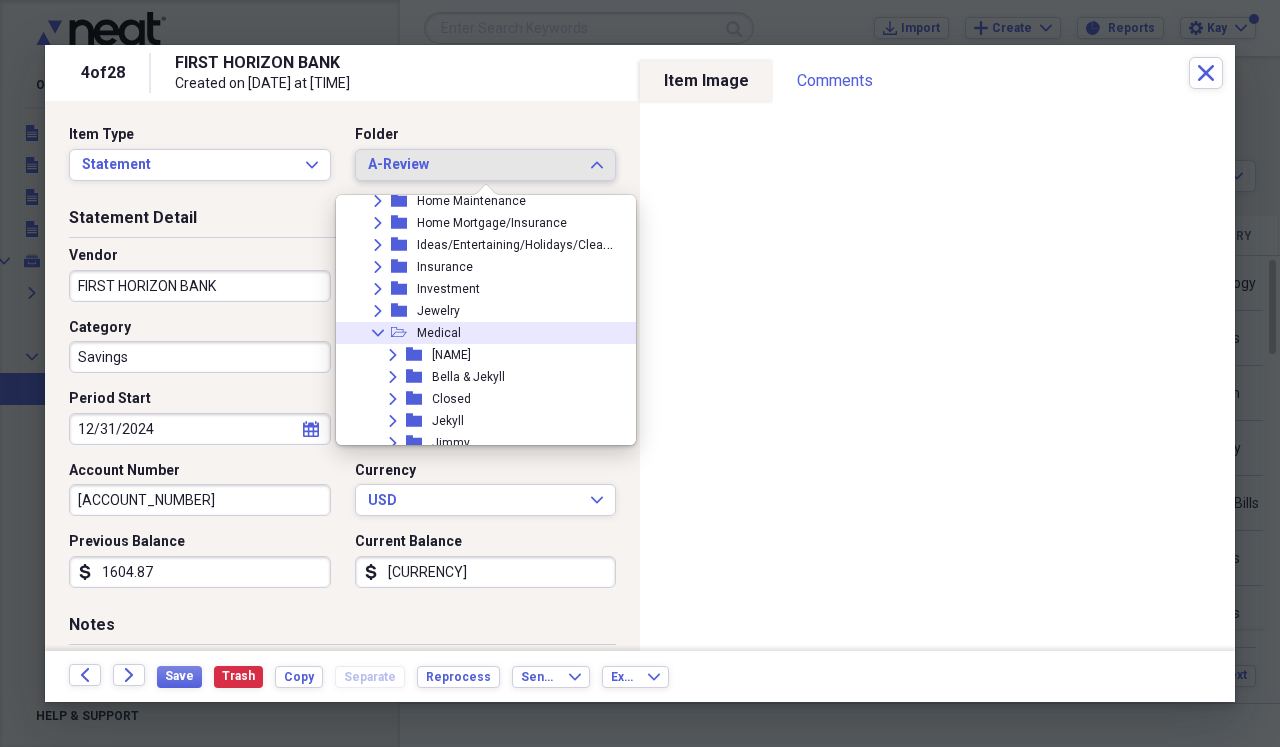 click on "Collapse" at bounding box center [378, 333] 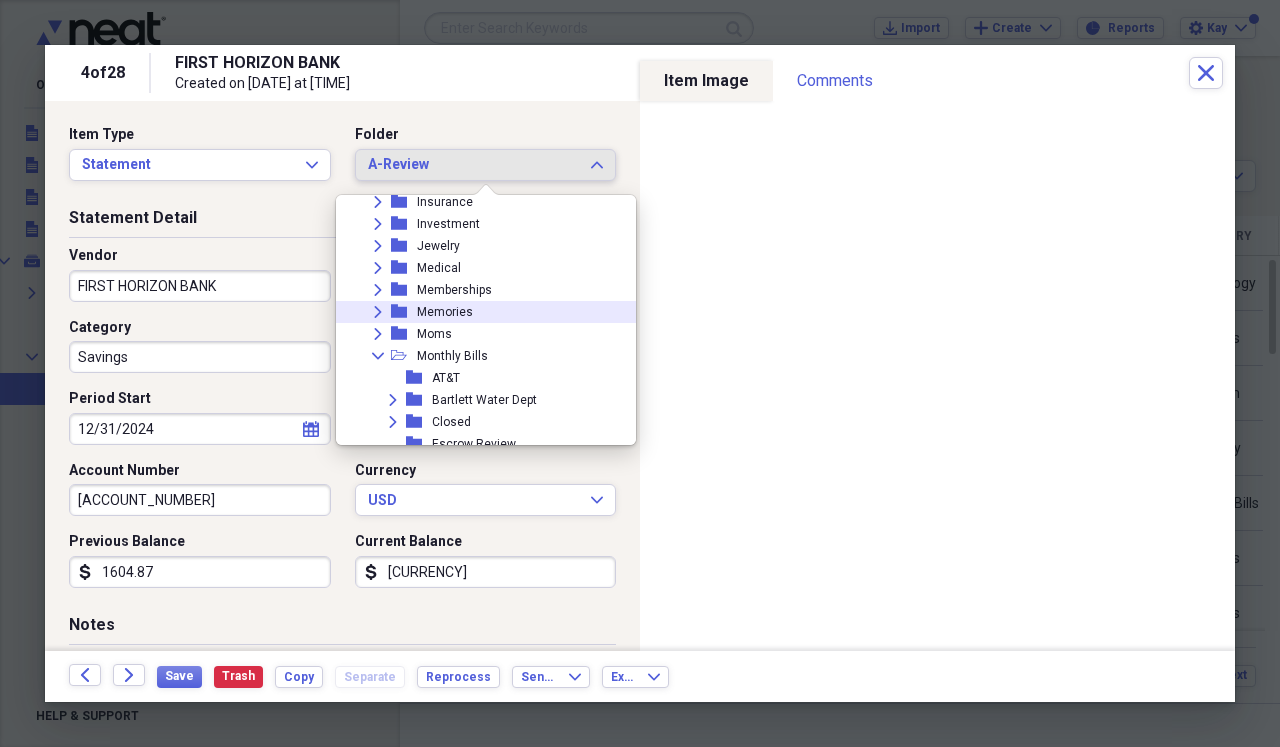 scroll, scrollTop: 518, scrollLeft: 0, axis: vertical 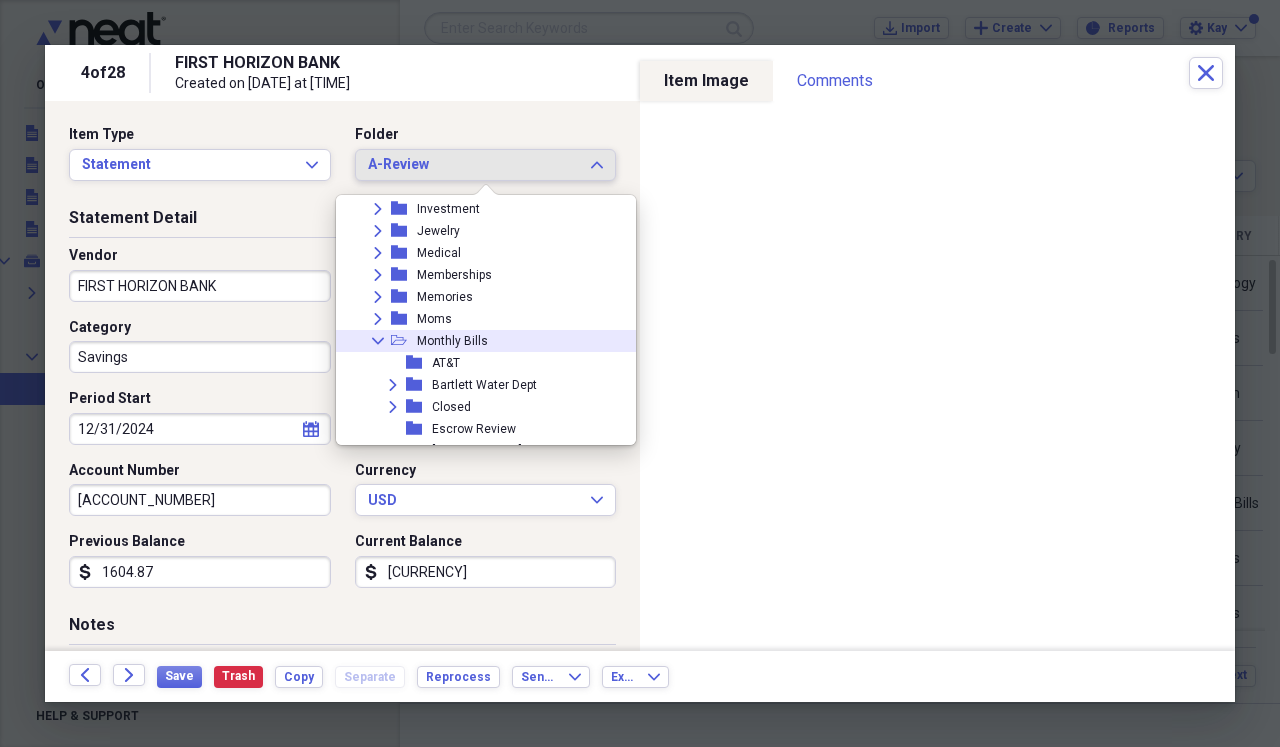 click on "Collapse" 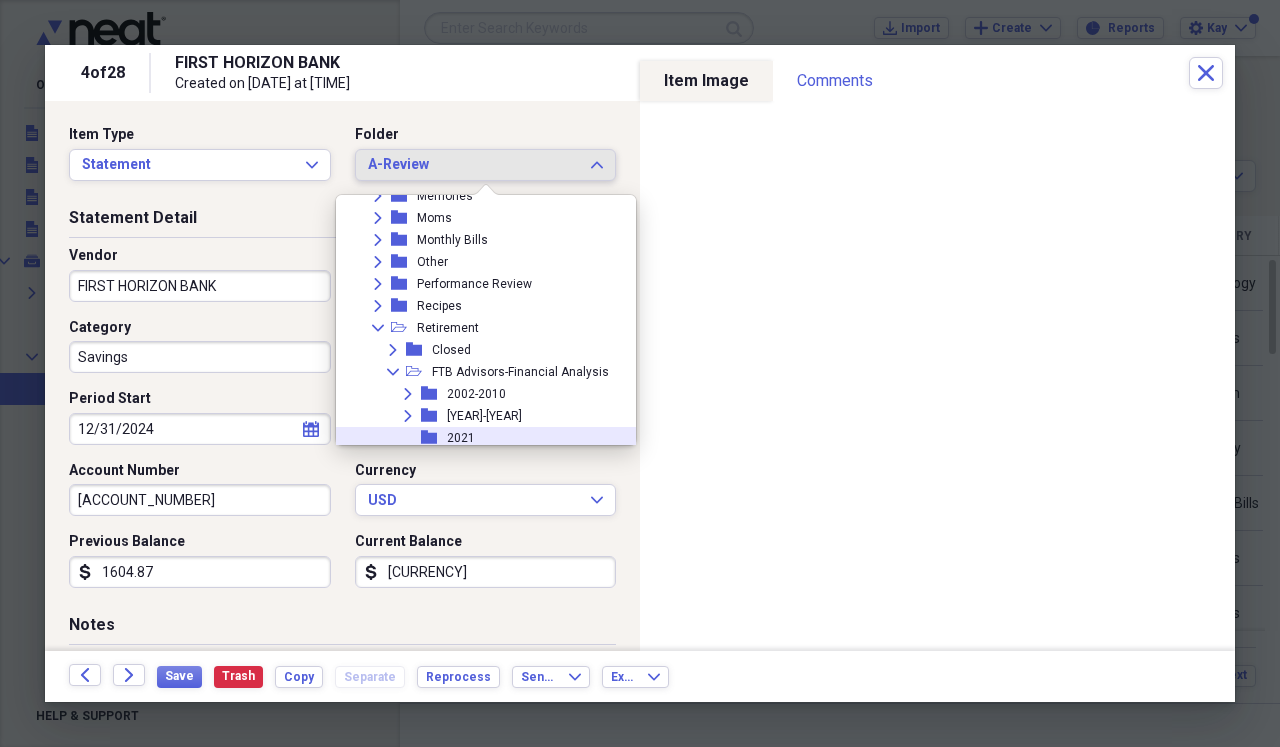 scroll, scrollTop: 715, scrollLeft: 0, axis: vertical 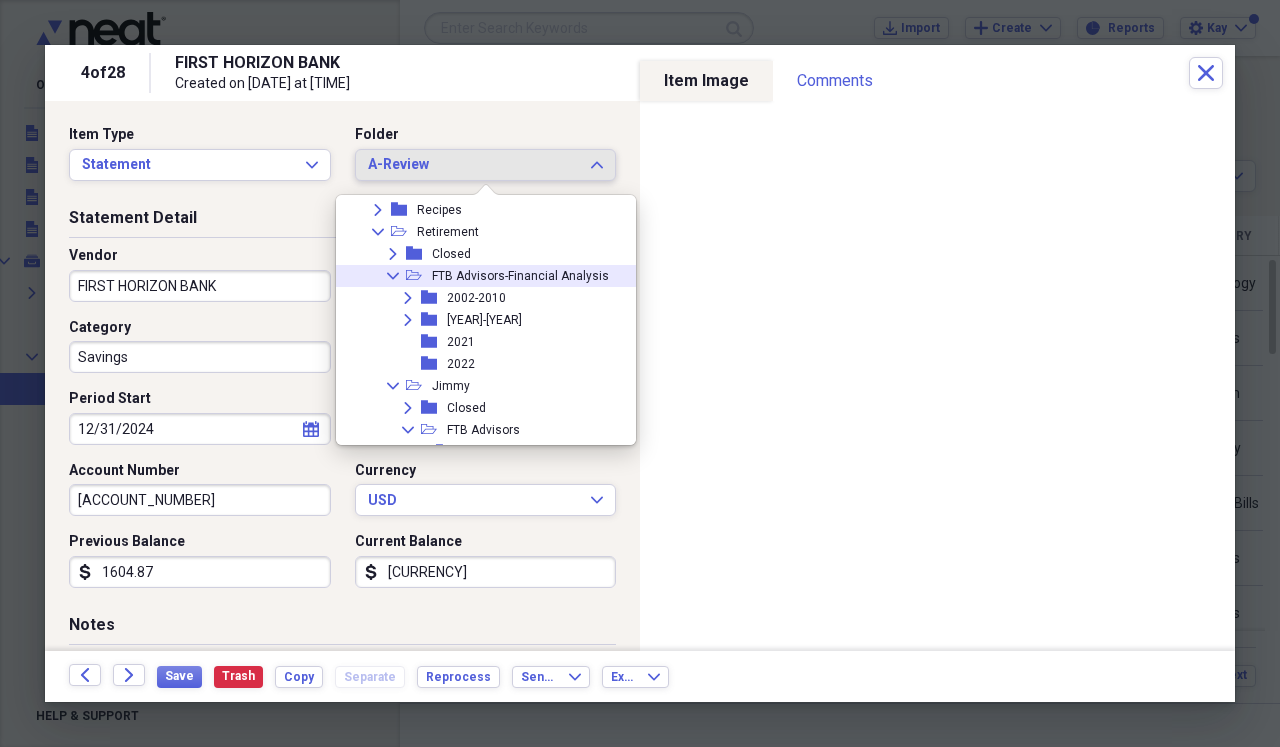 click on "Collapse" 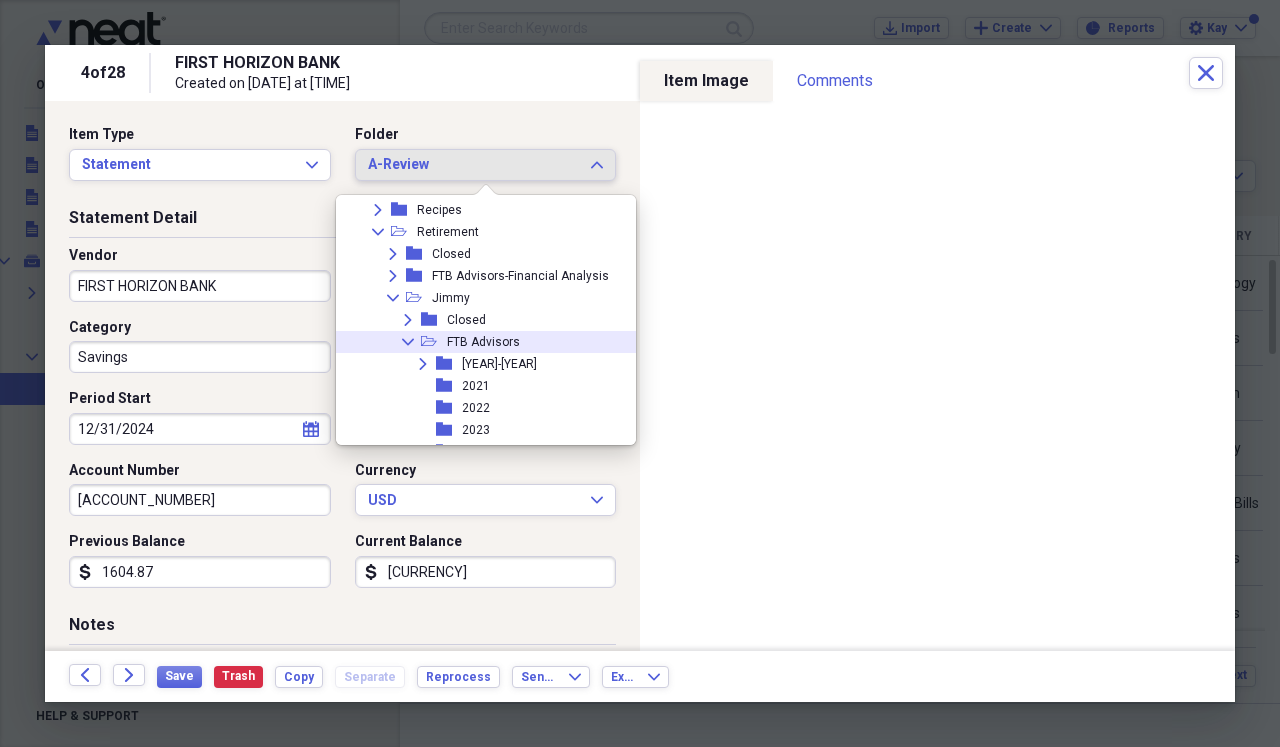 click on "Collapse" 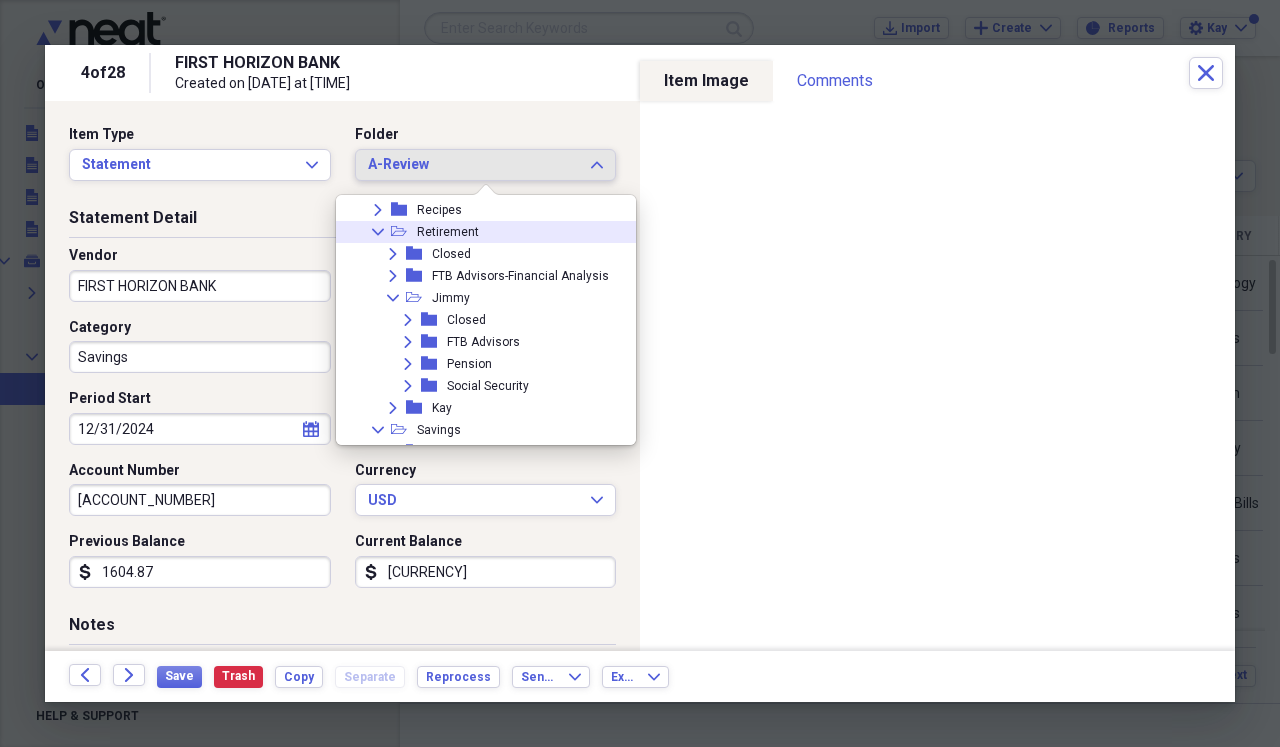 click on "Collapse" 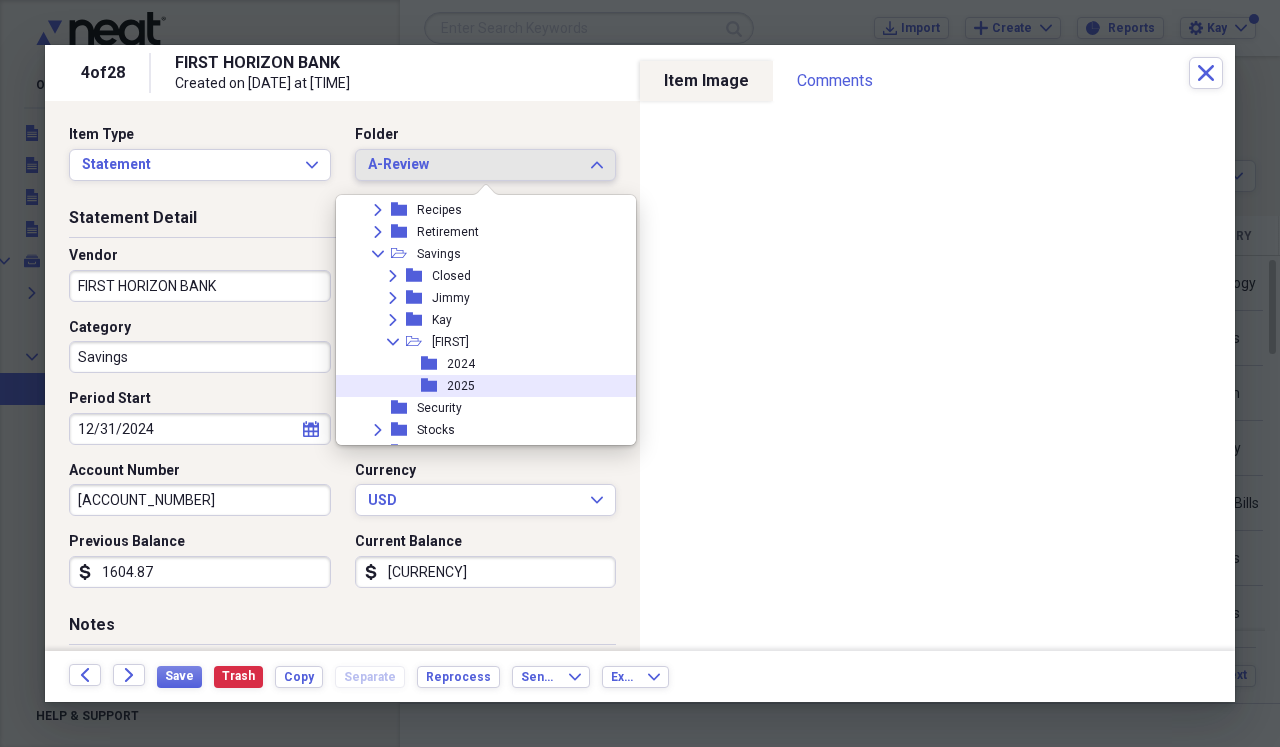 click on "2025" at bounding box center [461, 386] 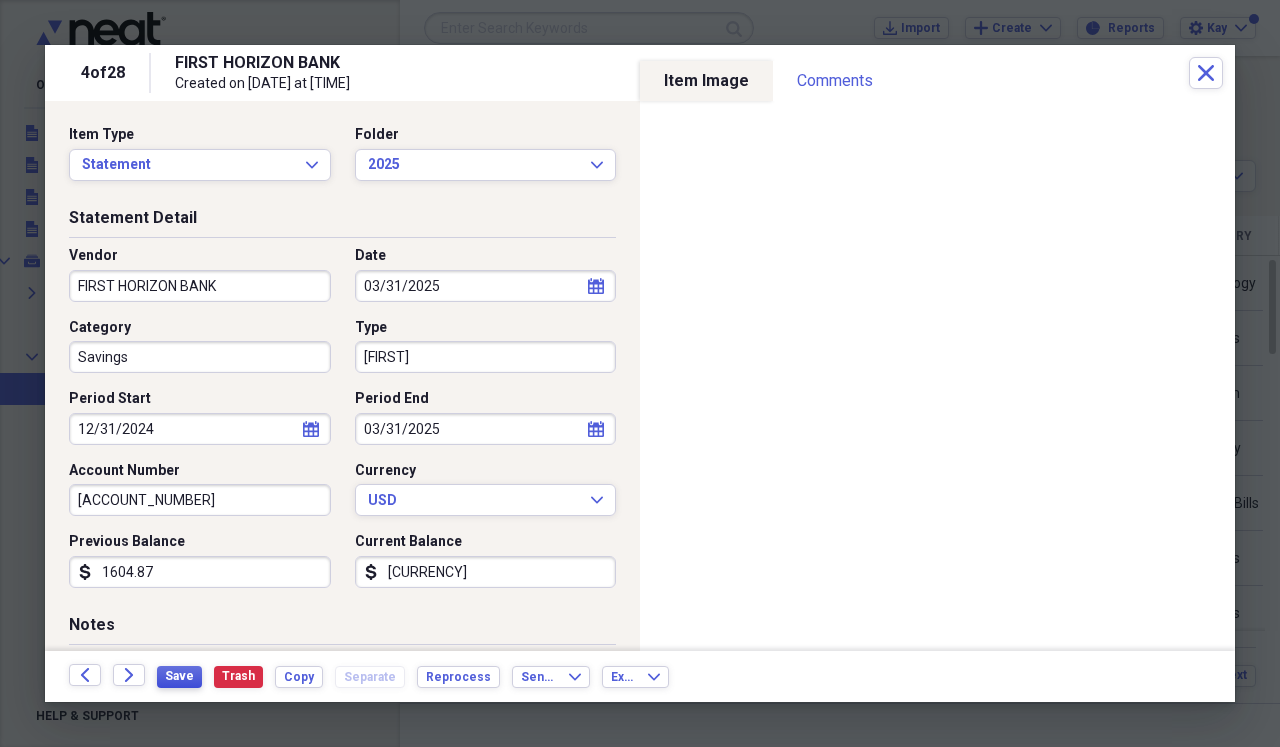 click on "Save" at bounding box center (179, 676) 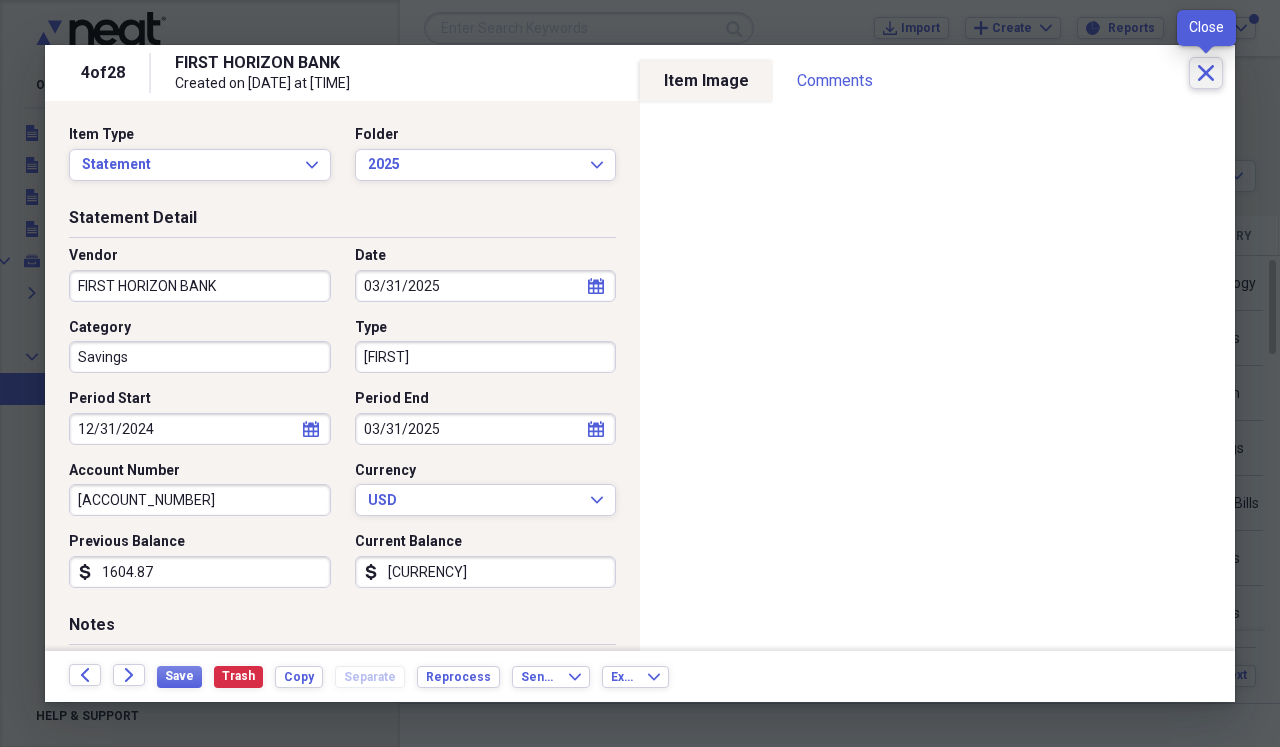 click on "Close" at bounding box center [1206, 73] 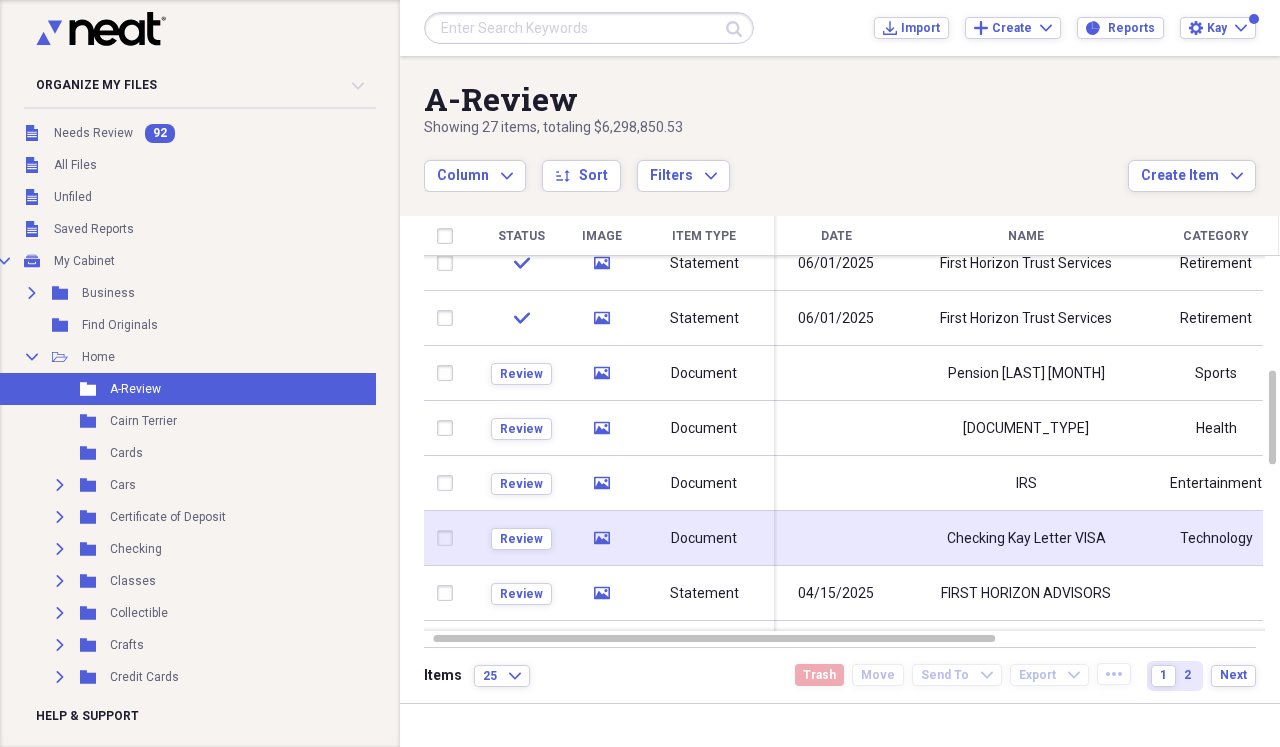 click at bounding box center (836, 538) 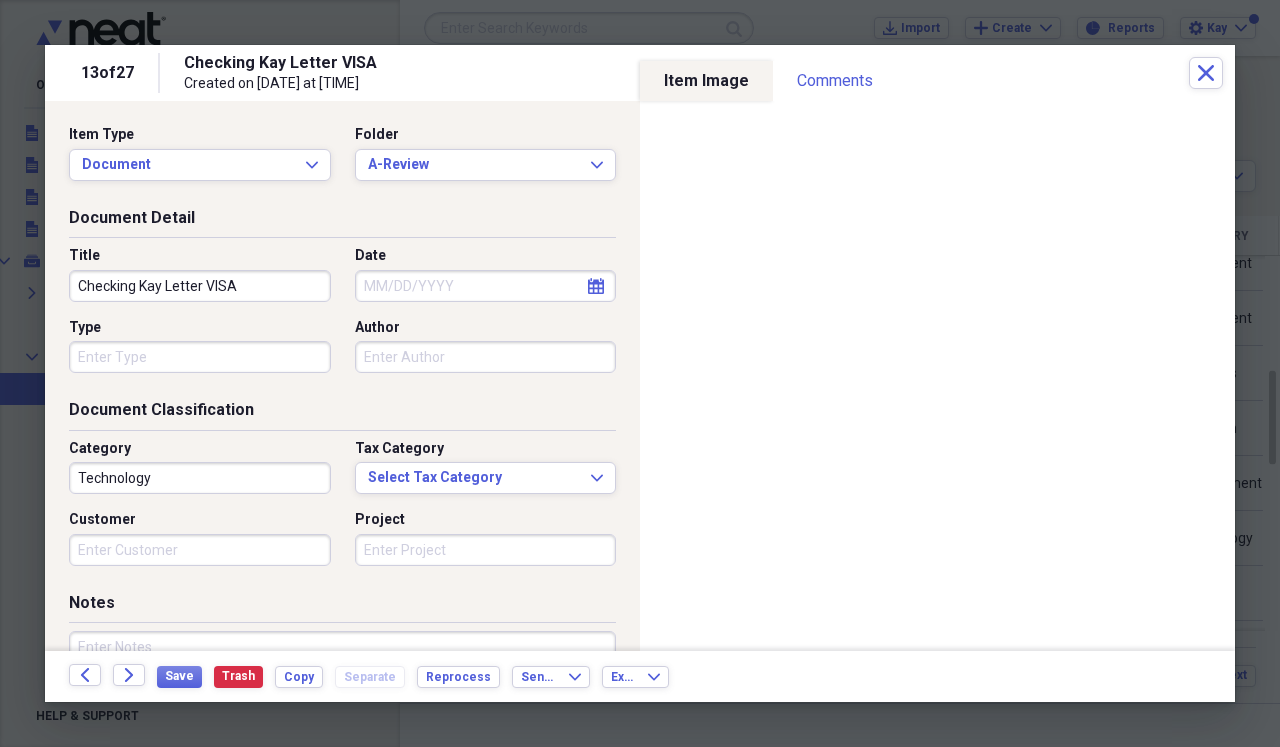 click on "Checking Kay Letter VISA" at bounding box center [200, 286] 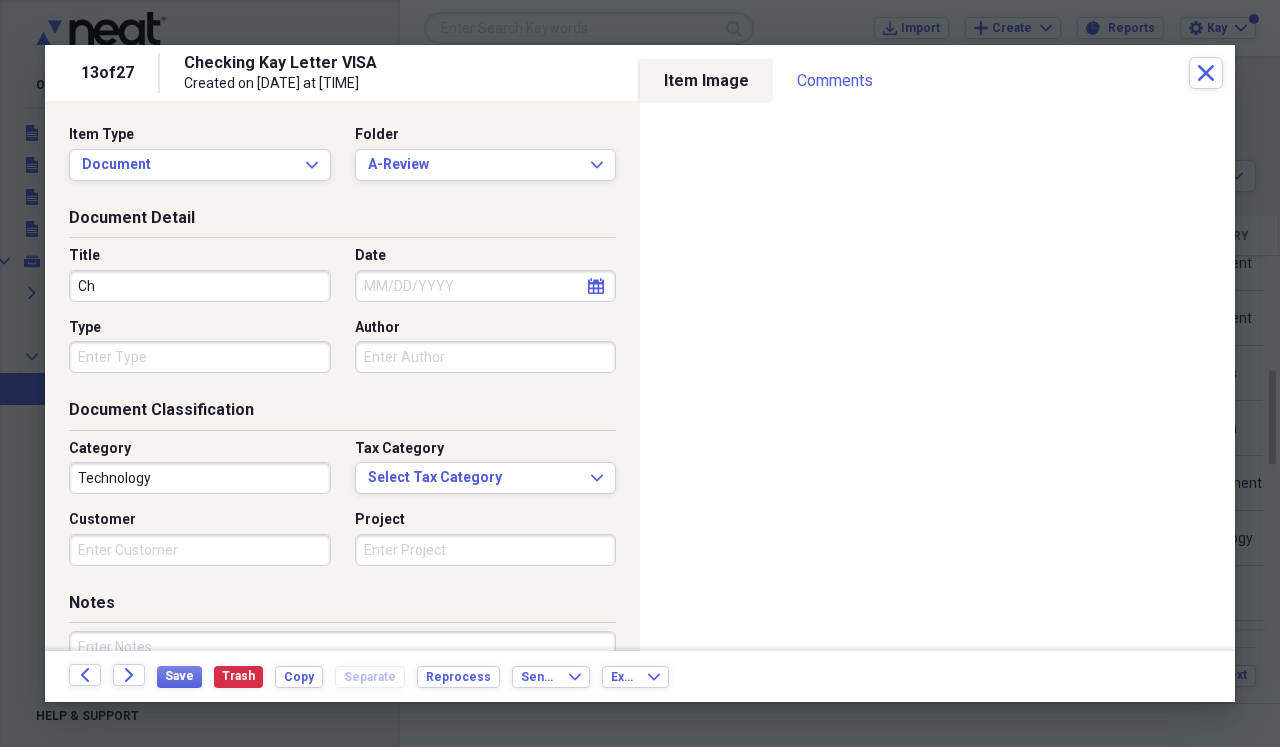 type on "C" 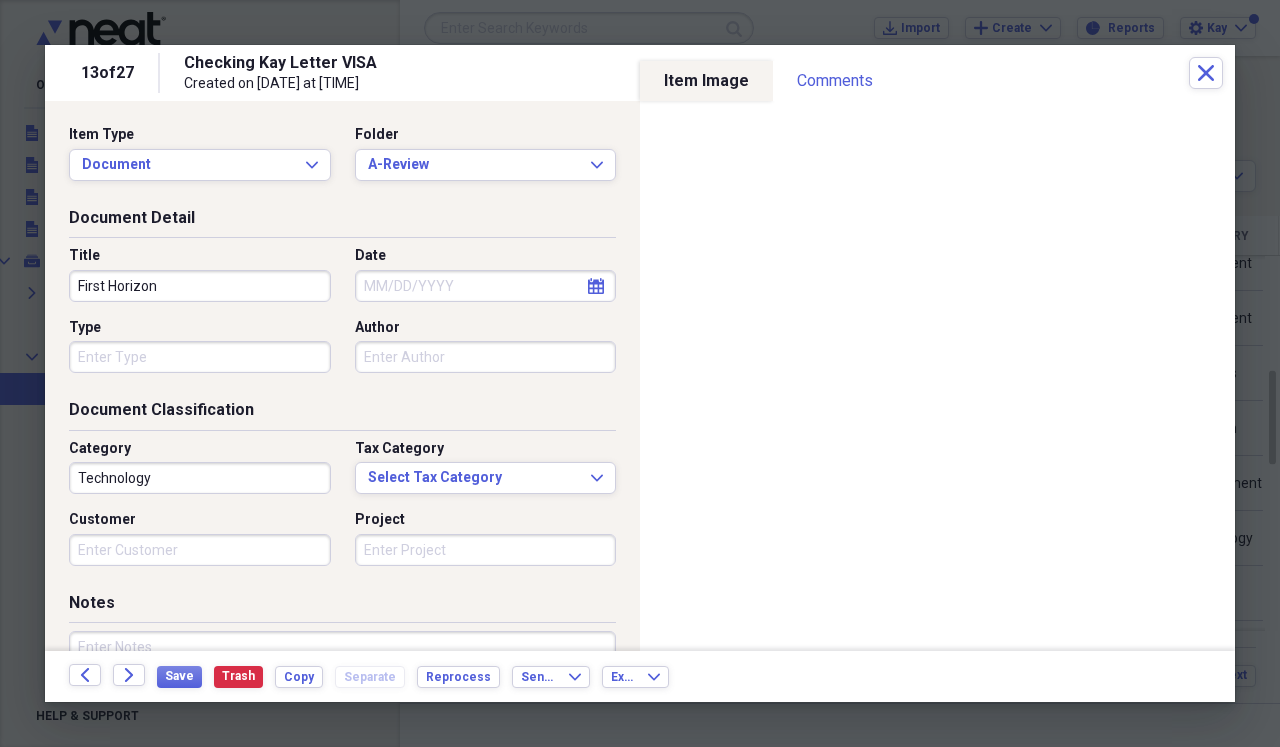 type on "First Horizon" 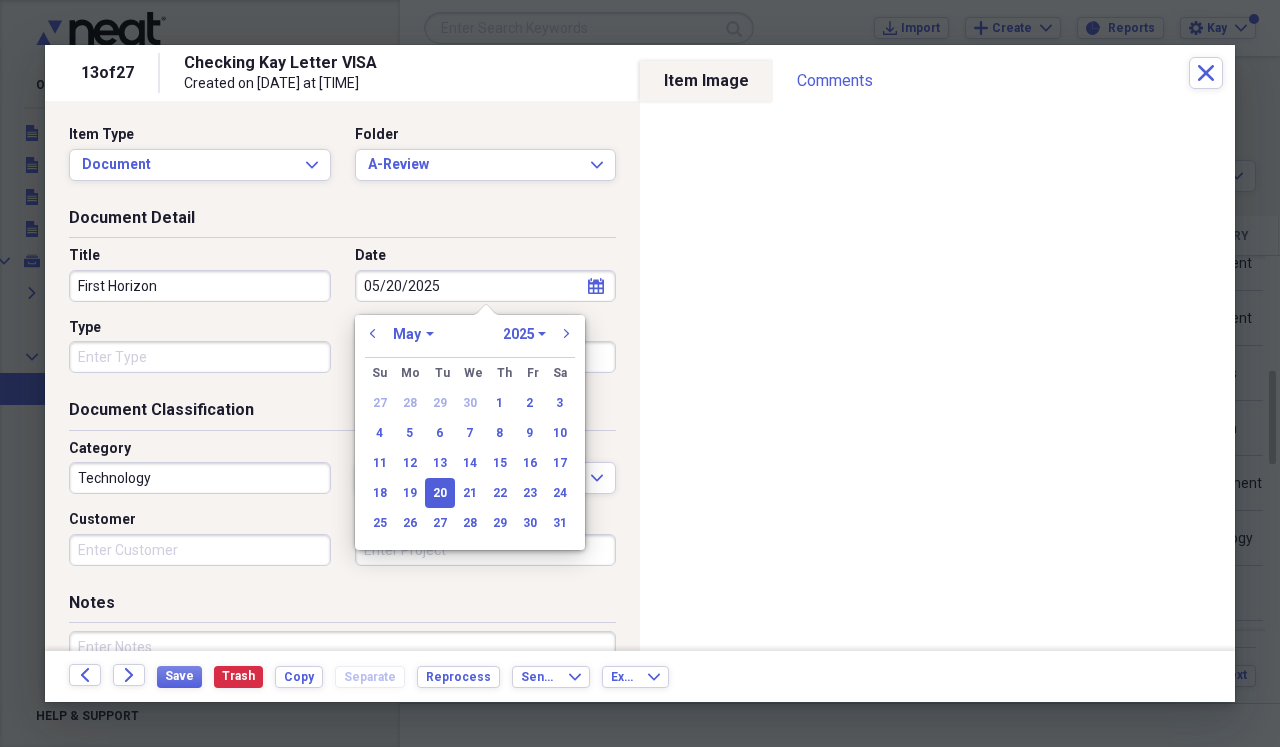 click on "Type" at bounding box center (200, 357) 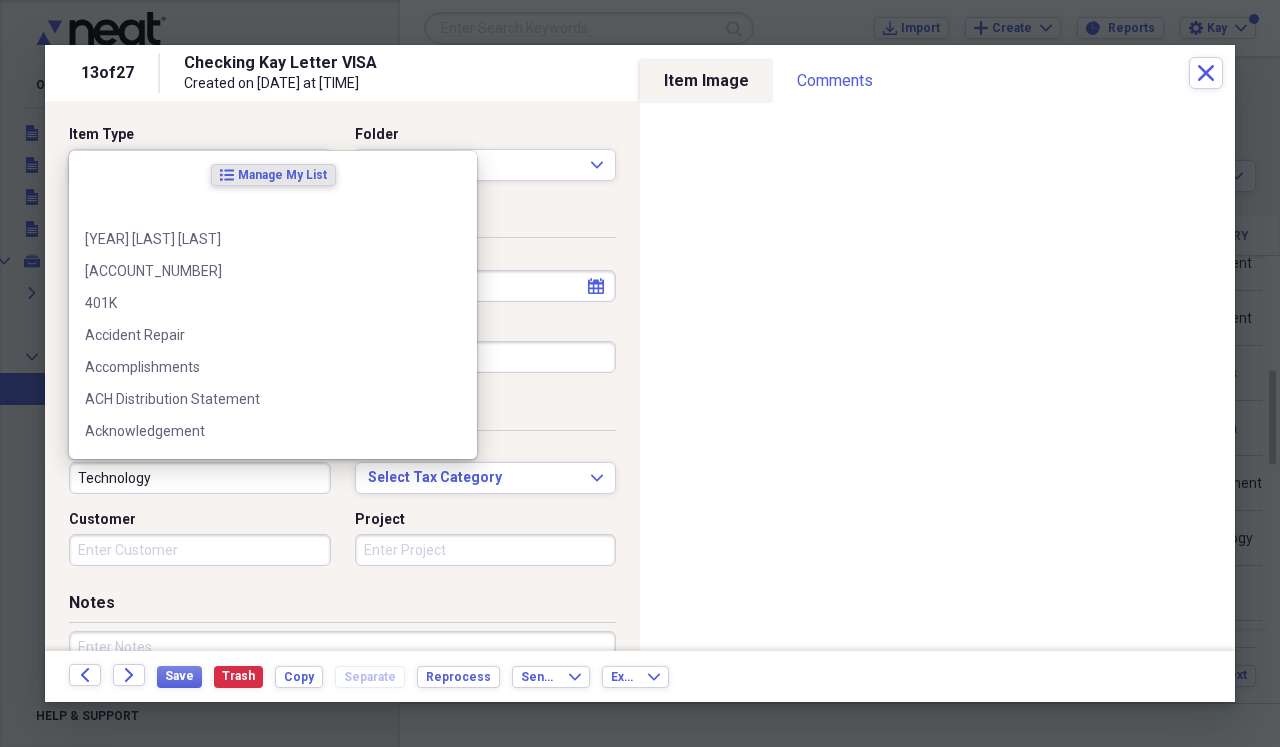 drag, startPoint x: 165, startPoint y: 472, endPoint x: 165, endPoint y: 441, distance: 31 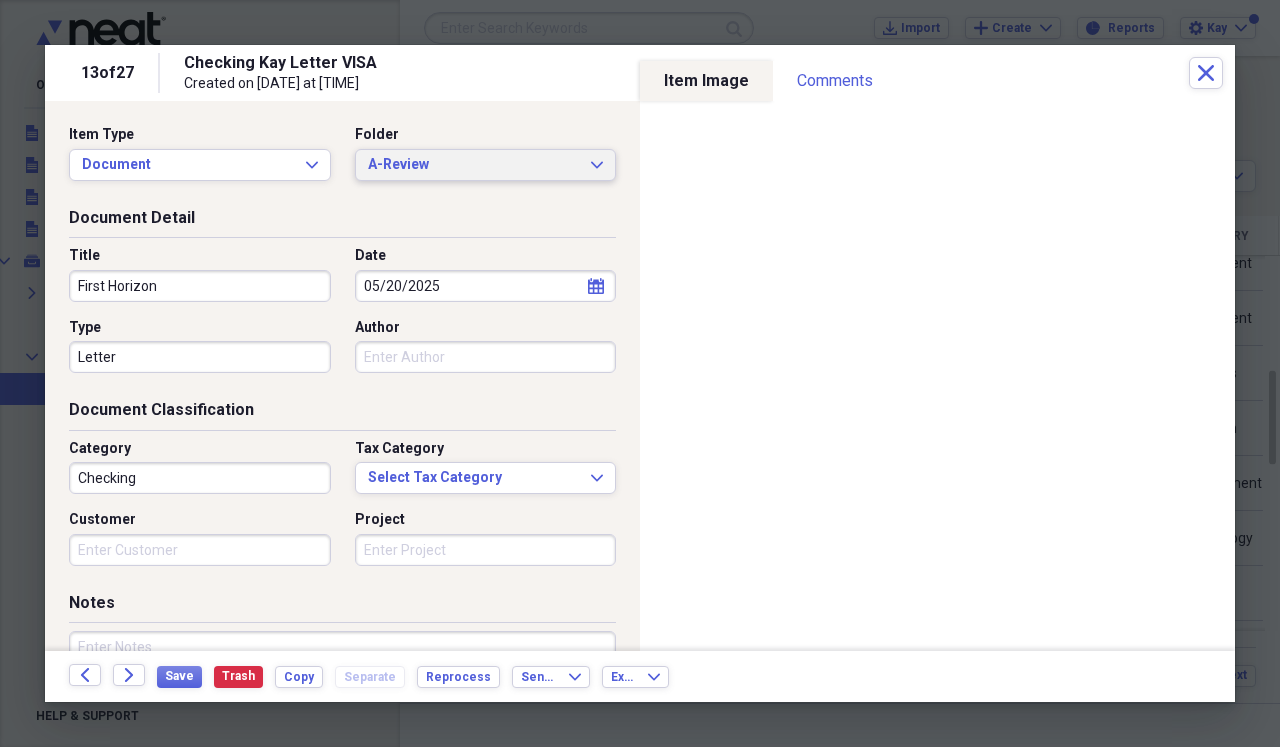 click on "Expand" 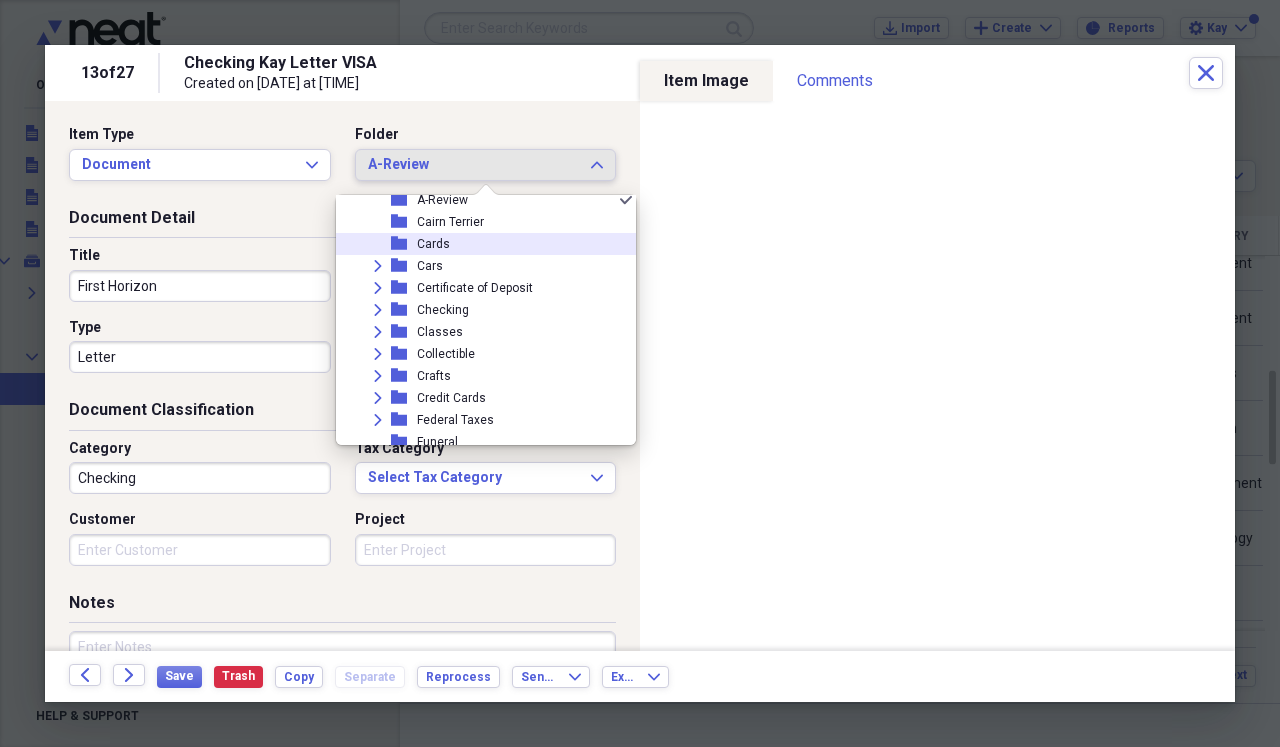 scroll, scrollTop: 144, scrollLeft: 0, axis: vertical 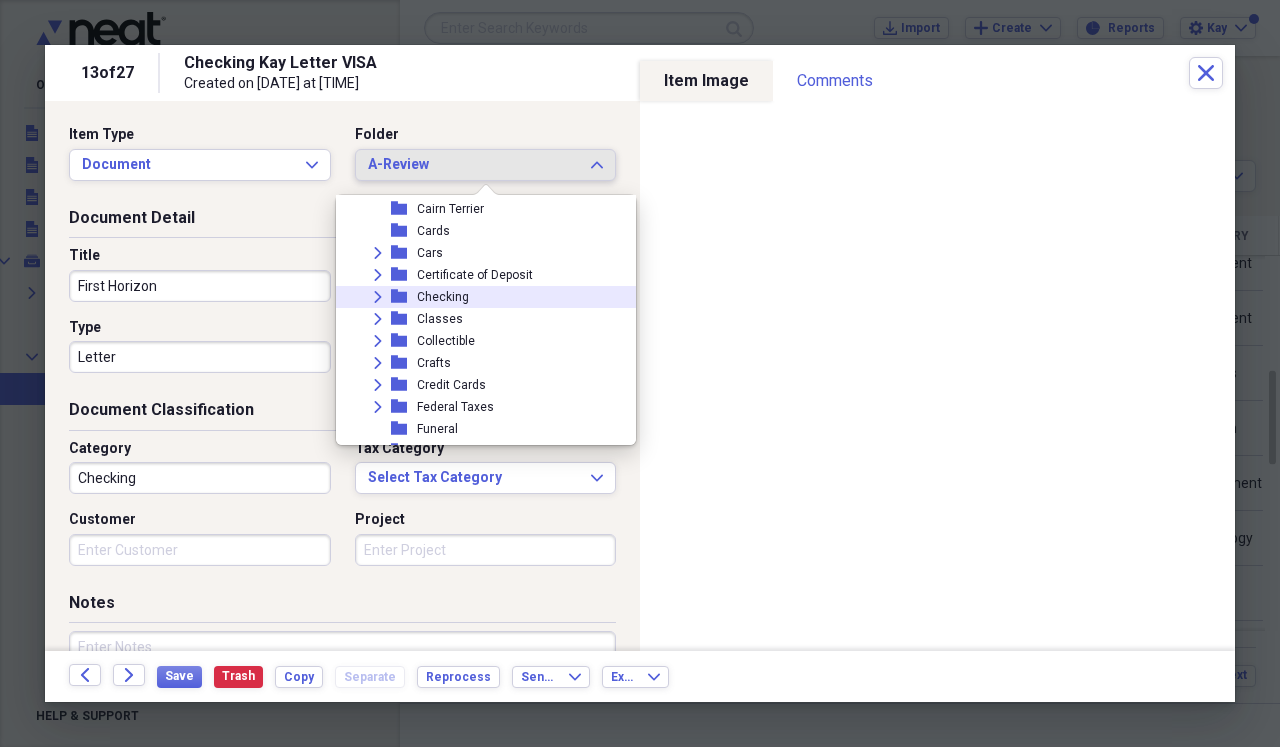click on "Expand" 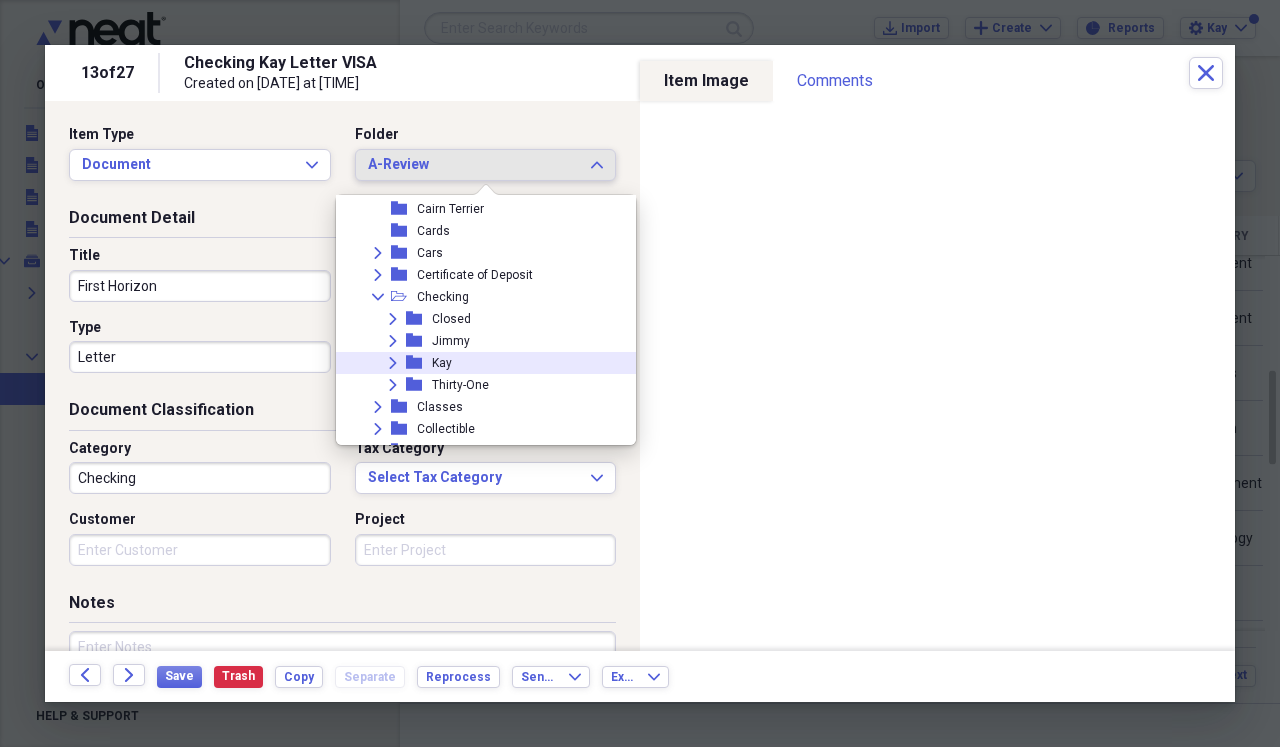 click on "Expand" 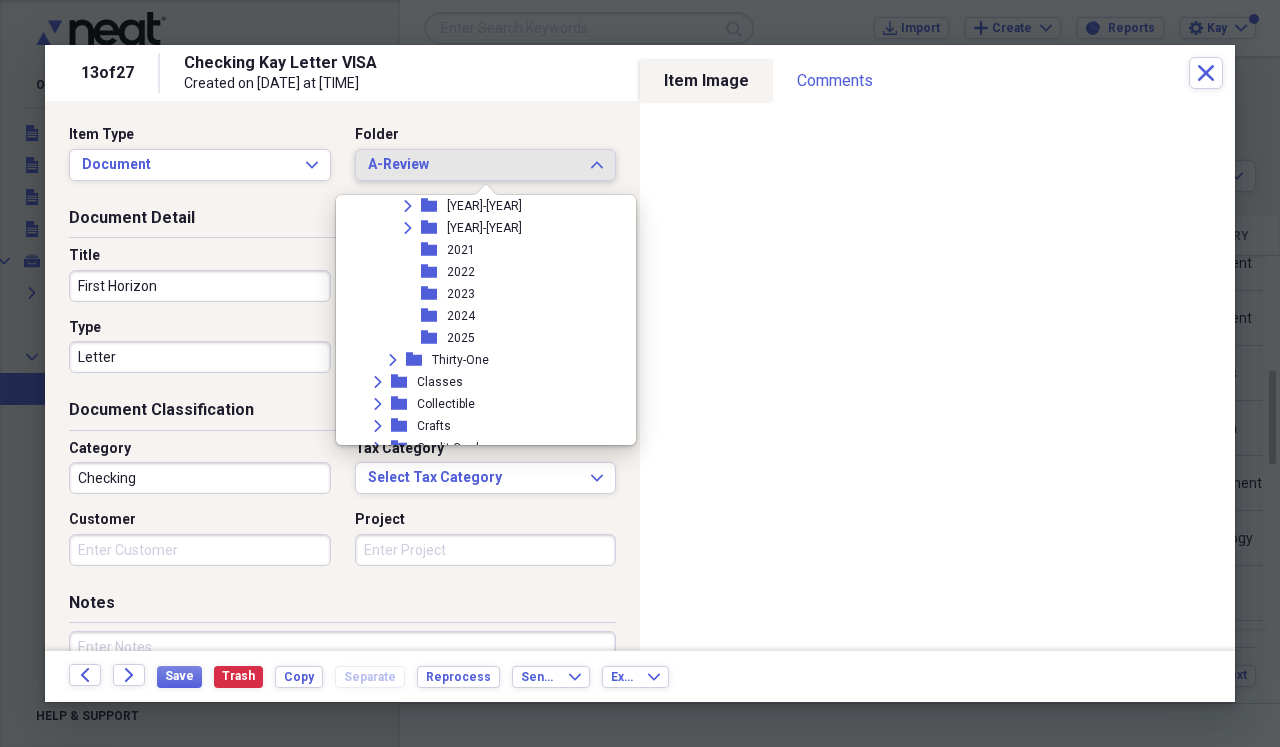scroll, scrollTop: 348, scrollLeft: 0, axis: vertical 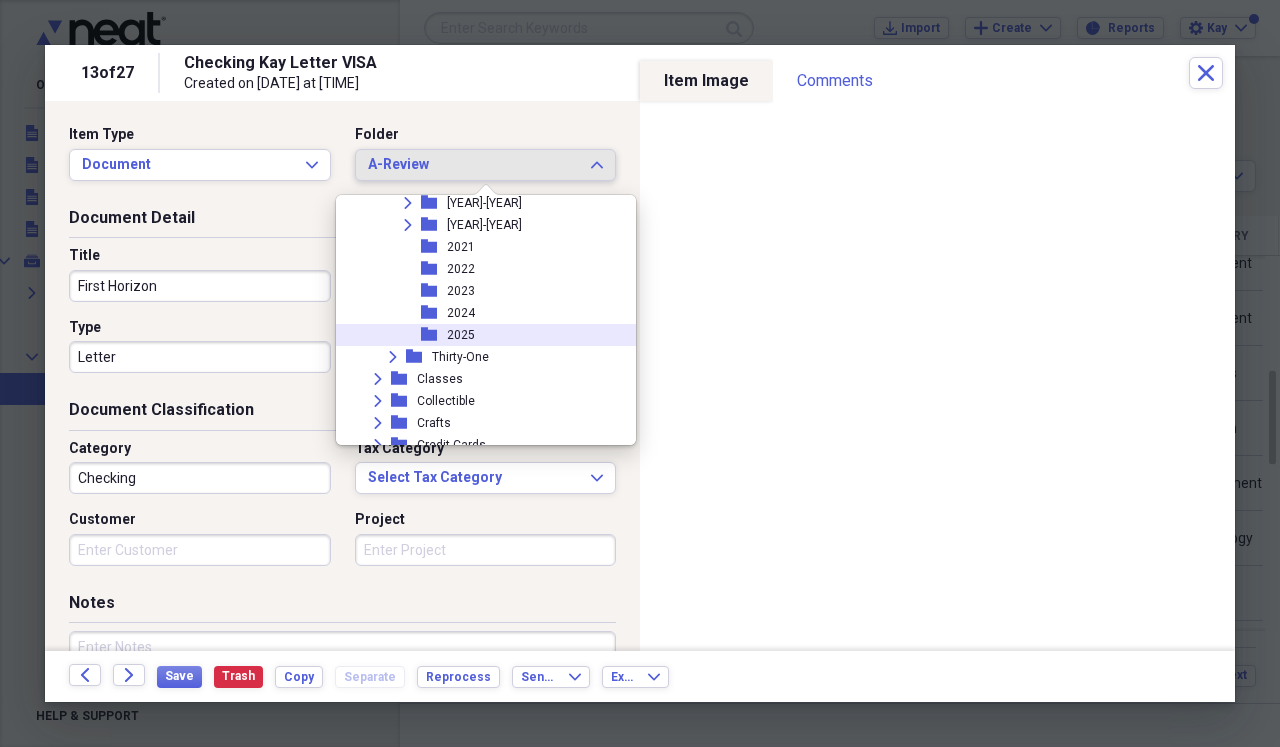 click on "2025" at bounding box center (461, 335) 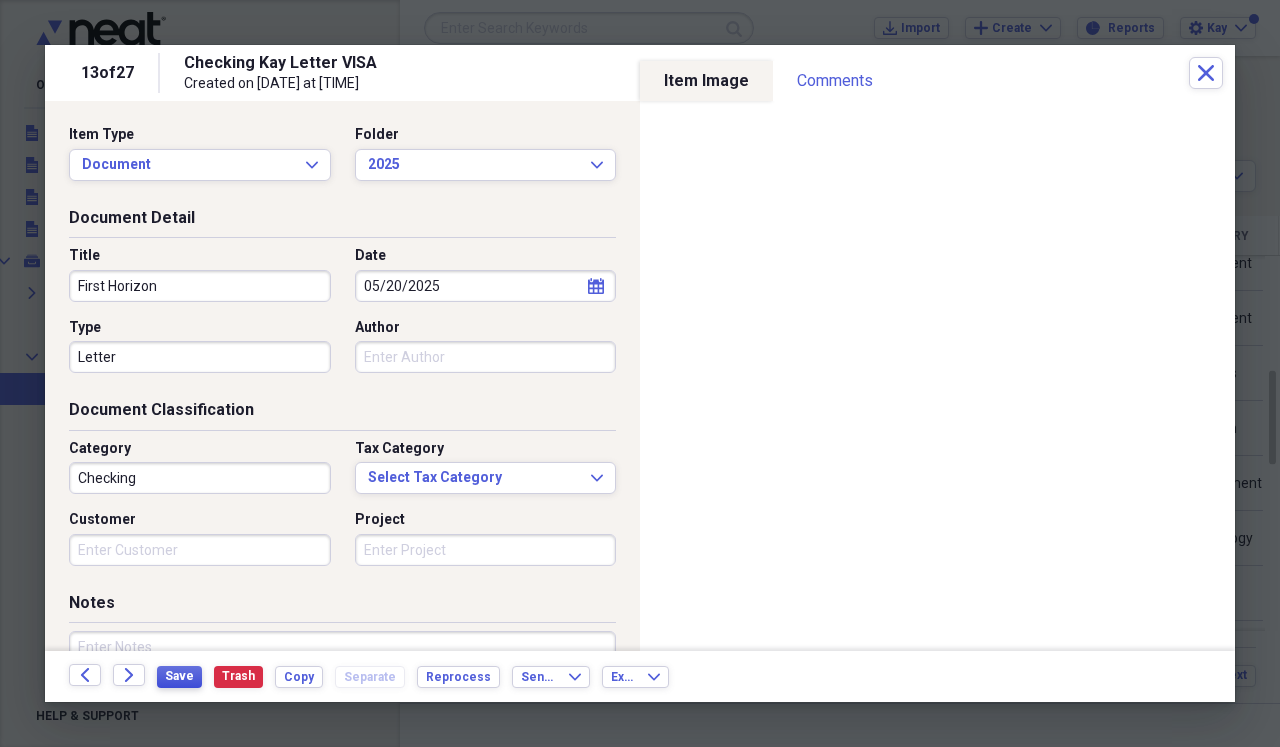 click on "Save" at bounding box center [179, 676] 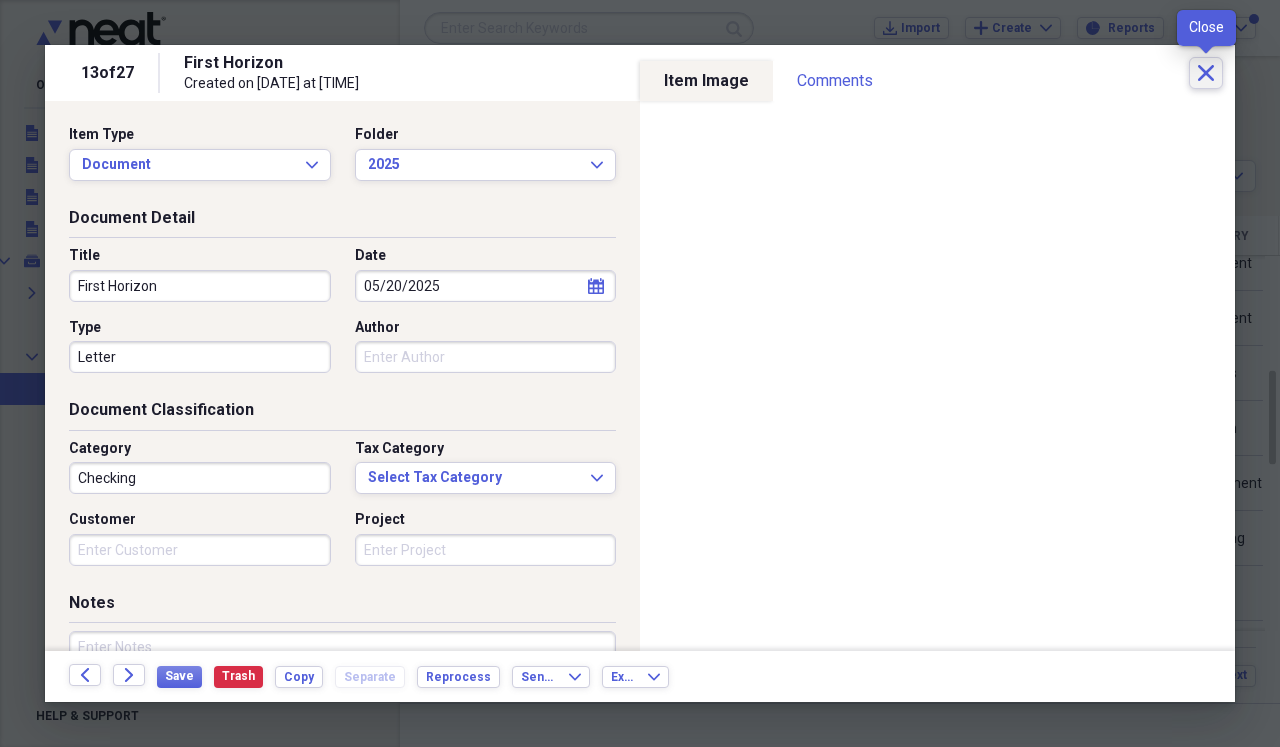 click 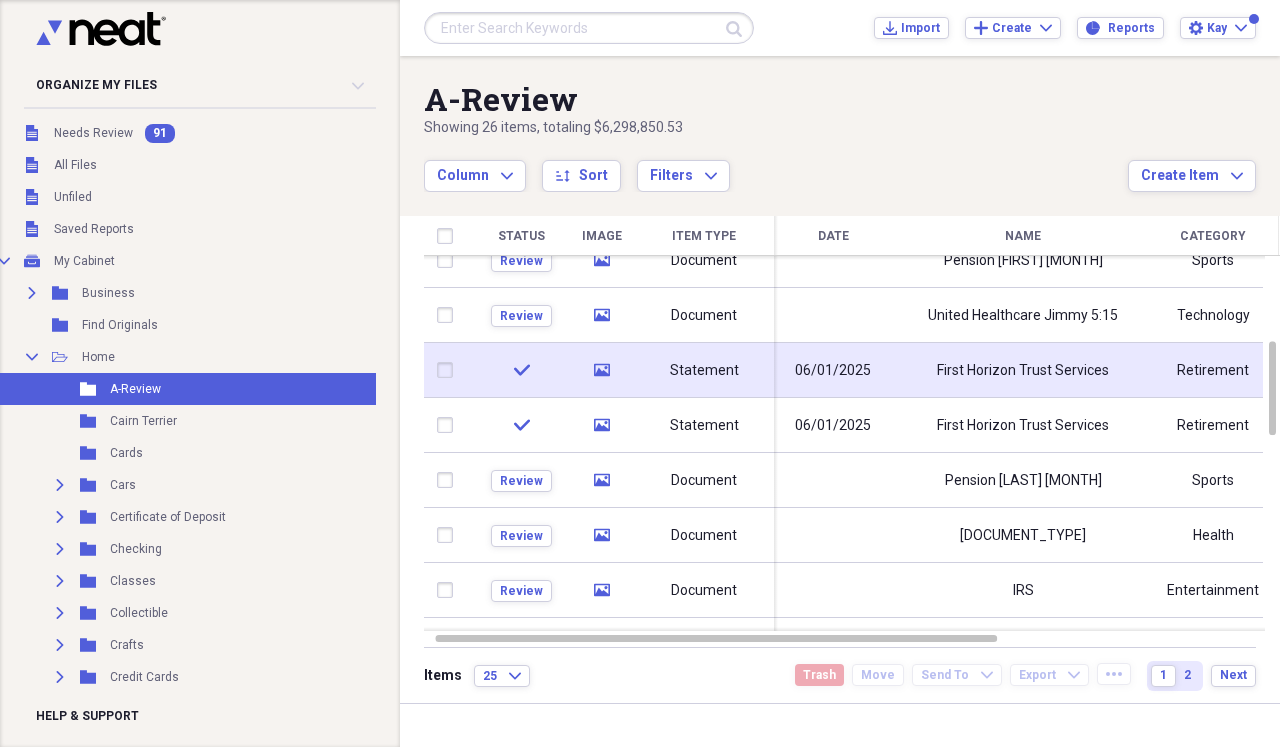 click on "06/01/2025" at bounding box center (833, 370) 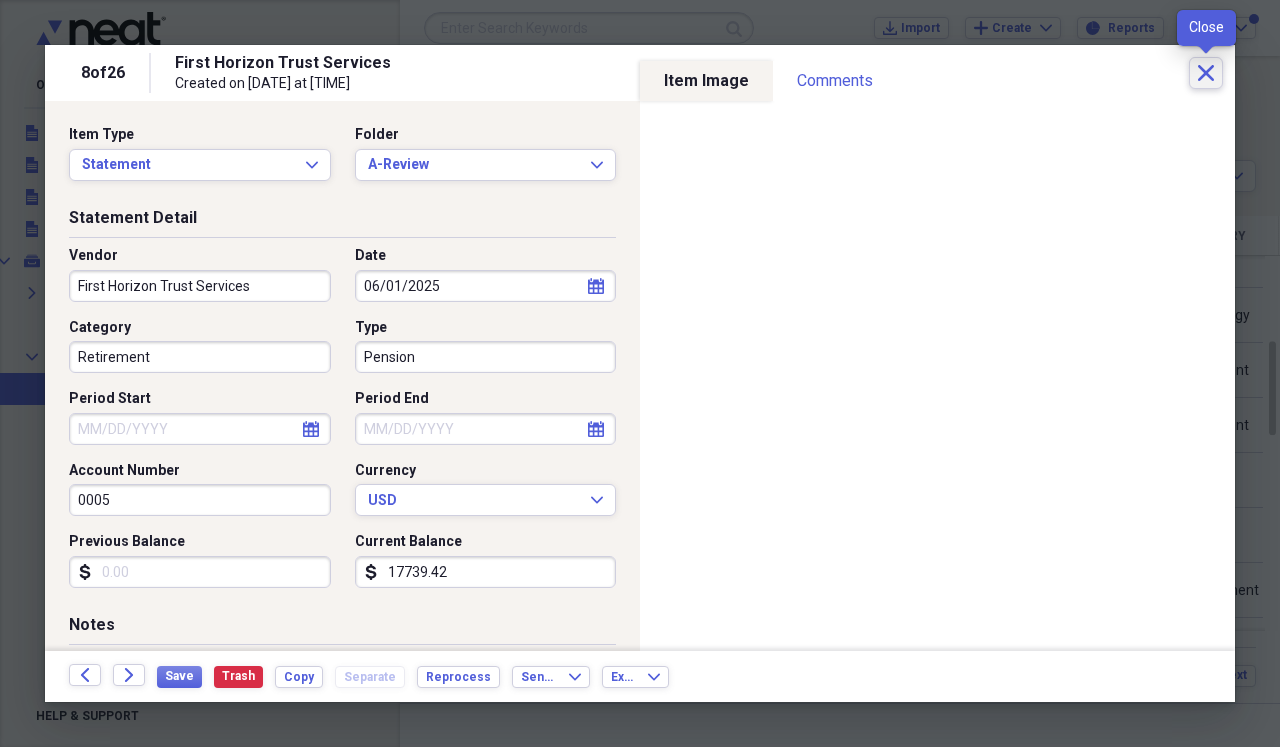 click 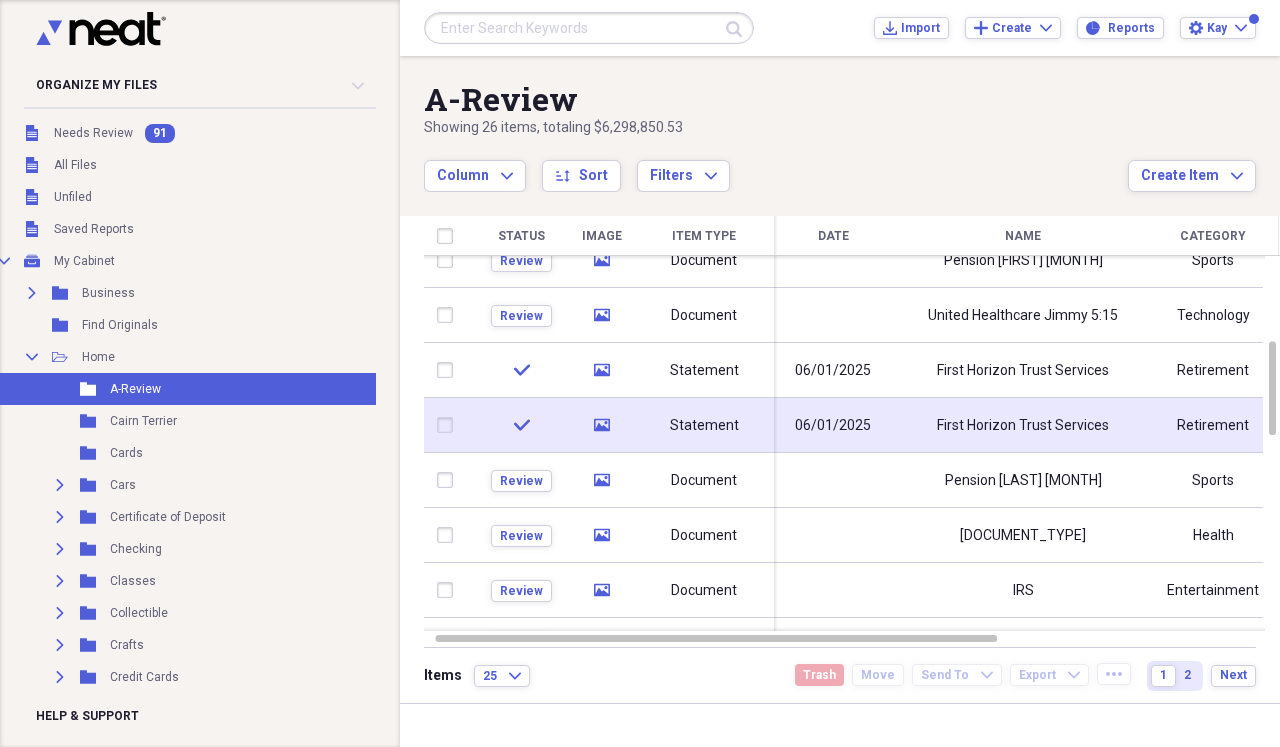 click on "First Horizon Trust Services" at bounding box center [1023, 425] 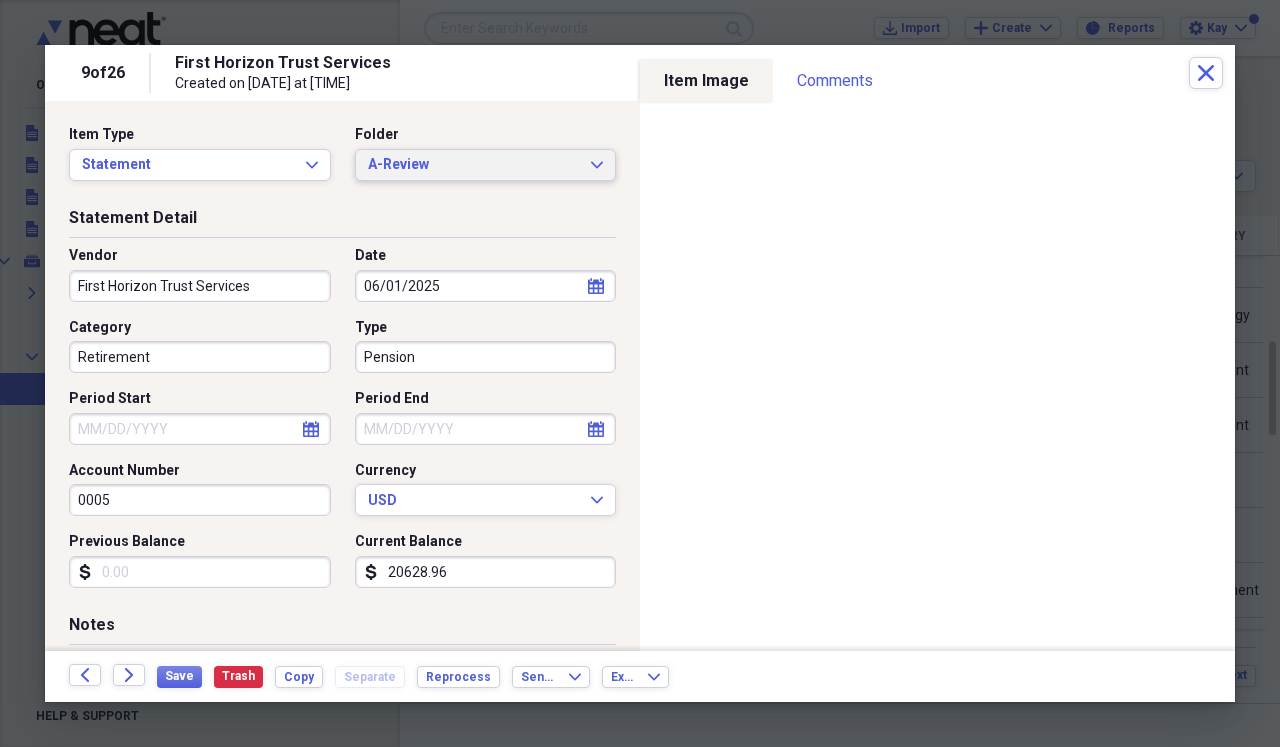 click on "Expand" 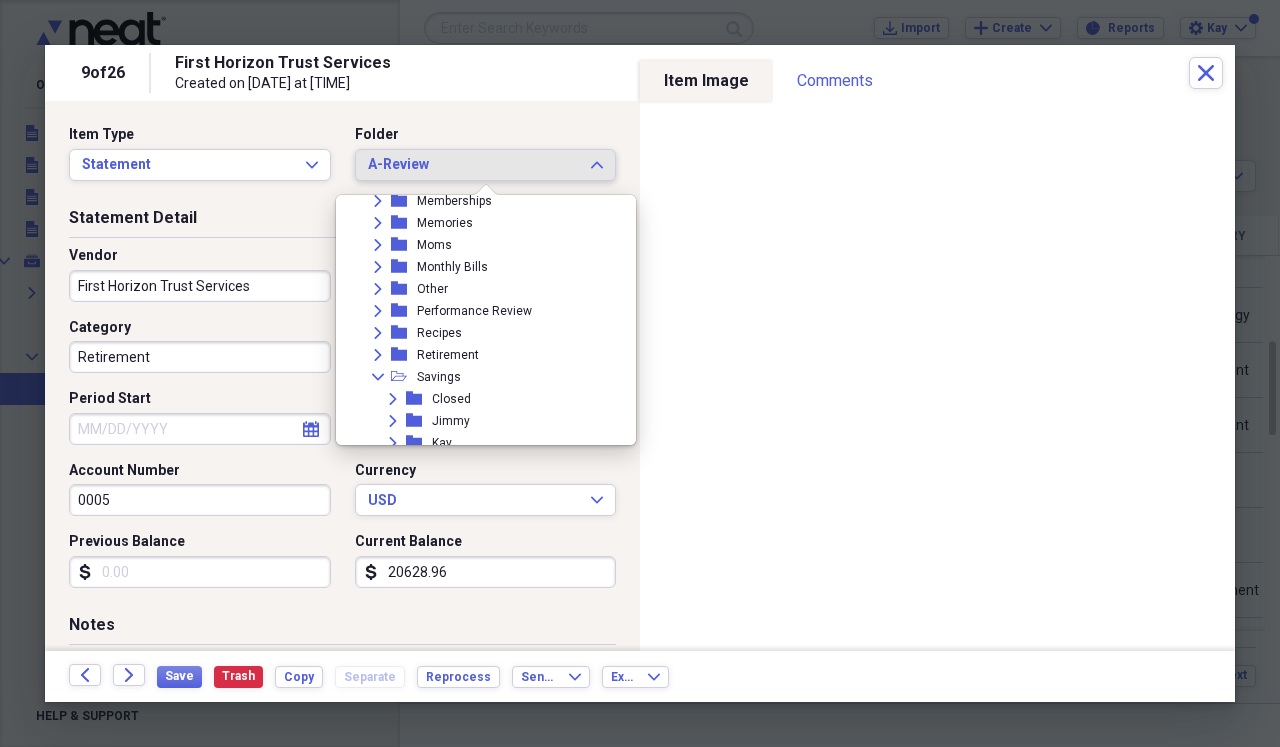 scroll, scrollTop: 874, scrollLeft: 0, axis: vertical 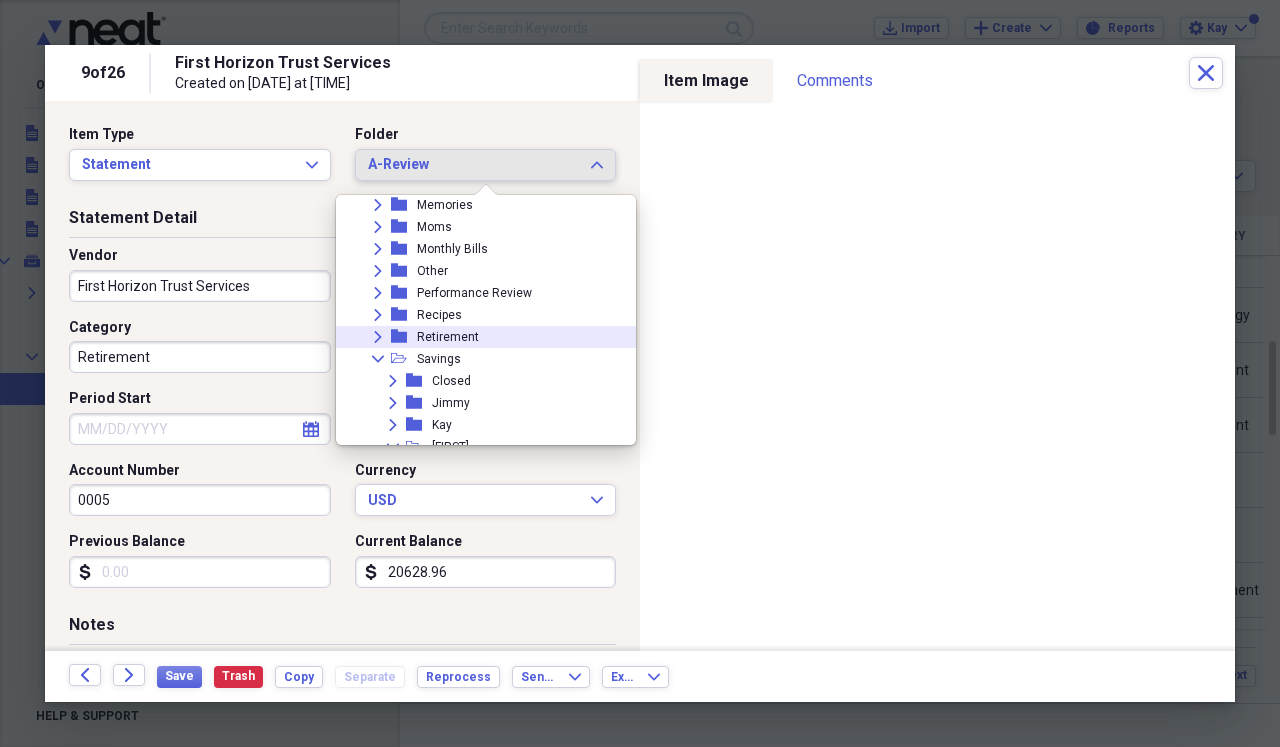 click on "Expand" 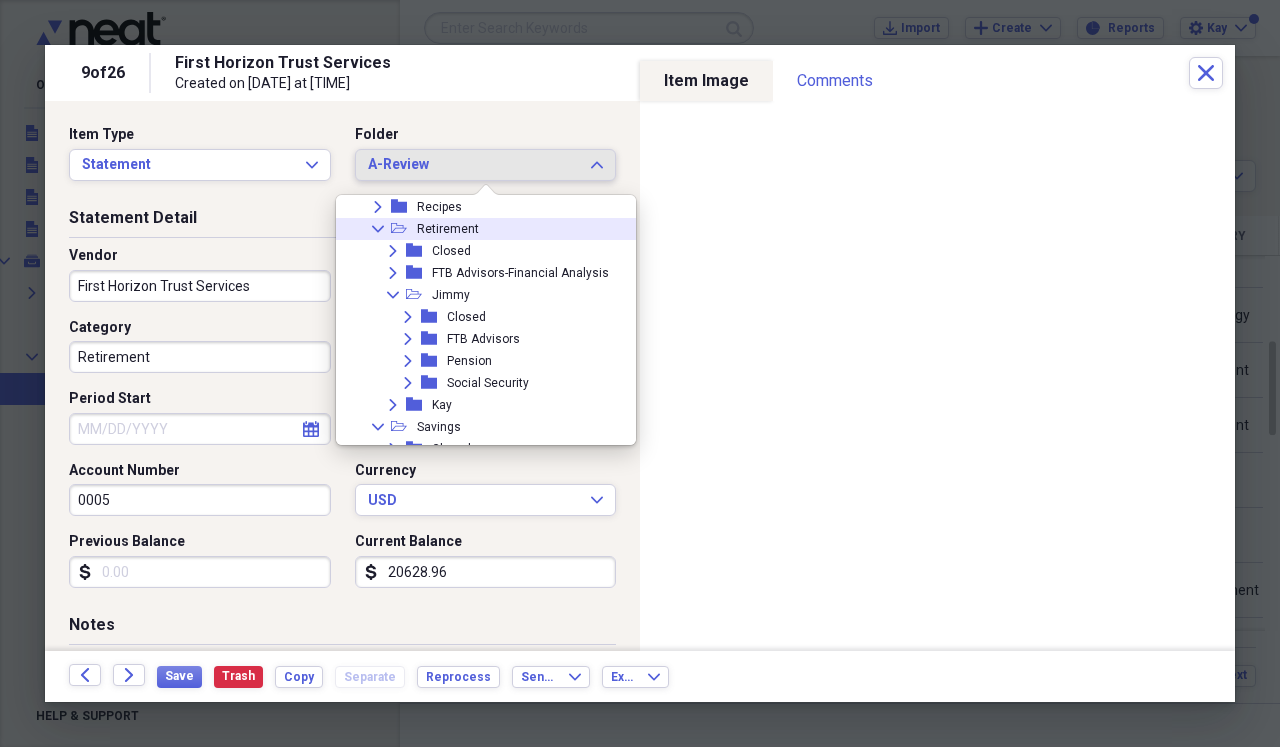 scroll, scrollTop: 992, scrollLeft: 0, axis: vertical 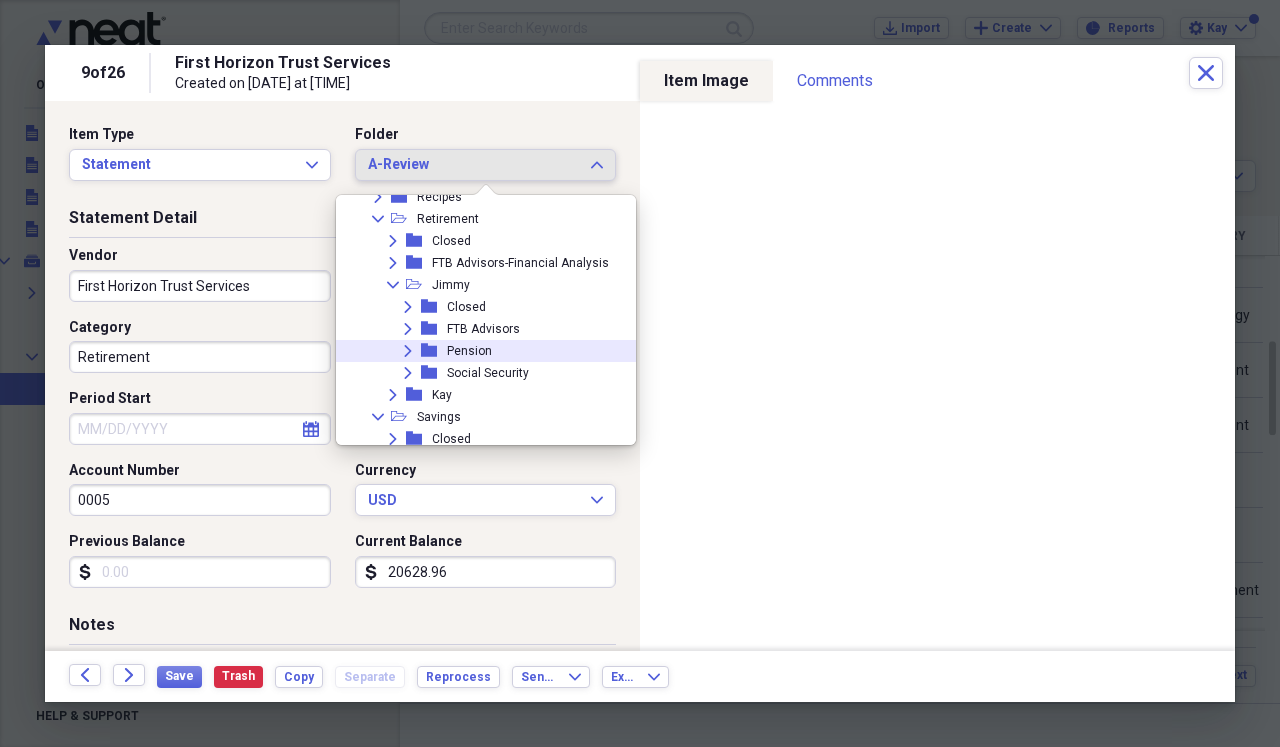 click on "Expand" 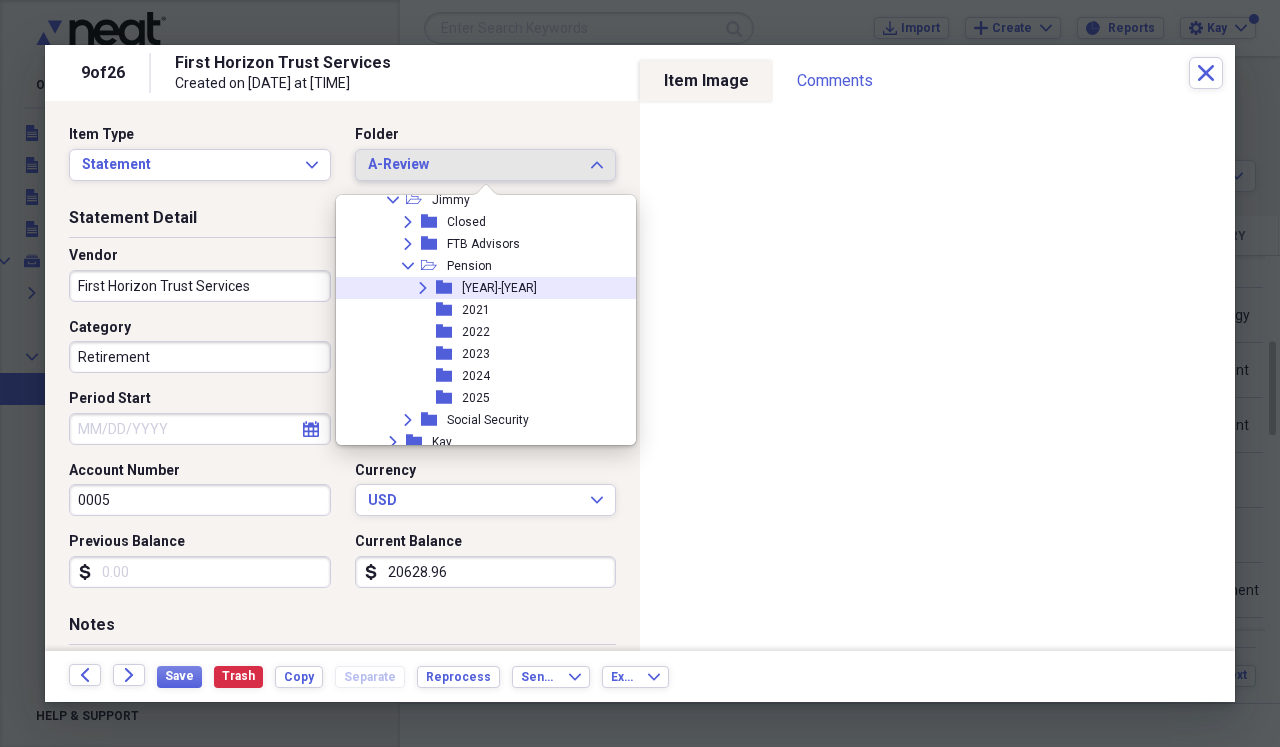 scroll, scrollTop: 1107, scrollLeft: 0, axis: vertical 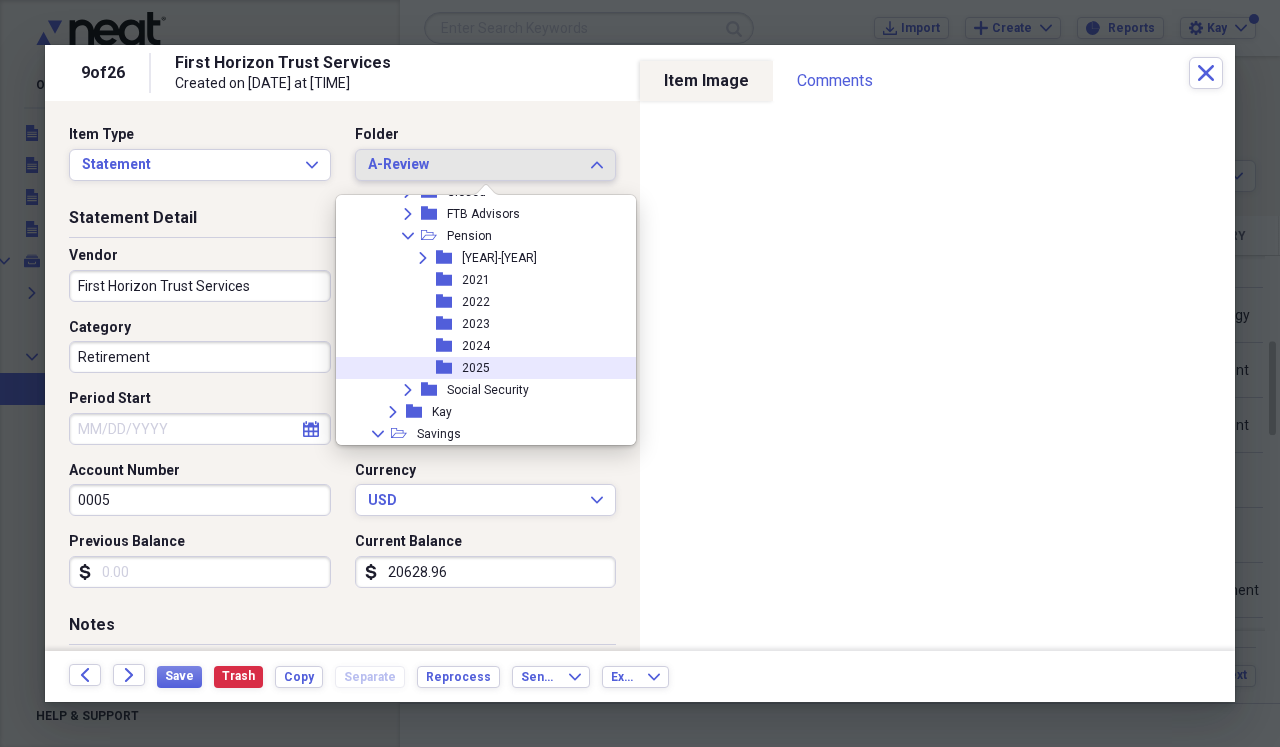 click on "folder 2025" at bounding box center [478, 368] 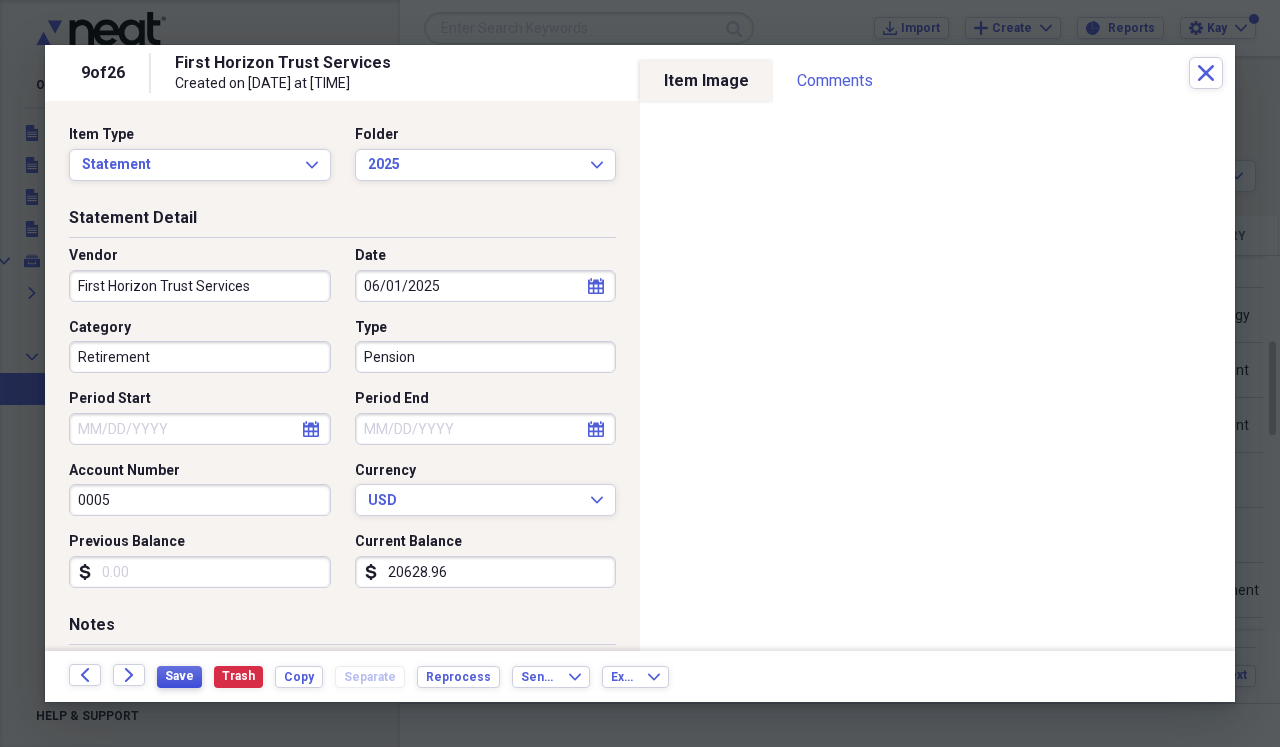 click on "Save" at bounding box center (179, 676) 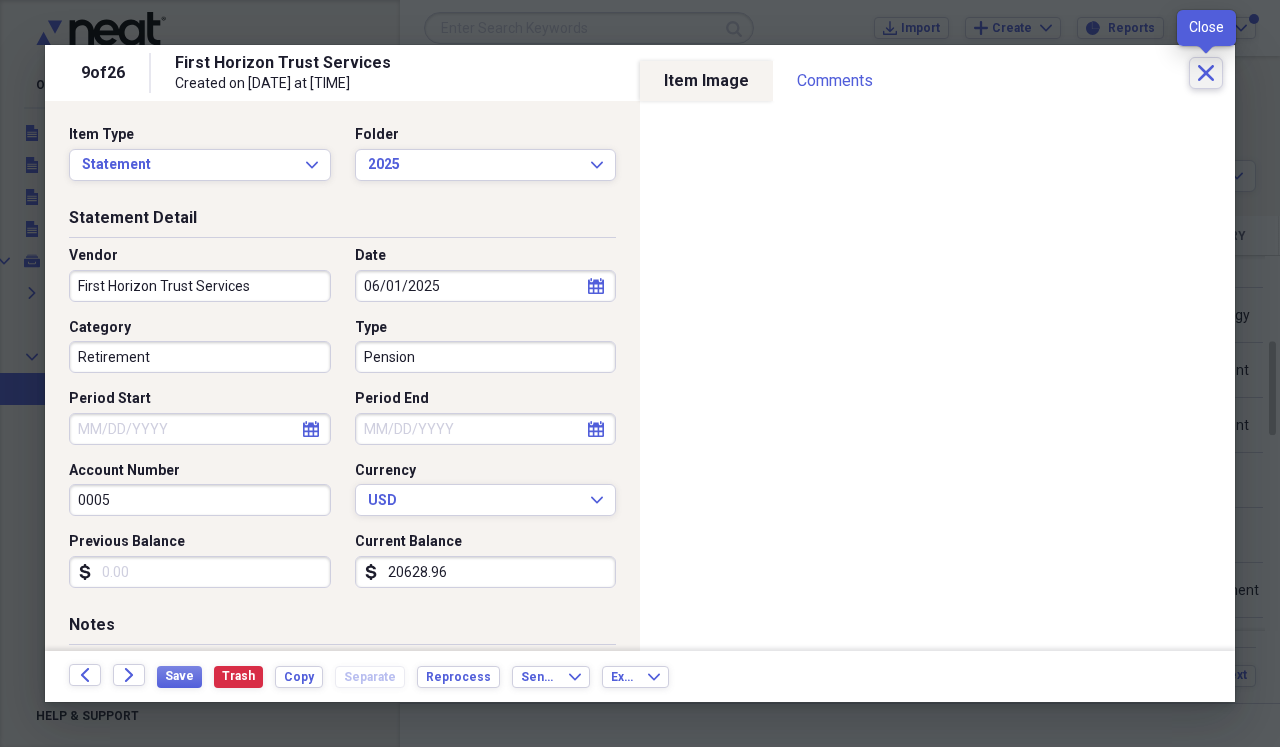 click 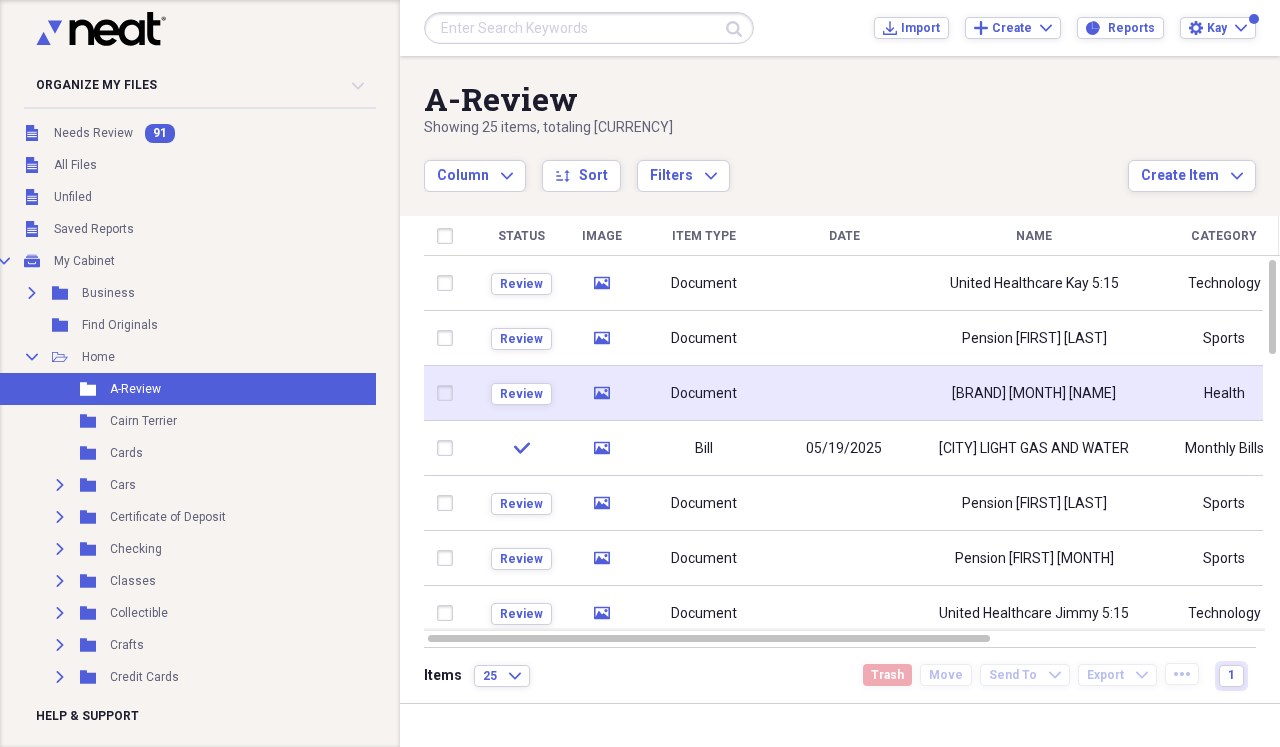 click at bounding box center (844, 393) 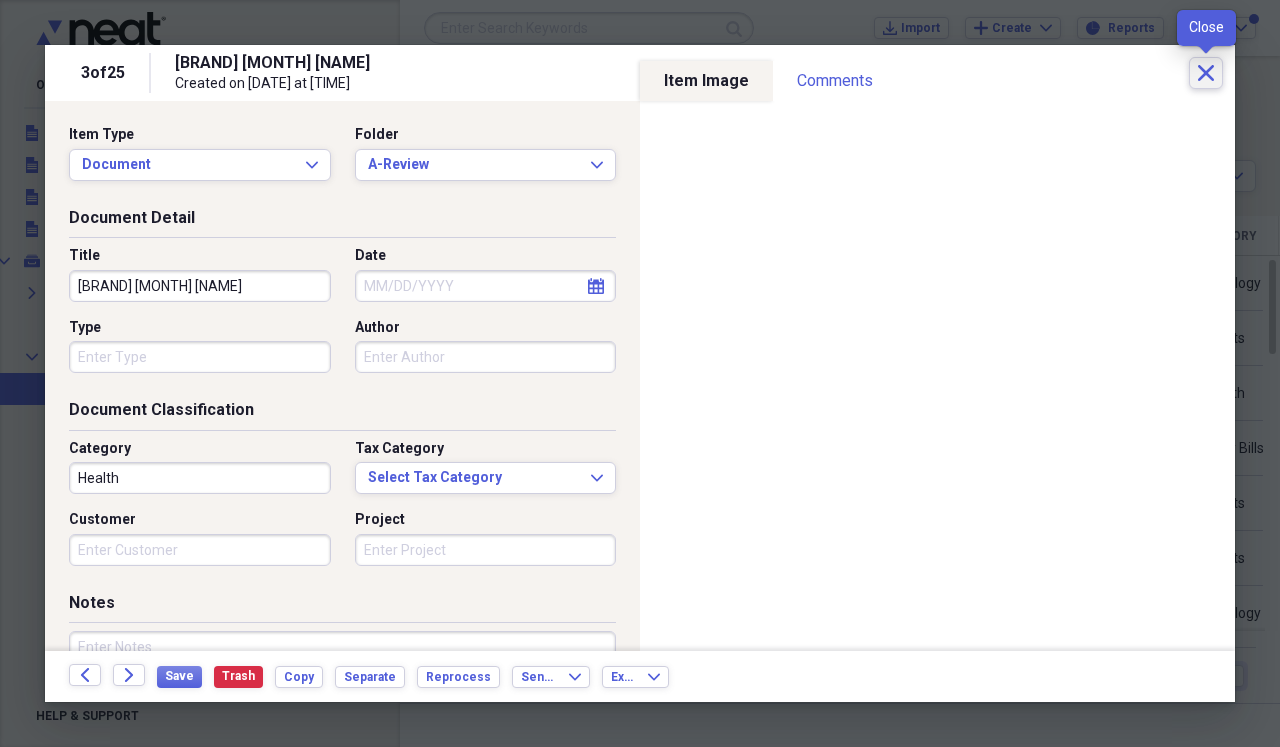 click on "Close" 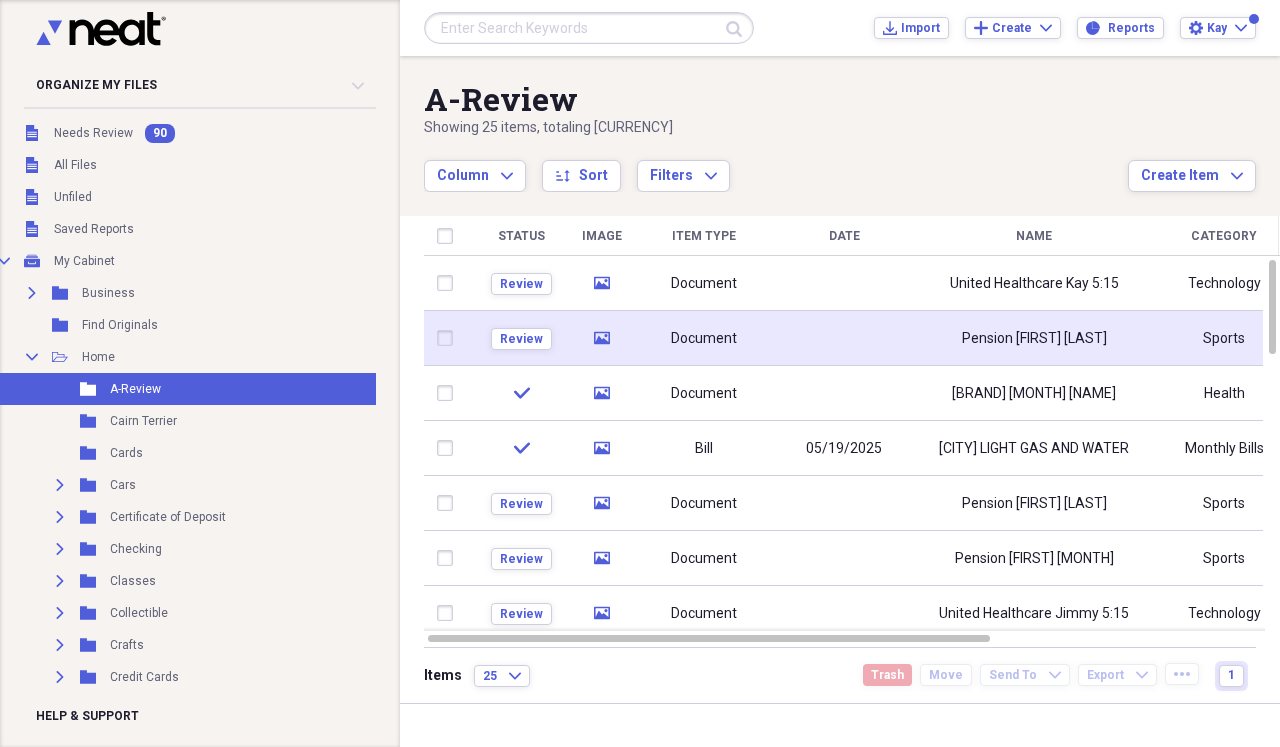 click on "Pension [FIRST] [LAST]" at bounding box center (1034, 338) 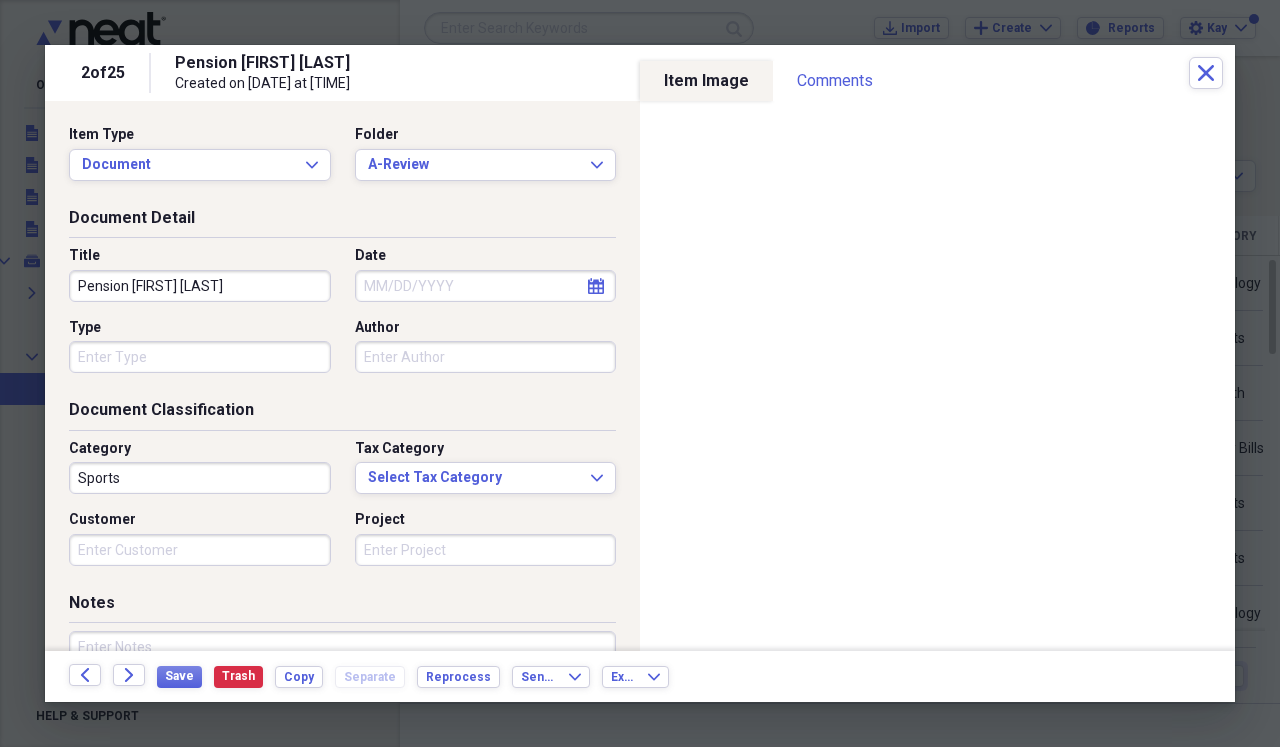 click on "Pension [FIRST] [LAST]" at bounding box center (200, 286) 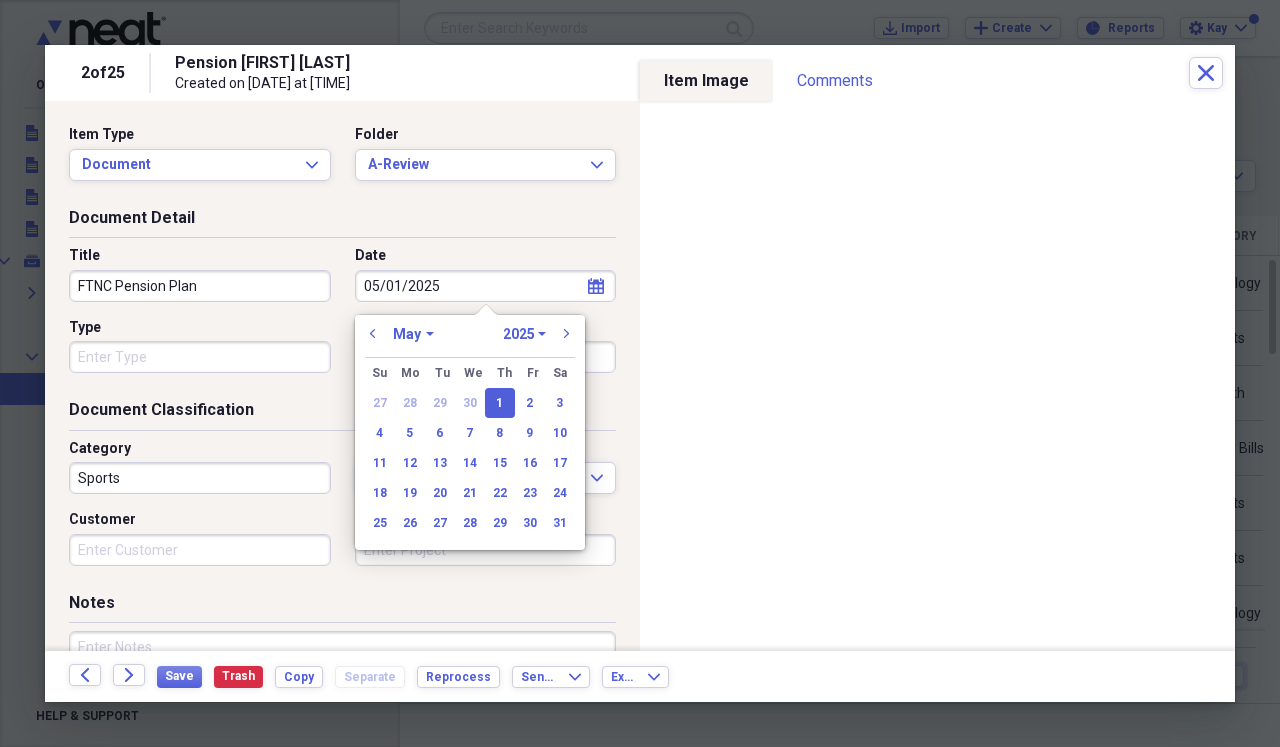 click on "Type" at bounding box center (200, 357) 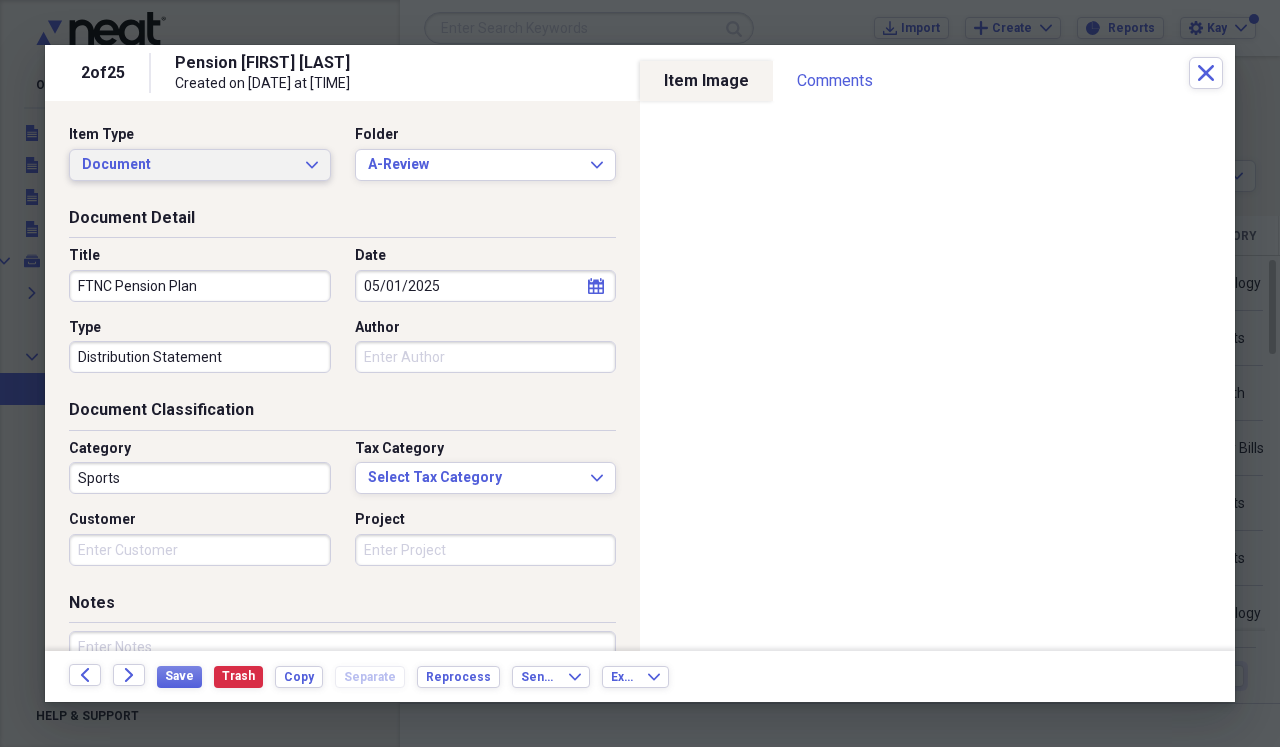 click on "Document Expand" at bounding box center (200, 165) 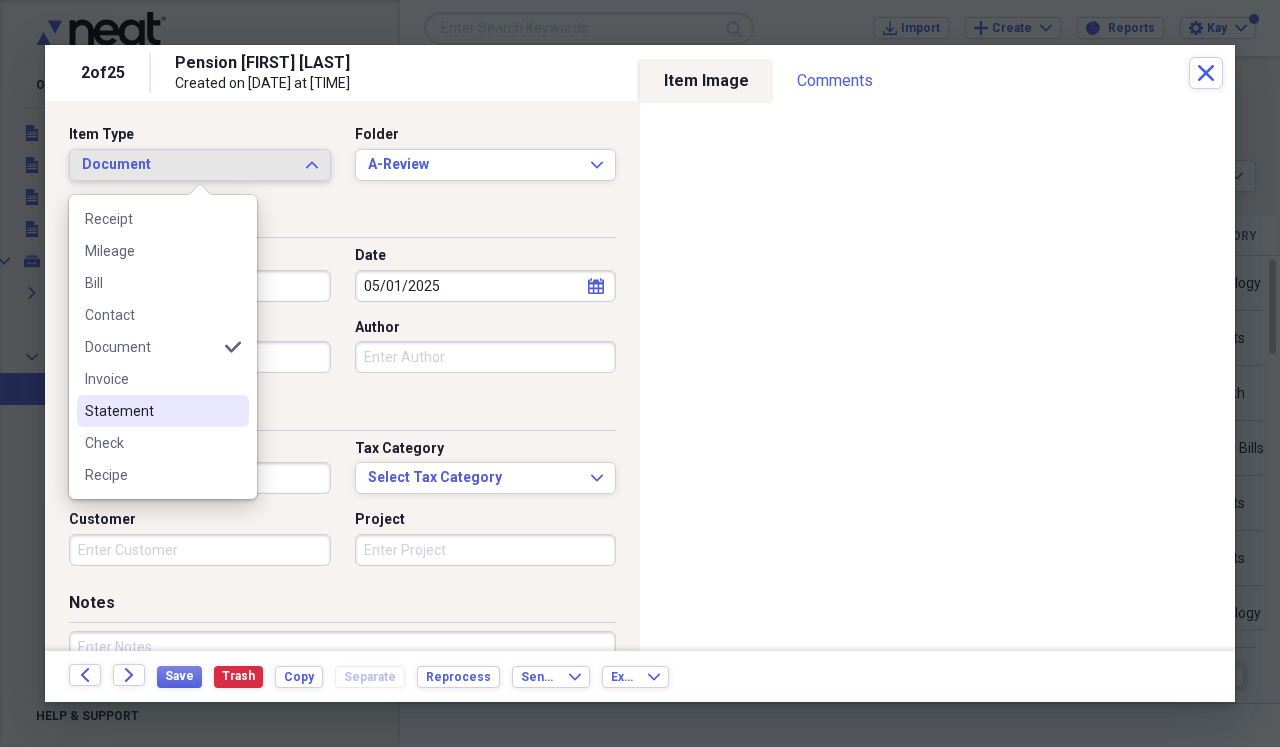 click on "Statement" at bounding box center (151, 411) 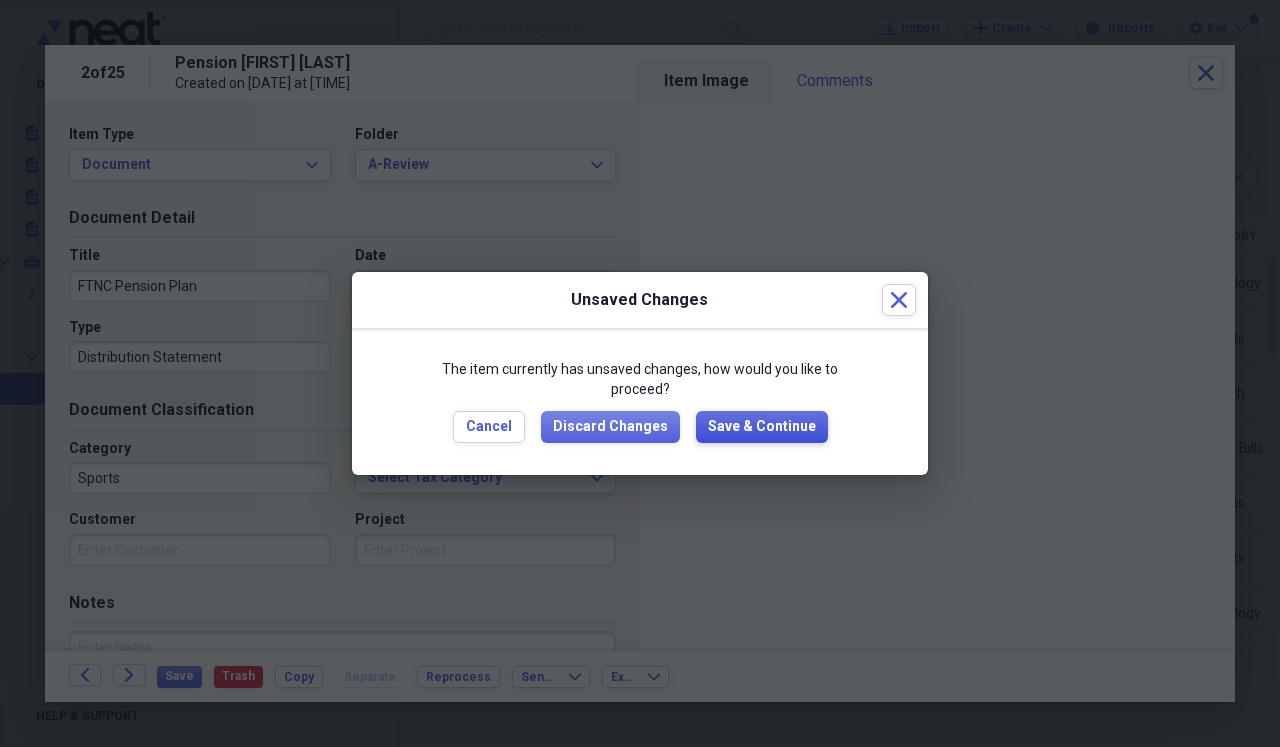 click on "Save & Continue" at bounding box center [762, 427] 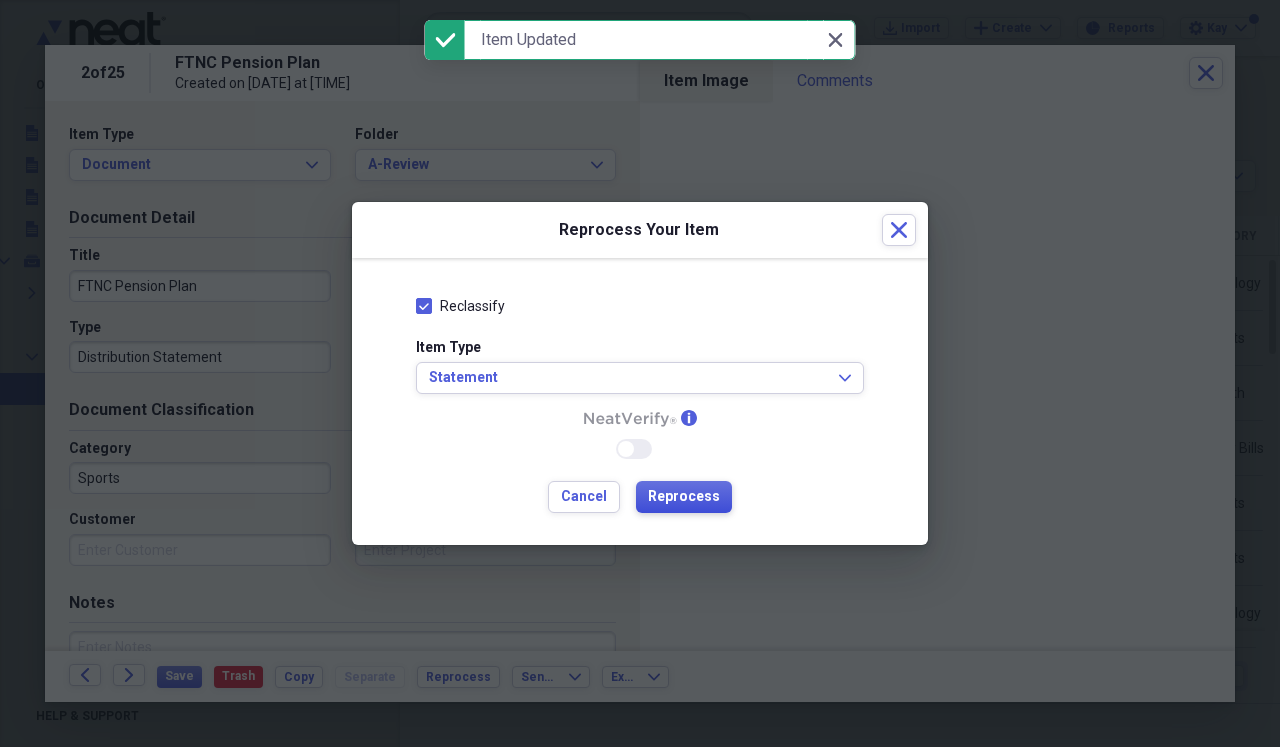 click on "Reprocess" at bounding box center (684, 497) 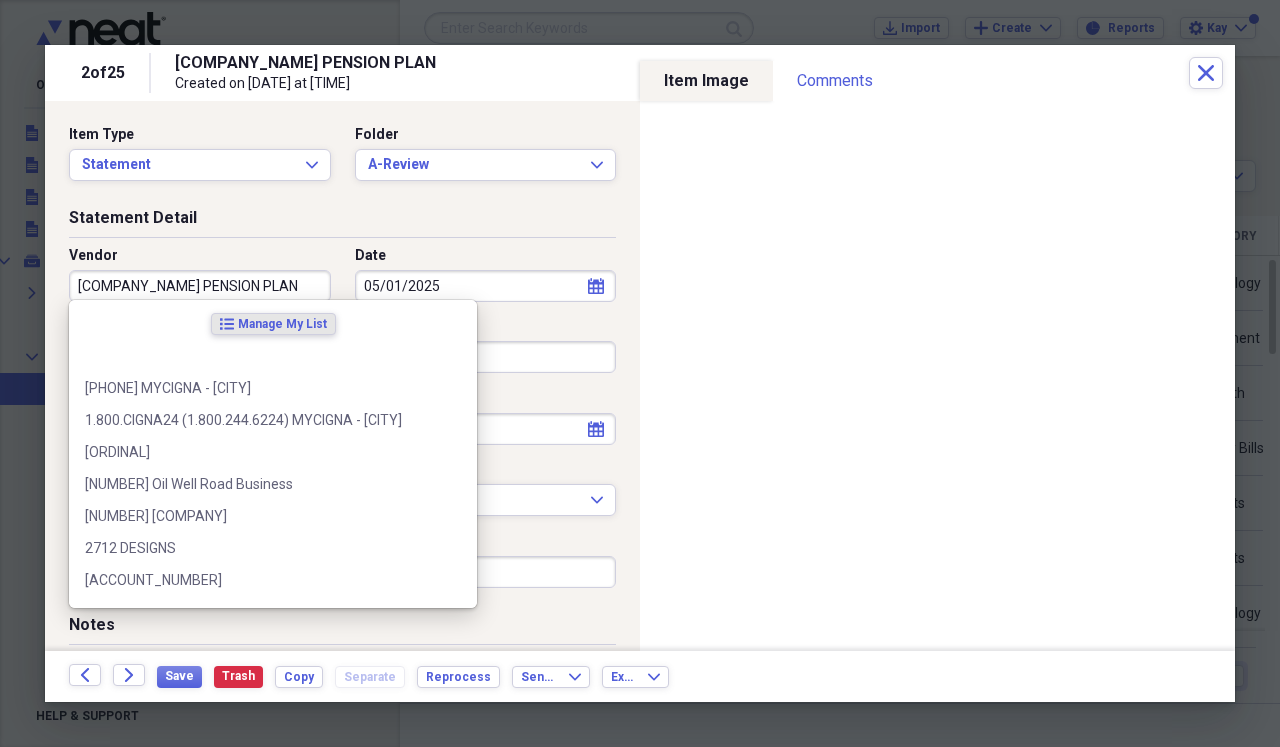 click on "[COMPANY_NAME] PENSION PLAN" at bounding box center (200, 286) 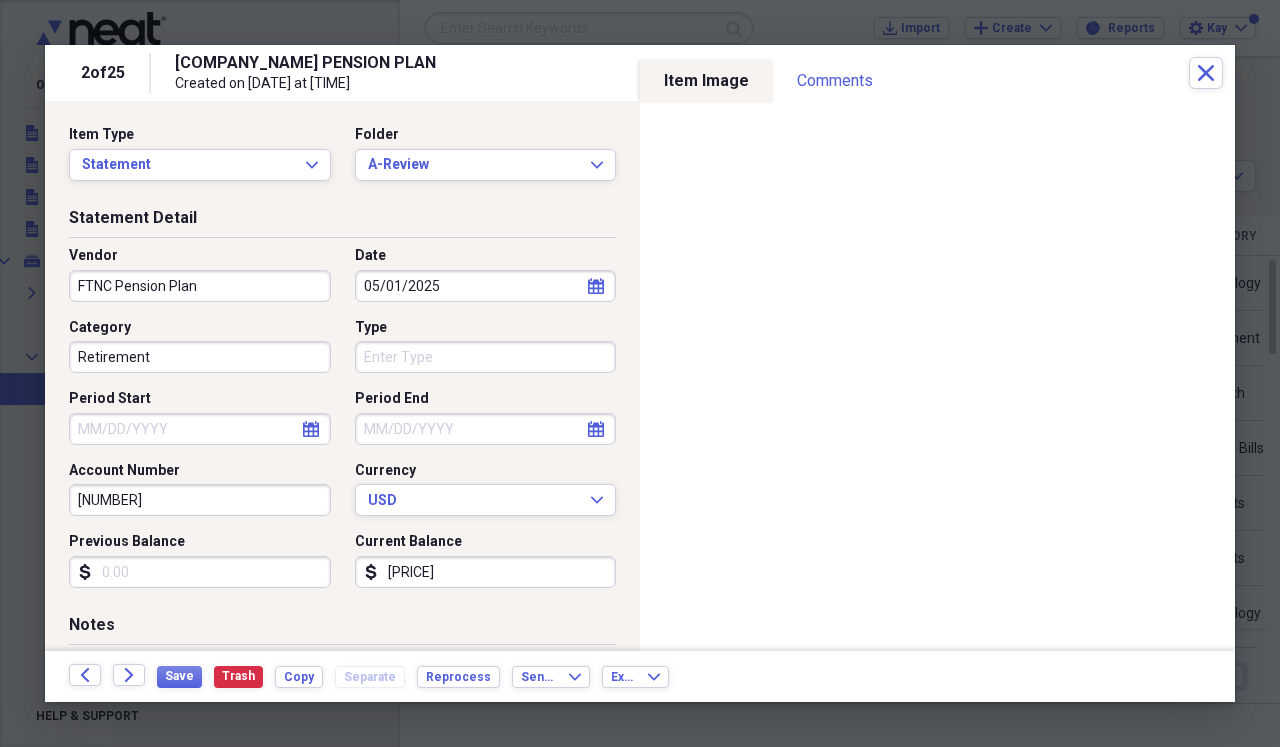 click on "Vendor FTNC Pension Plan Date [DATE] calendar Calendar Category Retirement Type Period Start calendar Calendar Period End calendar Calendar Account Number [ACCOUNT_NUMBER] Currency USD Expand Previous Balance dollar-sign Current Balance dollar-sign 17190.80" at bounding box center [342, 425] 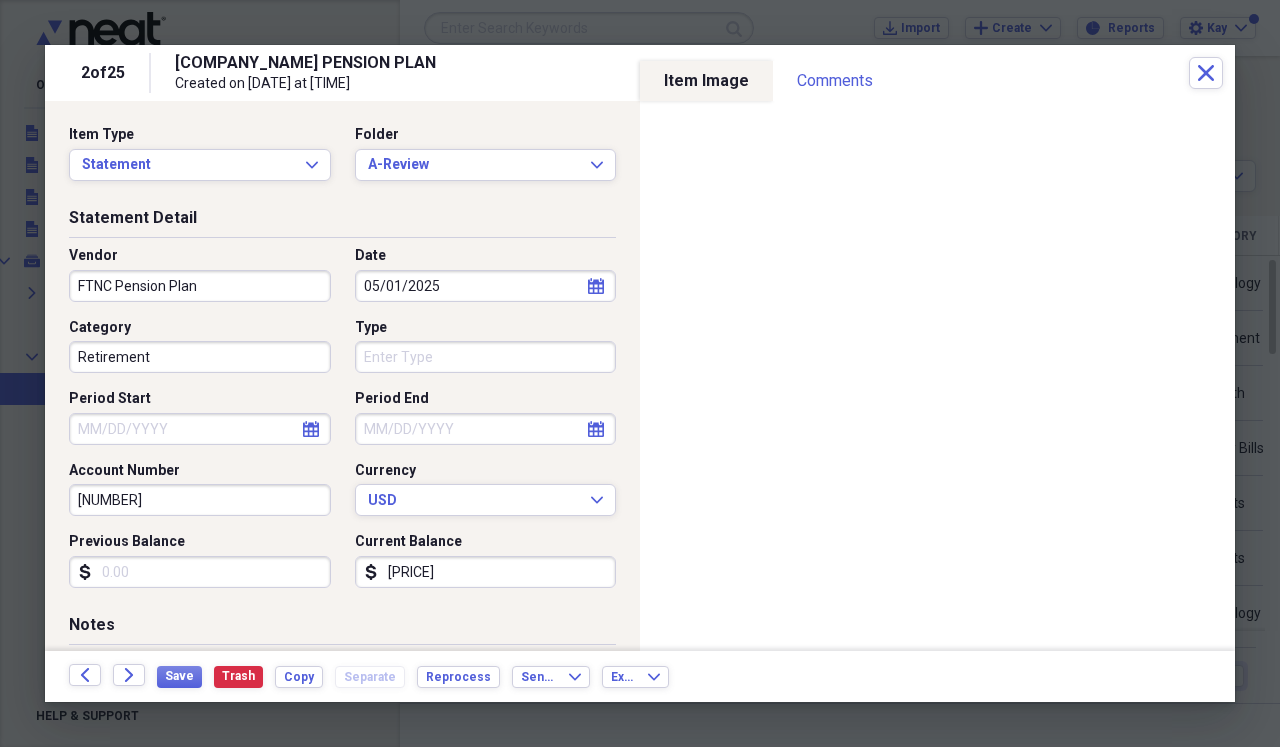 click on "Type" at bounding box center (486, 357) 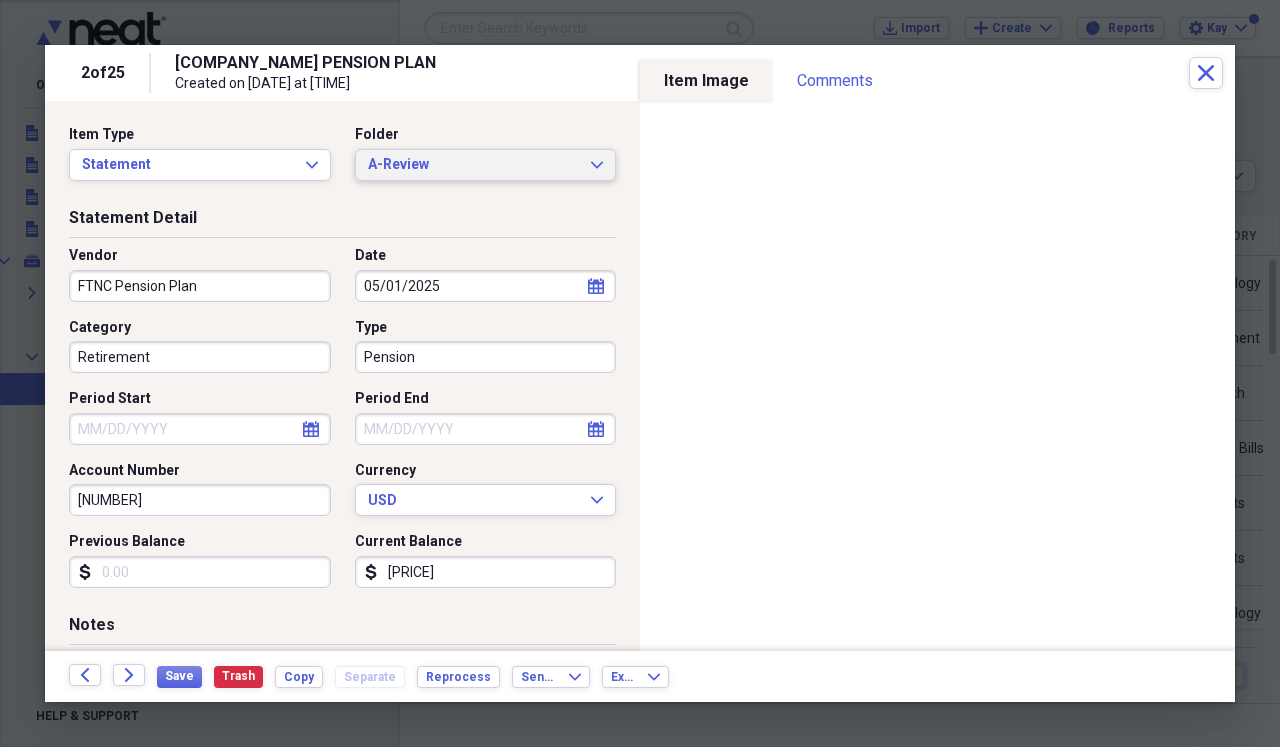 click 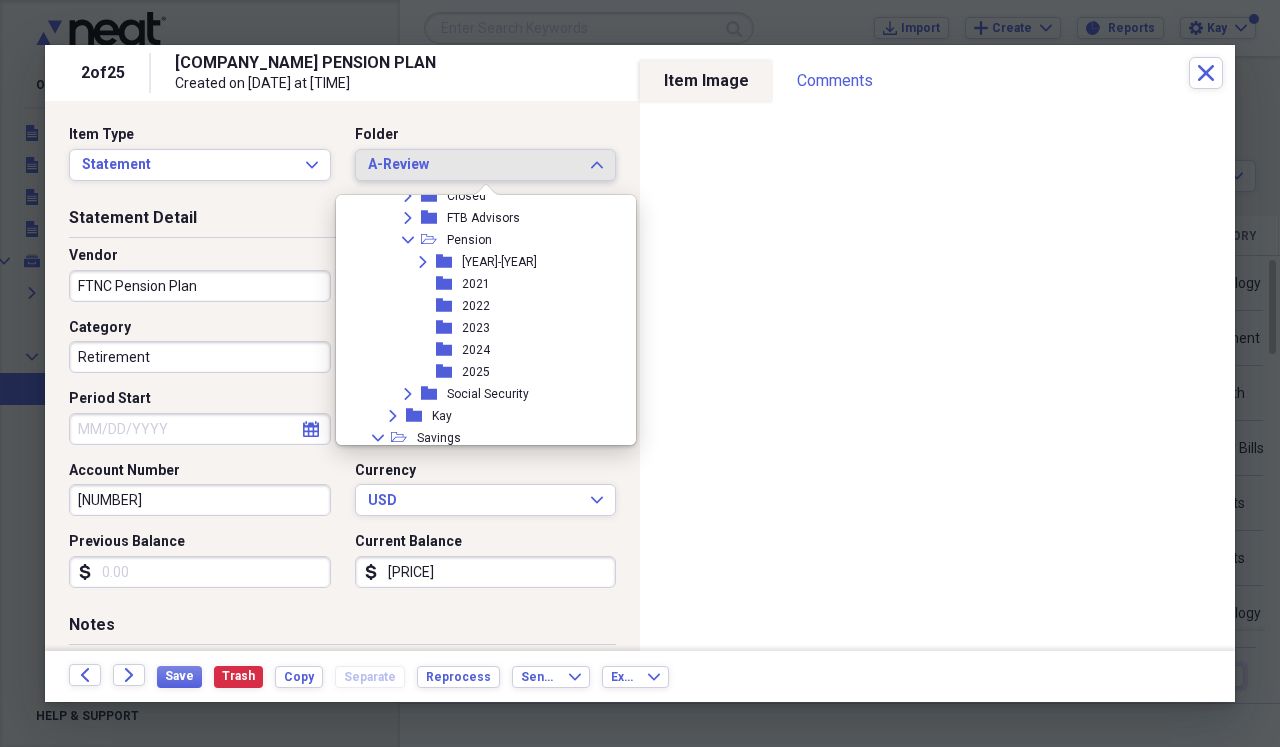 scroll, scrollTop: 1102, scrollLeft: 0, axis: vertical 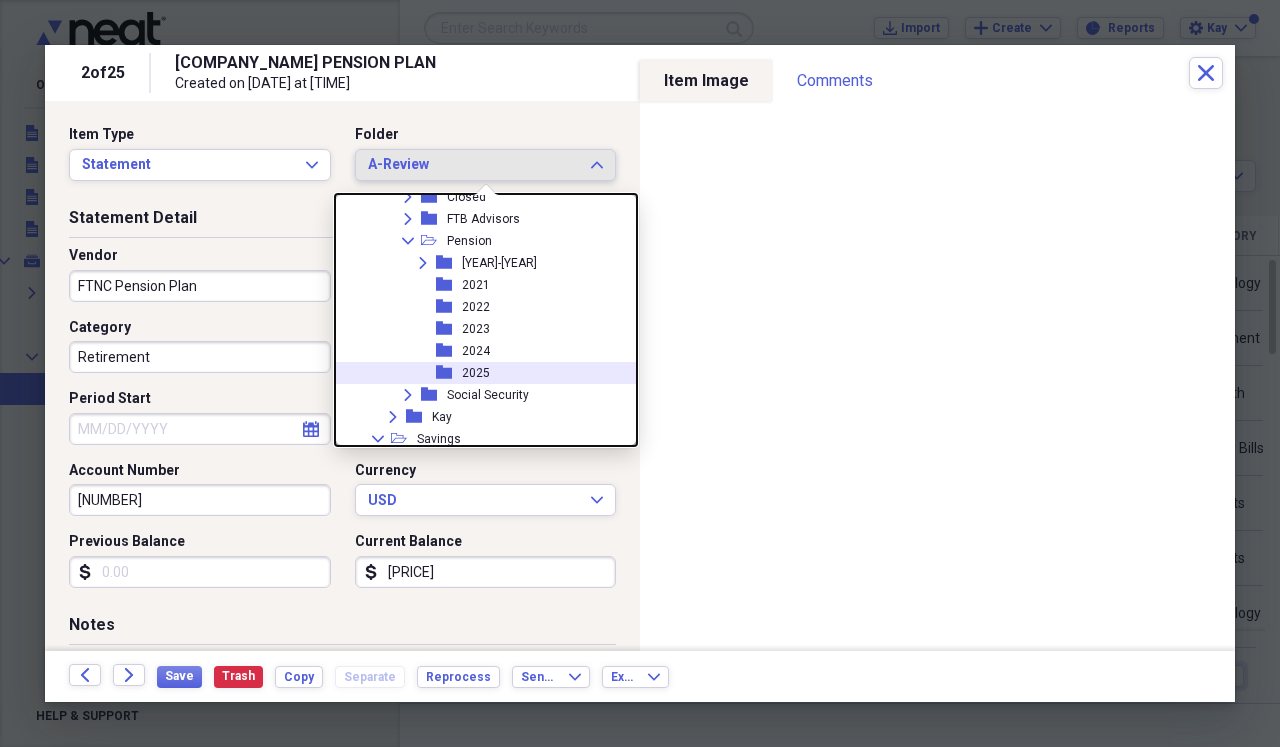 click on "2025" at bounding box center [476, 373] 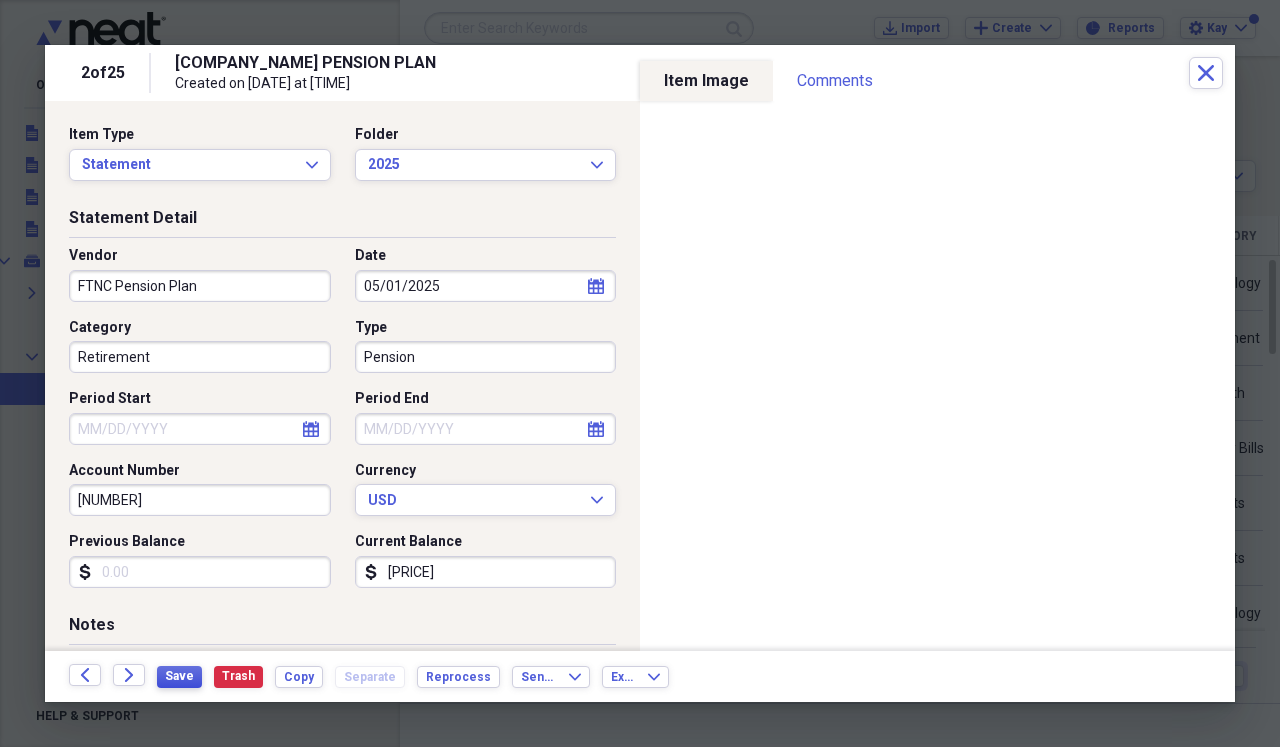 click on "Save" at bounding box center [179, 676] 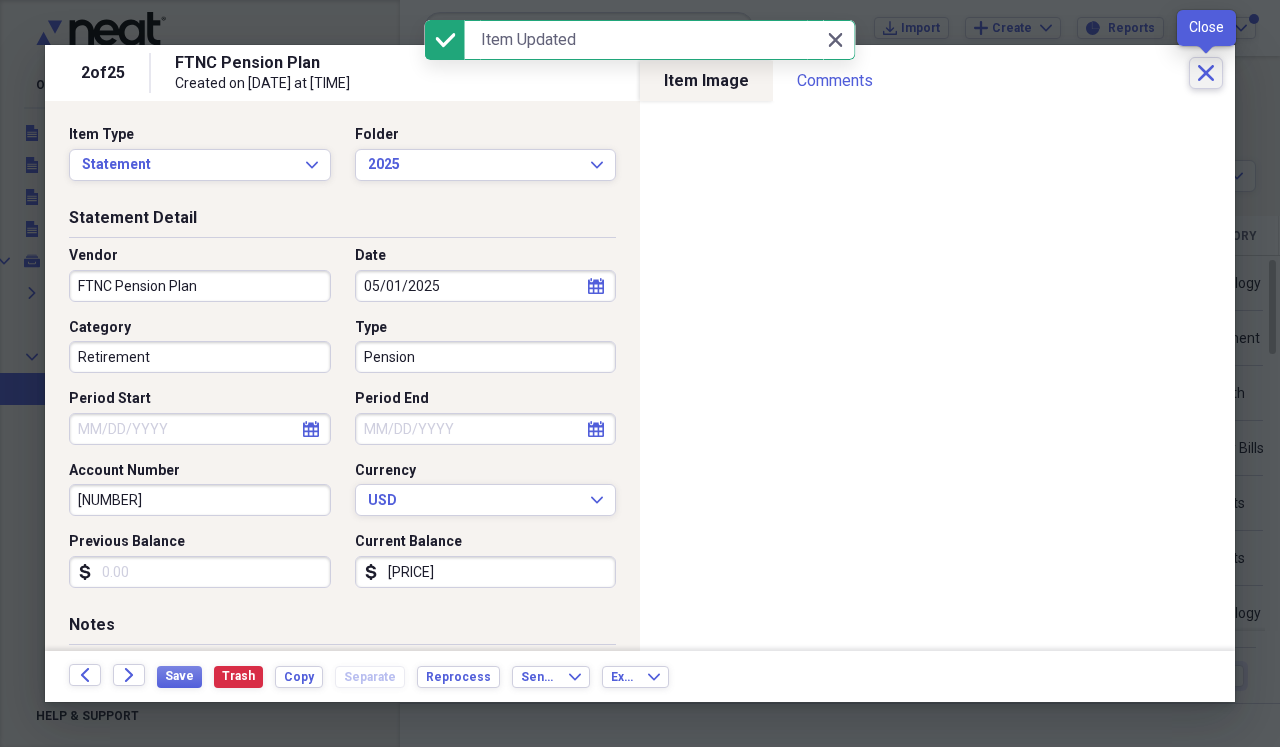 click on "Close" at bounding box center [1206, 73] 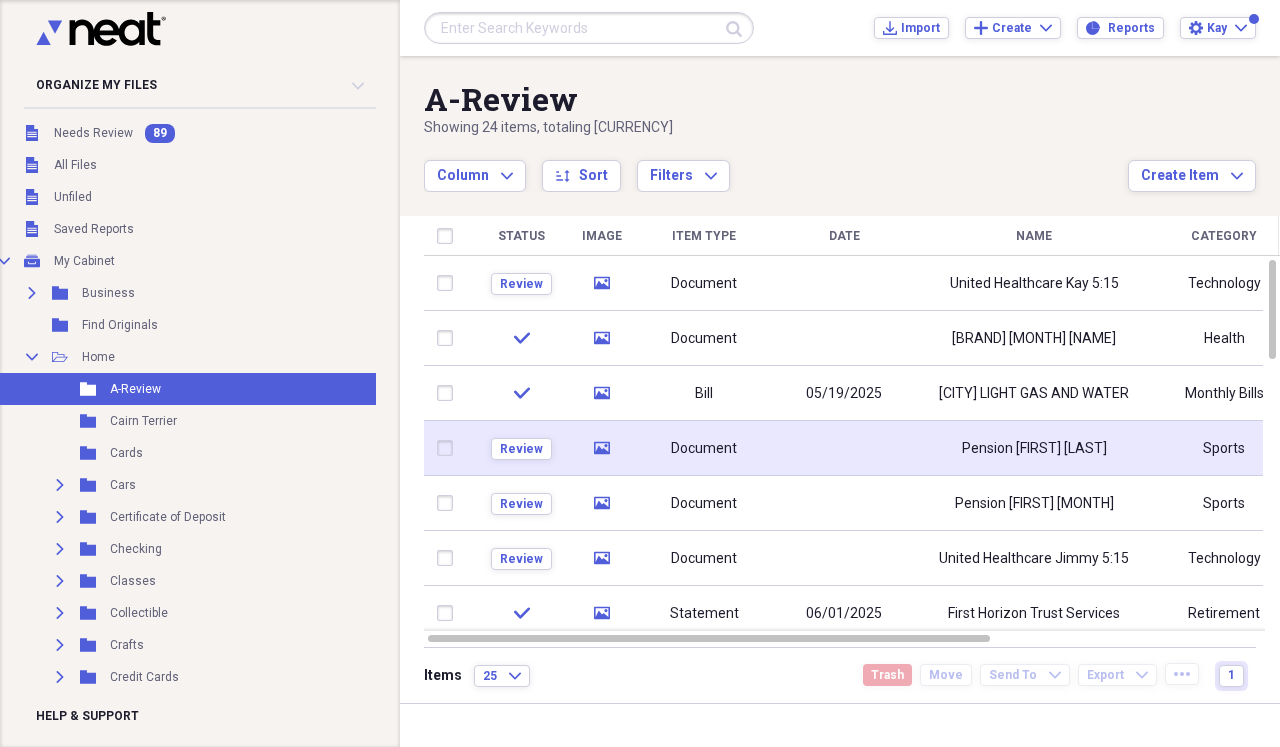 click at bounding box center (844, 448) 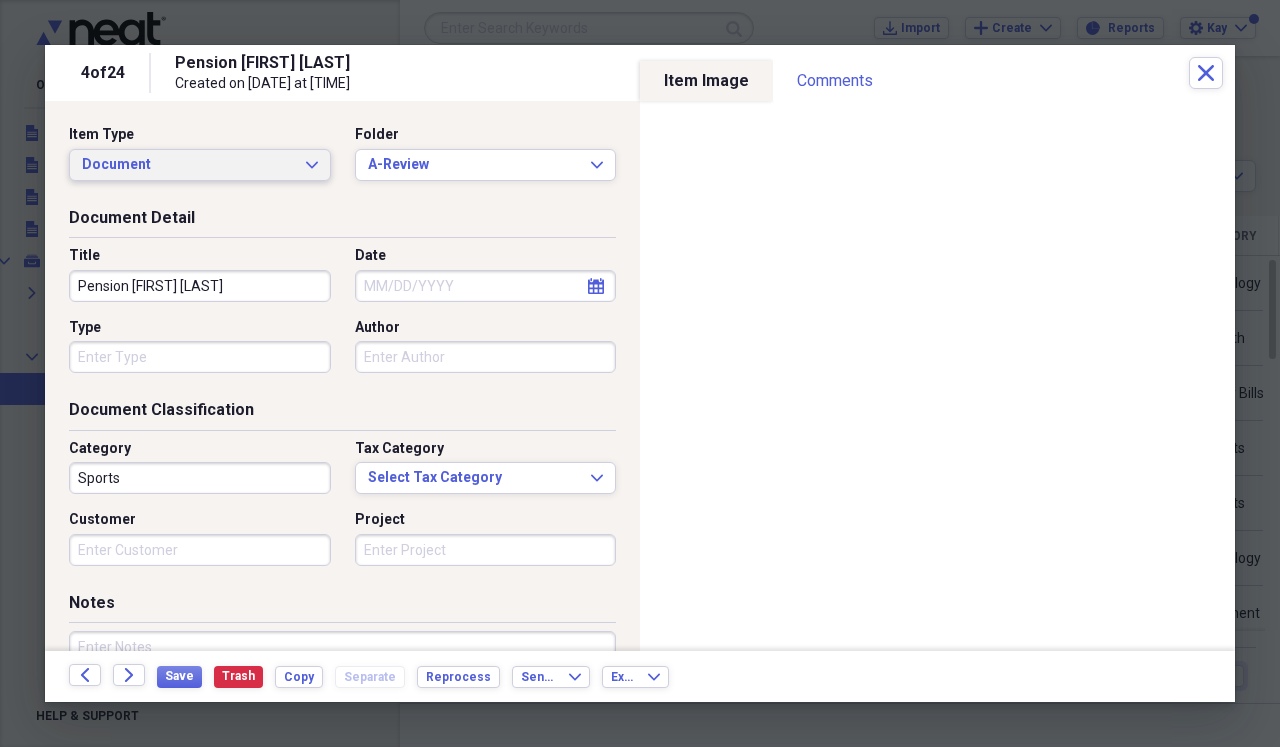 click on "Expand" 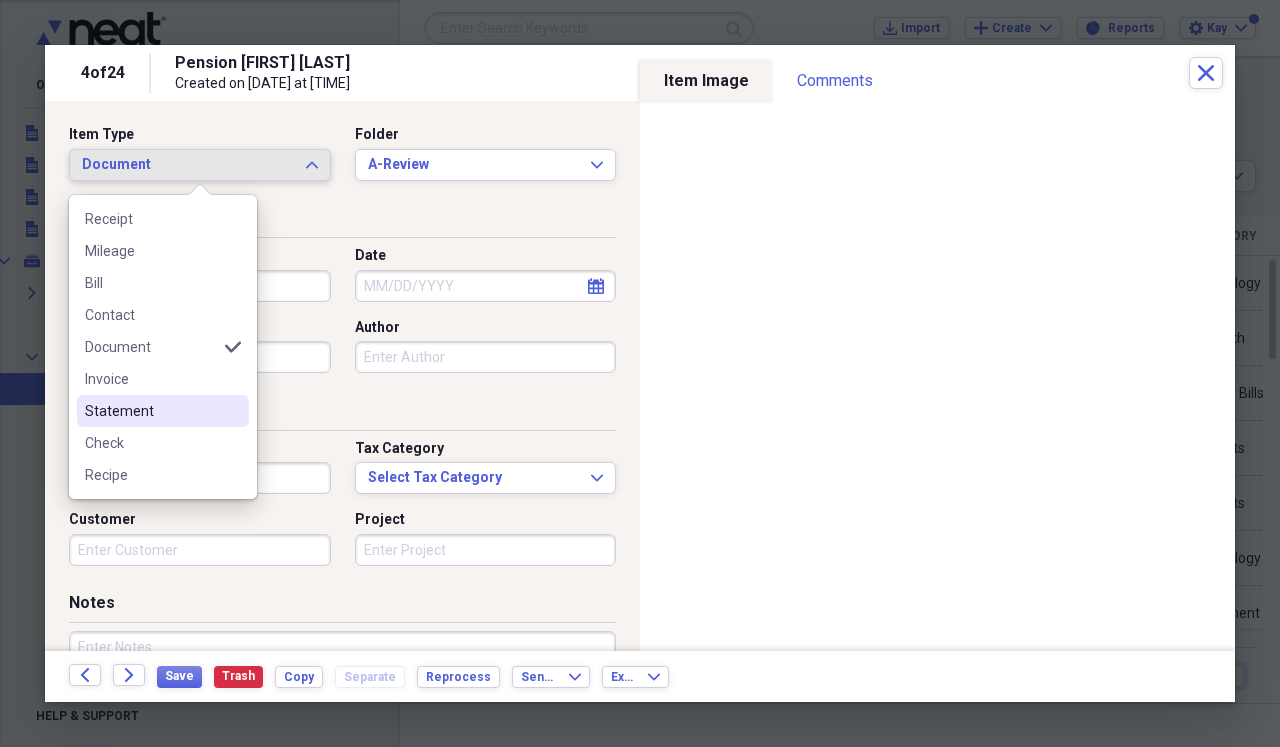 click on "Statement" at bounding box center [151, 411] 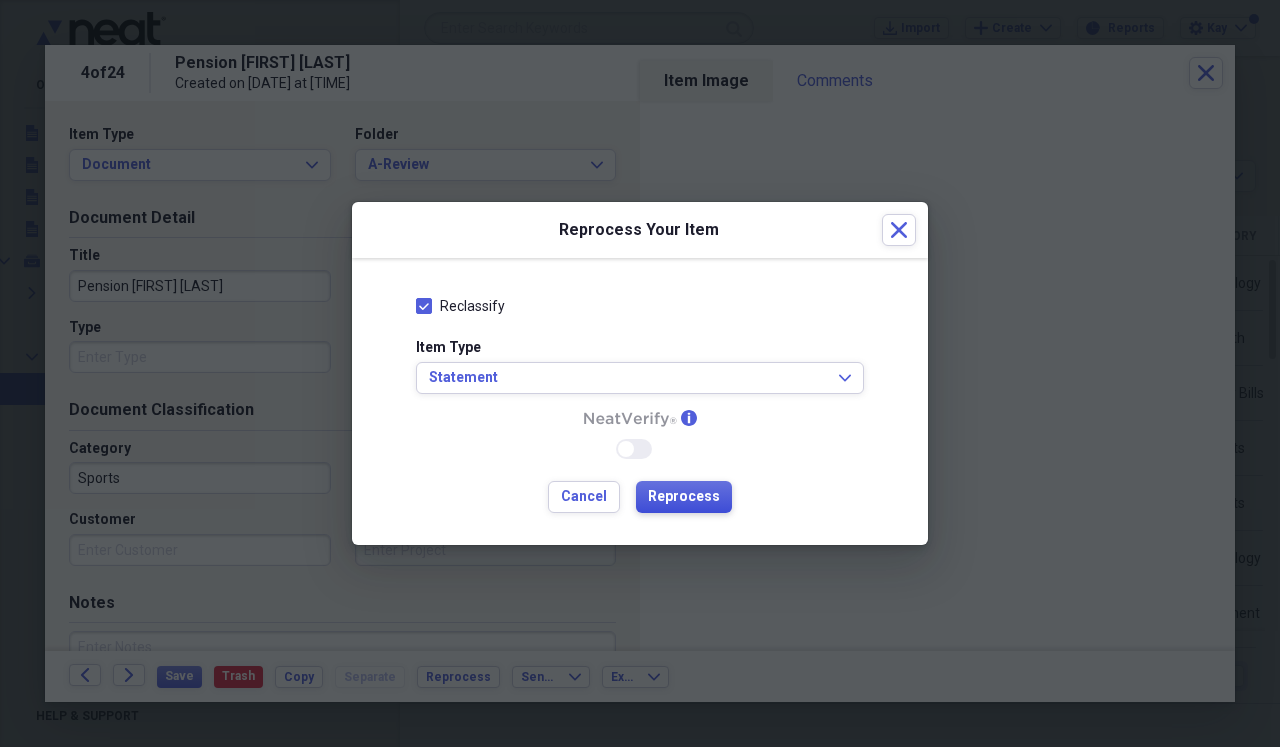click on "Reprocess" at bounding box center (684, 497) 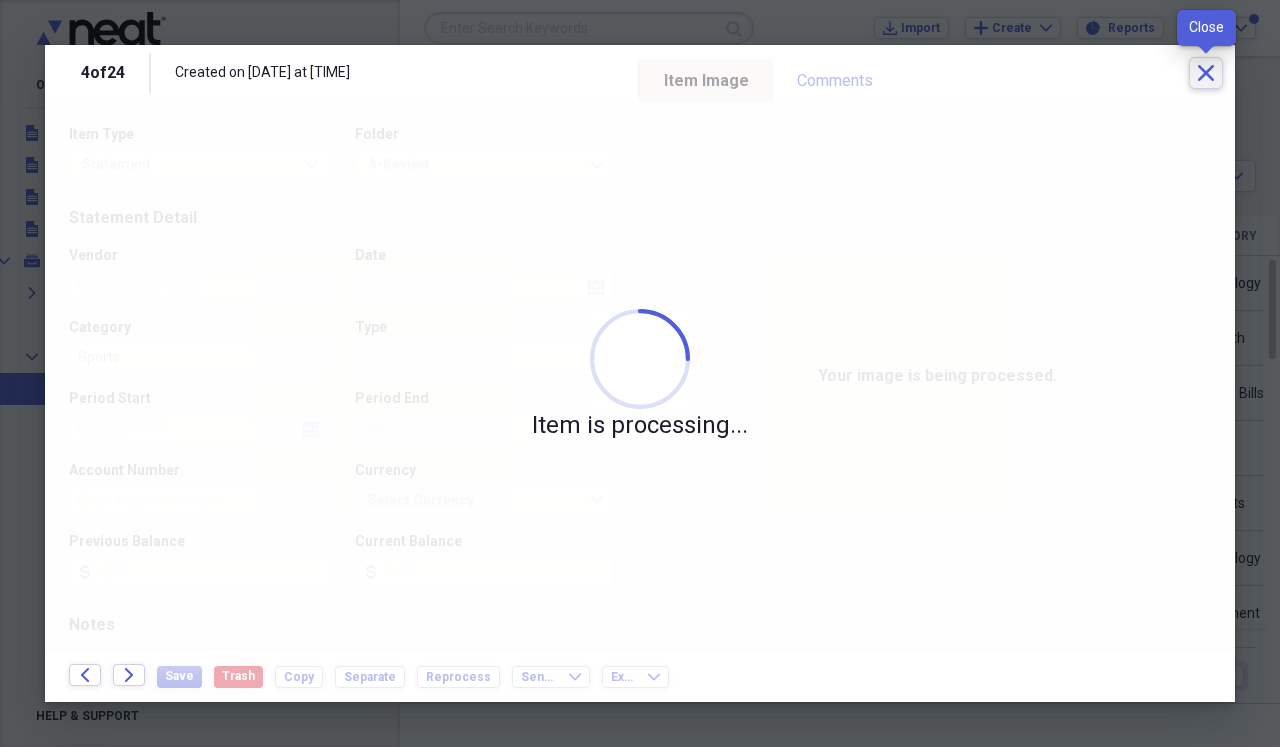 click on "Close" 